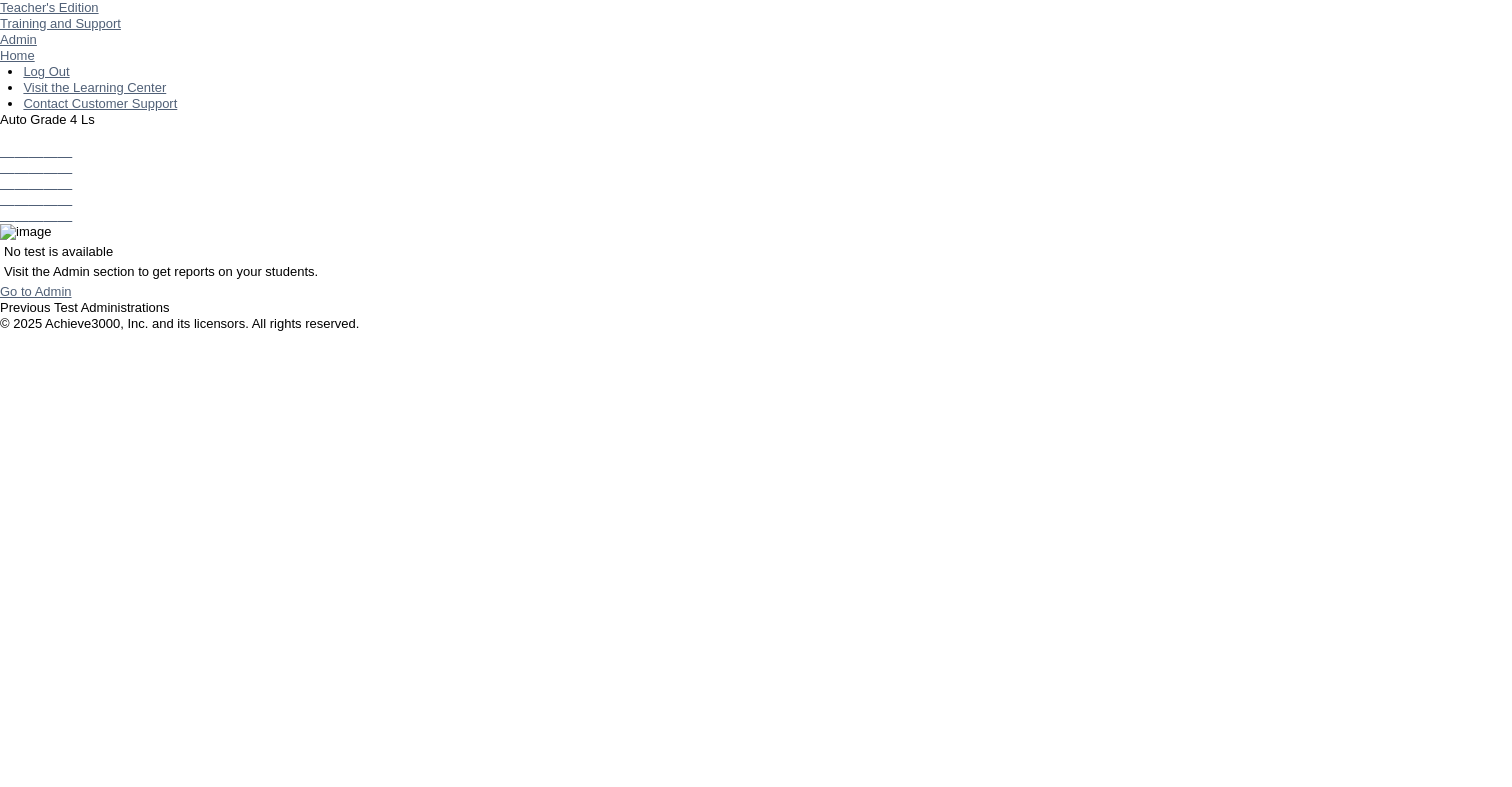 scroll, scrollTop: 0, scrollLeft: 0, axis: both 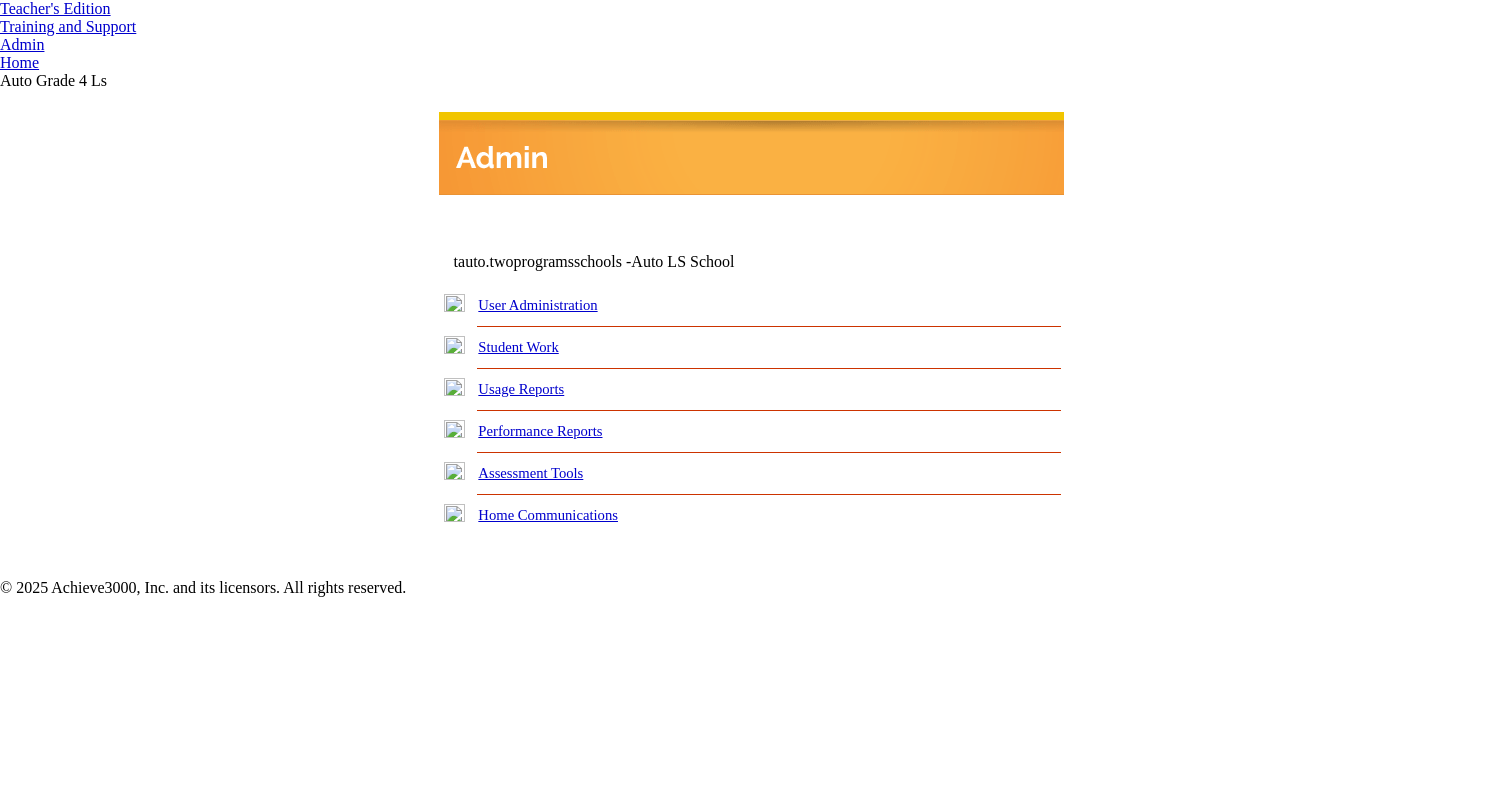 click on "User Administration" at bounding box center (537, 305) 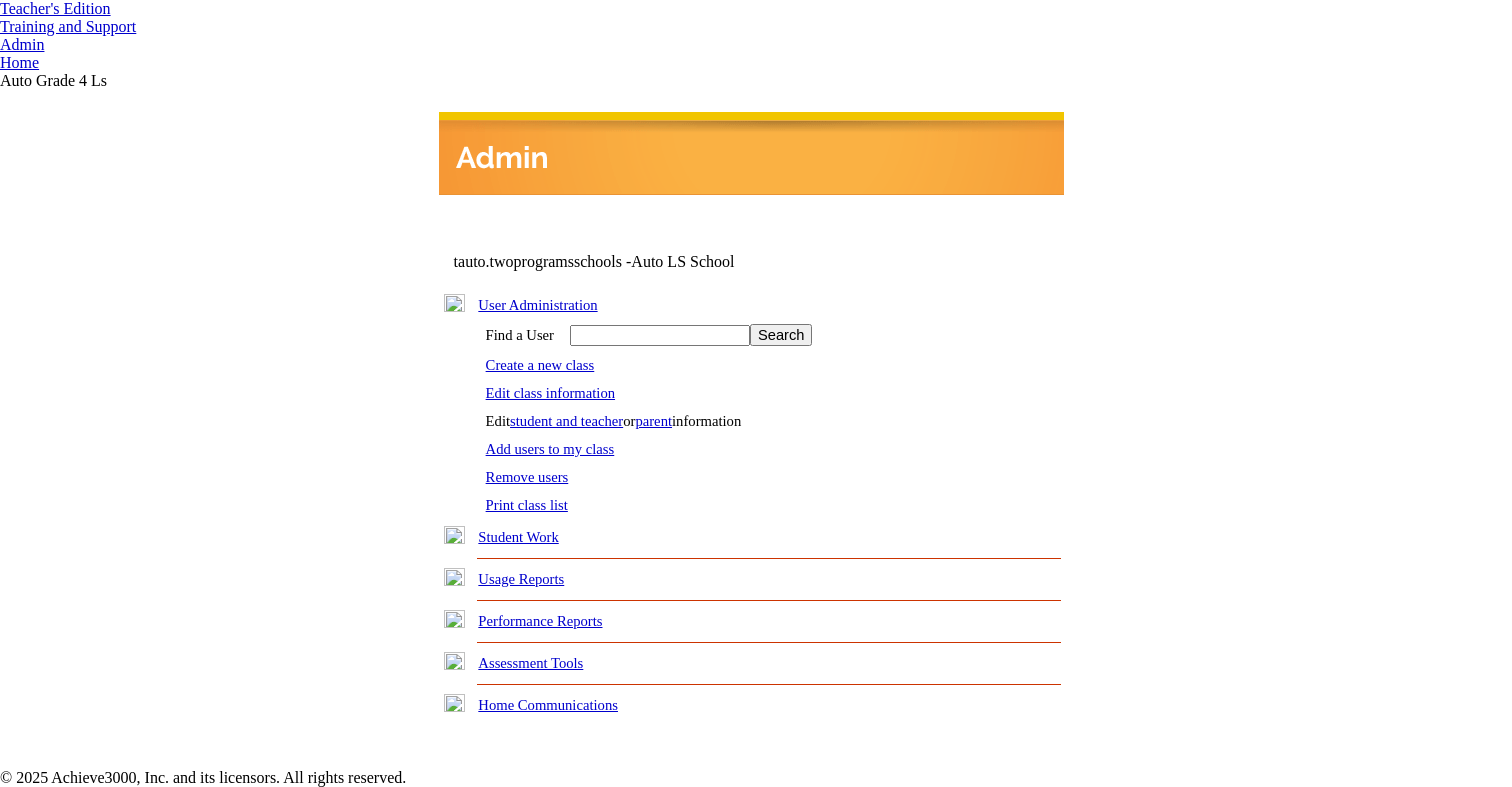 scroll, scrollTop: 55, scrollLeft: 0, axis: vertical 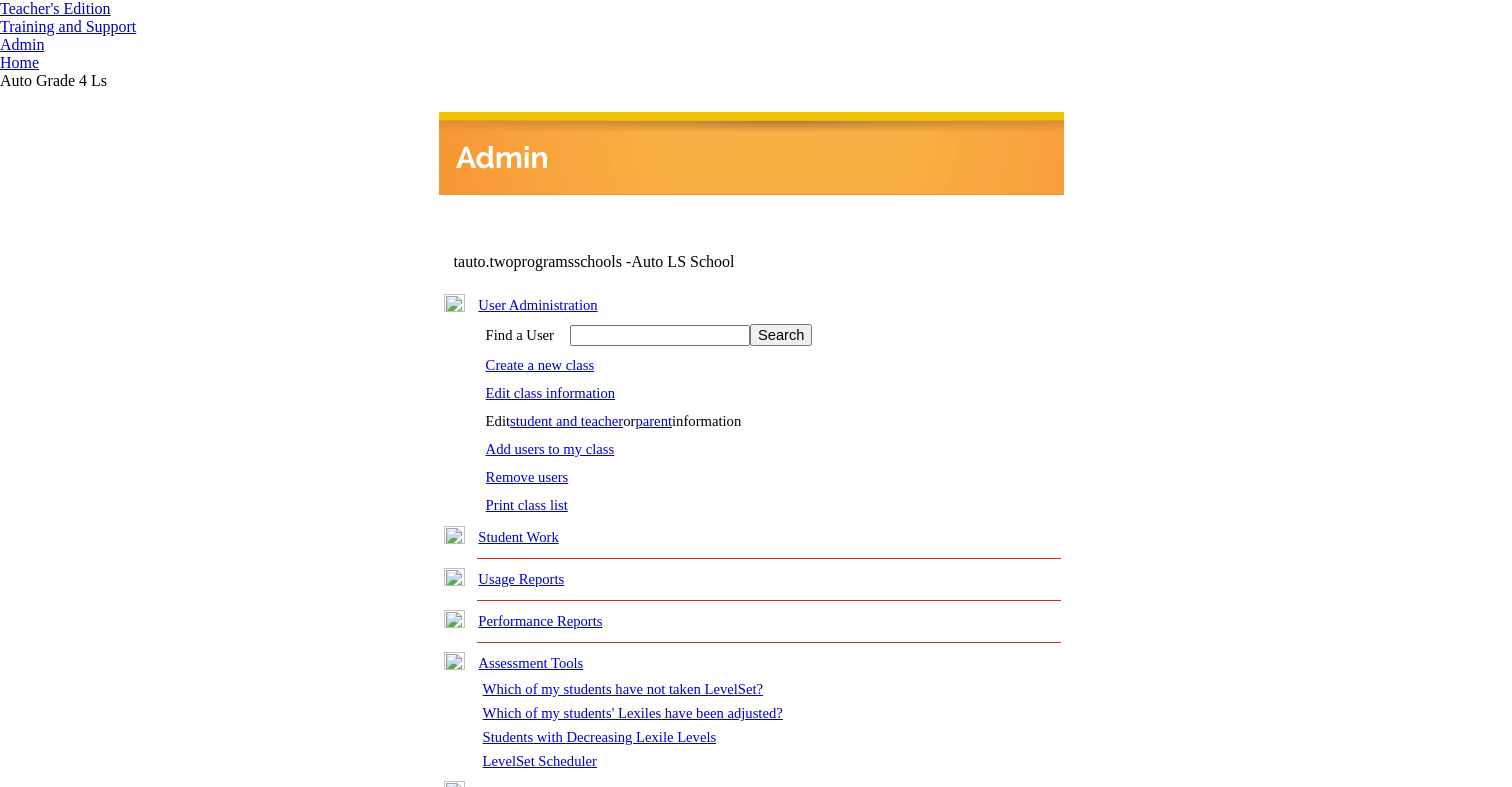 click on "Training and Support" at bounding box center (72, 26) 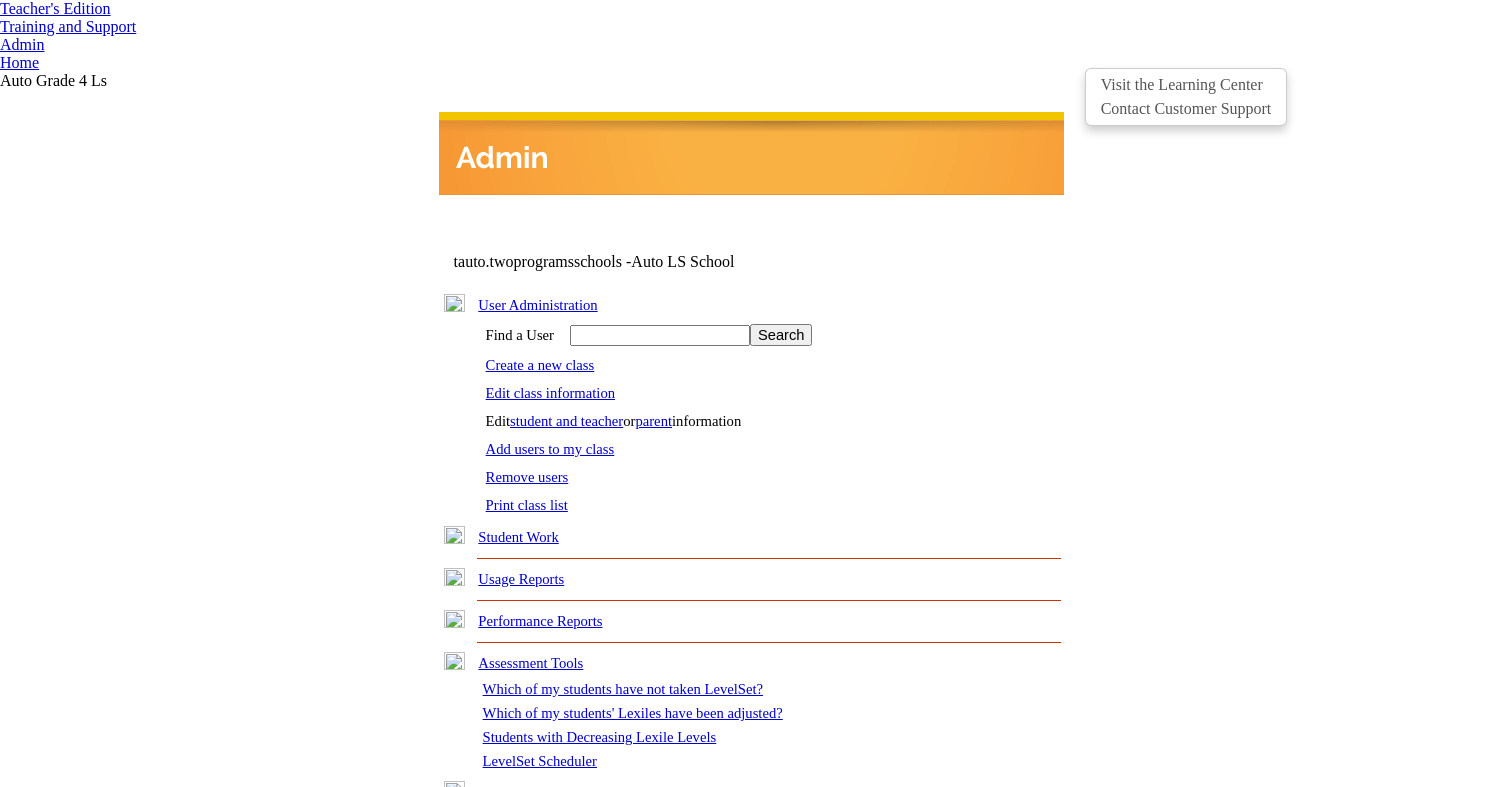 click on "Training and Support" at bounding box center (72, 26) 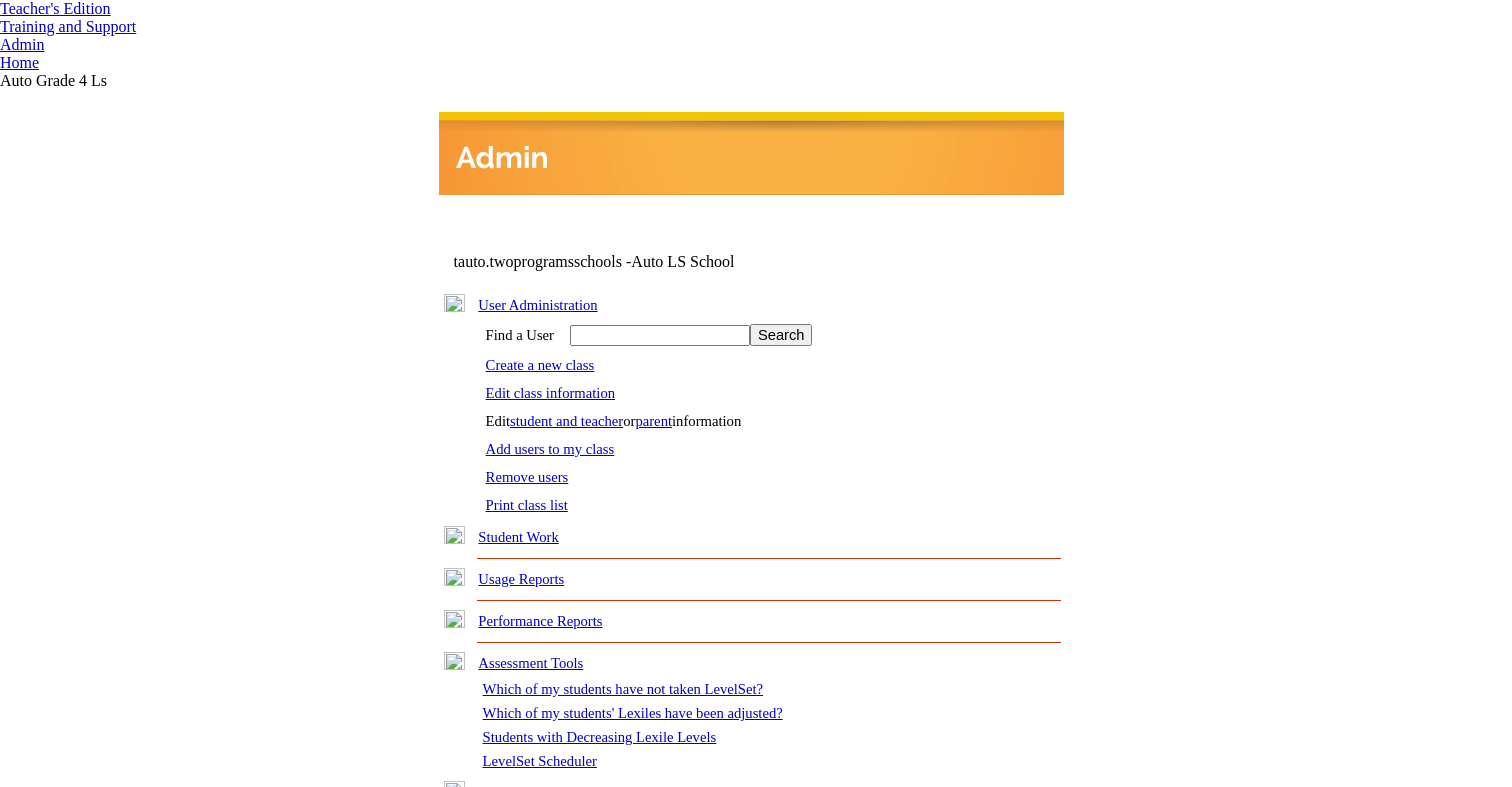 click on "Admin" at bounding box center (22, 44) 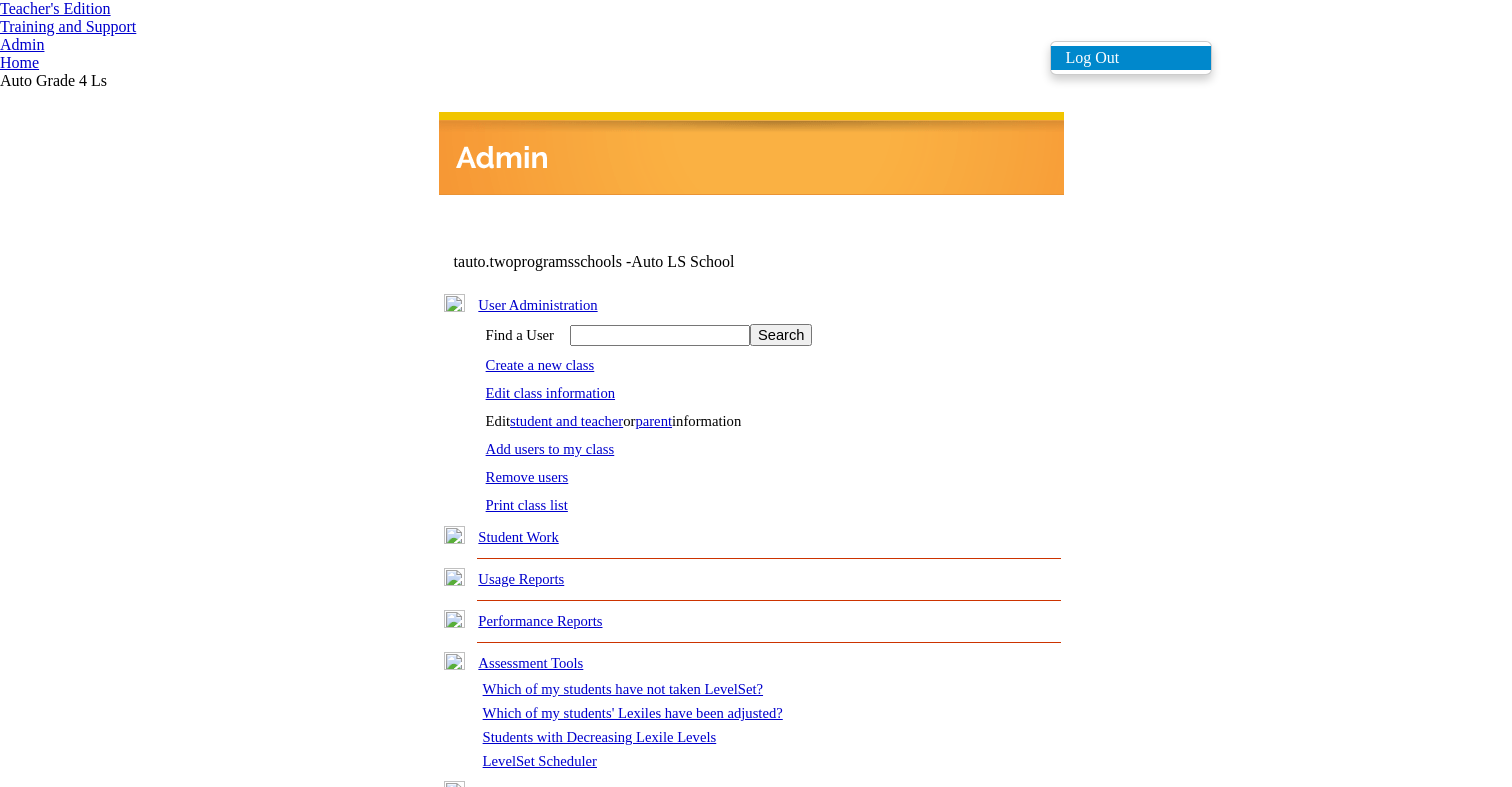 click on "Log Out" at bounding box center [1131, 58] 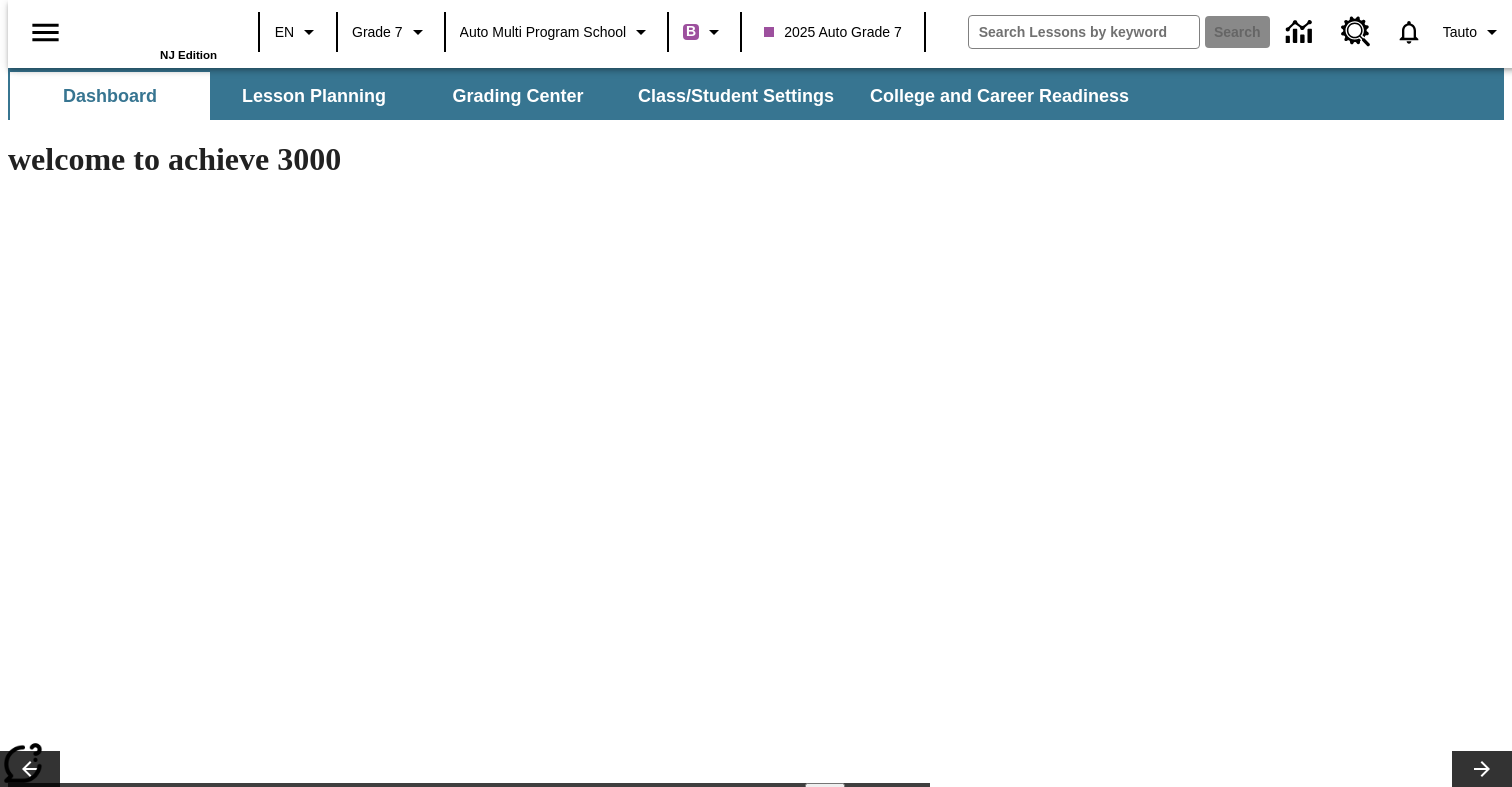 scroll, scrollTop: 0, scrollLeft: 0, axis: both 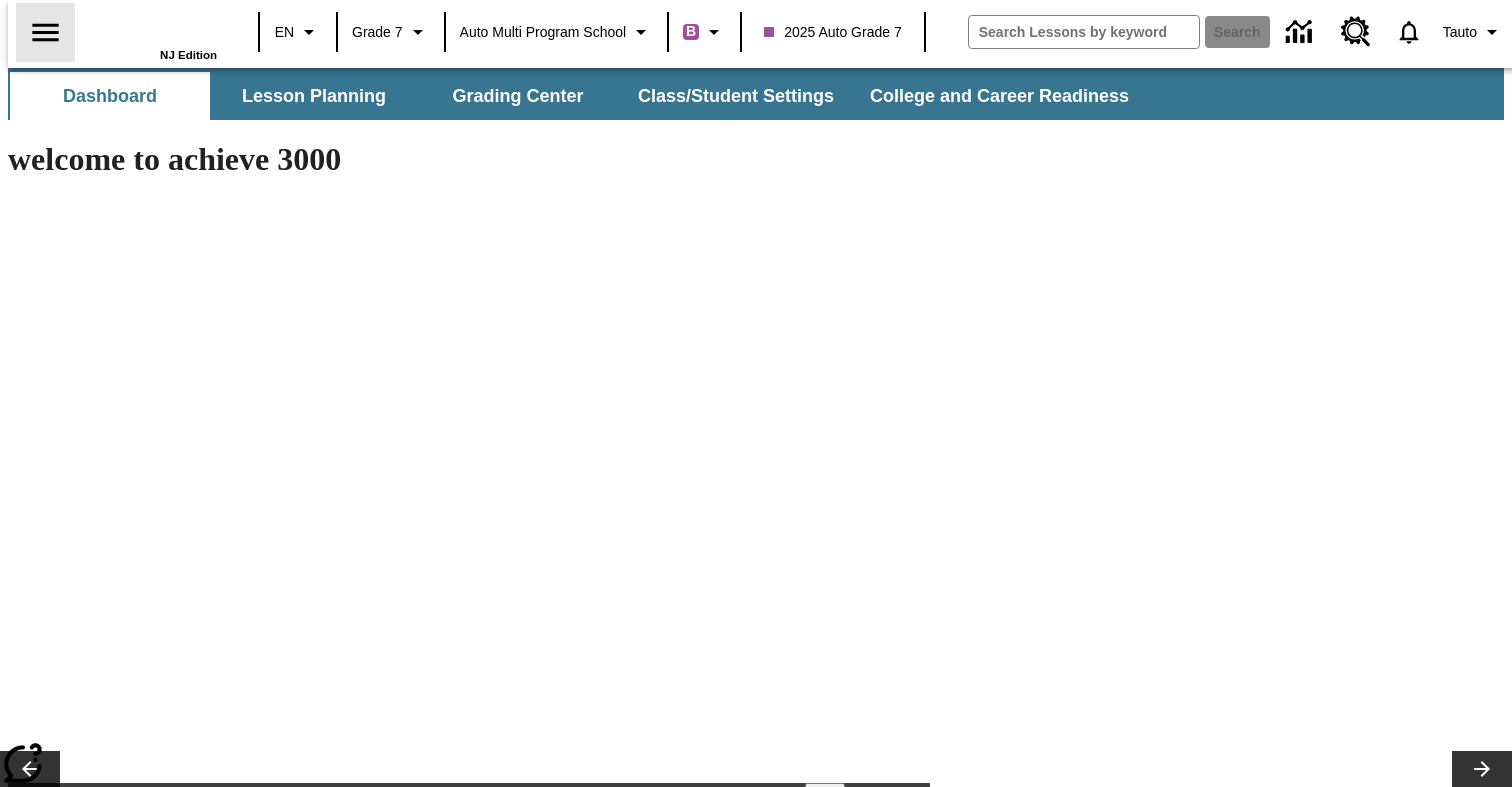 type on "-1" 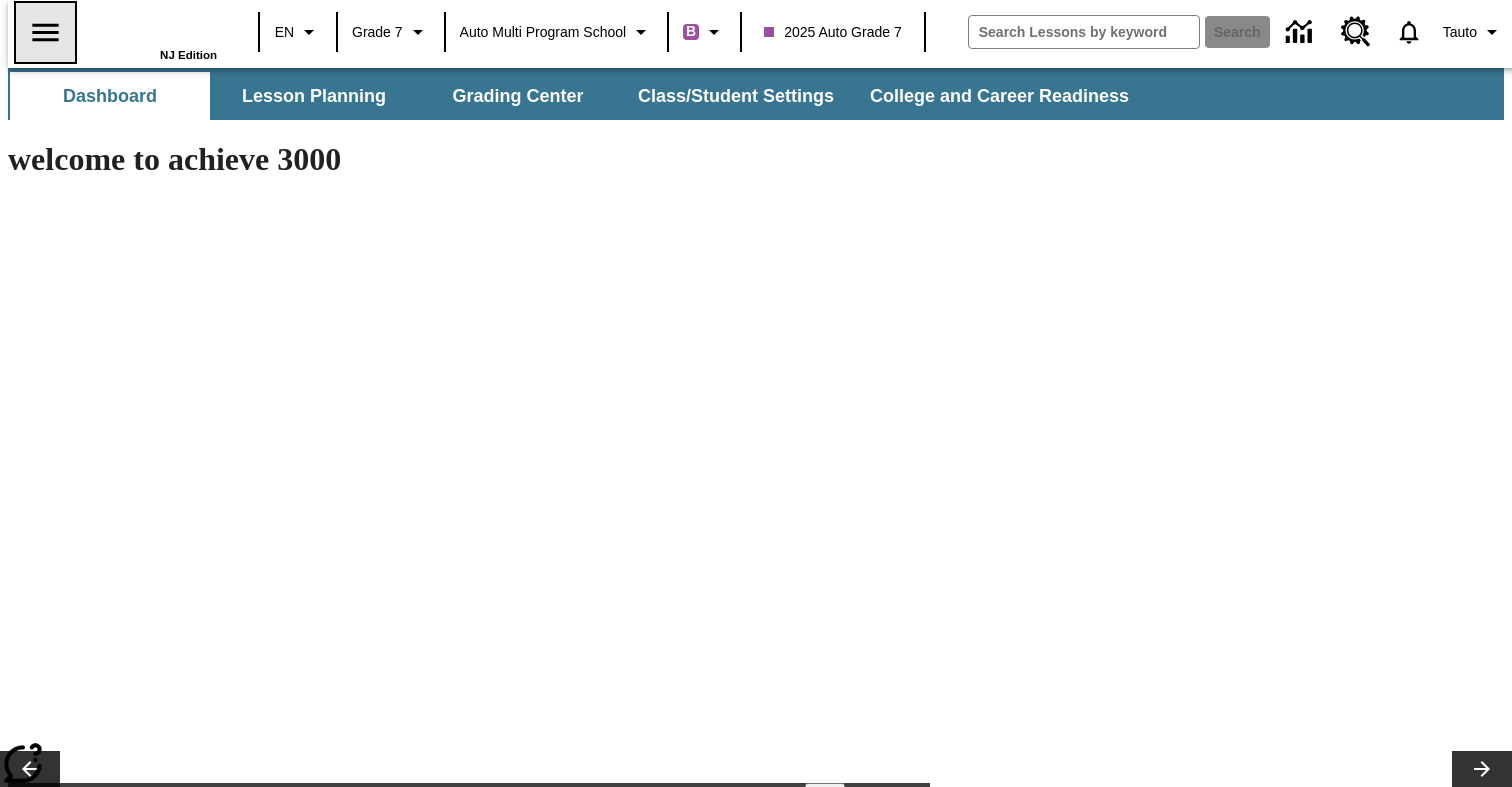 click 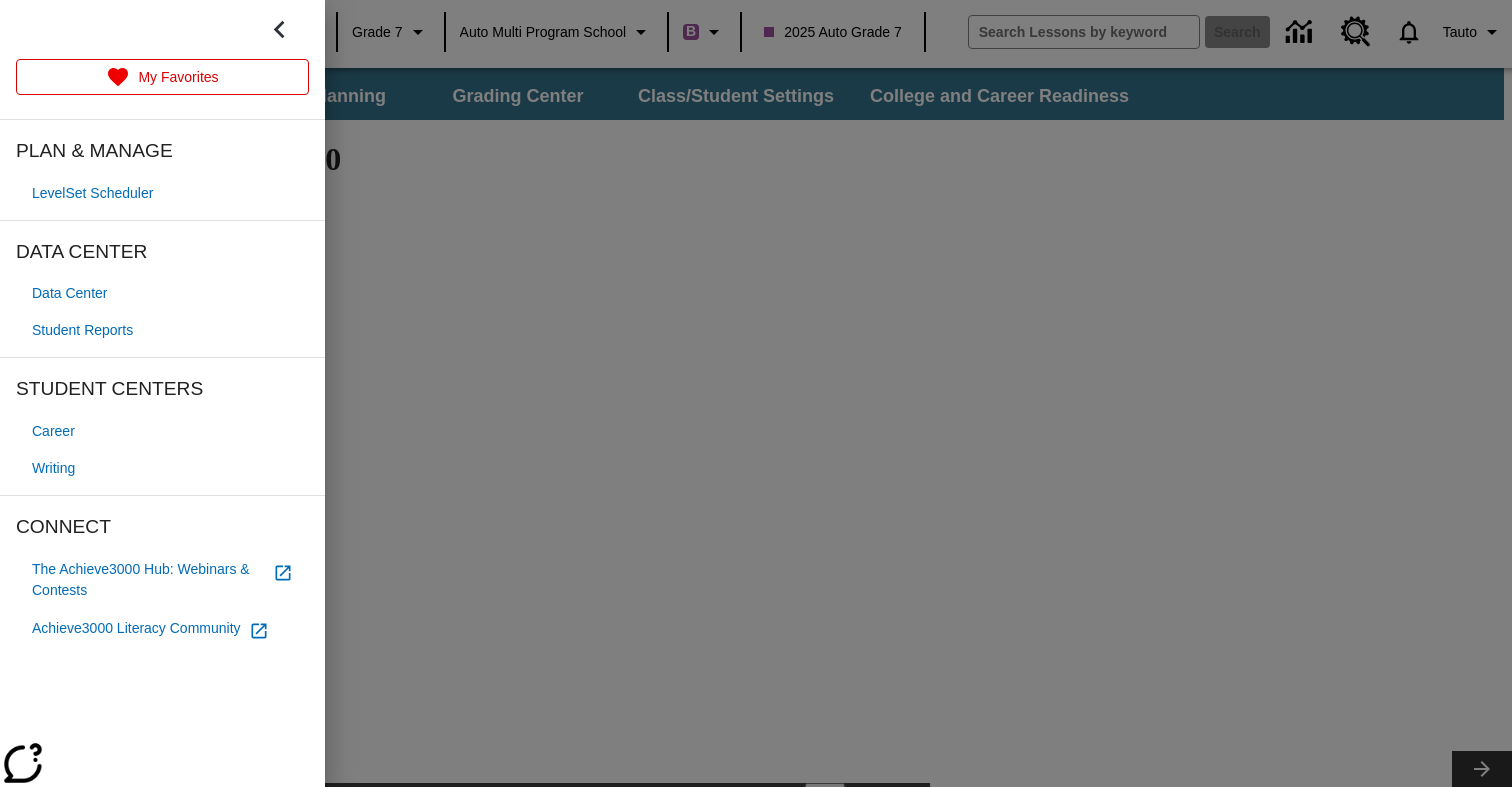 click on "LevelSet Scheduler" at bounding box center (92, 193) 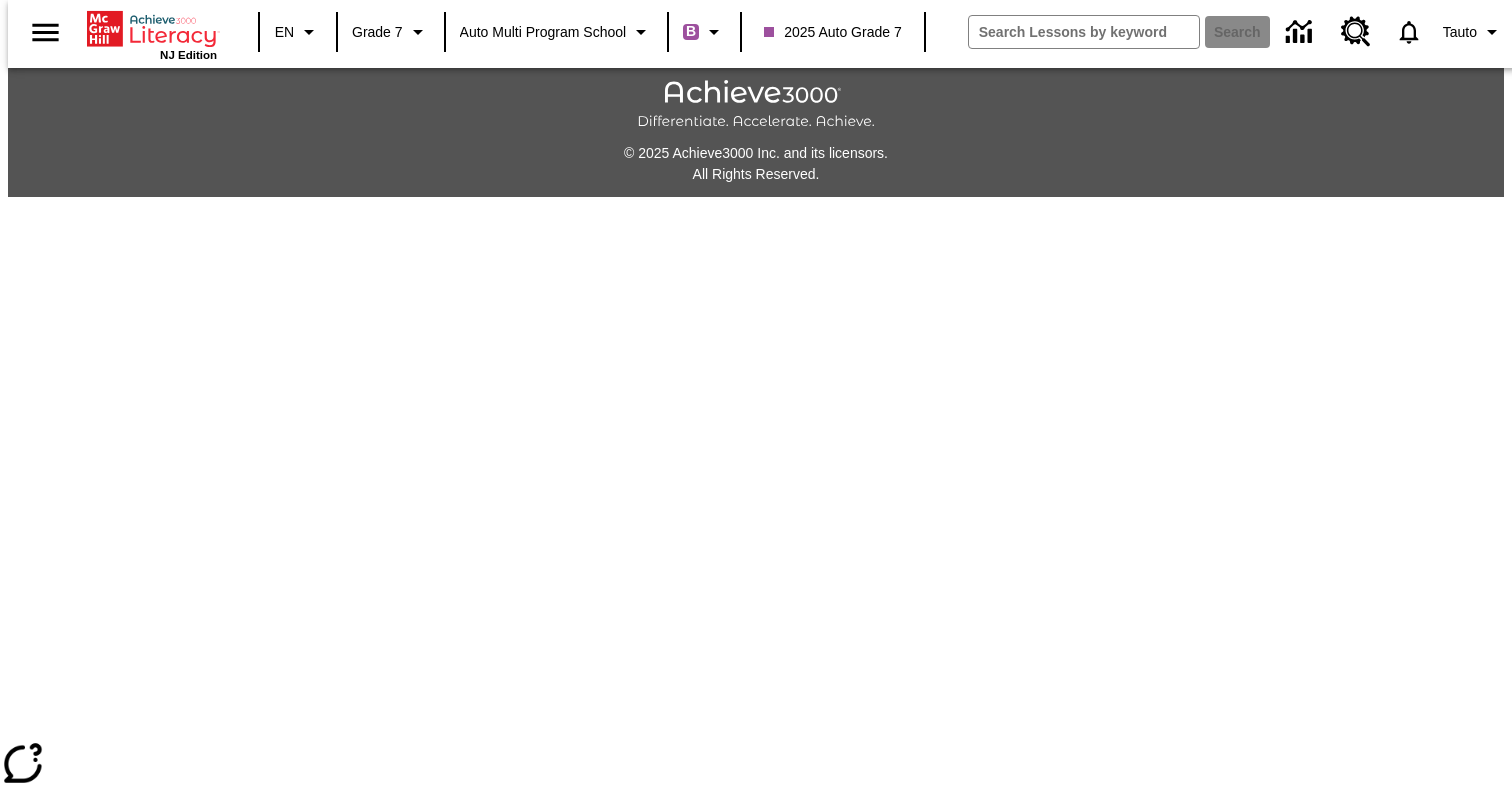 scroll, scrollTop: 0, scrollLeft: 0, axis: both 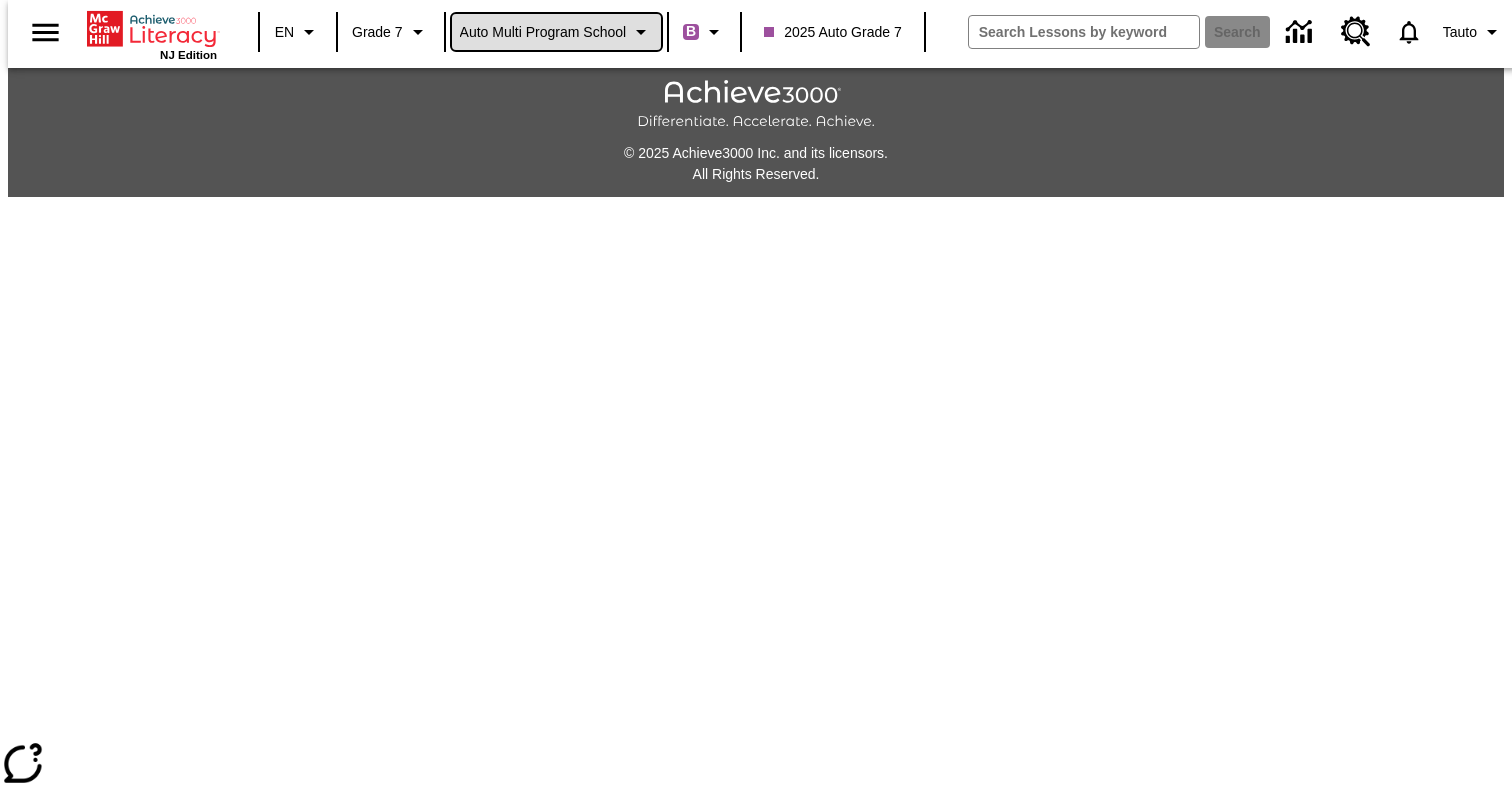 click on "Auto Multi program School" at bounding box center [543, 32] 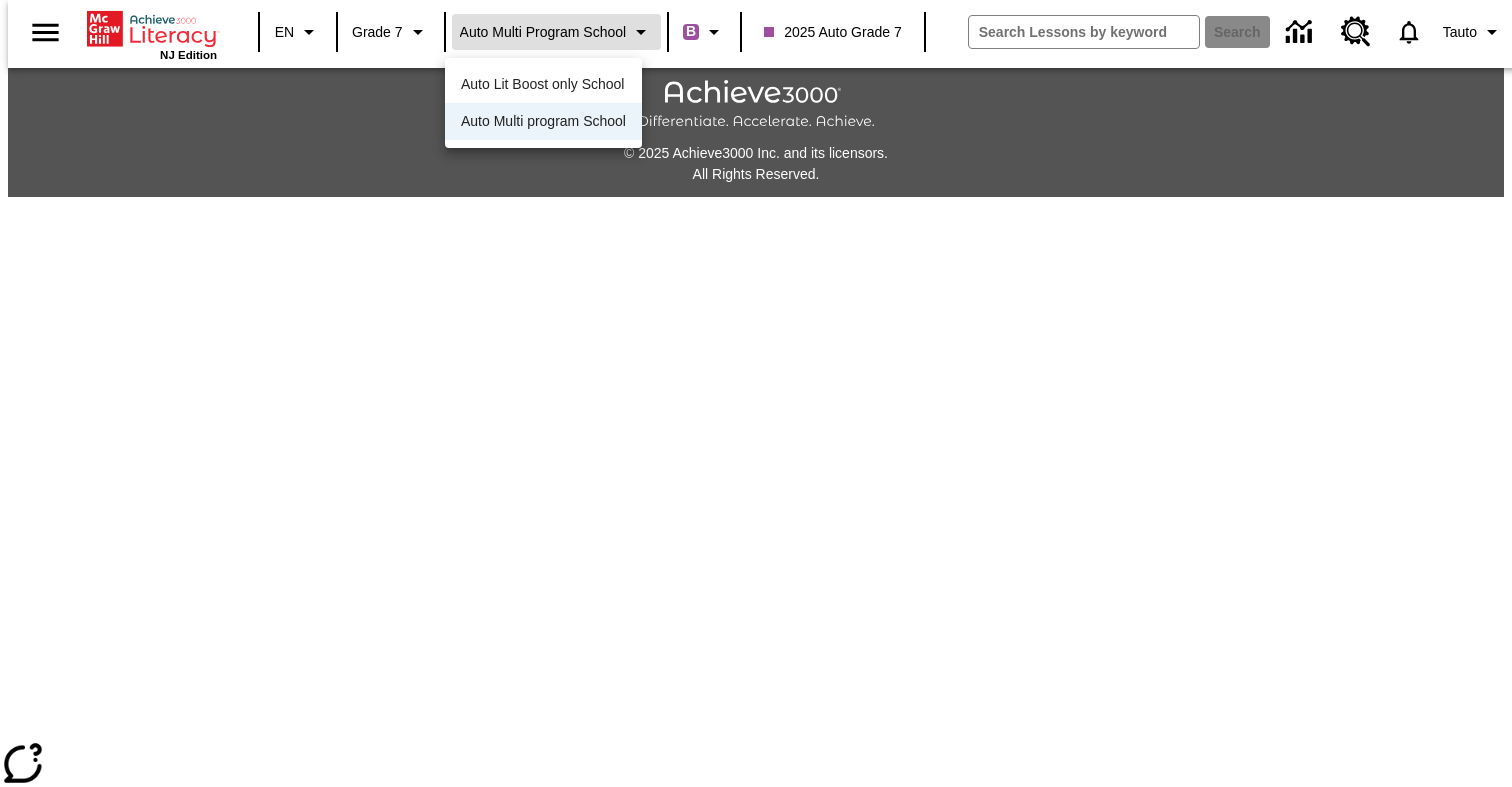 click at bounding box center [756, 393] 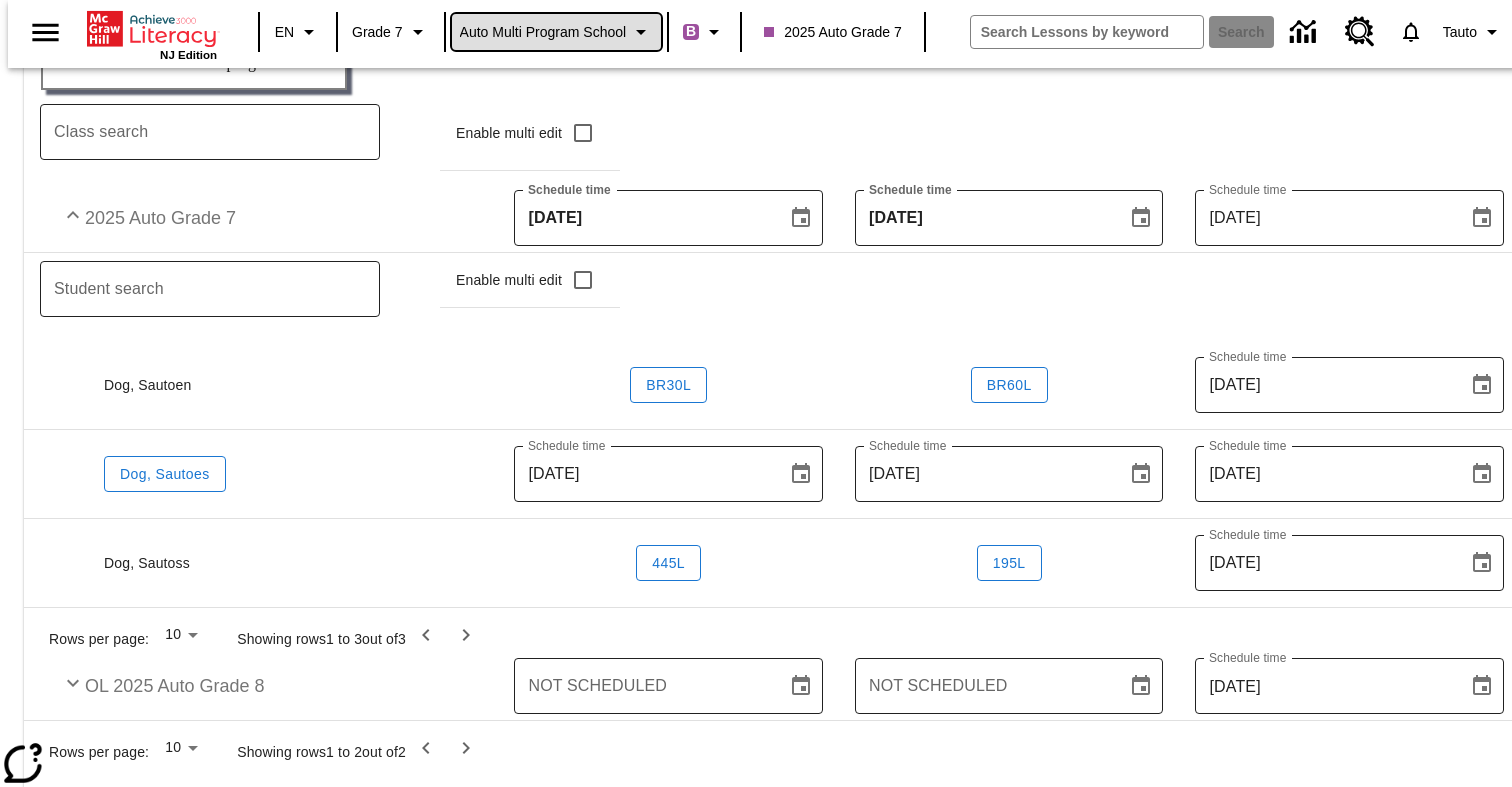 scroll, scrollTop: 0, scrollLeft: 0, axis: both 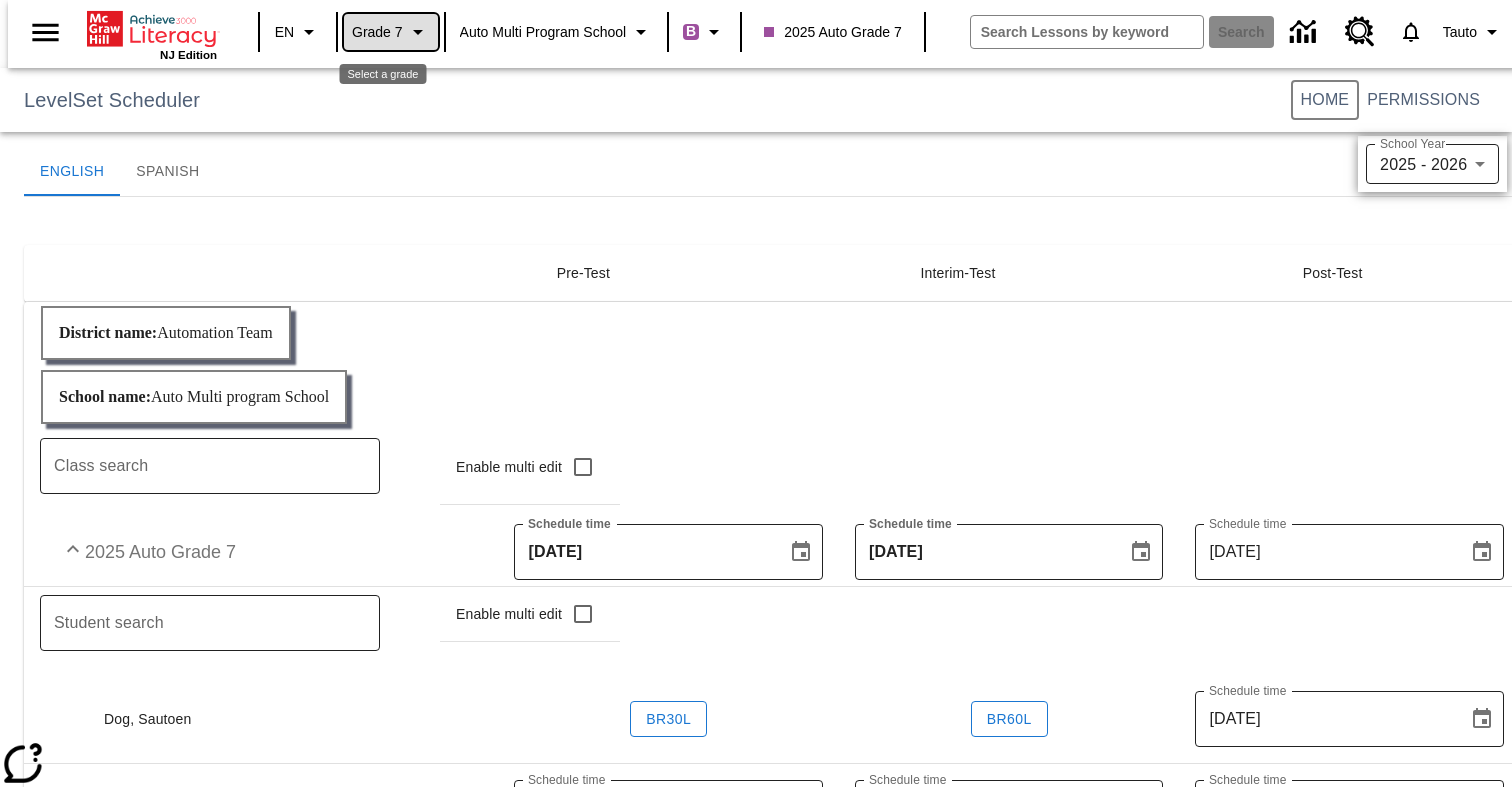 click on "Grade 7" at bounding box center [391, 32] 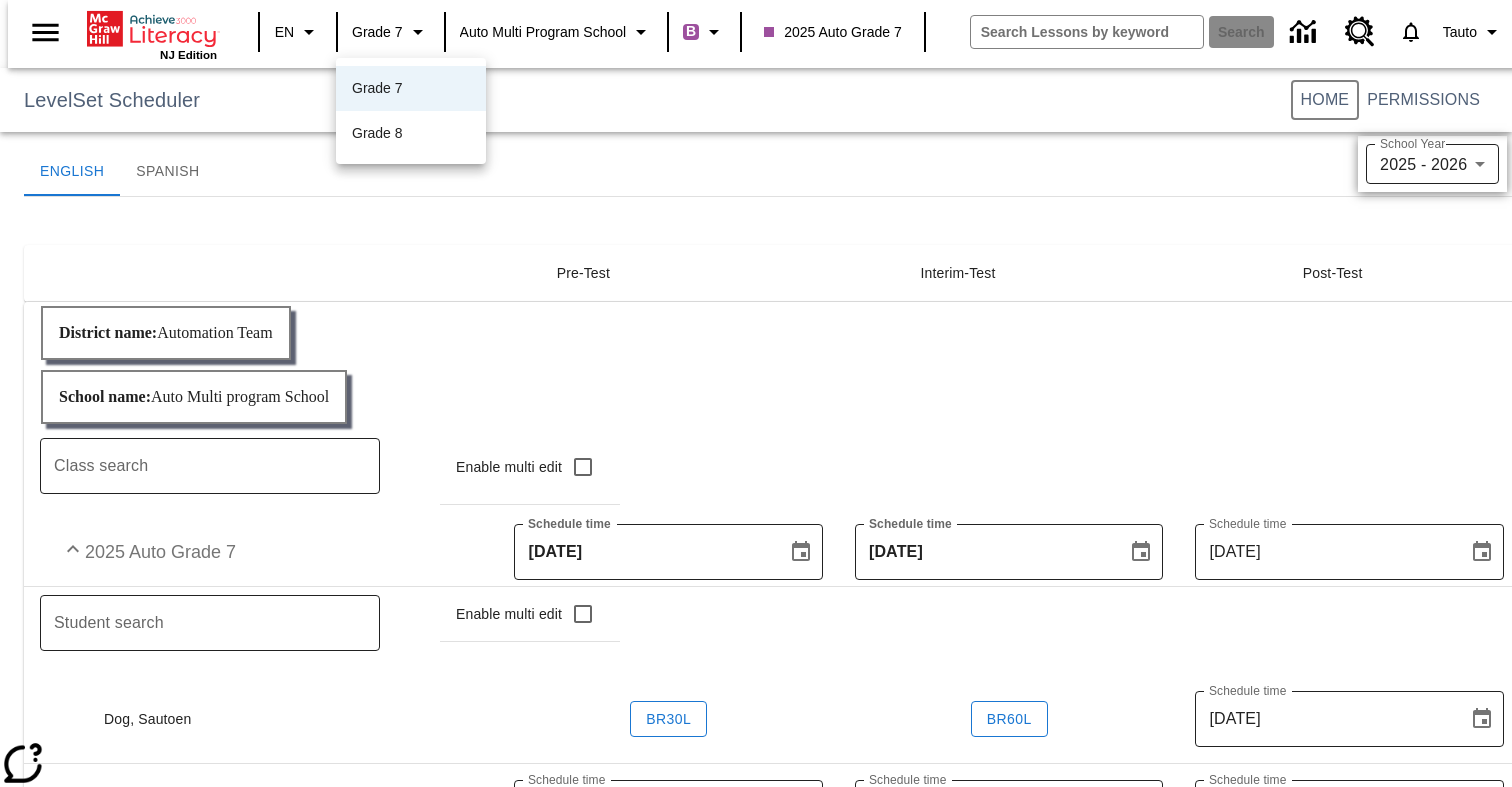 click at bounding box center (756, 393) 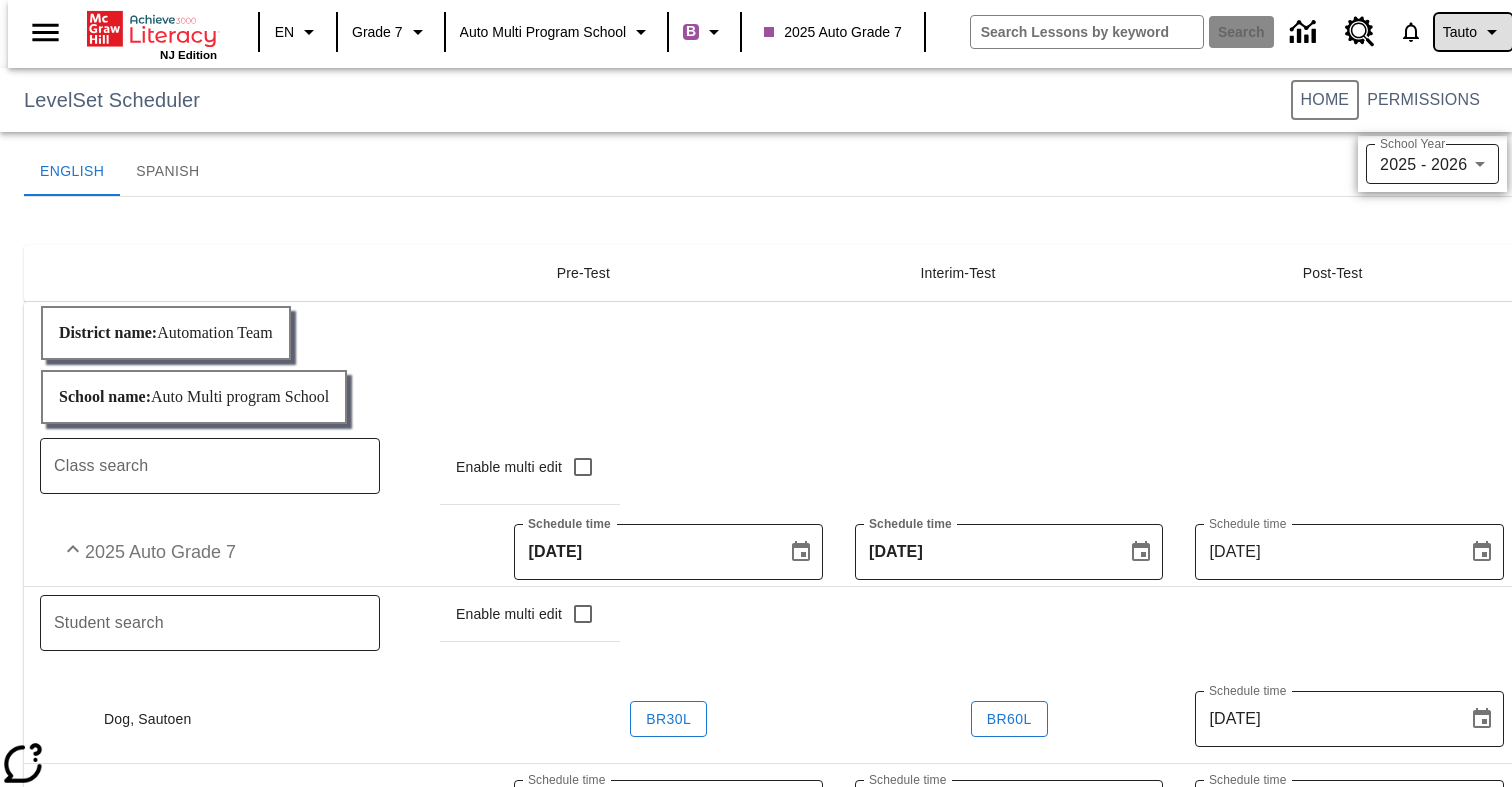 click on "Tauto" at bounding box center [1460, 32] 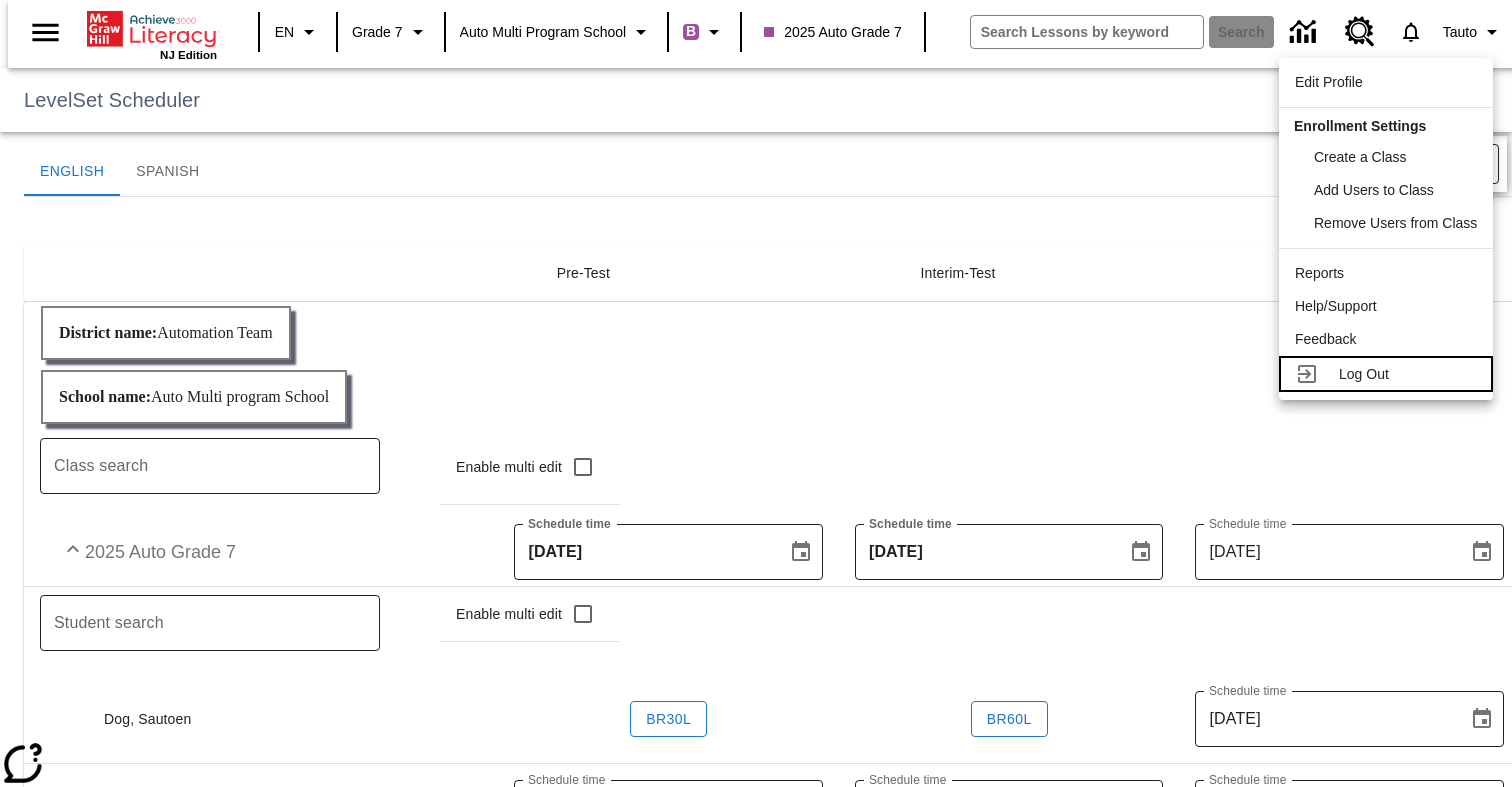 click on "Log Out" at bounding box center (1364, 374) 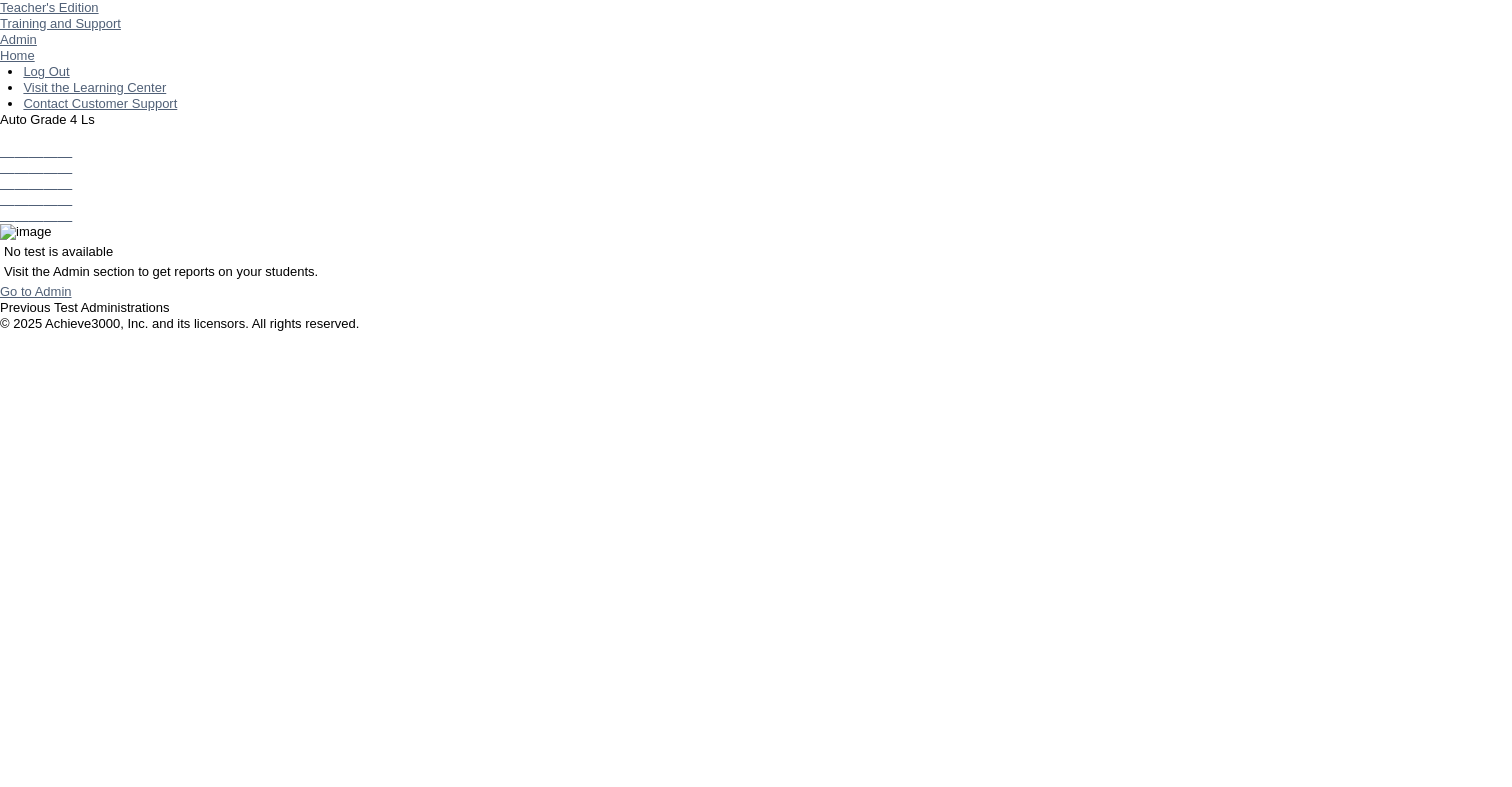 scroll, scrollTop: 0, scrollLeft: 0, axis: both 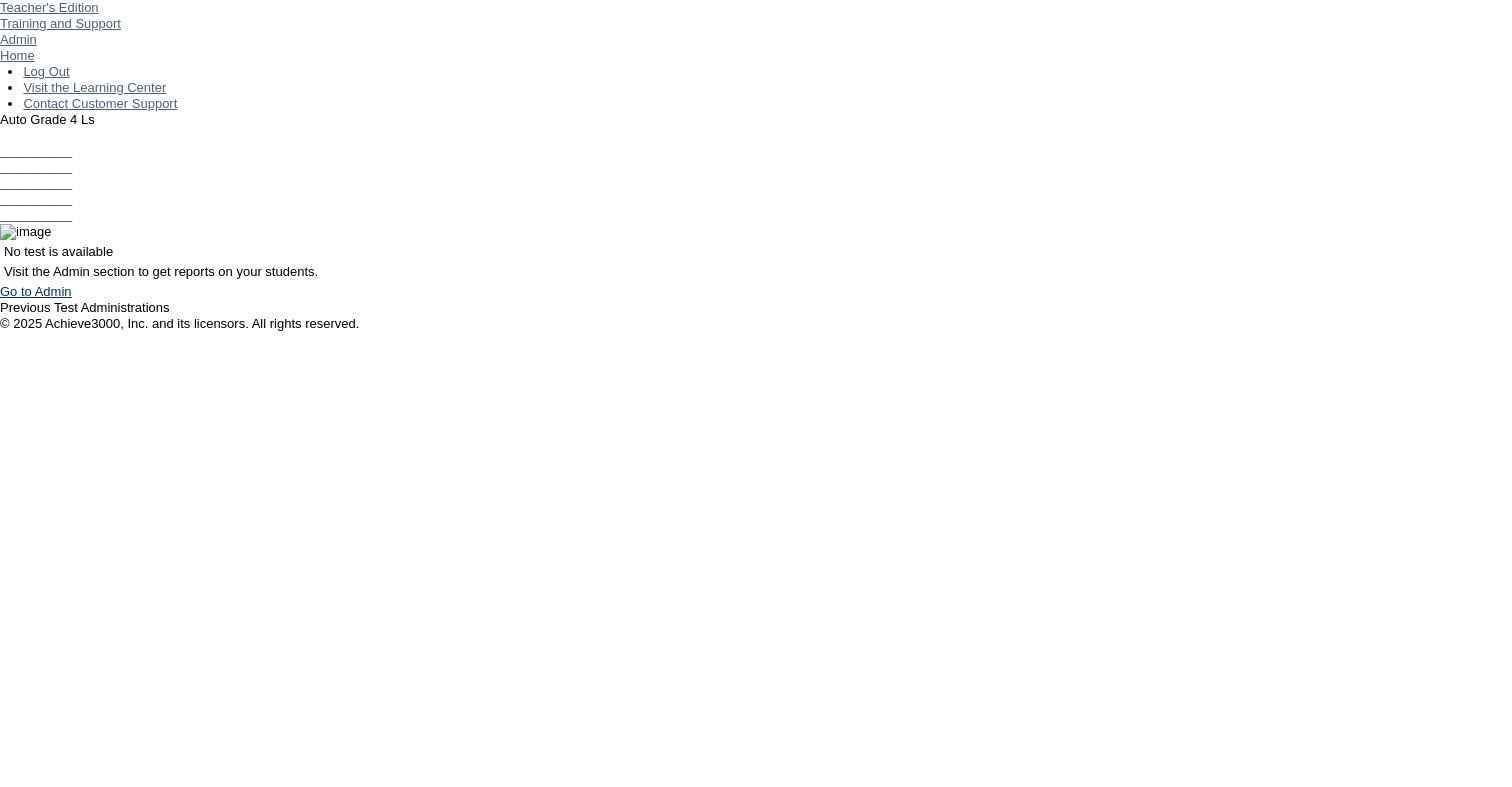 click on "Go to Admin" at bounding box center (36, 291) 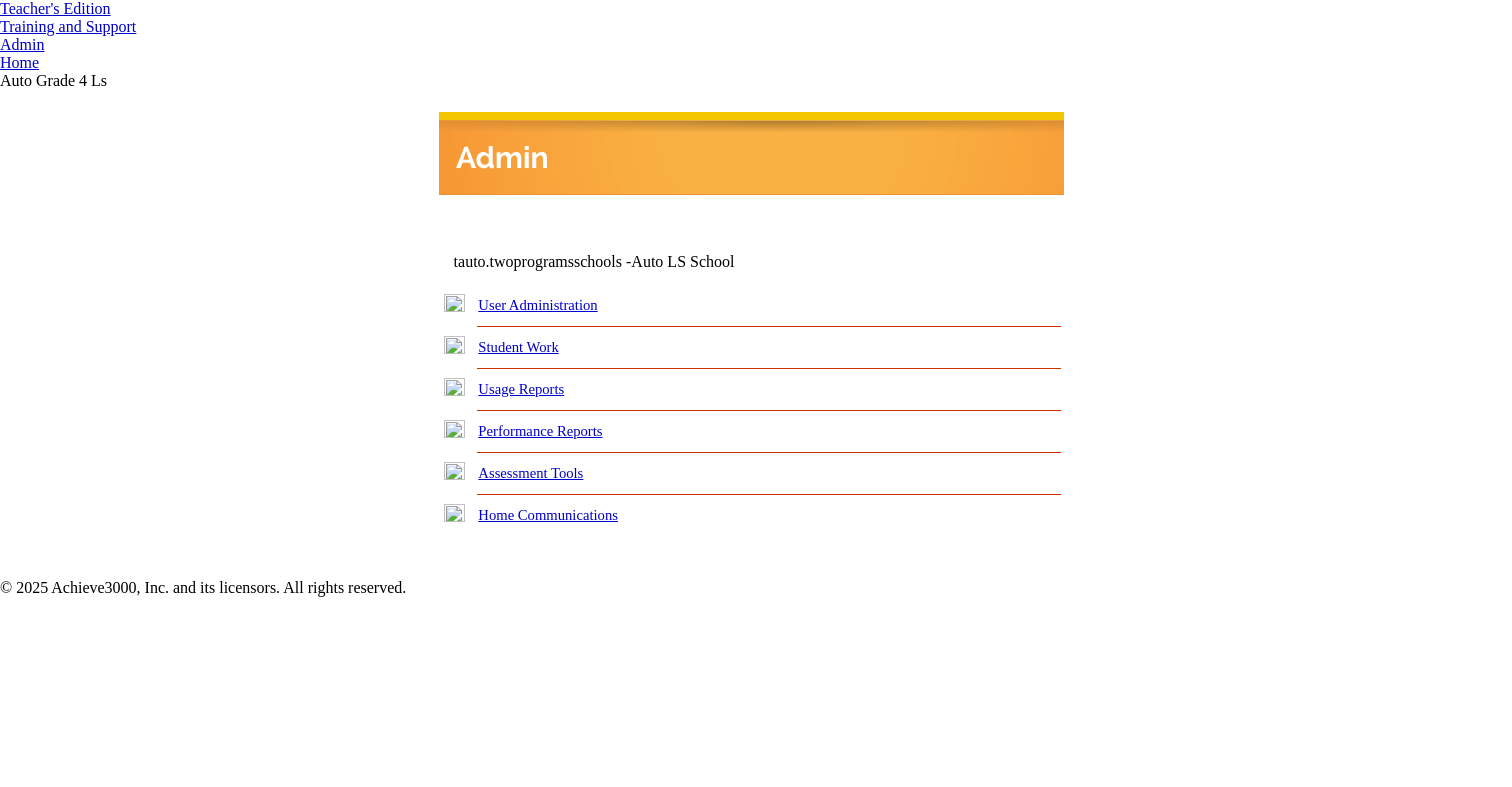 scroll, scrollTop: 0, scrollLeft: 0, axis: both 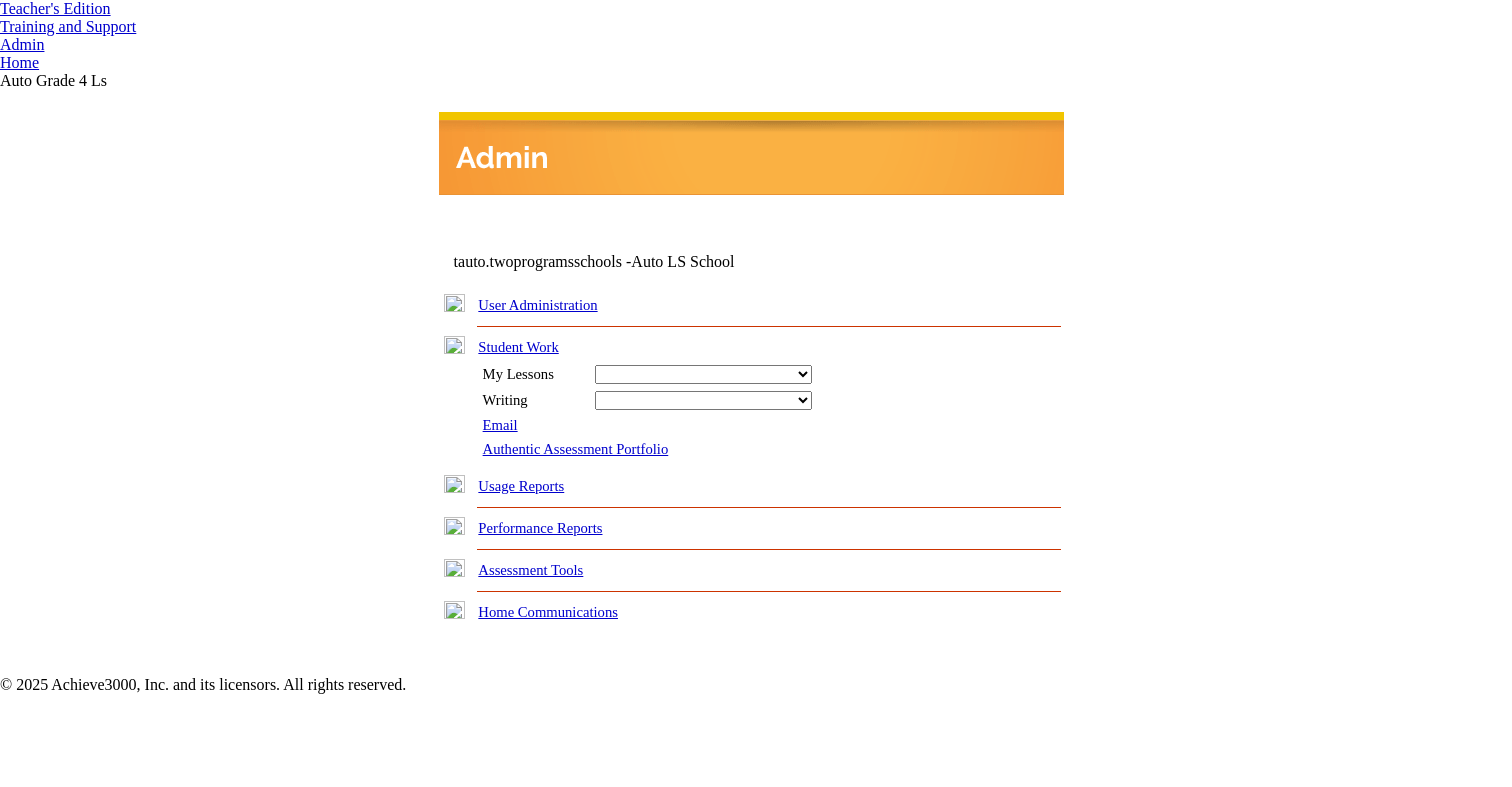 click on "Usage Reports" at bounding box center [521, 486] 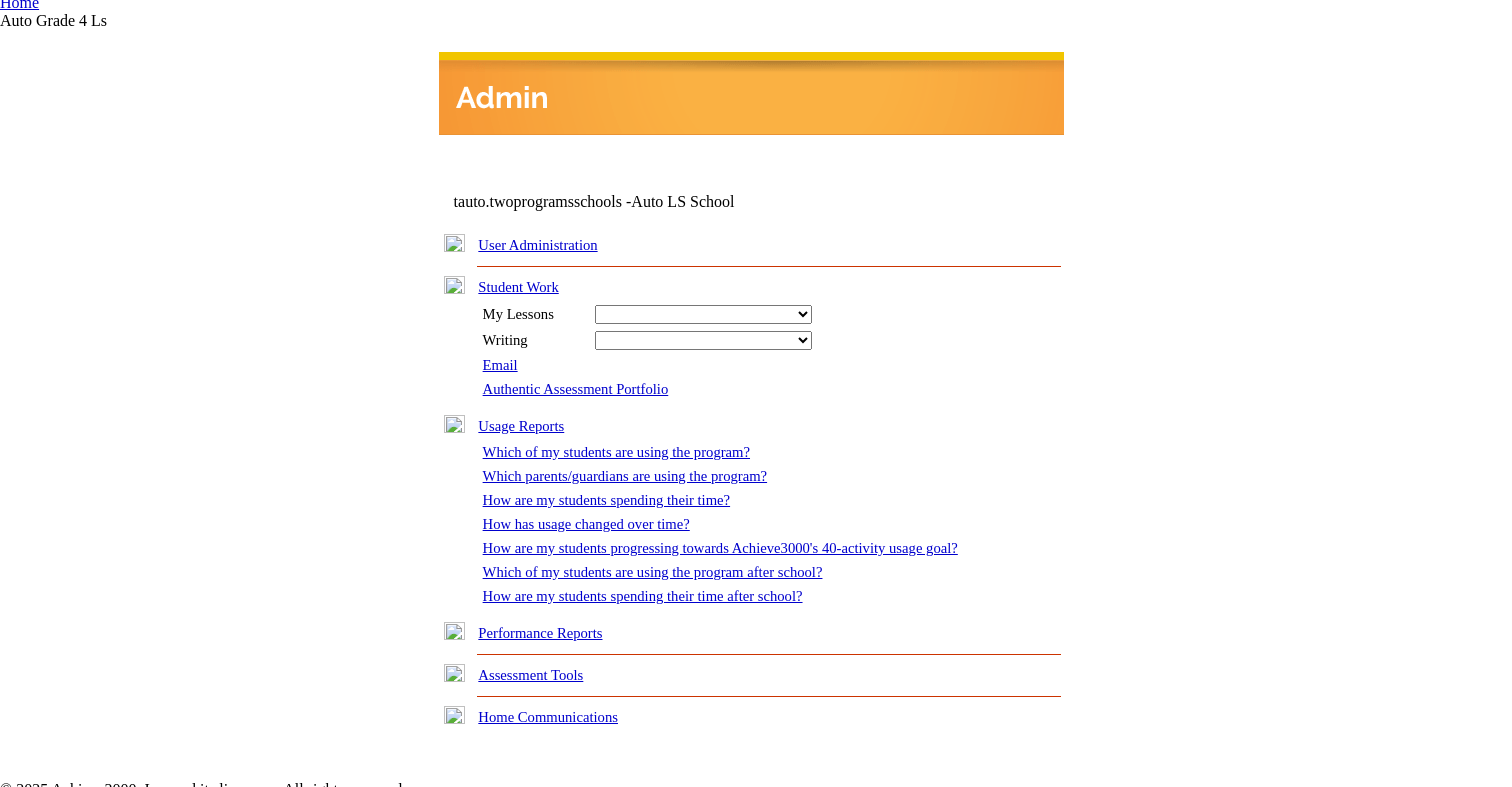 click on "Performance Reports" at bounding box center [540, 633] 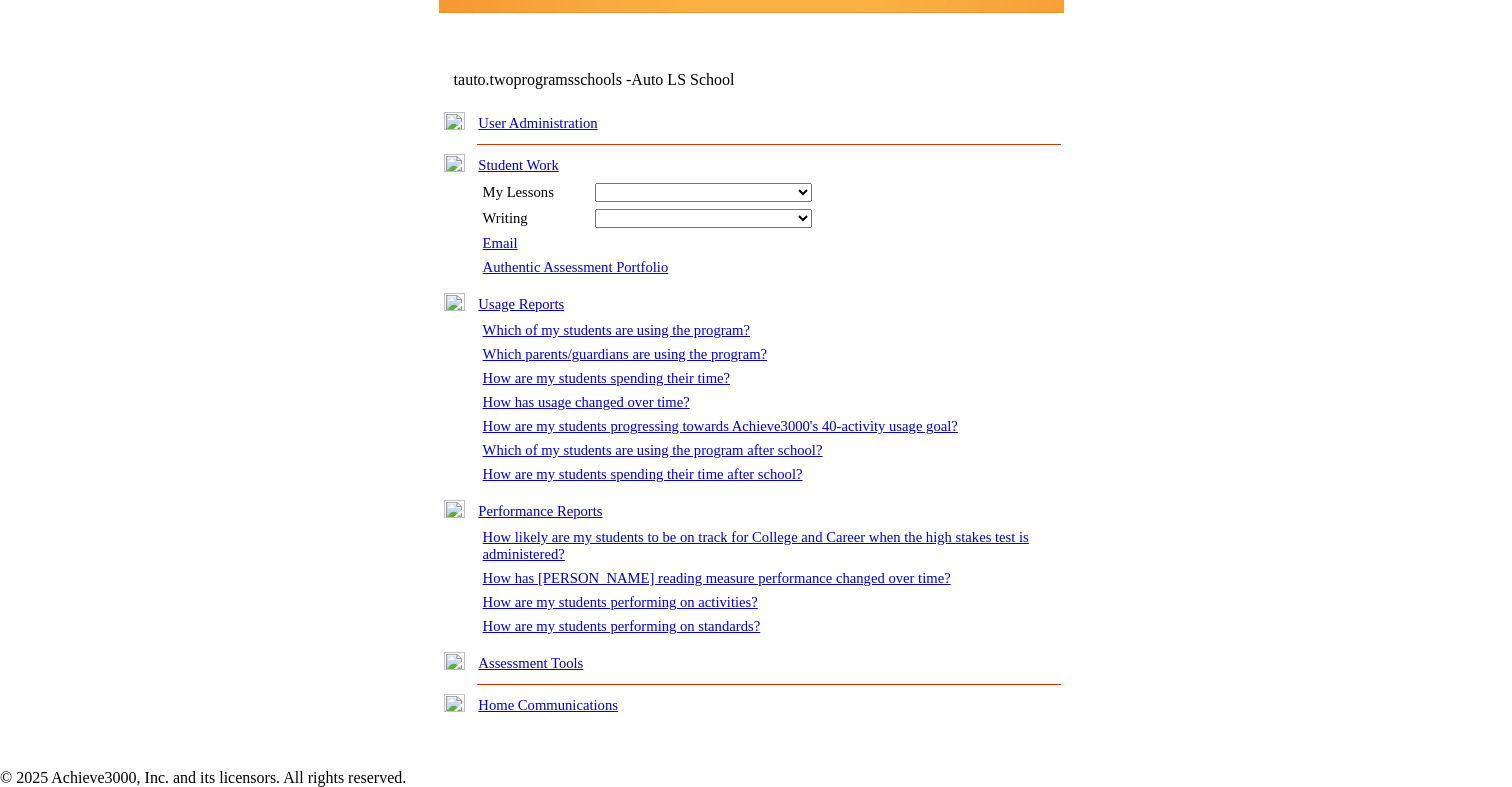 click on "Assessment Tools" at bounding box center [530, 663] 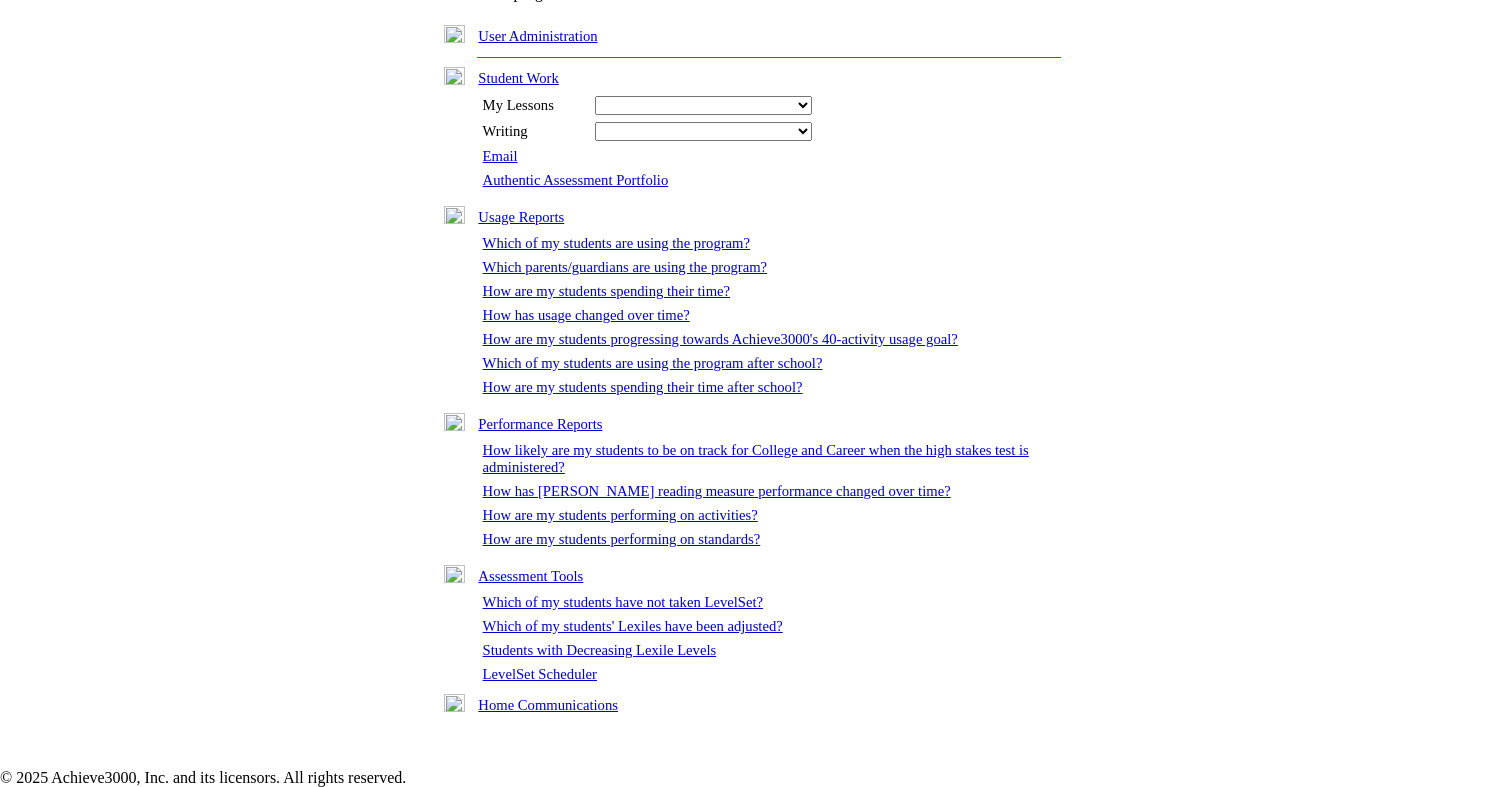 click on "Home Communications" at bounding box center [548, 705] 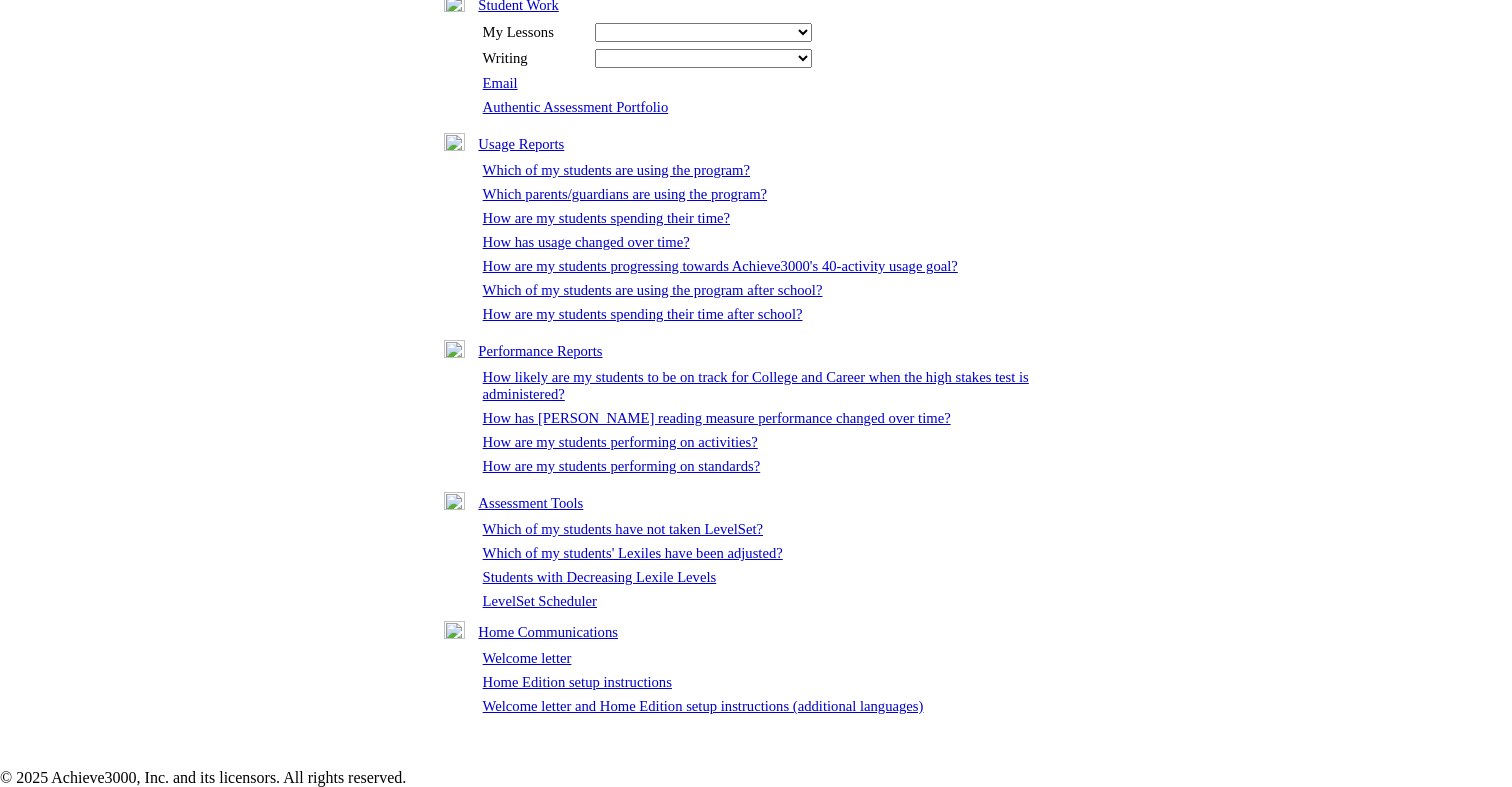 click on "LevelSet Scheduler" at bounding box center [540, 601] 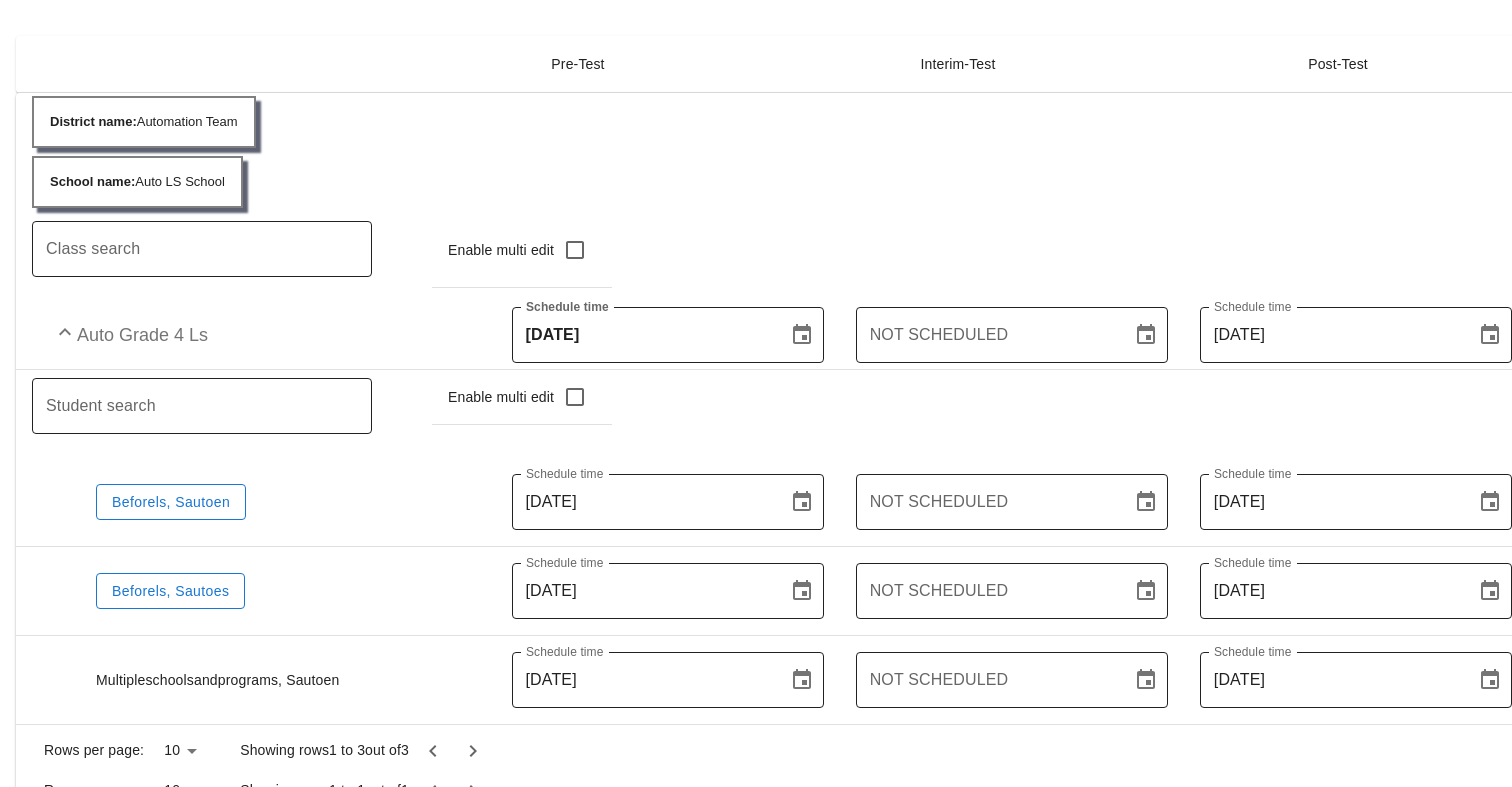 scroll, scrollTop: 440, scrollLeft: 0, axis: vertical 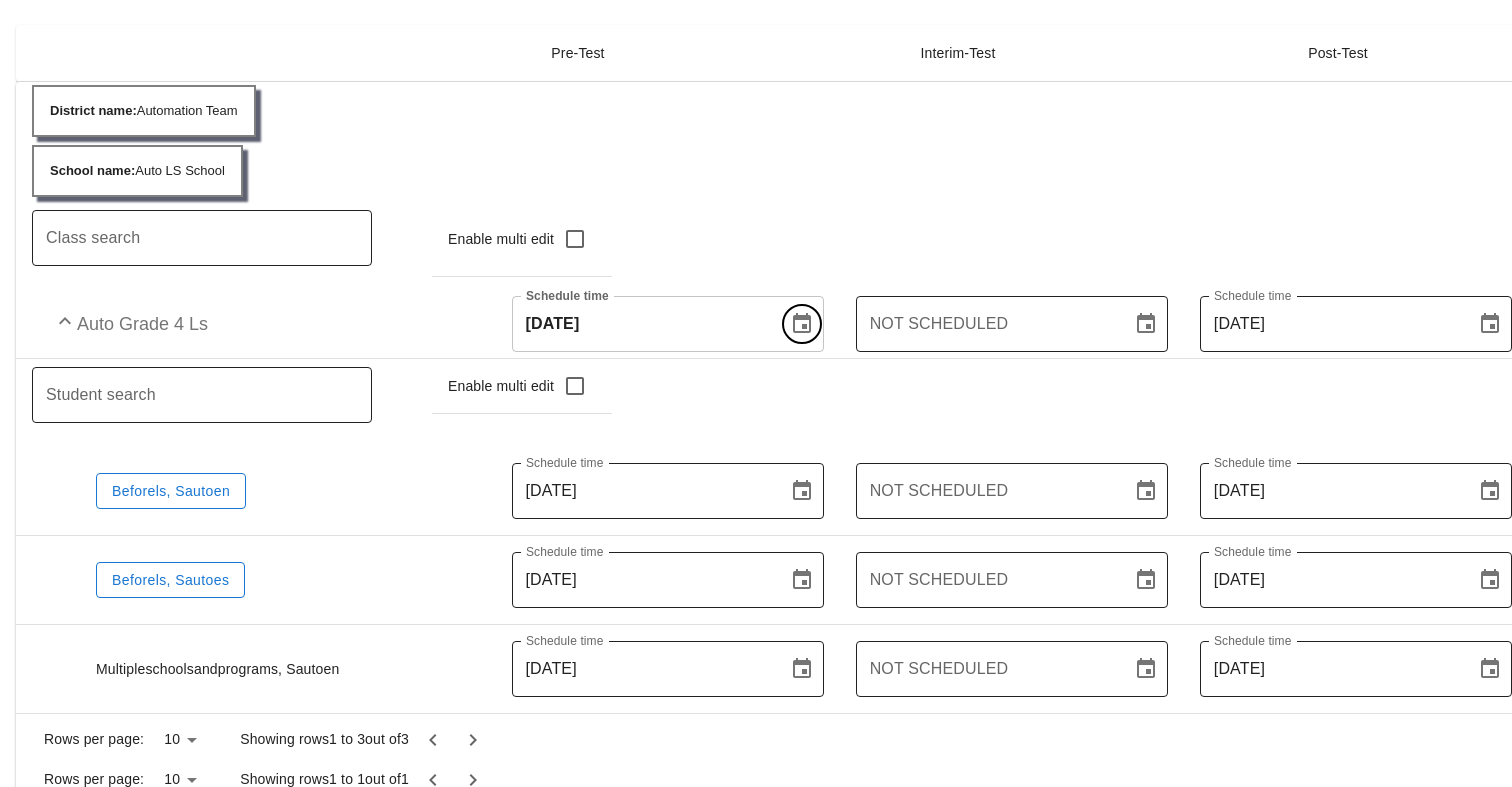 click 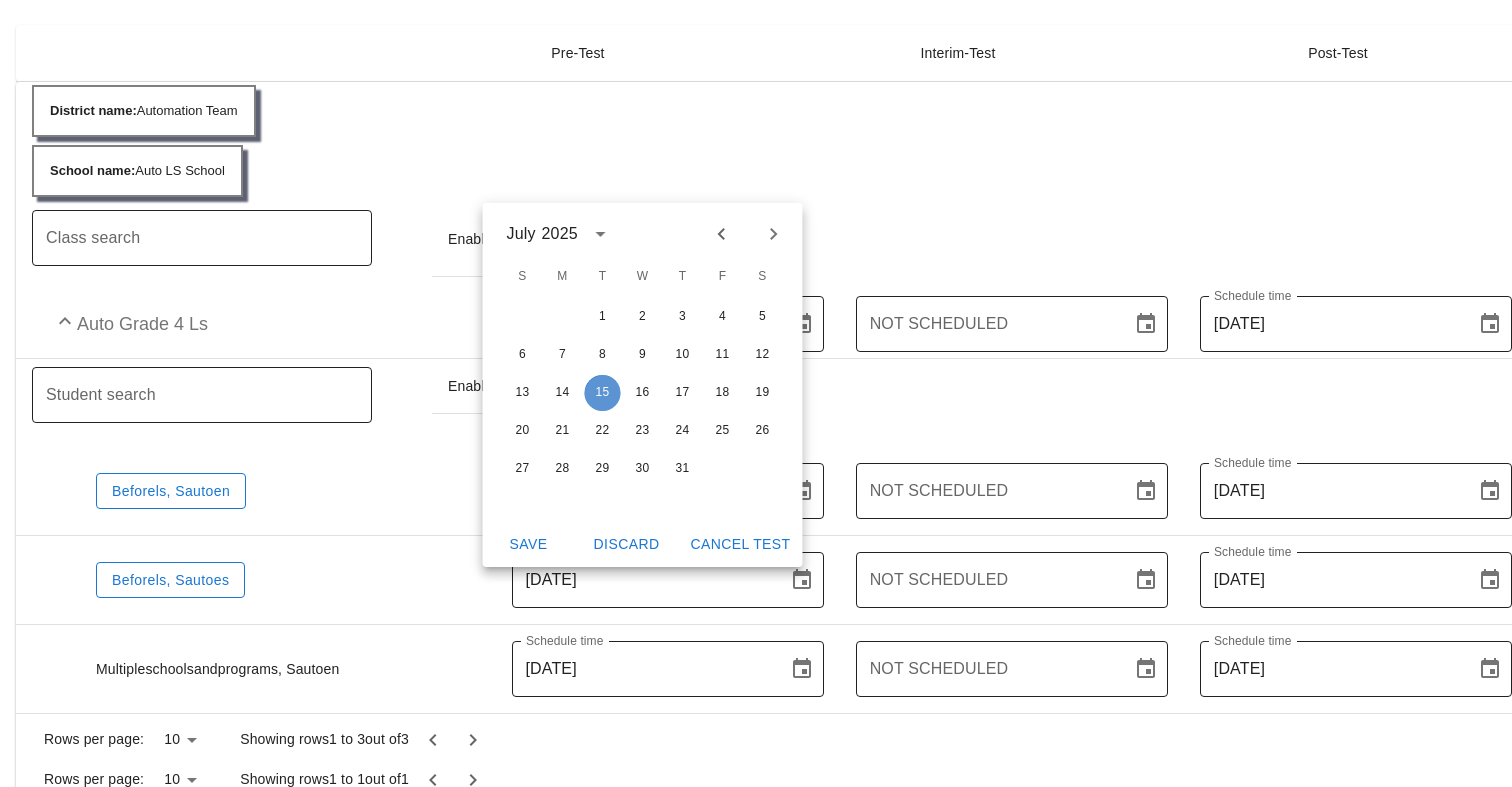 click on "15" at bounding box center [603, 393] 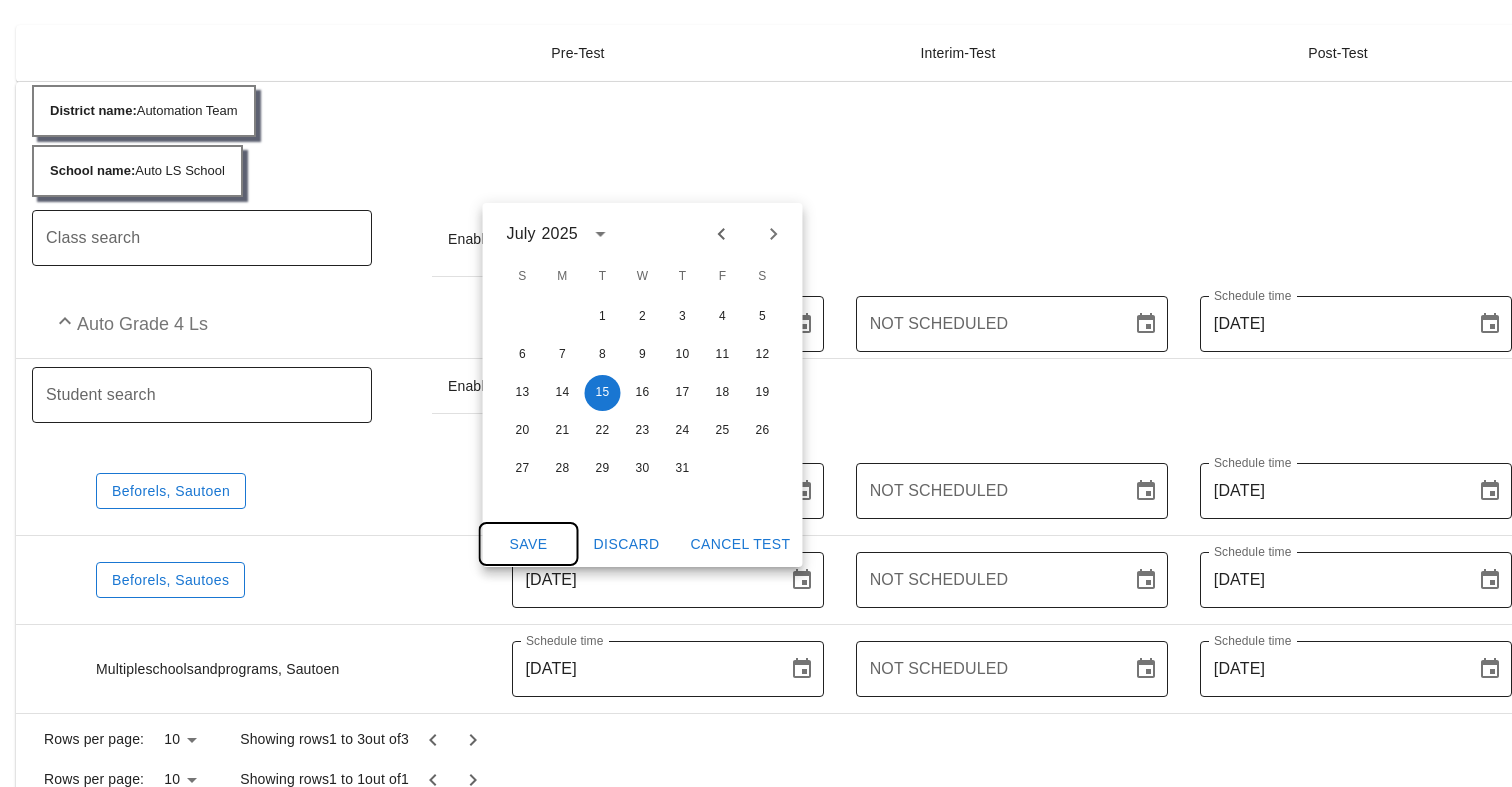 click on "Save" at bounding box center (529, 544) 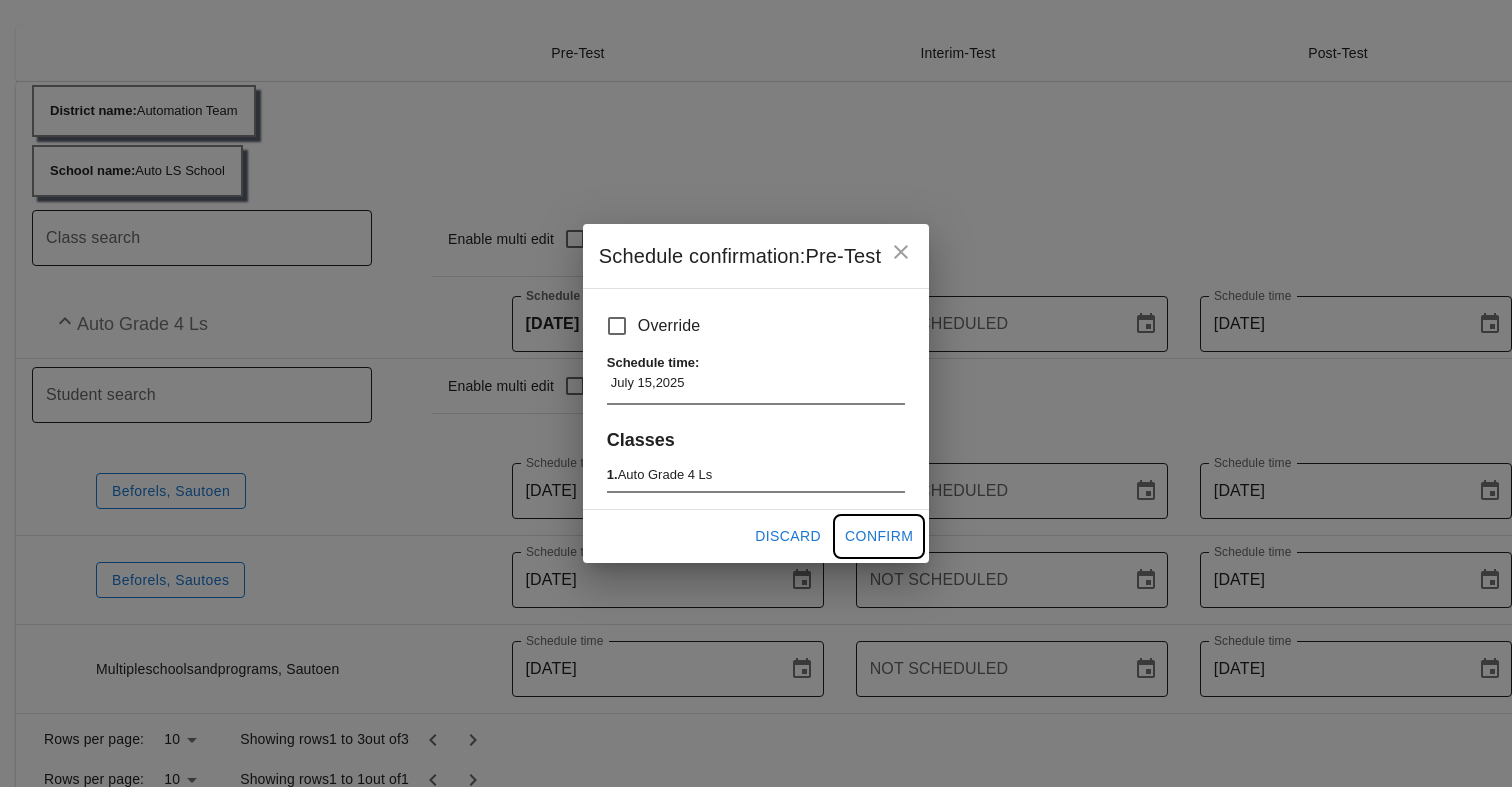 click on "Confirm" at bounding box center [879, 536] 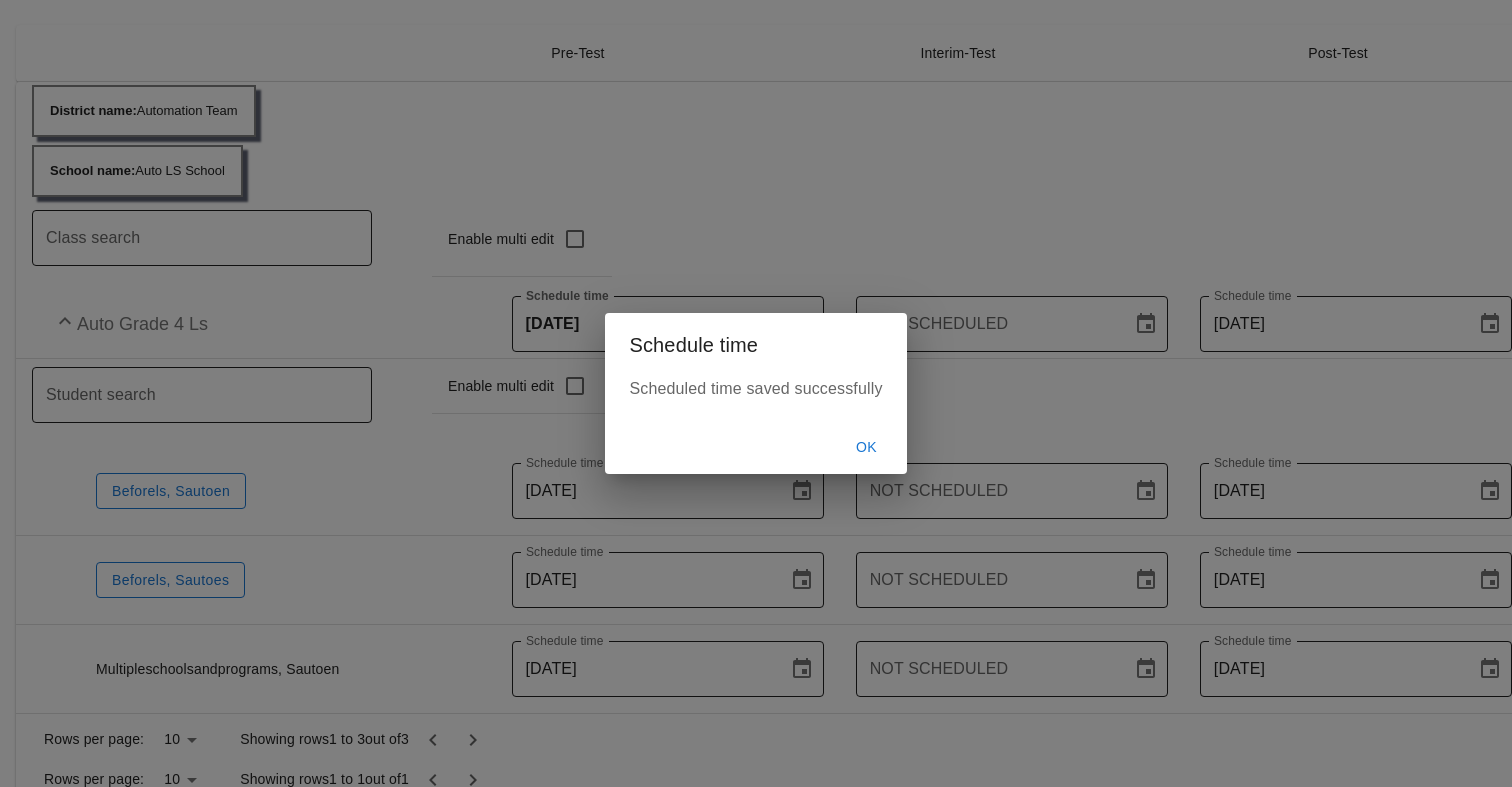 click on "OK" at bounding box center [867, 447] 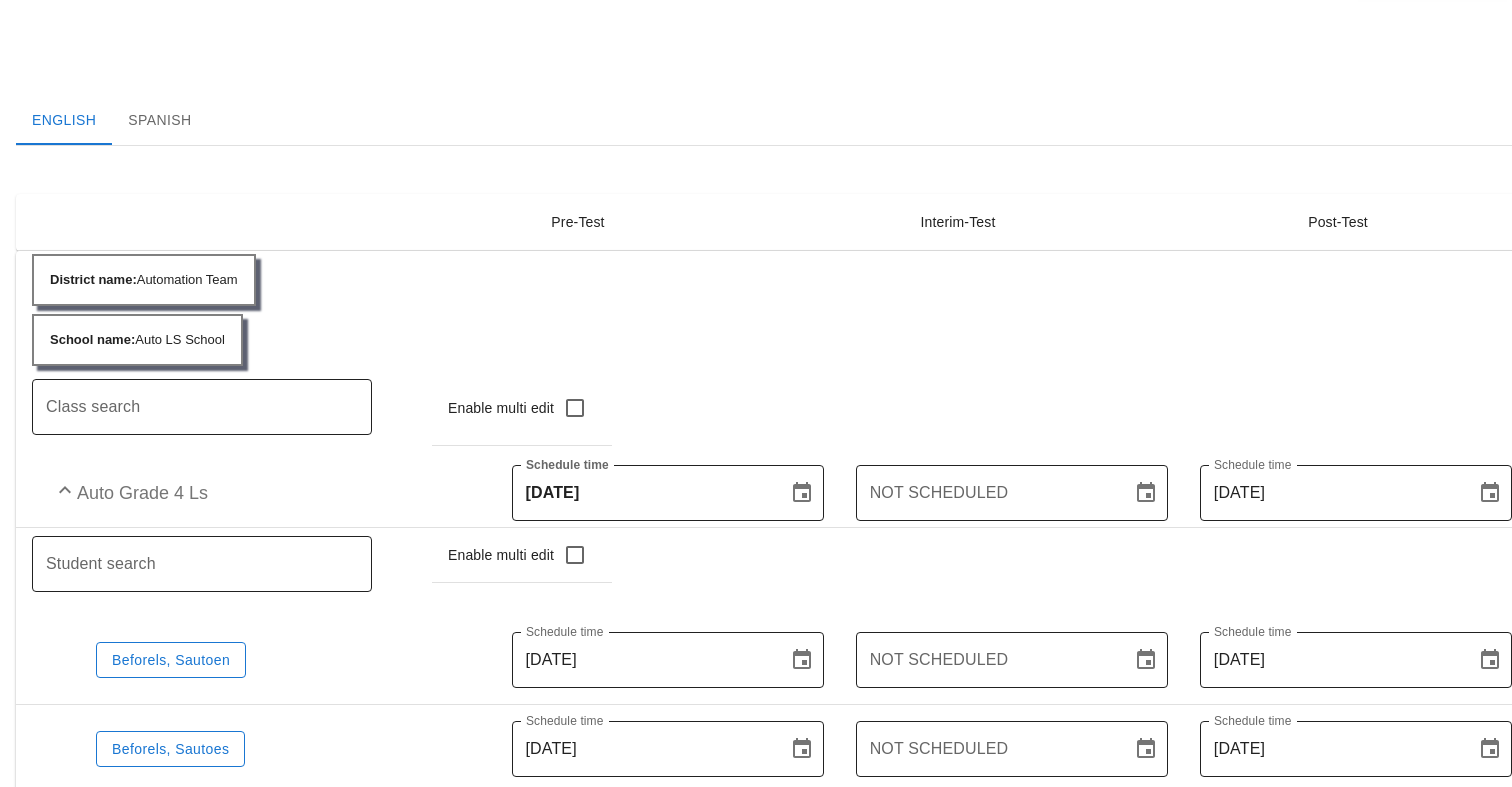 scroll, scrollTop: 260, scrollLeft: 0, axis: vertical 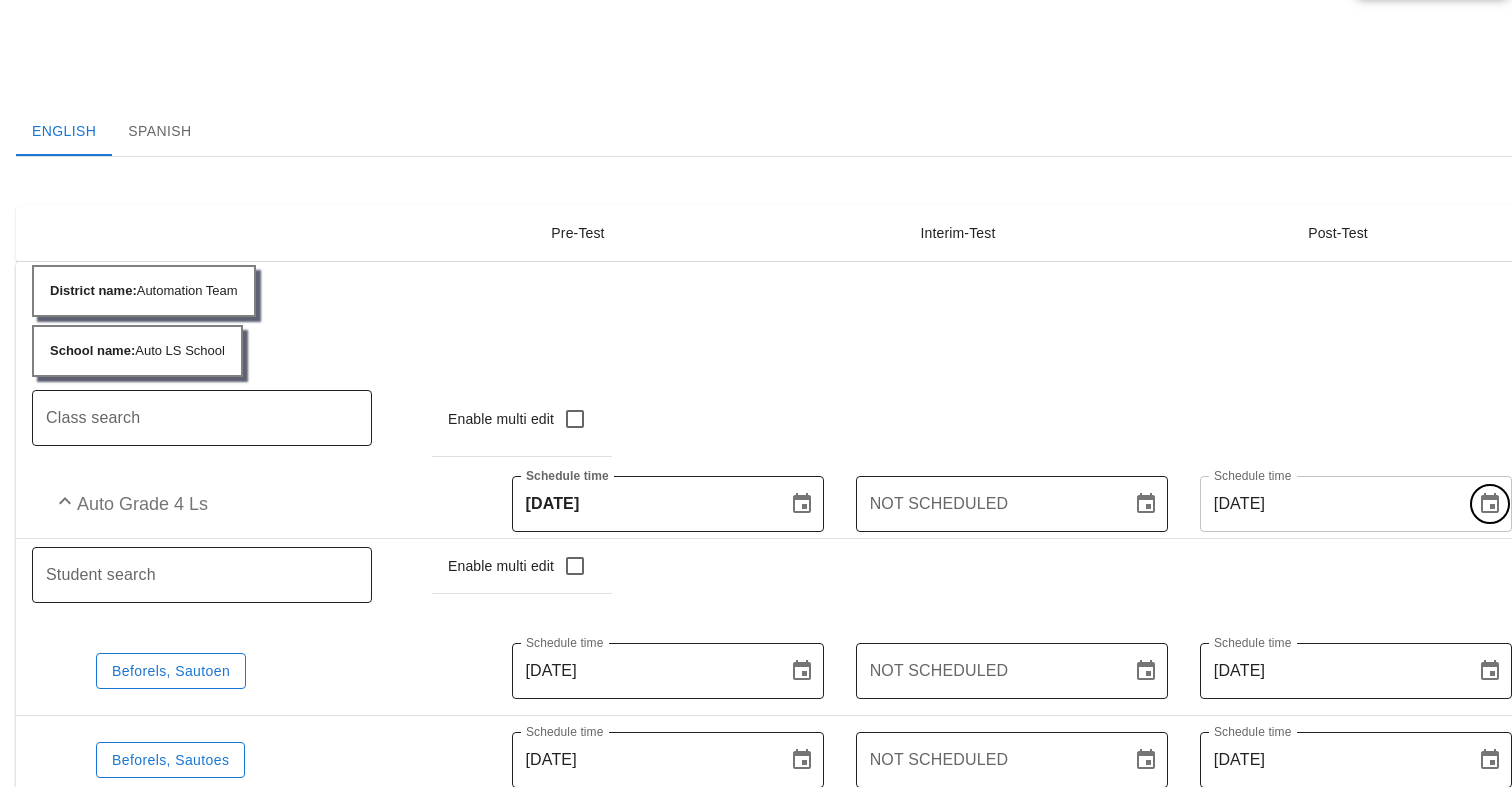 click 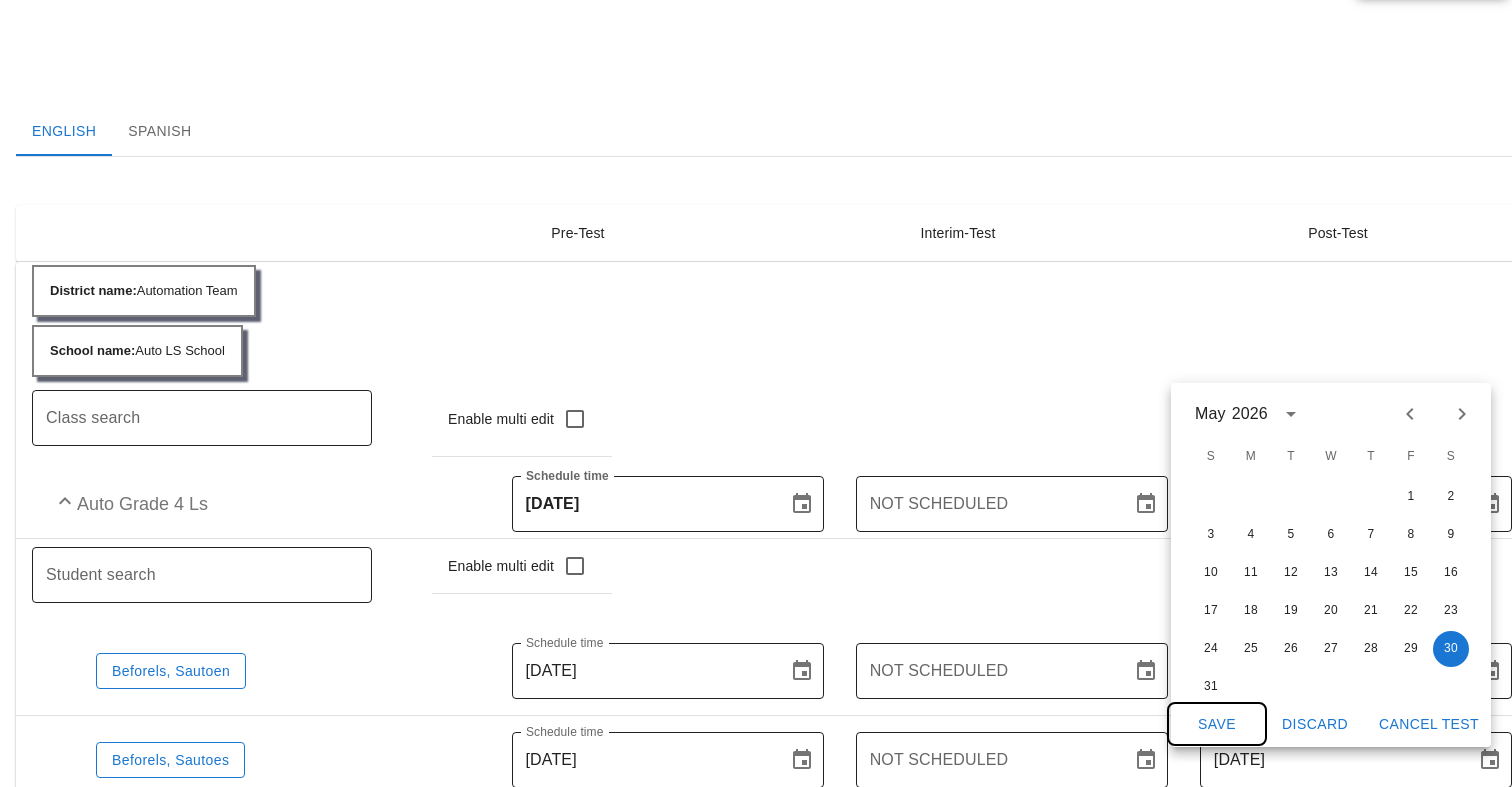 click on "Save" at bounding box center (1217, 724) 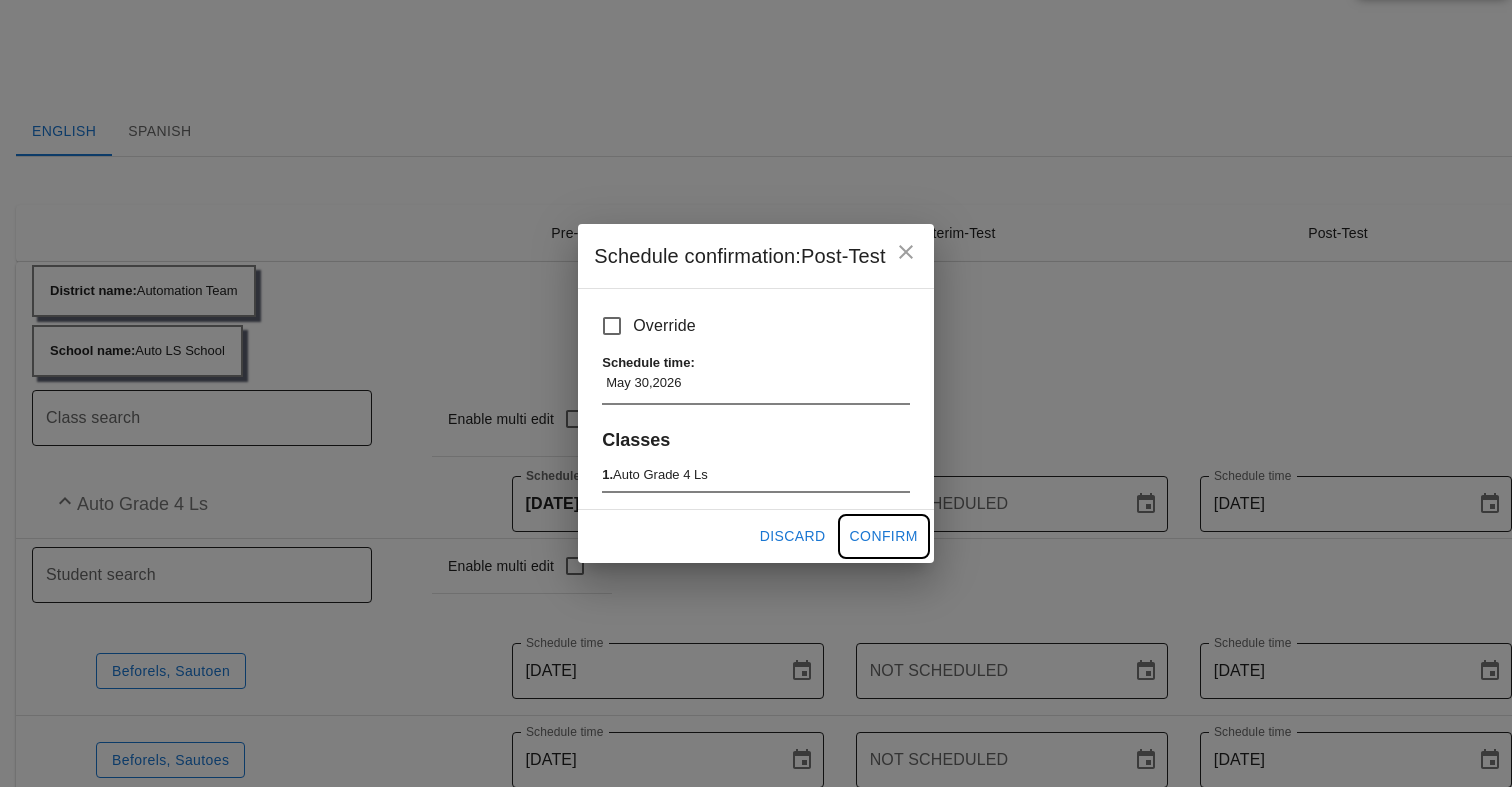 click on "Confirm" at bounding box center [884, 536] 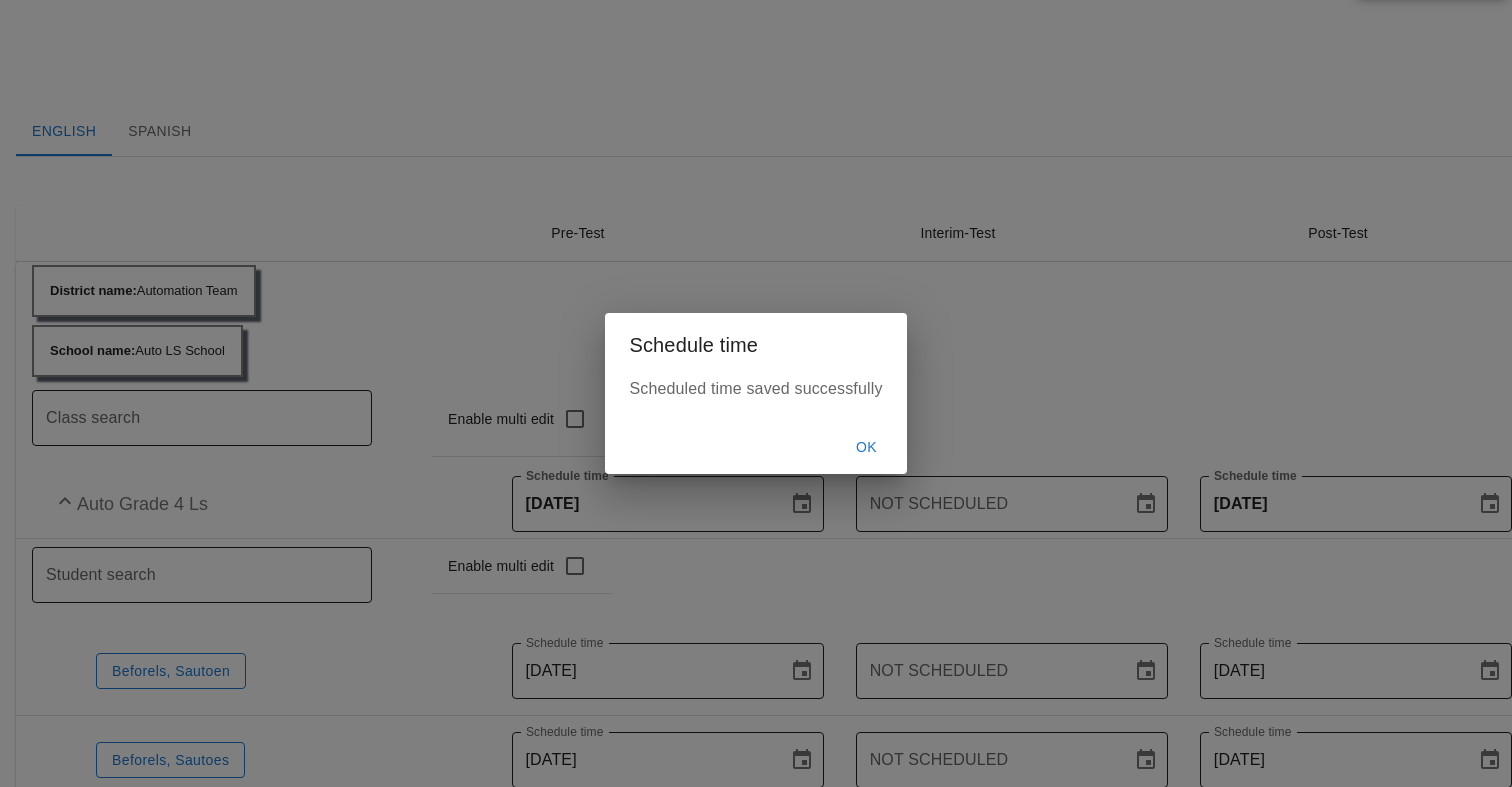 click on "Schedule time Scheduled time saved successfully OK" at bounding box center [756, 393] 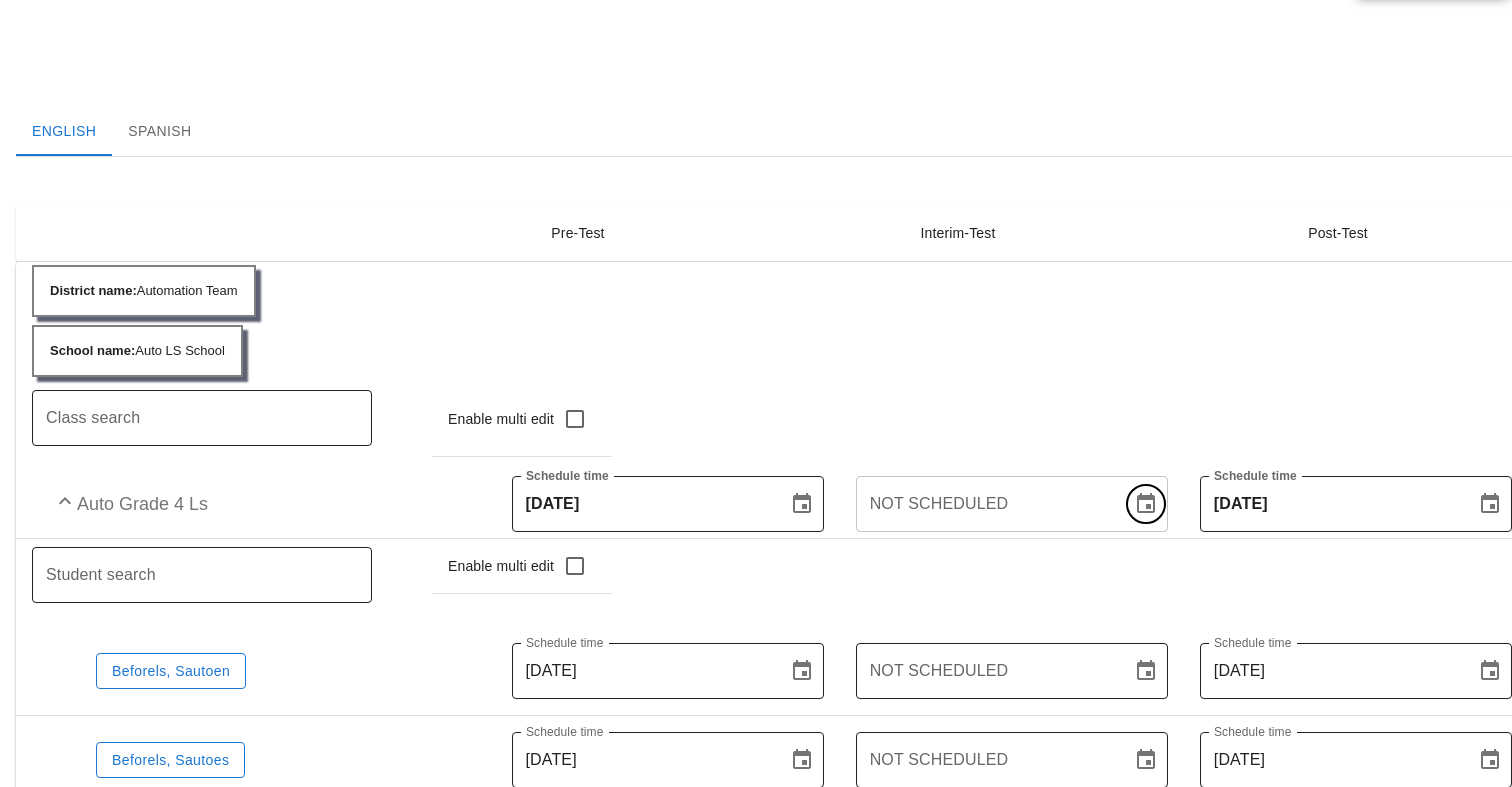 click 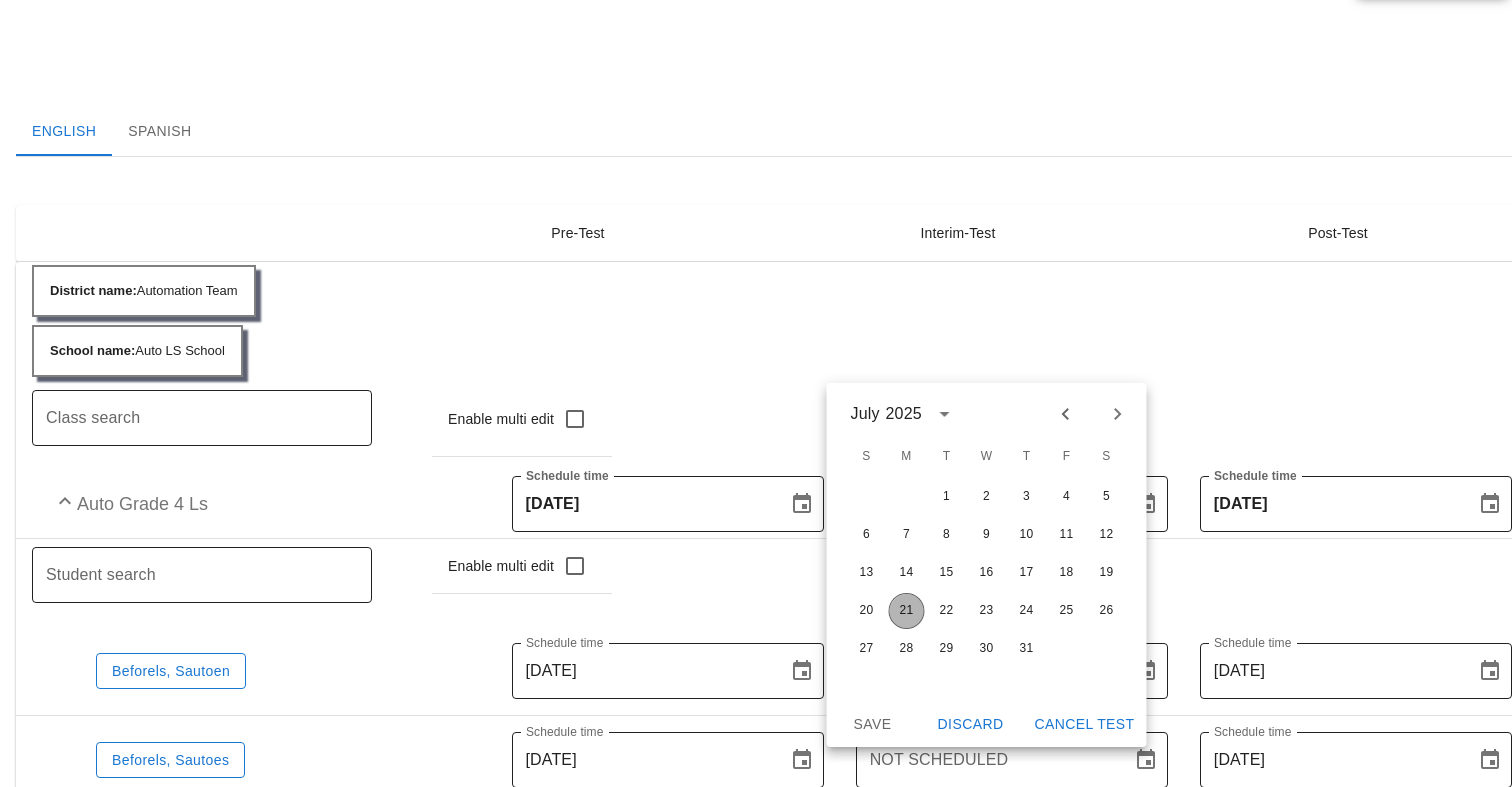 click on "21" at bounding box center (907, 611) 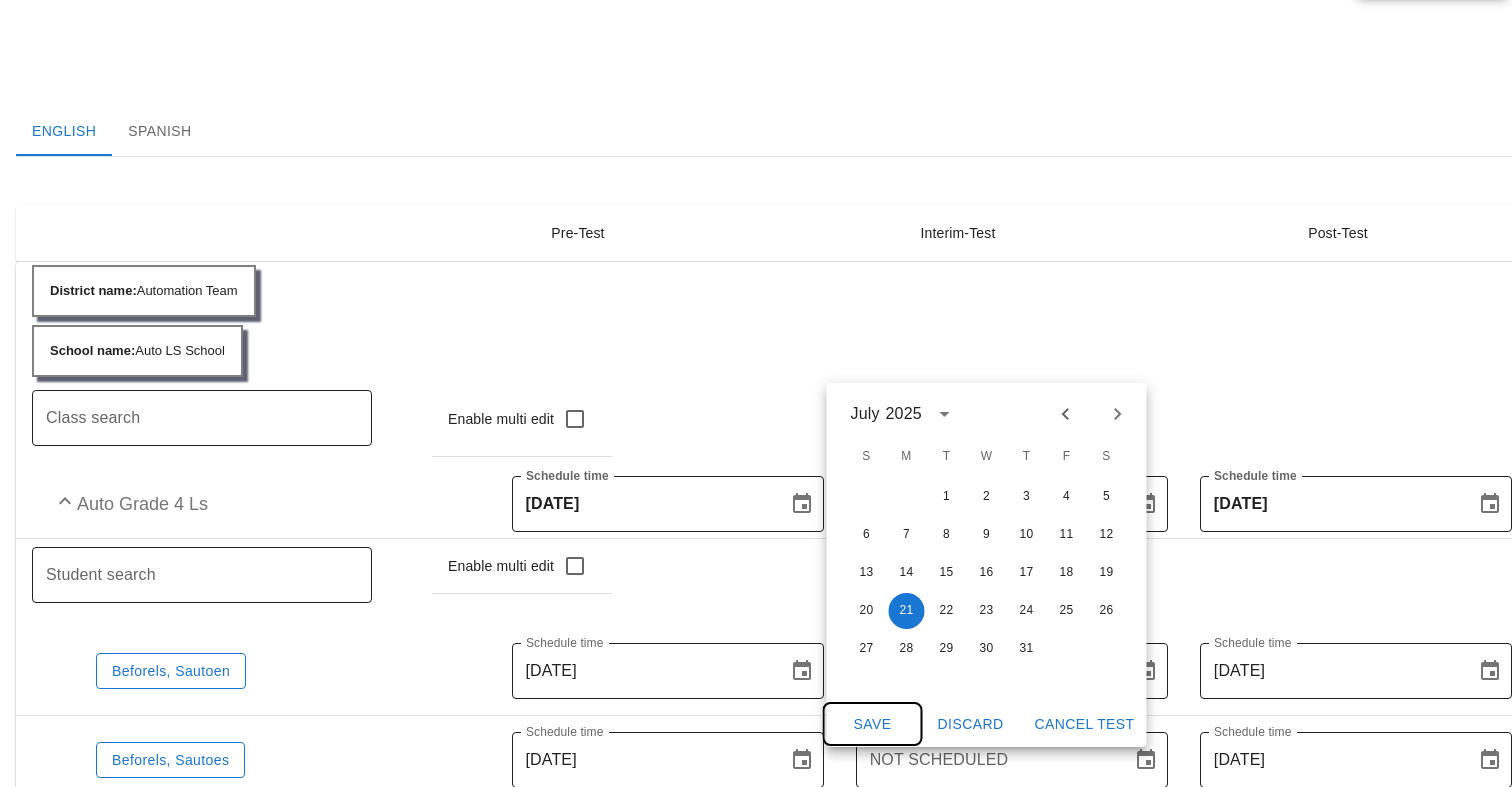 click on "Save" at bounding box center (873, 724) 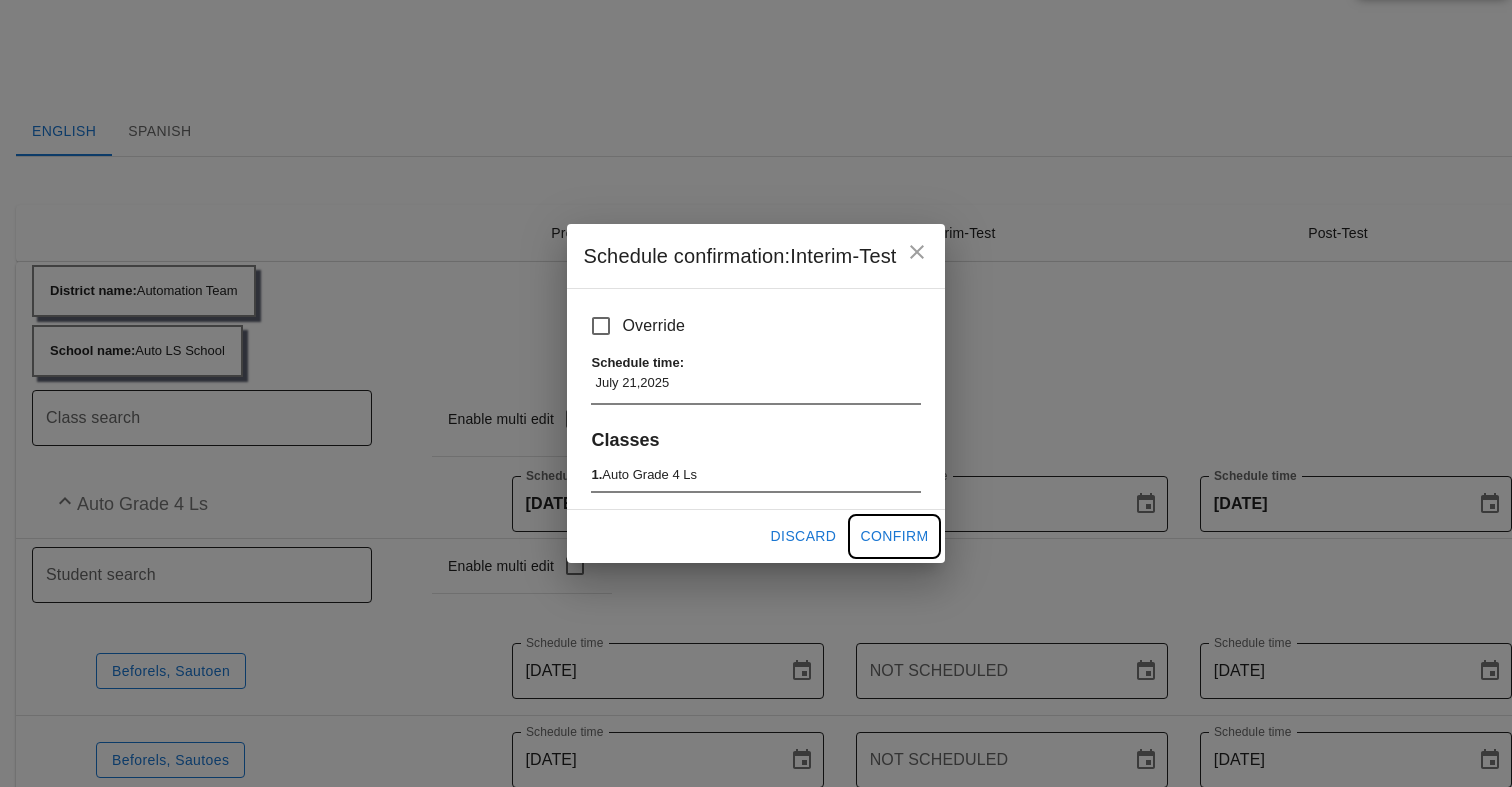 click on "Confirm" at bounding box center [894, 536] 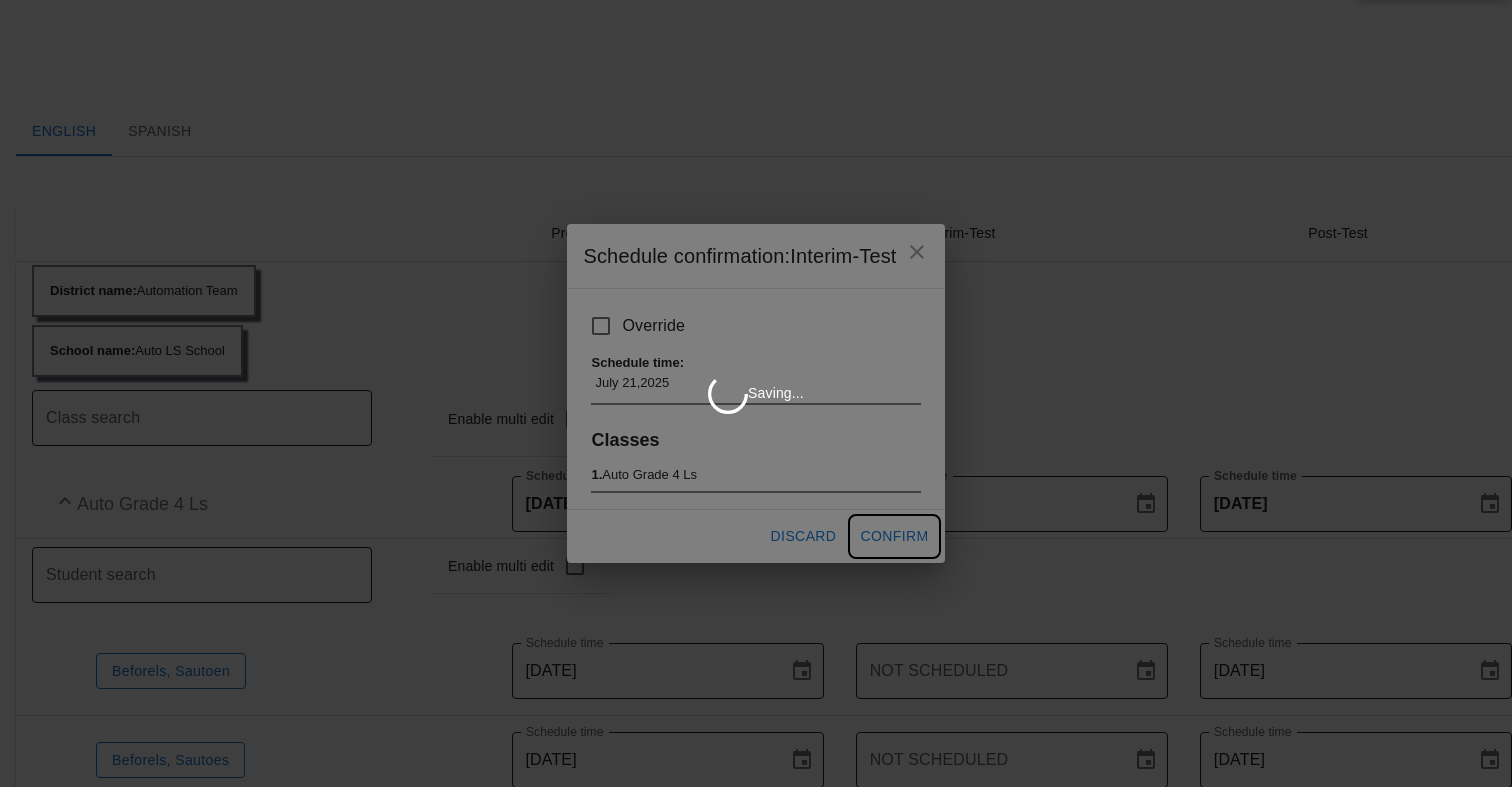 type on "Jul 21, 2025" 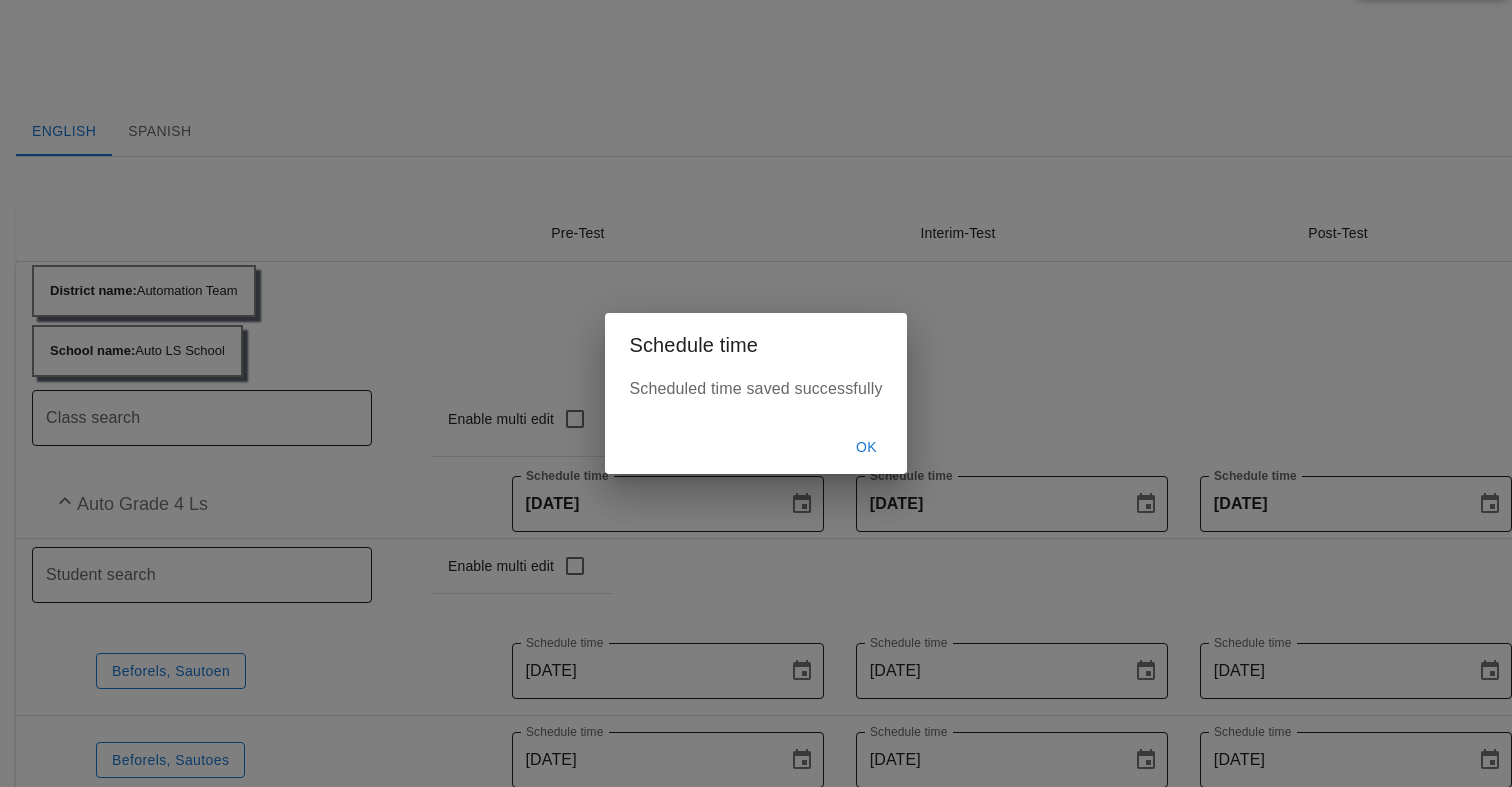 click on "OK" at bounding box center (866, 447) 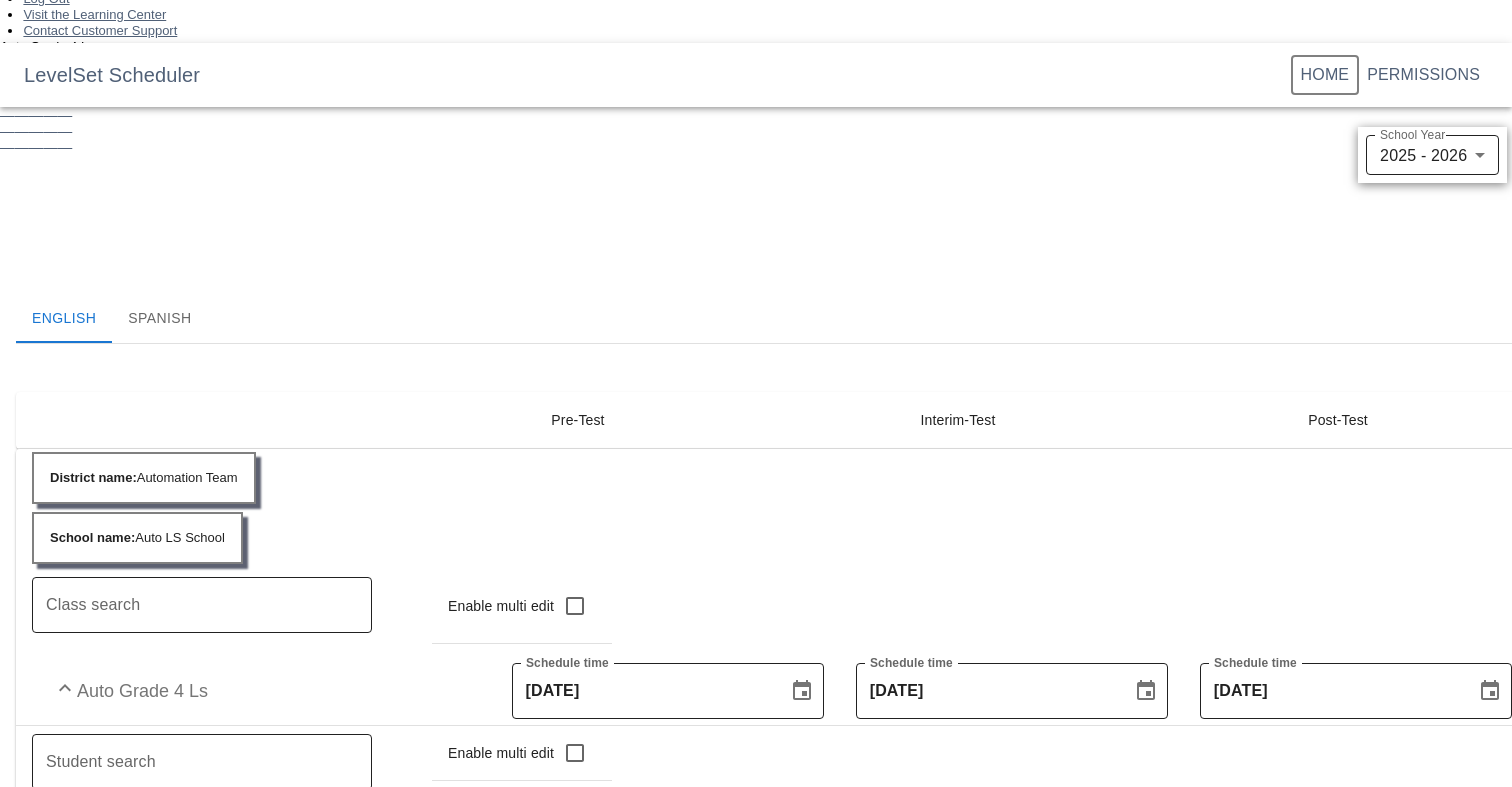 scroll, scrollTop: 0, scrollLeft: 0, axis: both 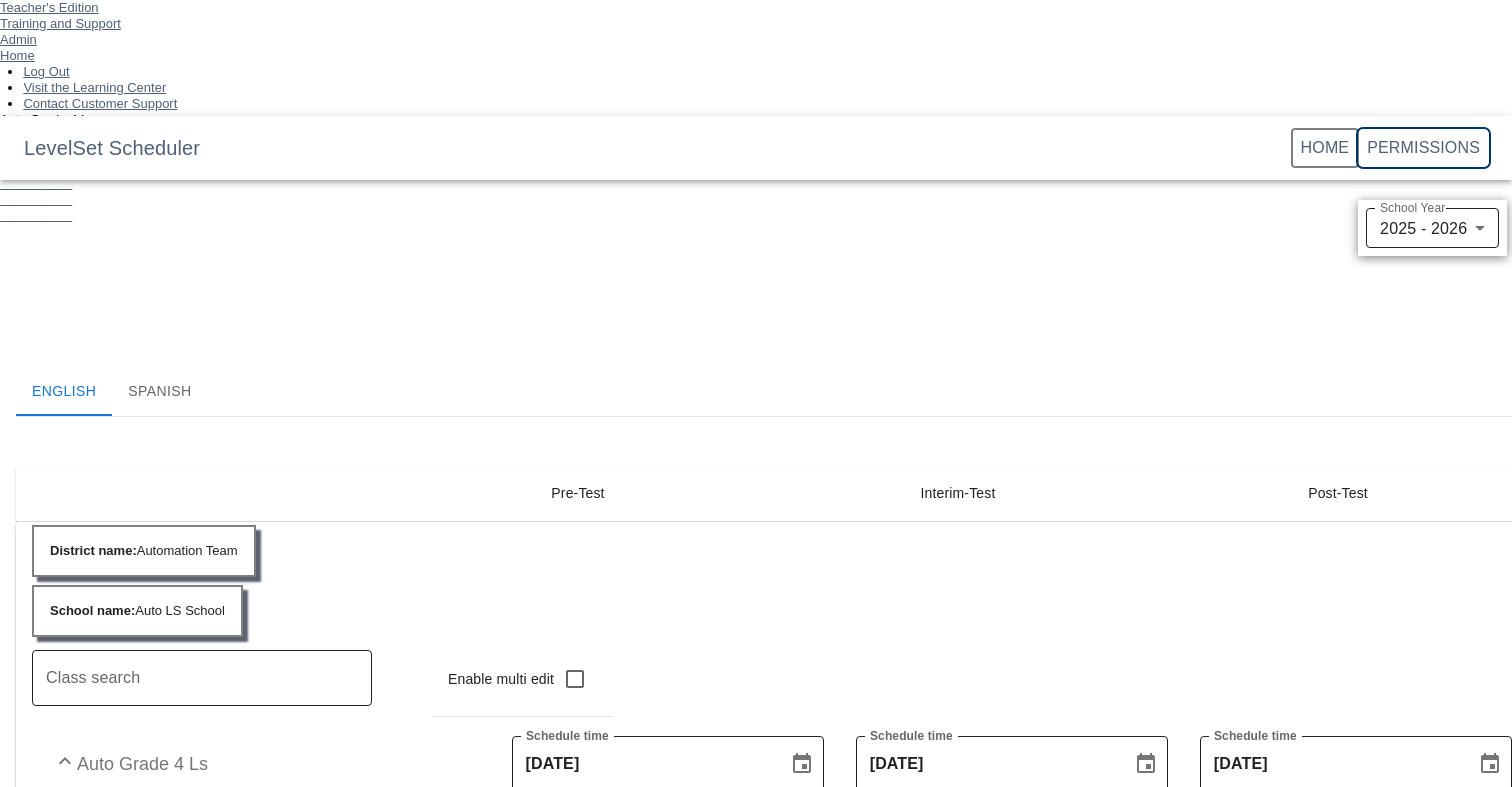 click on "Permissions" at bounding box center [1423, 148] 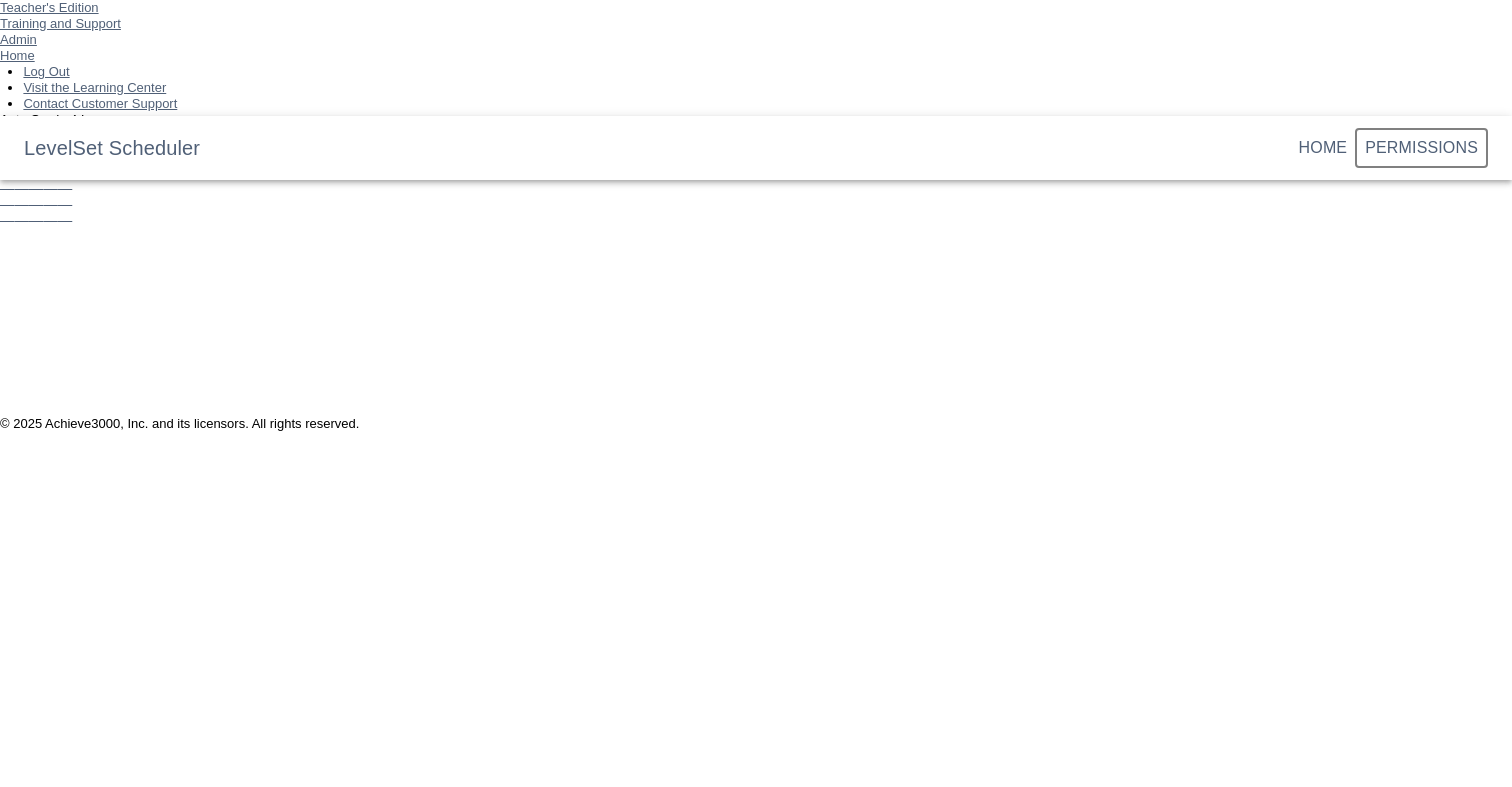 scroll, scrollTop: 0, scrollLeft: 0, axis: both 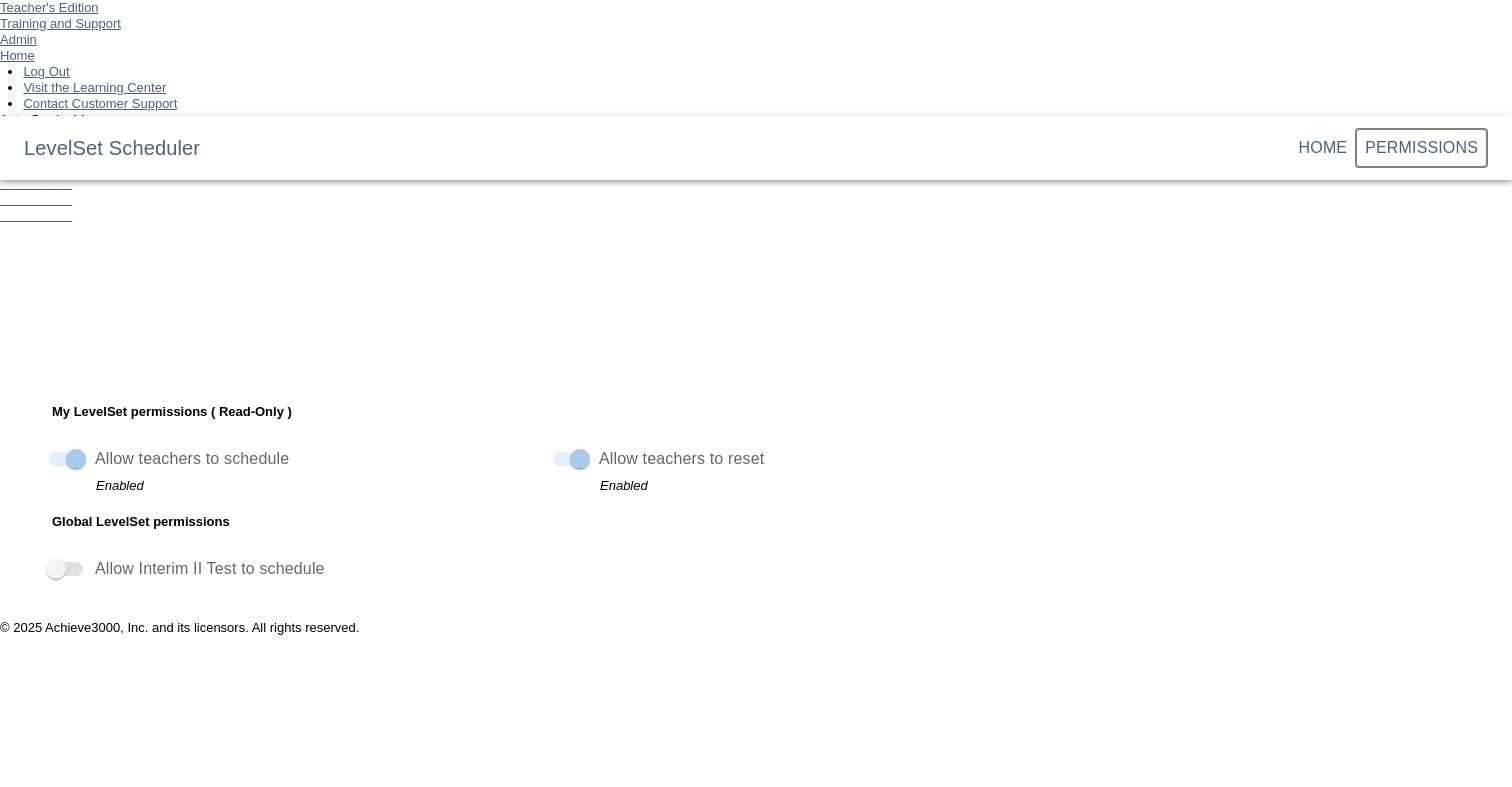 click at bounding box center [66, 569] 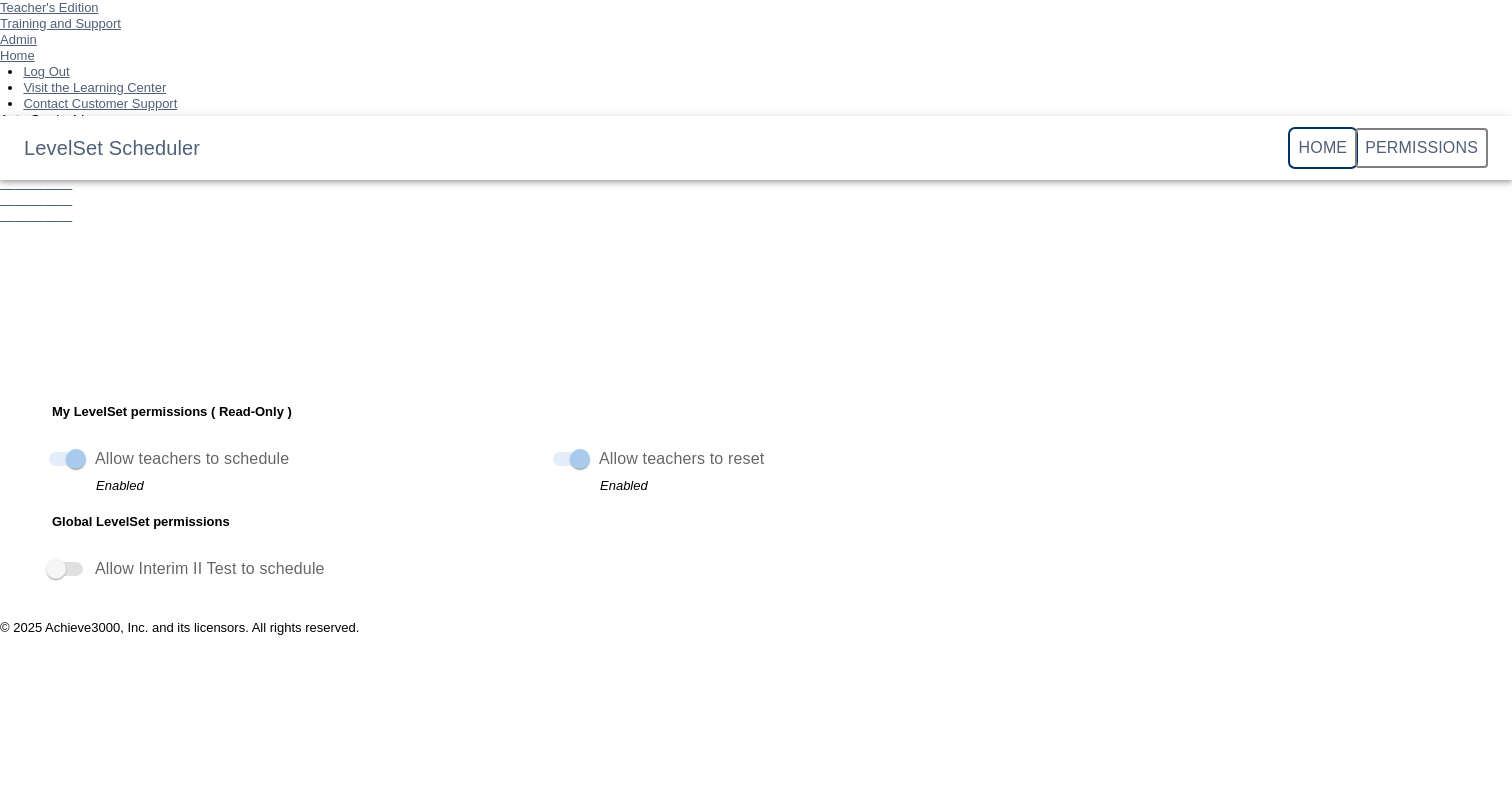 click on "Home" at bounding box center (1323, 147) 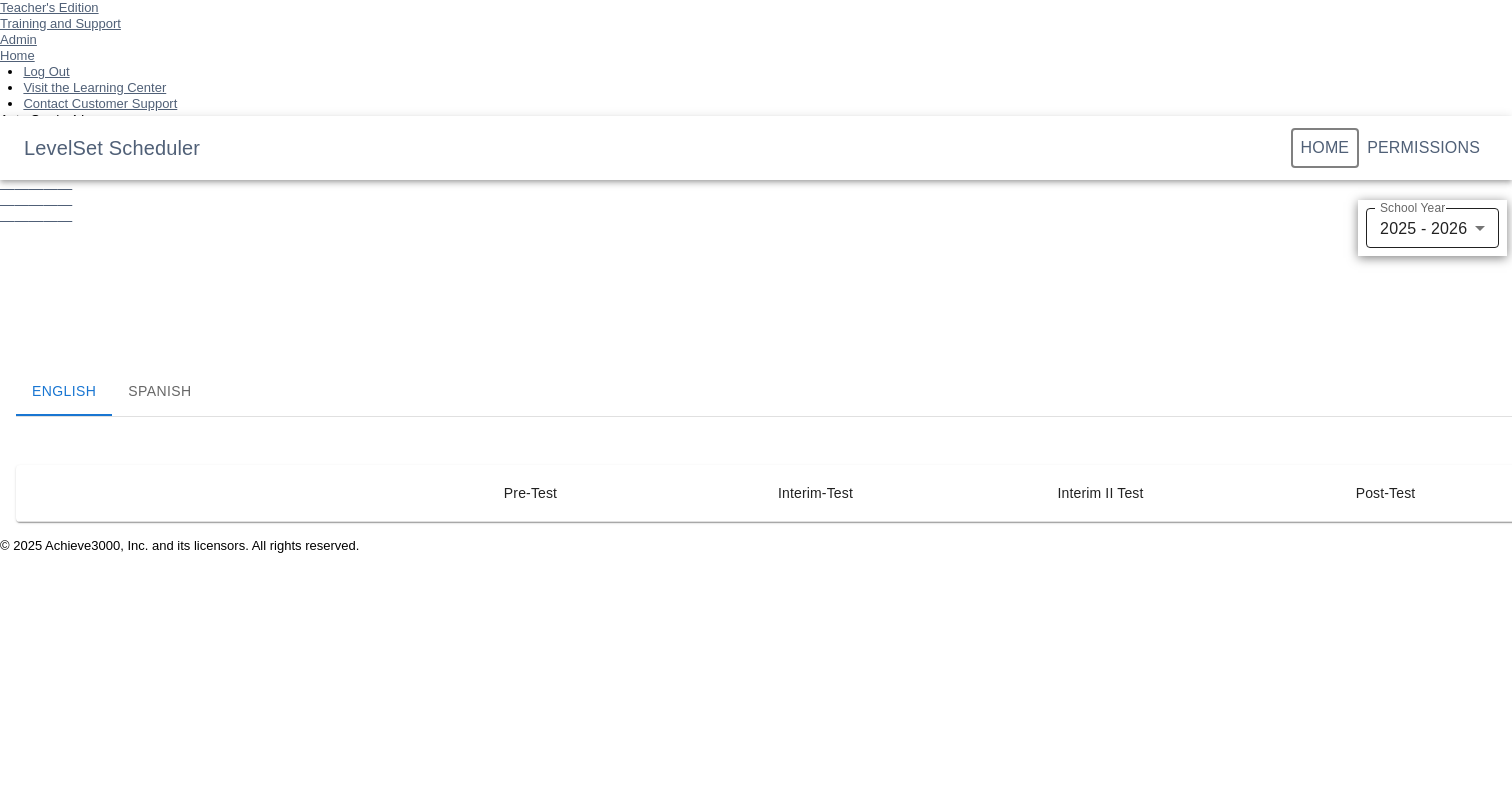 scroll, scrollTop: 0, scrollLeft: 0, axis: both 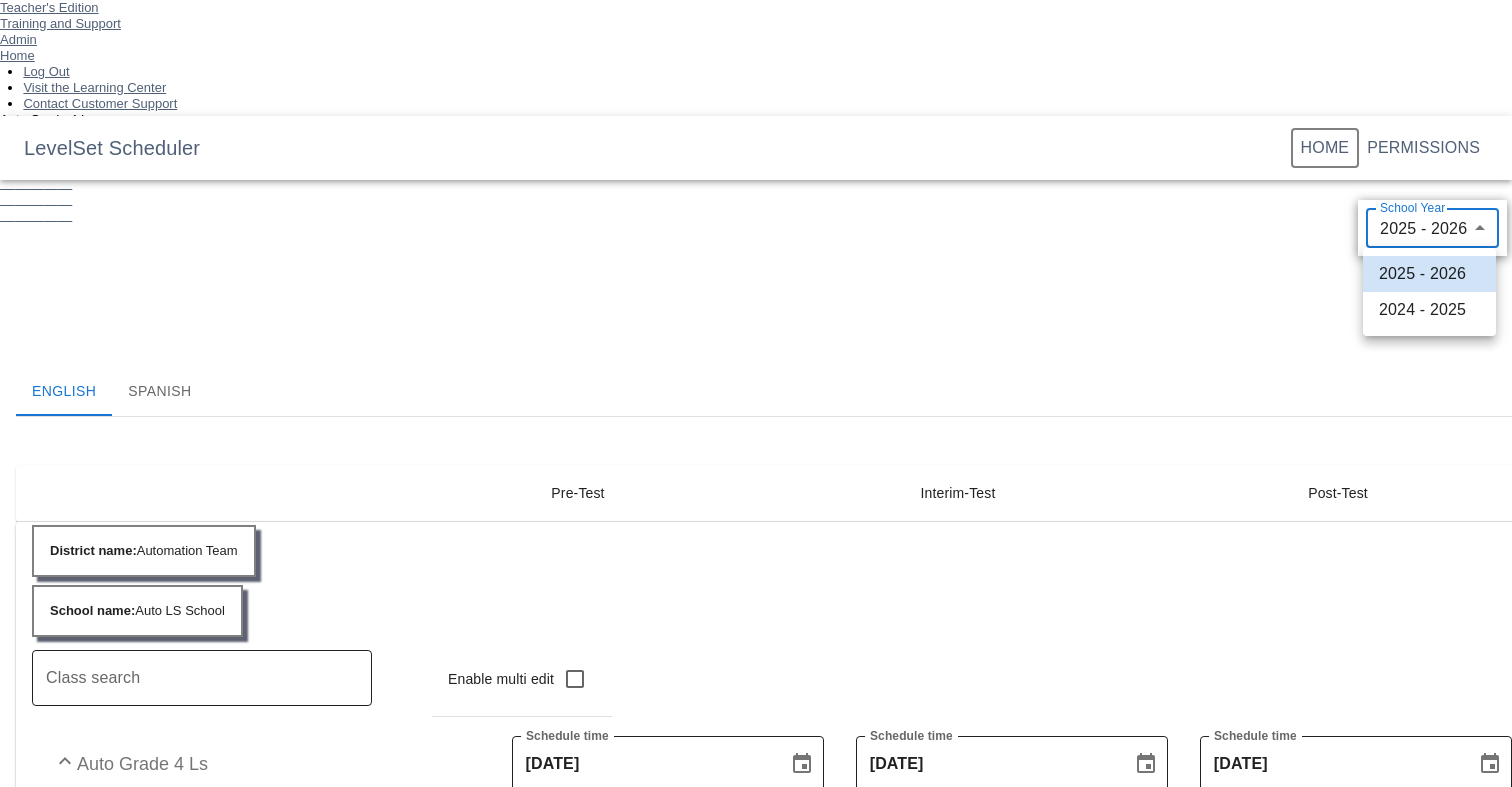 click on "Teacher's Edition
Training and Support
Admin
Home
Log Out
Visit the Learning Center
Contact Customer Support
Auto Grade 4 Ls
Level Set LevelSet Scheduler Home   Permissions   School Year [DATE]   -   [DATE]  (Selected) 2026 schoolYear English Spanish Pre-Test Interim-Test Post-Test selected Pre-Test Interim-Test Post-Test District name : Automation Team School name : Auto LS School Class search Class search Enable multi edit Pre-Test Interim-Test Post-Test 10 10" at bounding box center (756, 645) 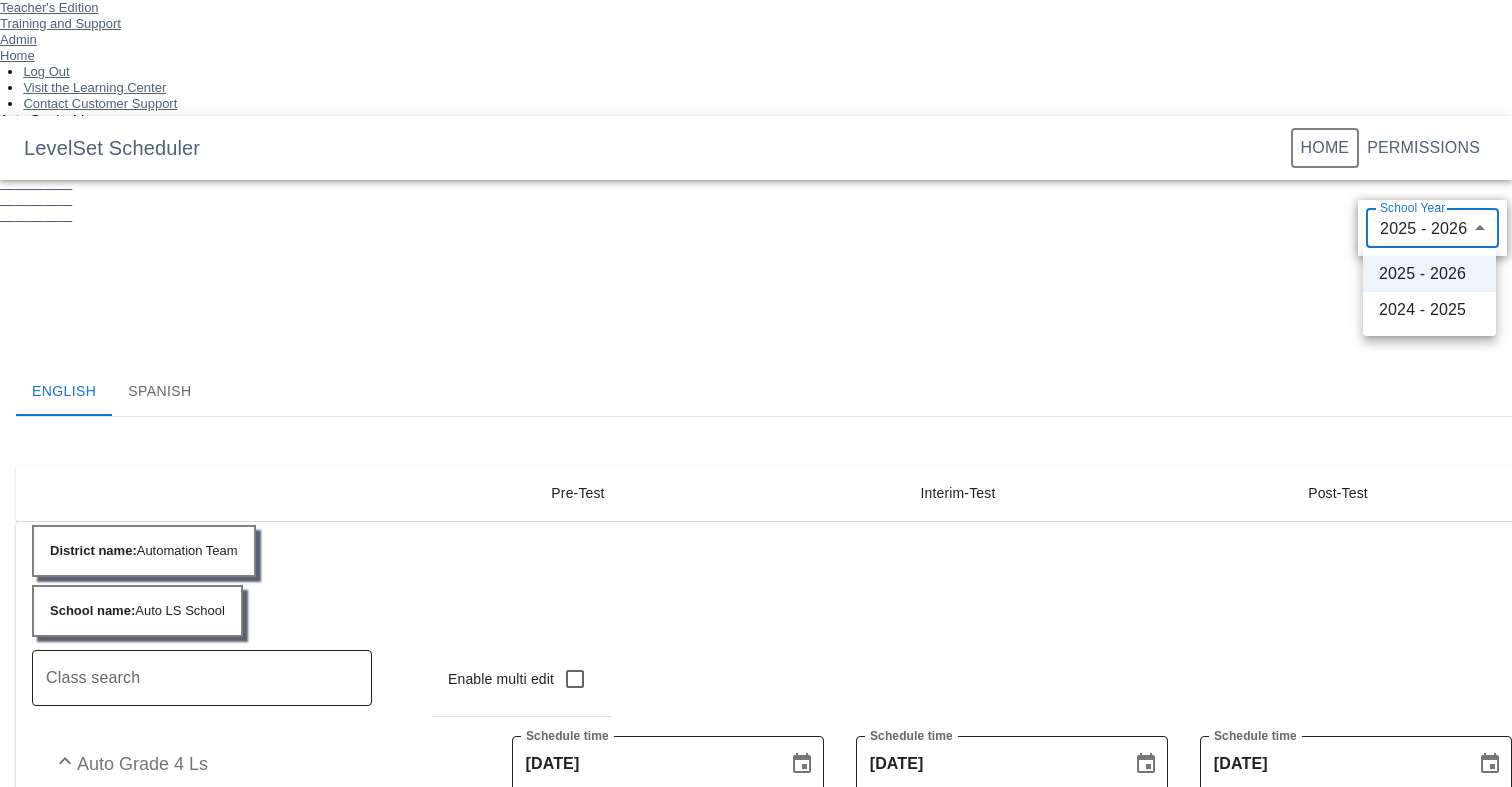 click at bounding box center [756, 393] 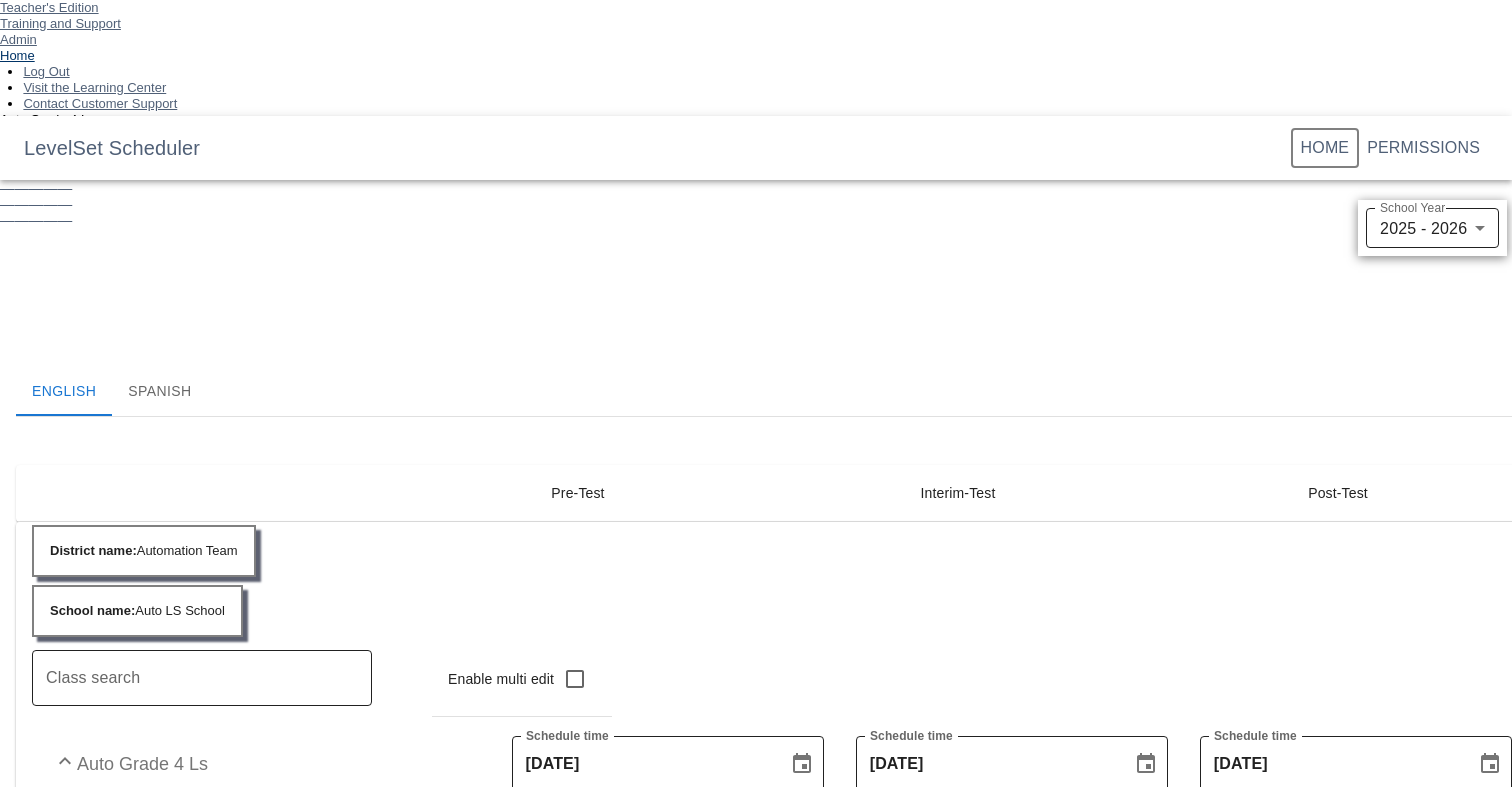 click on "Home" at bounding box center (17, 55) 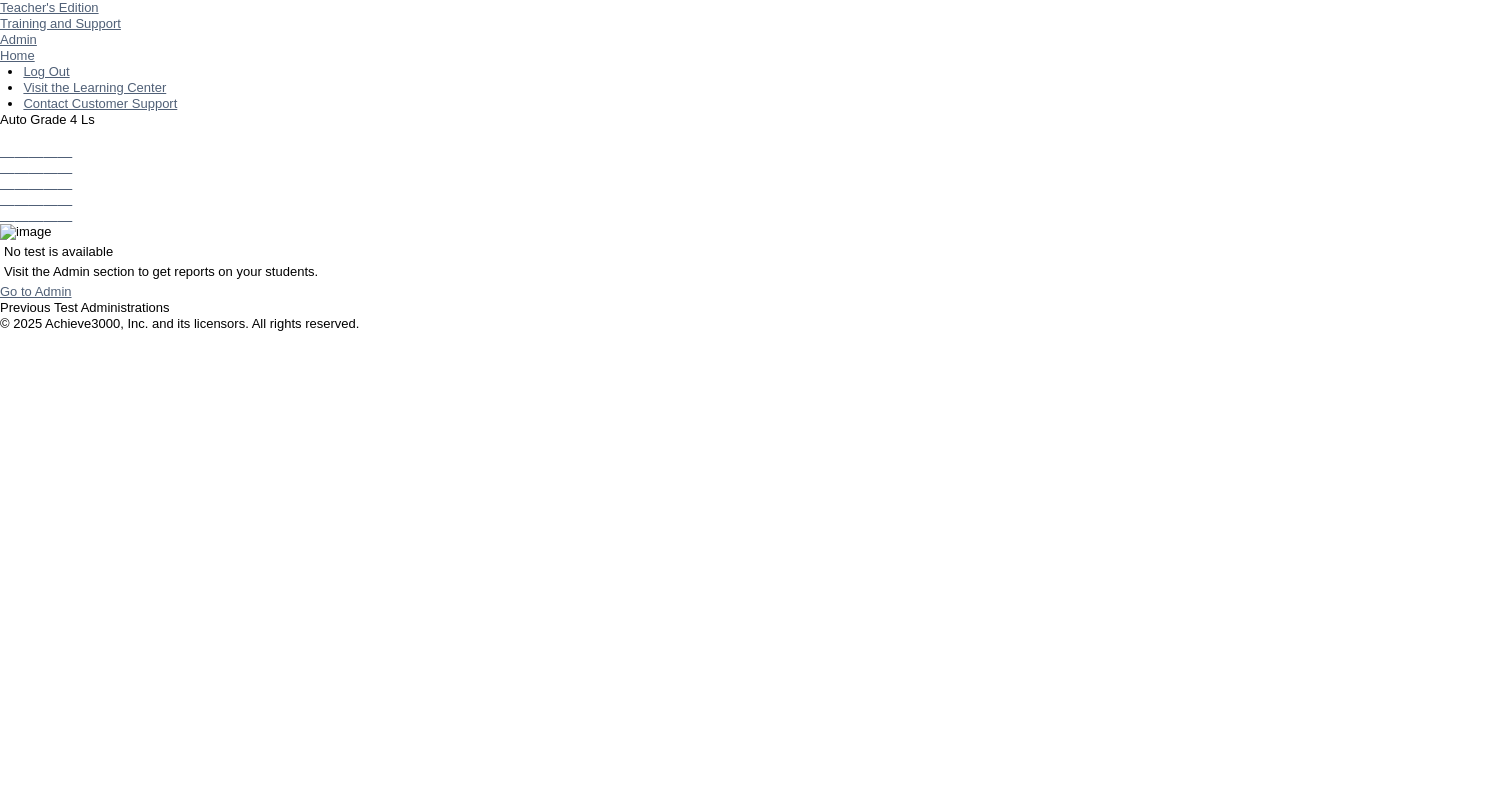 scroll, scrollTop: 0, scrollLeft: 0, axis: both 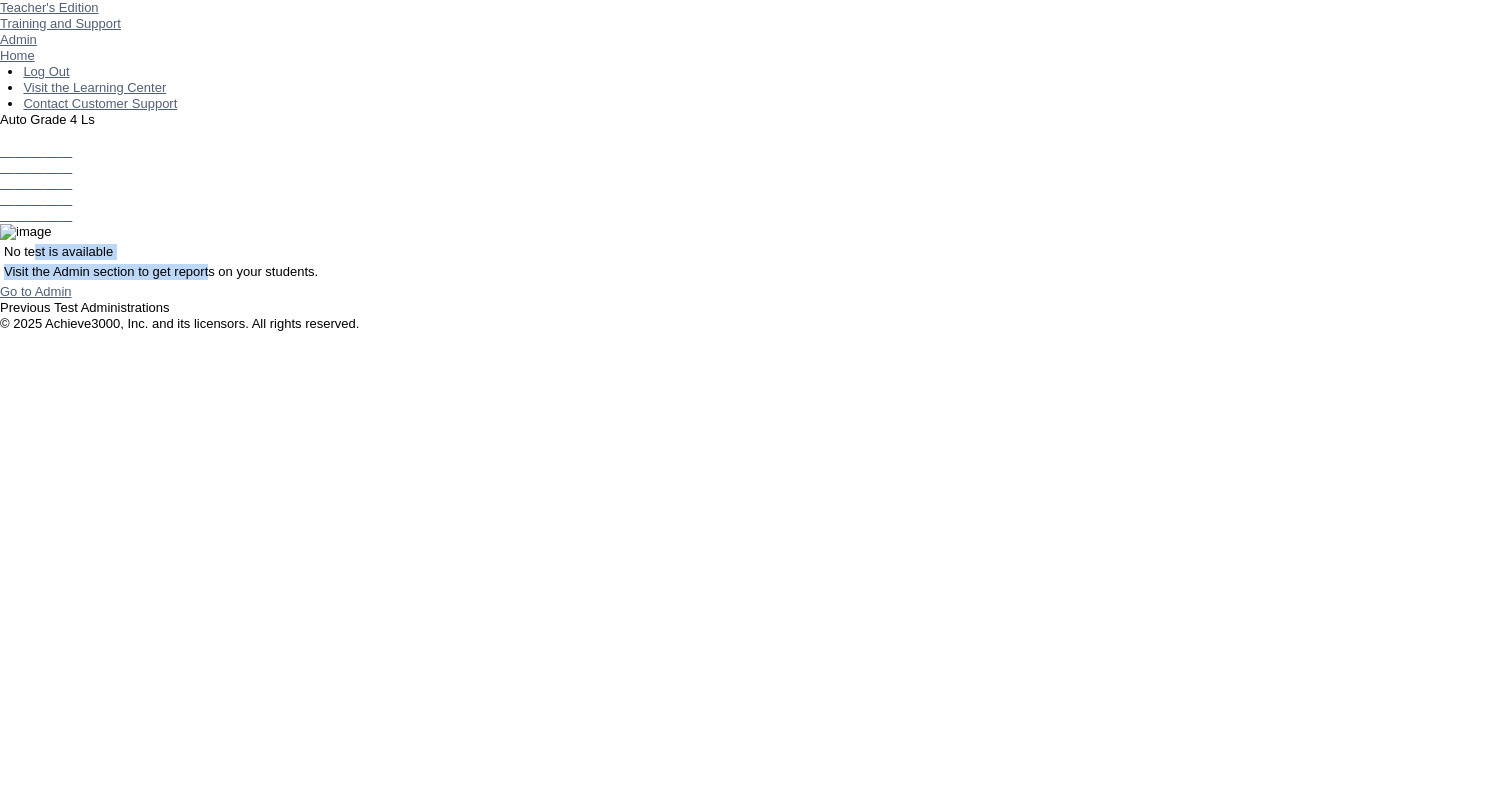 drag, startPoint x: 742, startPoint y: 182, endPoint x: 947, endPoint y: 227, distance: 209.88092 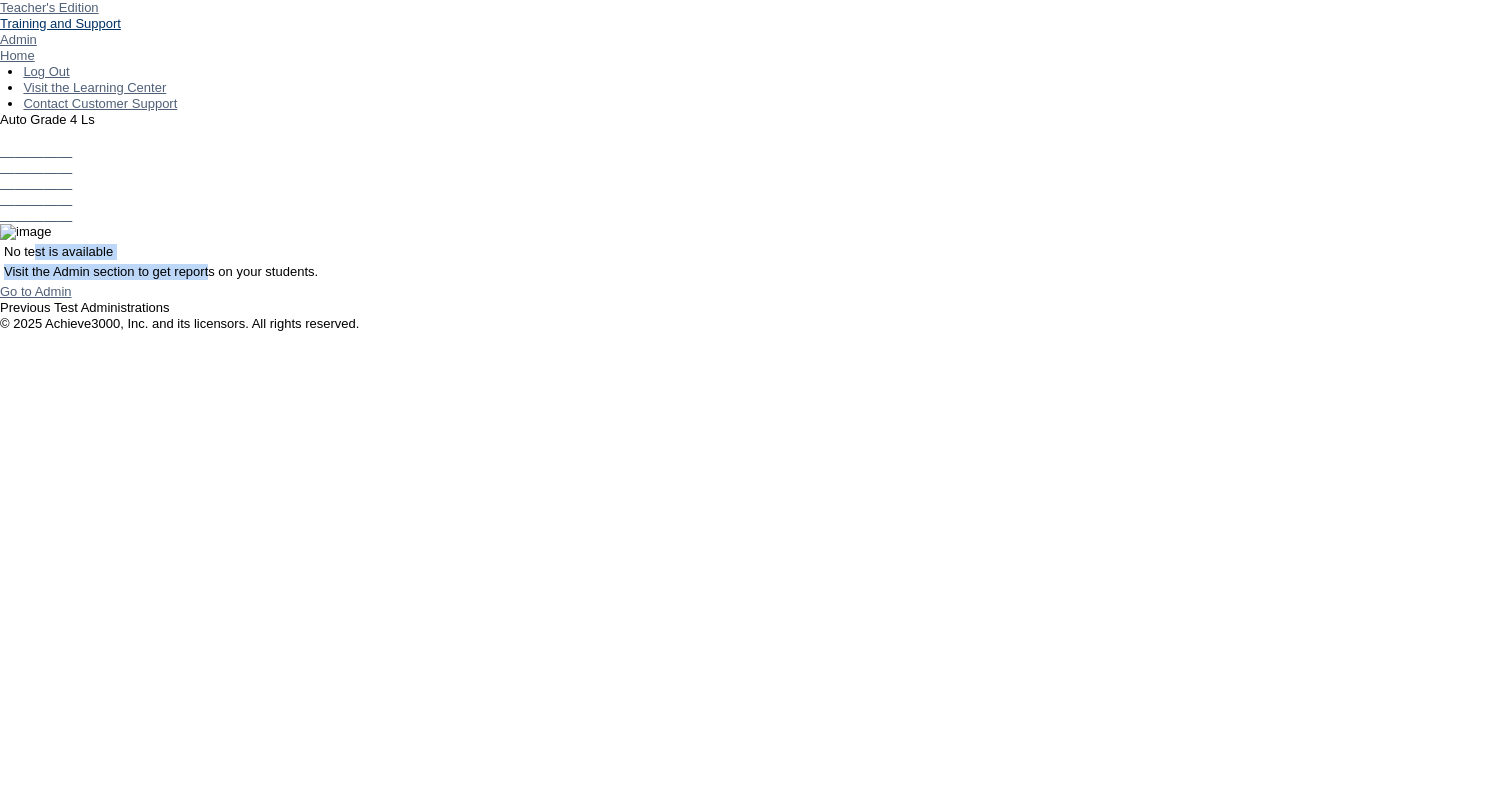 click on "Training and Support" at bounding box center [64, 23] 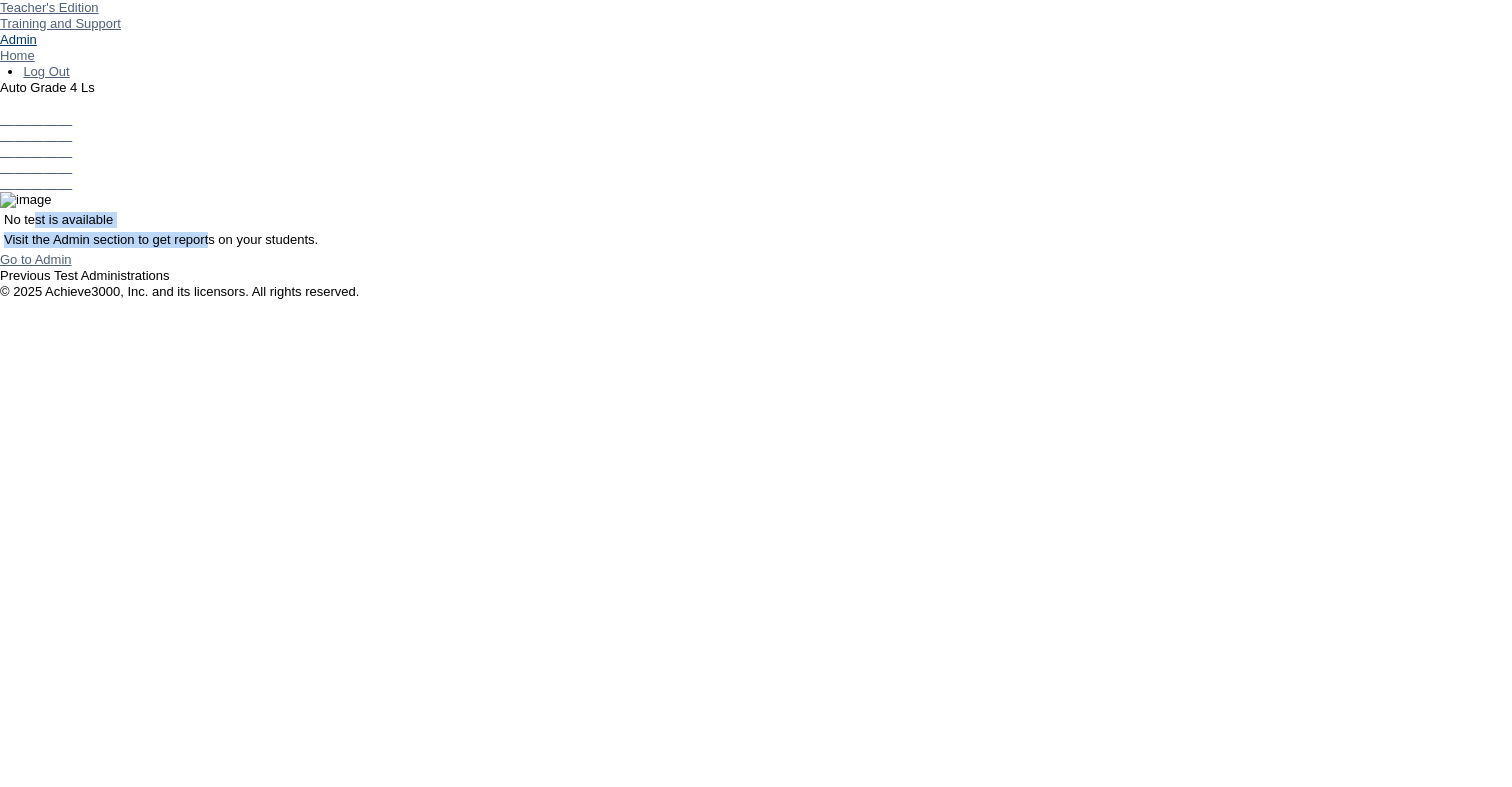 click on "Admin" at bounding box center [18, 39] 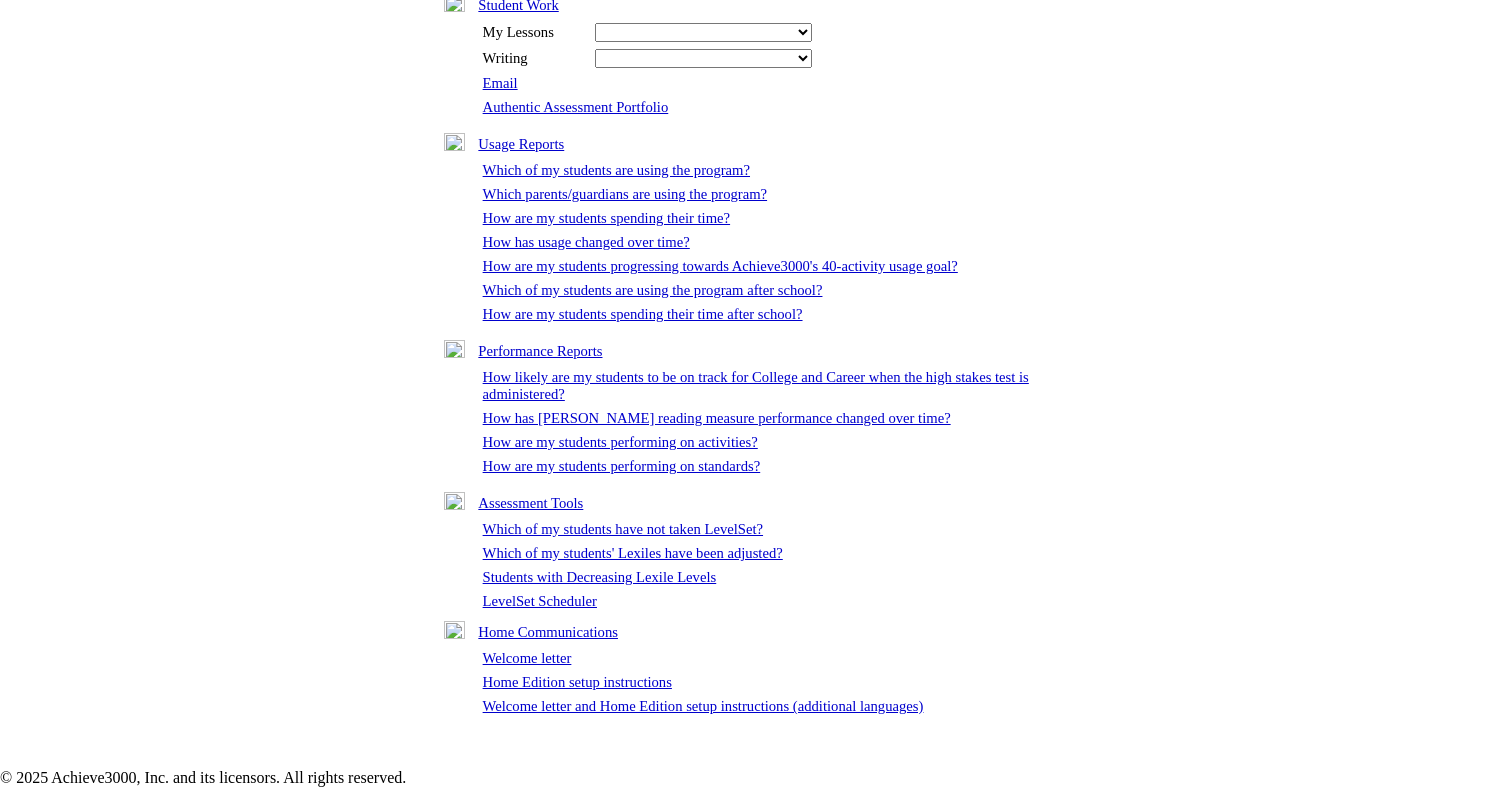 scroll, scrollTop: 392, scrollLeft: 0, axis: vertical 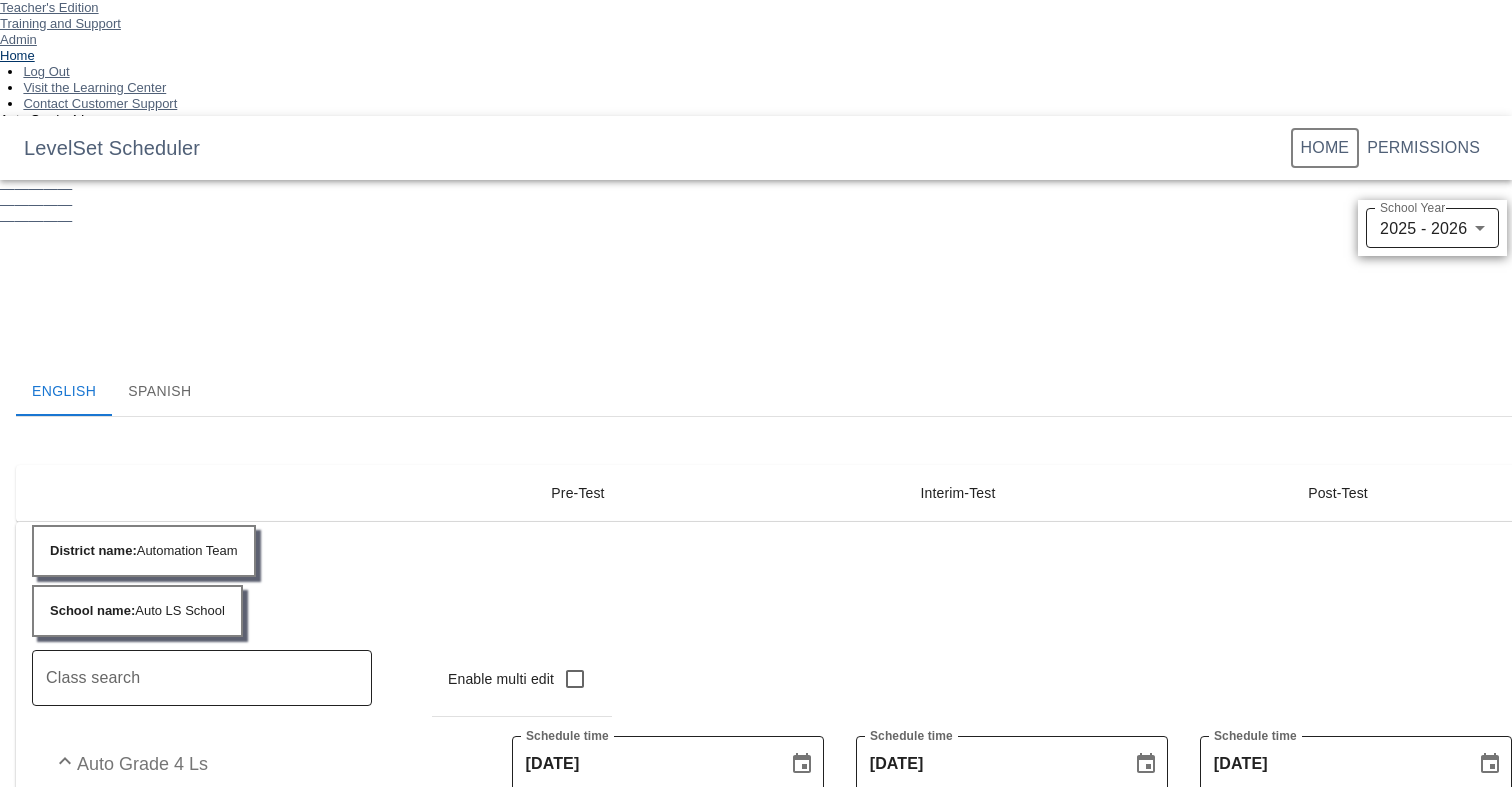 click on "Home" at bounding box center (17, 55) 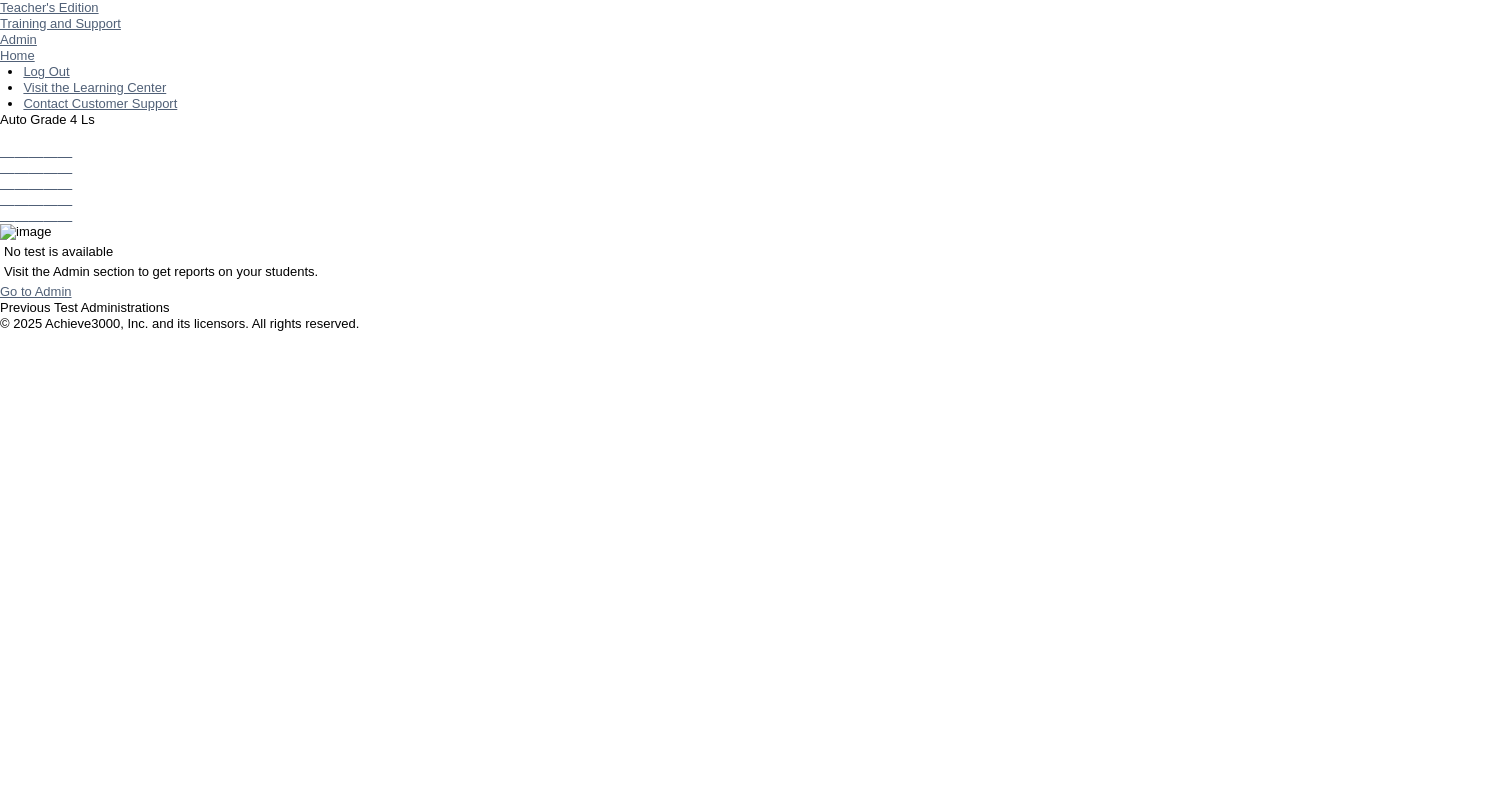 scroll, scrollTop: 0, scrollLeft: 0, axis: both 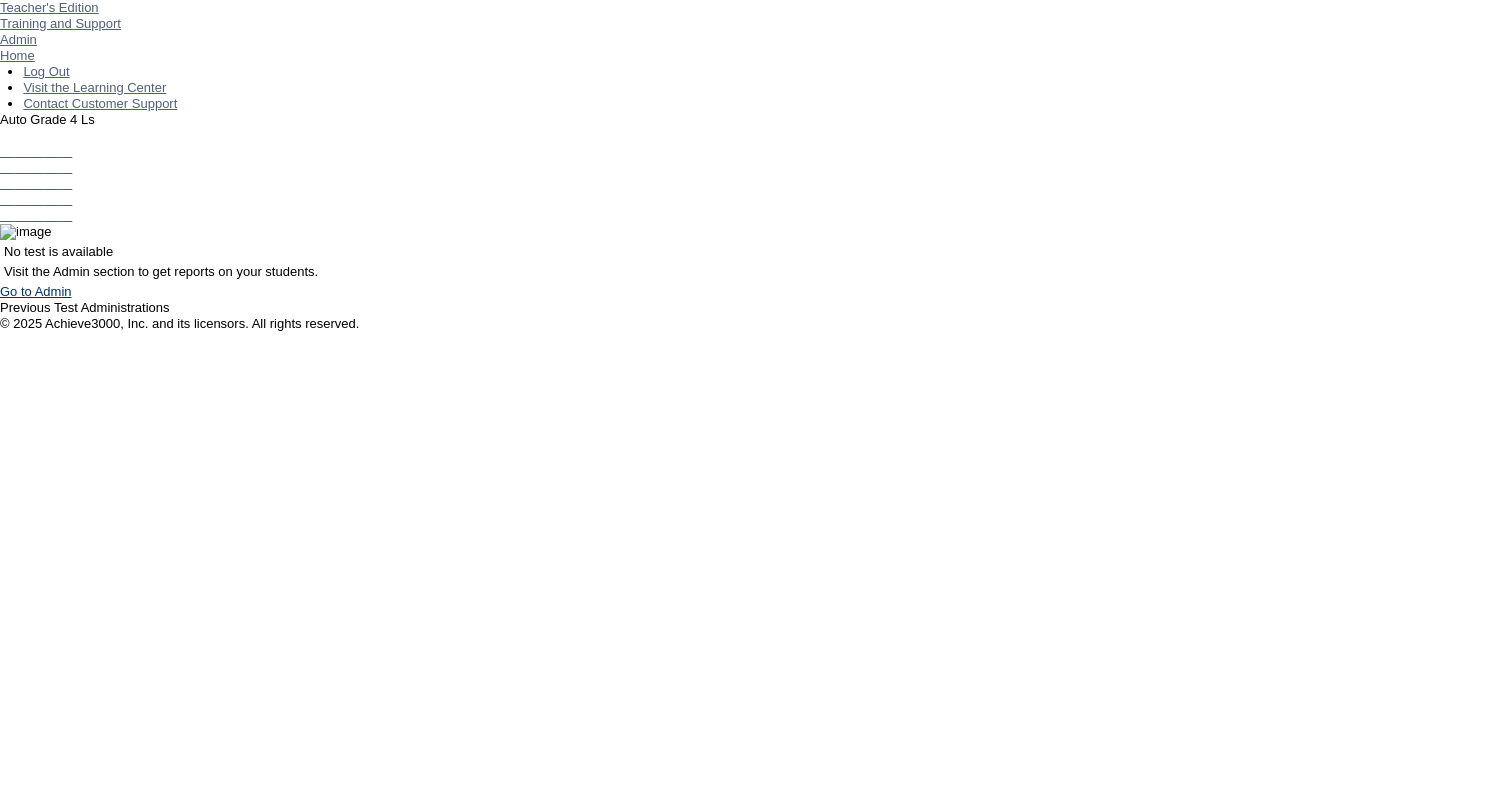 click on "Go to Admin" at bounding box center (36, 291) 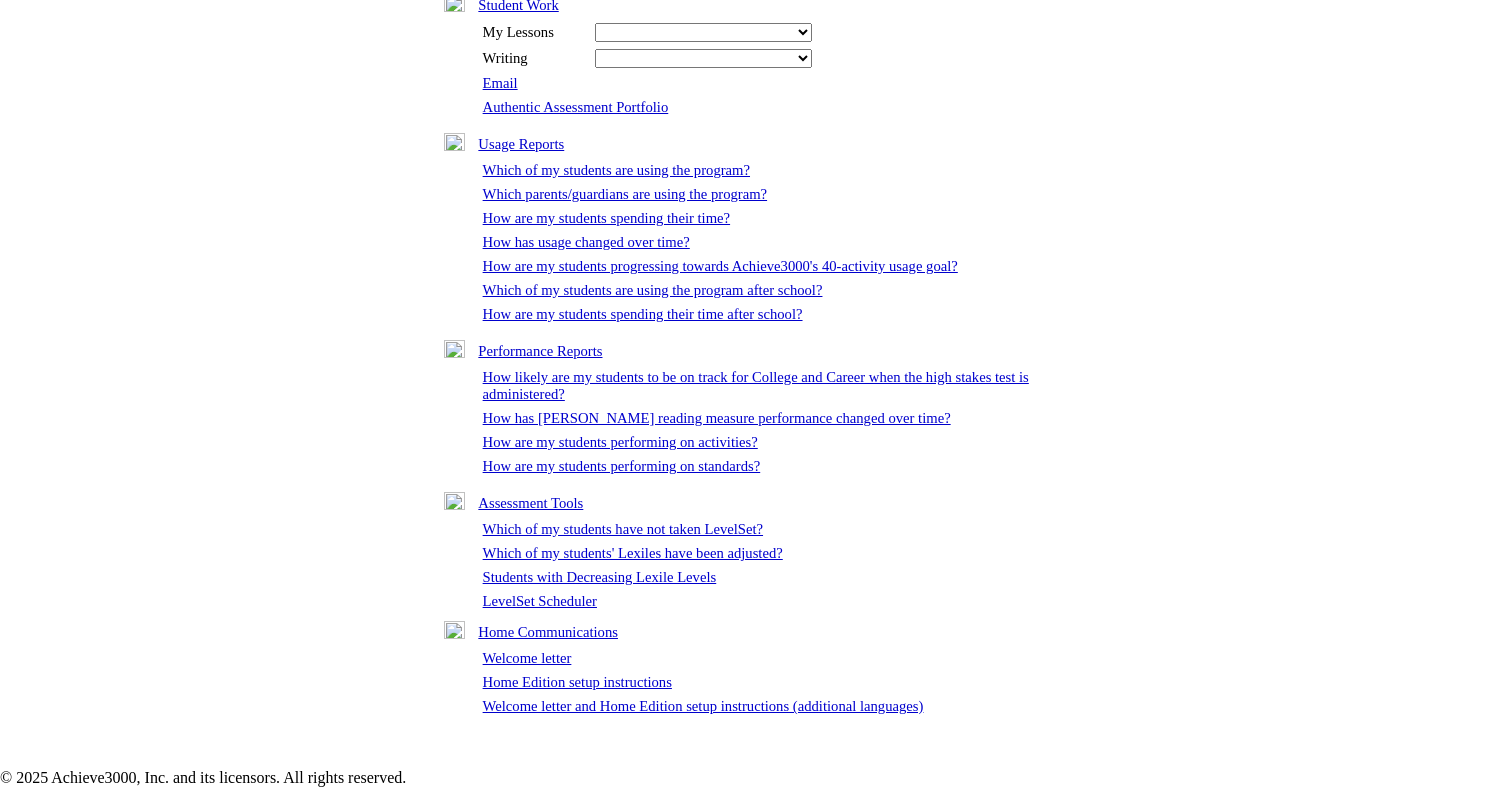 scroll, scrollTop: 432, scrollLeft: 0, axis: vertical 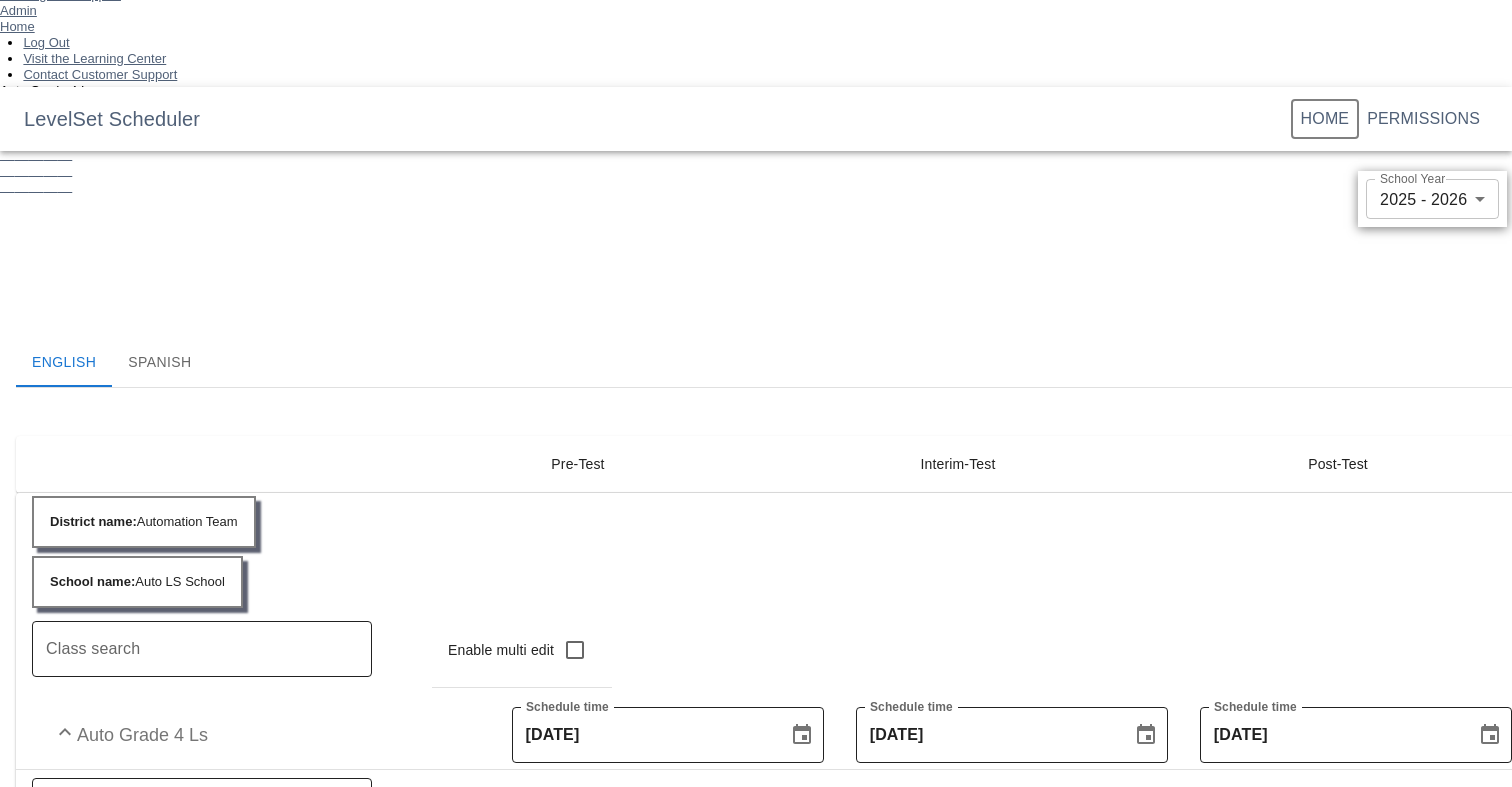 click on "Teacher's Edition
Training and Support
Admin
Home
Log Out
Visit the Learning Center
Contact Customer Support
Auto Grade 4 Ls
Level Set LevelSet Scheduler Home   Permissions   School Year 2025   -   2026  (Selected) 2026 schoolYear English Spanish Pre-Test Interim-Test Post-Test selected Pre-Test Interim-Test Post-Test District name : Automation Team School name : Auto LS School Class search Class search Enable multi edit Pre-Test Interim-Test Post-Test 10 10" at bounding box center [756, 616] 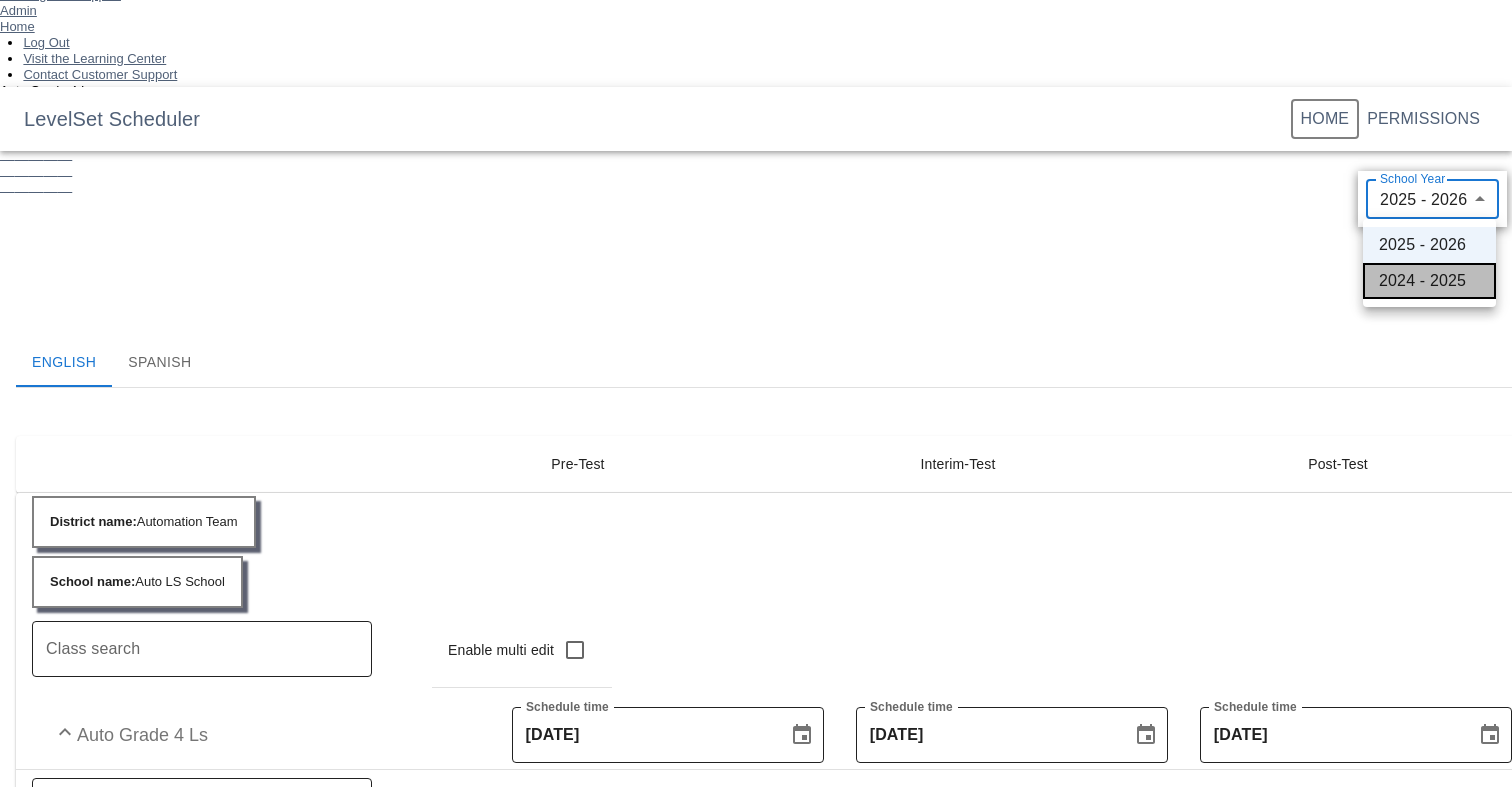 click on "2024   -   2025" at bounding box center (1429, 281) 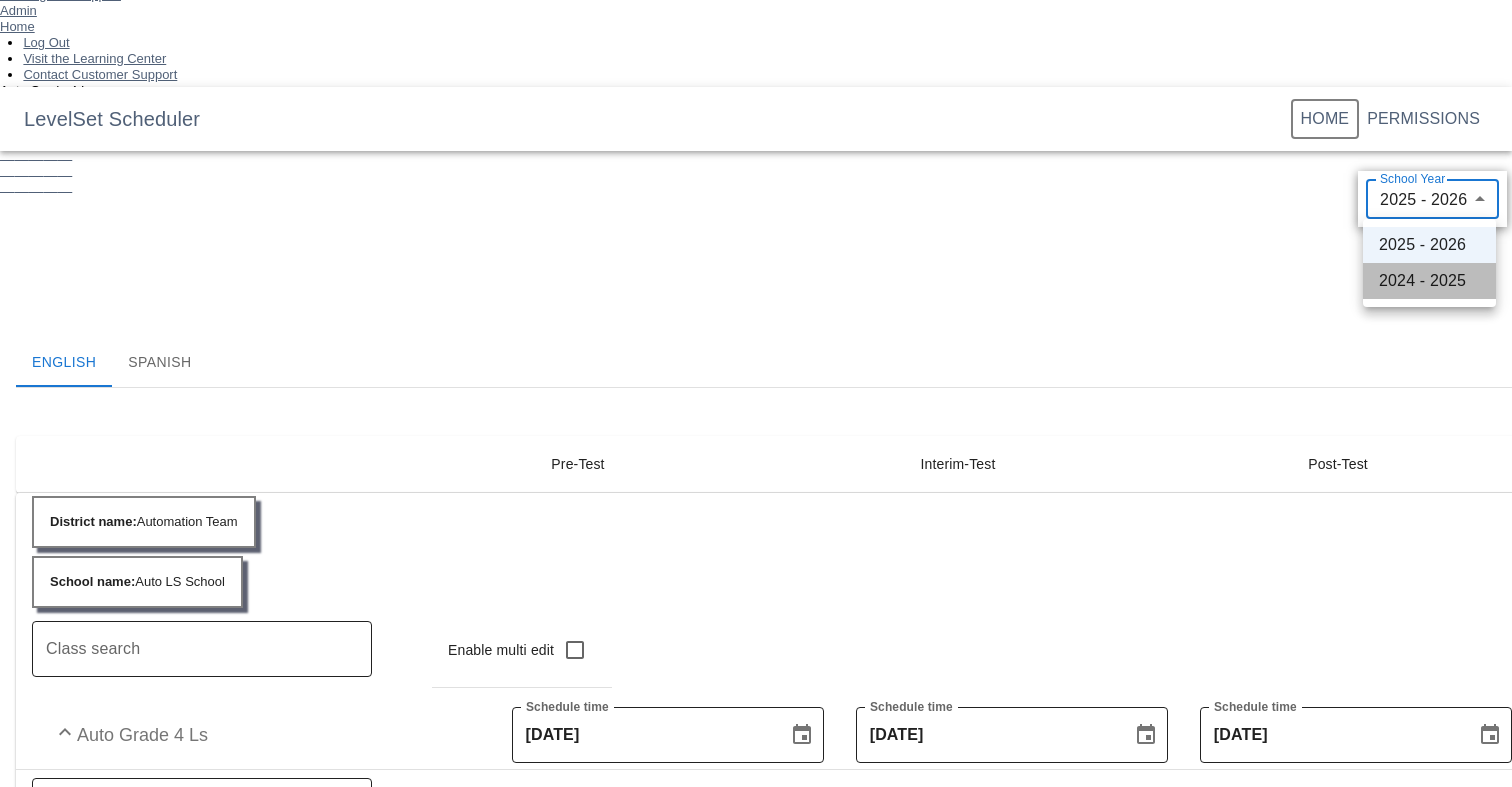 scroll, scrollTop: 0, scrollLeft: 0, axis: both 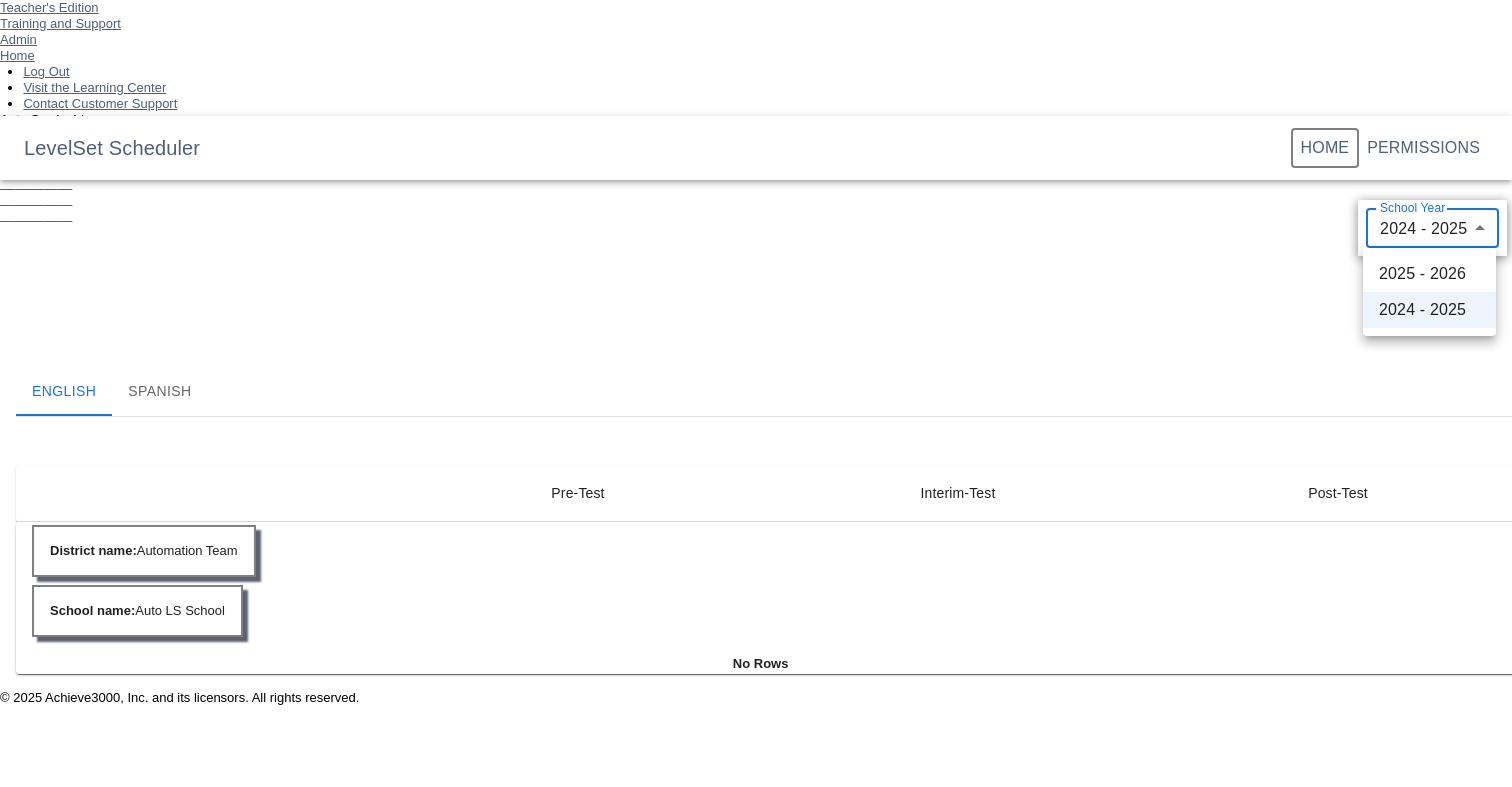 click on "Teacher's Edition
Training and Support
Admin
Home
Log Out
Visit the Learning Center
Contact Customer Support
Auto Grade 4 Ls
Level Set LevelSet Scheduler Home   Permissions   School Year 2024   -   2025  (Selected) 2025 schoolYear English Spanish Pre-Test Interim-Test Post-Test selected Pre-Test Interim-Test Post-Test District name : Automation Team School name : Auto LS School No Rows Pagination Spacer Pagination Spacer" at bounding box center (756, 353) 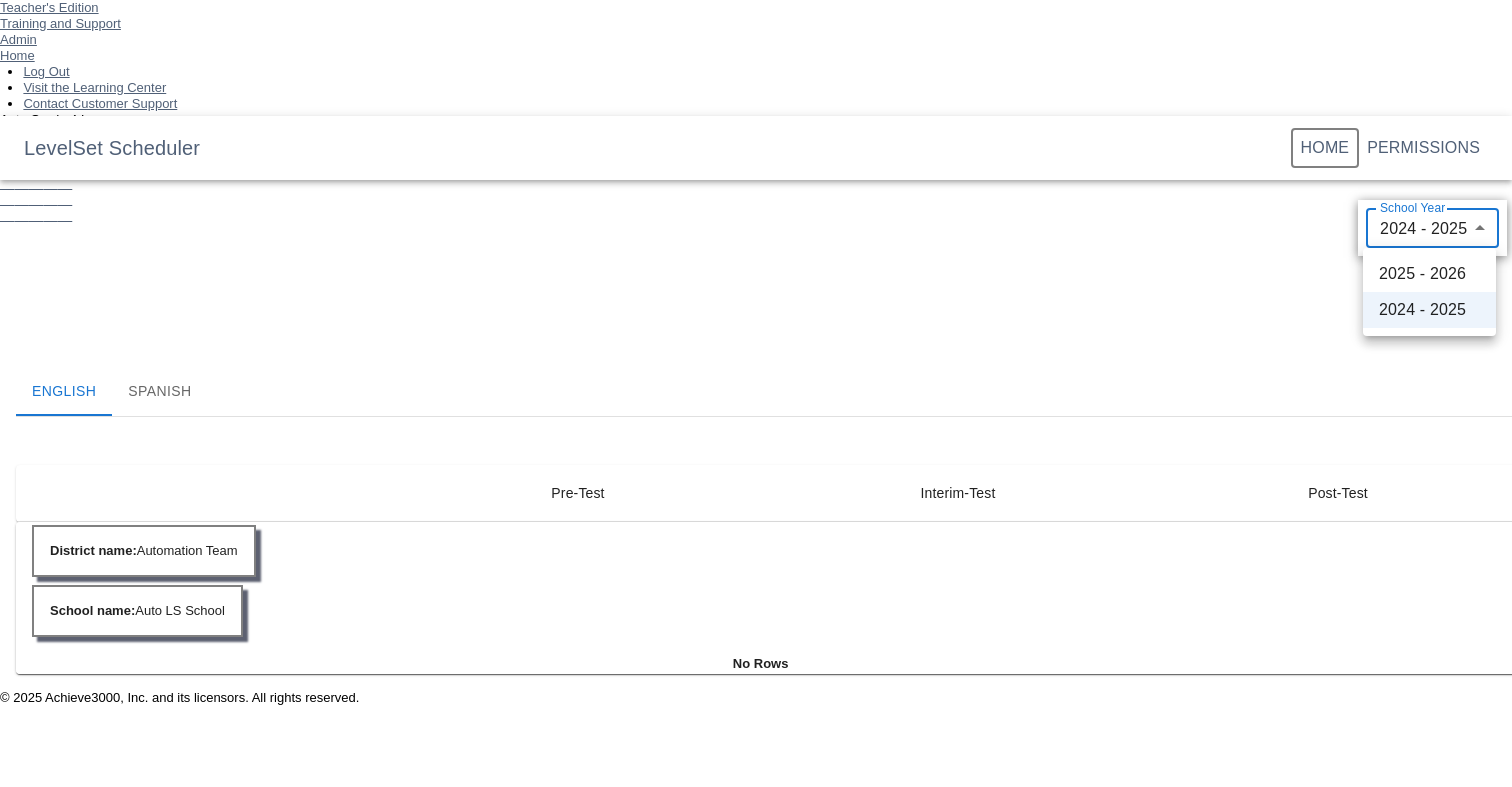 click on "Teacher's Edition
Training and Support
Admin
Home
Log Out
Visit the Learning Center
Contact Customer Support
Auto Grade 4 Ls
Level Set LevelSet Scheduler Home   Permissions   School Year 2024   -   2025  (Selected) 2025 schoolYear English Spanish Pre-Test Interim-Test Post-Test selected Pre-Test Interim-Test Post-Test District name : Automation Team School name : Auto LS School No Rows Pagination Spacer Pagination Spacer" at bounding box center [756, 353] 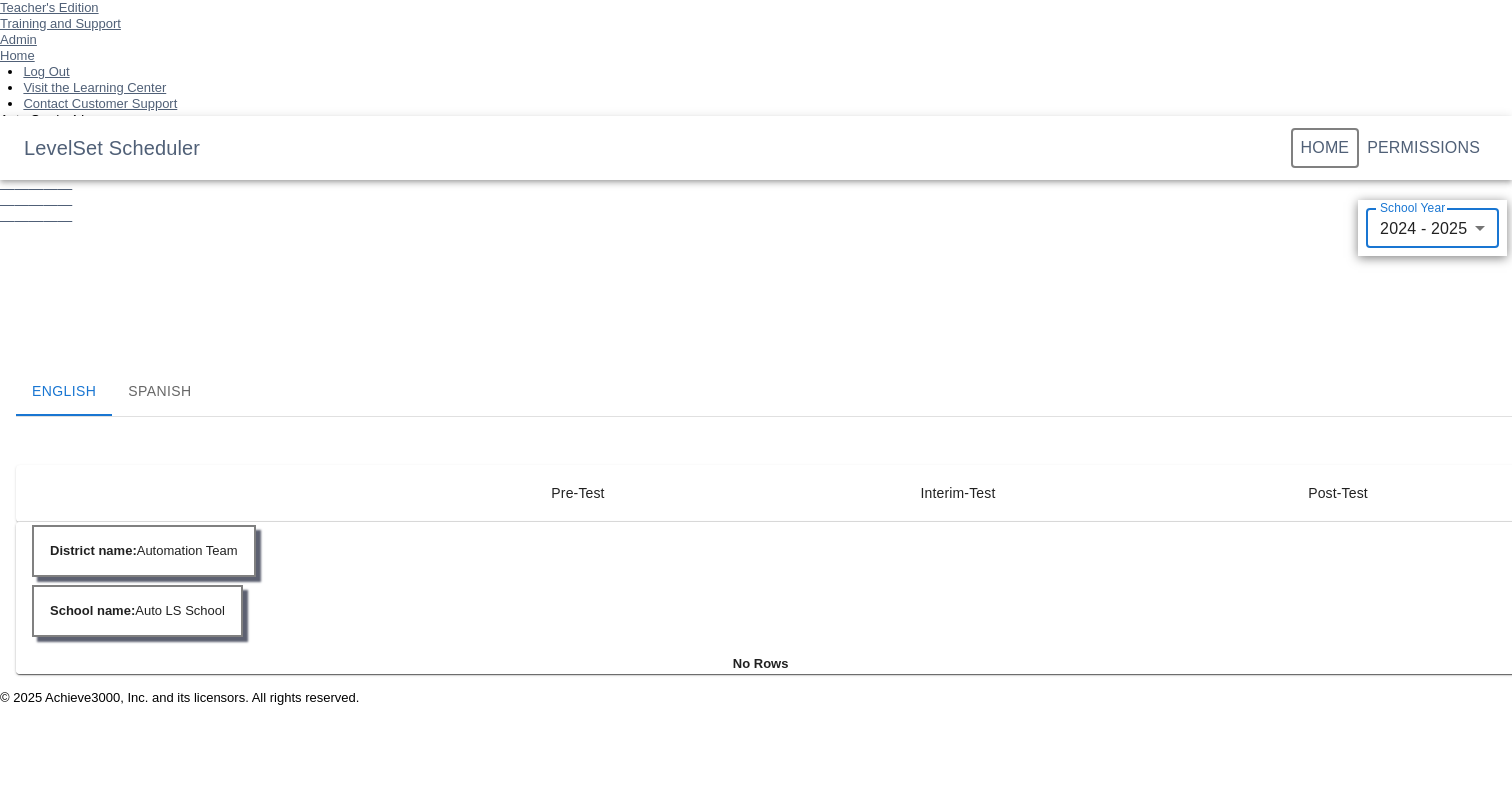 click on "Teacher's Edition
Training and Support
Admin
Home
Log Out
Visit the Learning Center
Contact Customer Support
Auto Grade 4 Ls
Level Set LevelSet Scheduler Home   Permissions   School Year 2024   -   2025  (Selected) 2025 schoolYear English Spanish Pre-Test Interim-Test Post-Test selected Pre-Test Interim-Test Post-Test District name : Automation Team School name : Auto LS School No Rows Pagination Spacer Pagination Spacer" at bounding box center (756, 353) 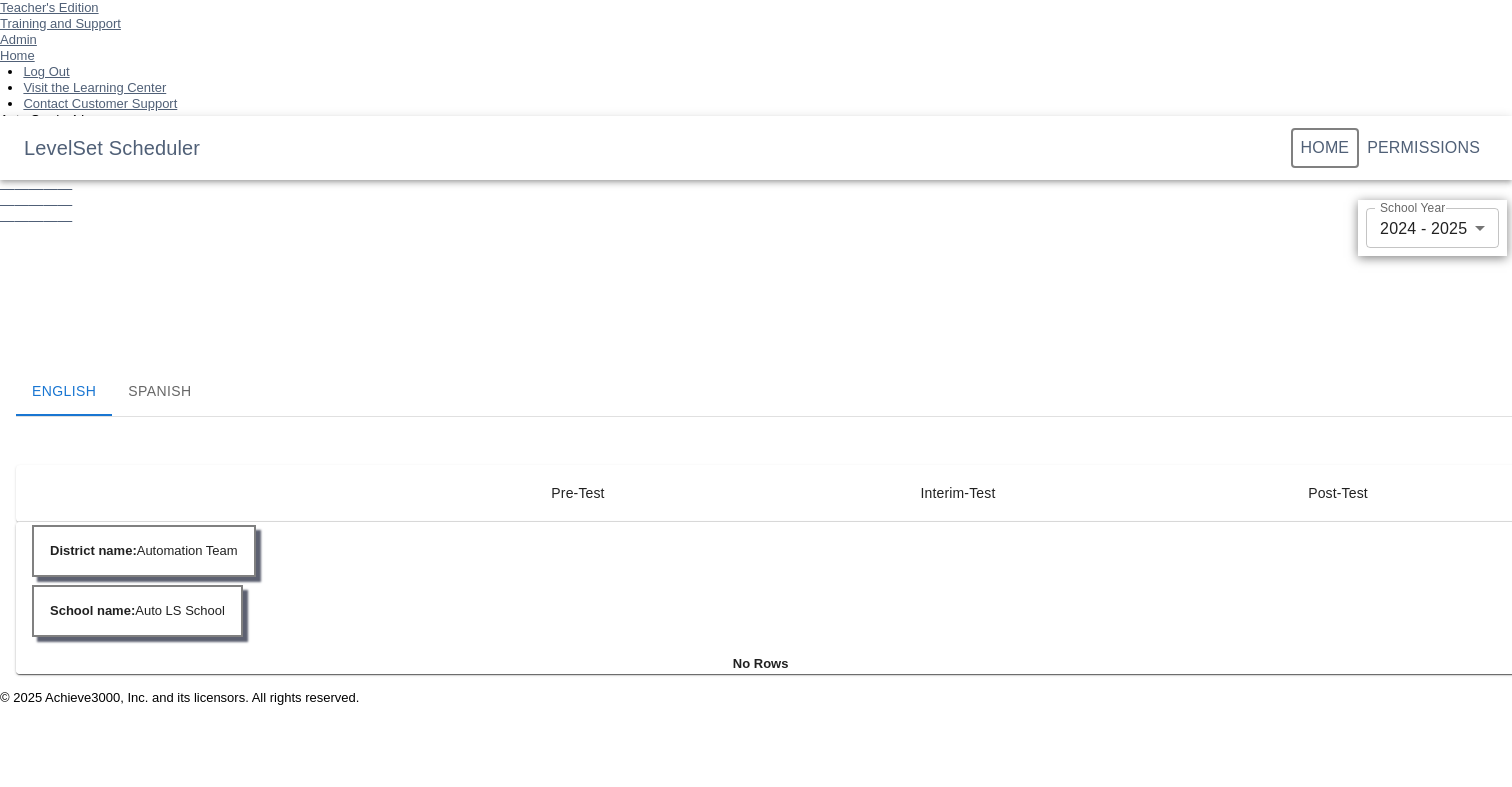 click on "Teacher's Edition
Training and Support
Admin
Home
Log Out
Visit the Learning Center
Contact Customer Support
Auto Grade 4 Ls
Level Set LevelSet Scheduler Home   Permissions   School Year 2024   -   2025  (Selected) 2025 schoolYear English Spanish Pre-Test Interim-Test Post-Test selected Pre-Test Interim-Test Post-Test District name : Automation Team School name : Auto LS School No Rows Pagination Spacer Pagination Spacer" at bounding box center [756, 353] 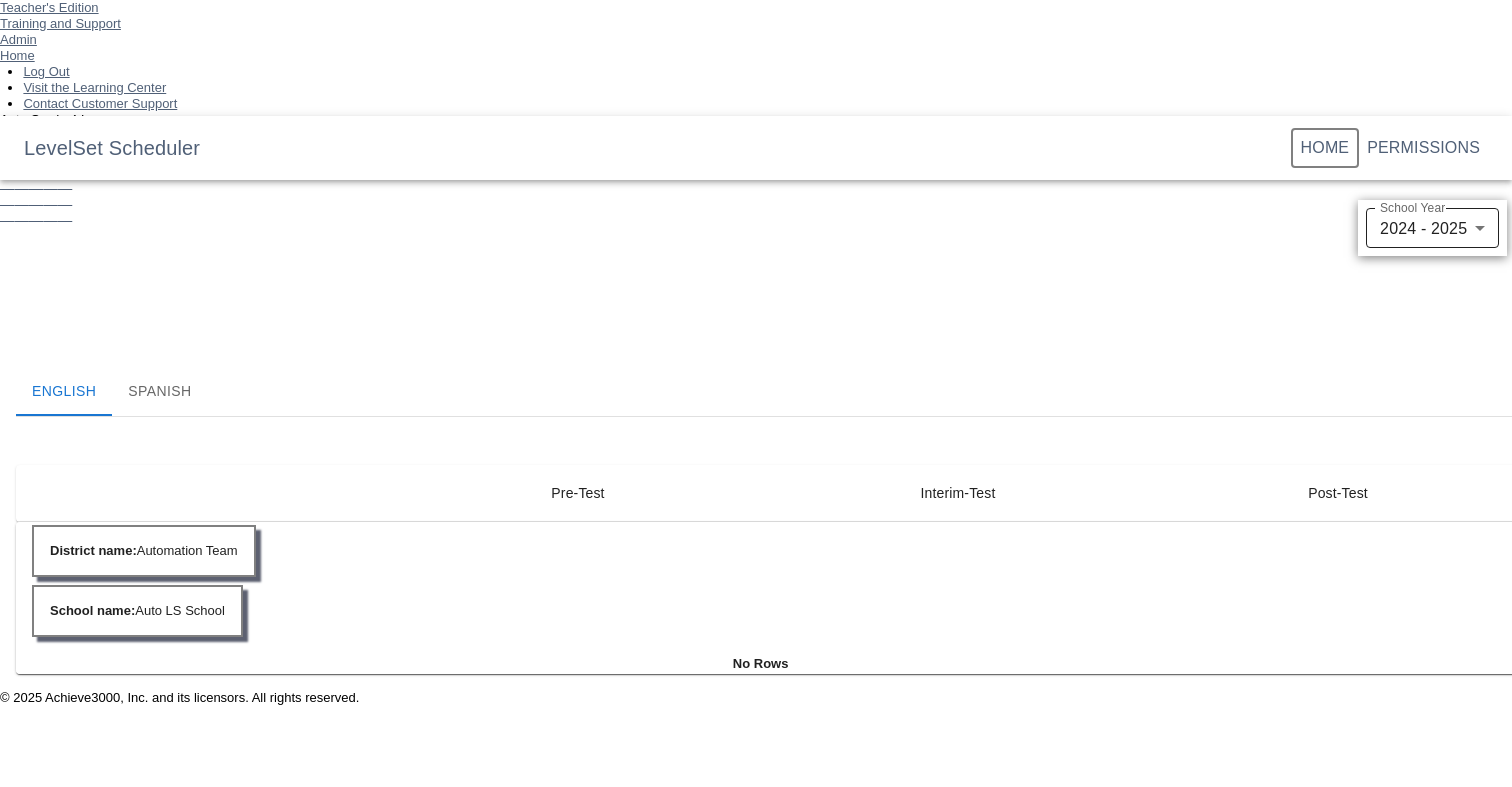 click on "English Spanish" at bounding box center [772, 392] 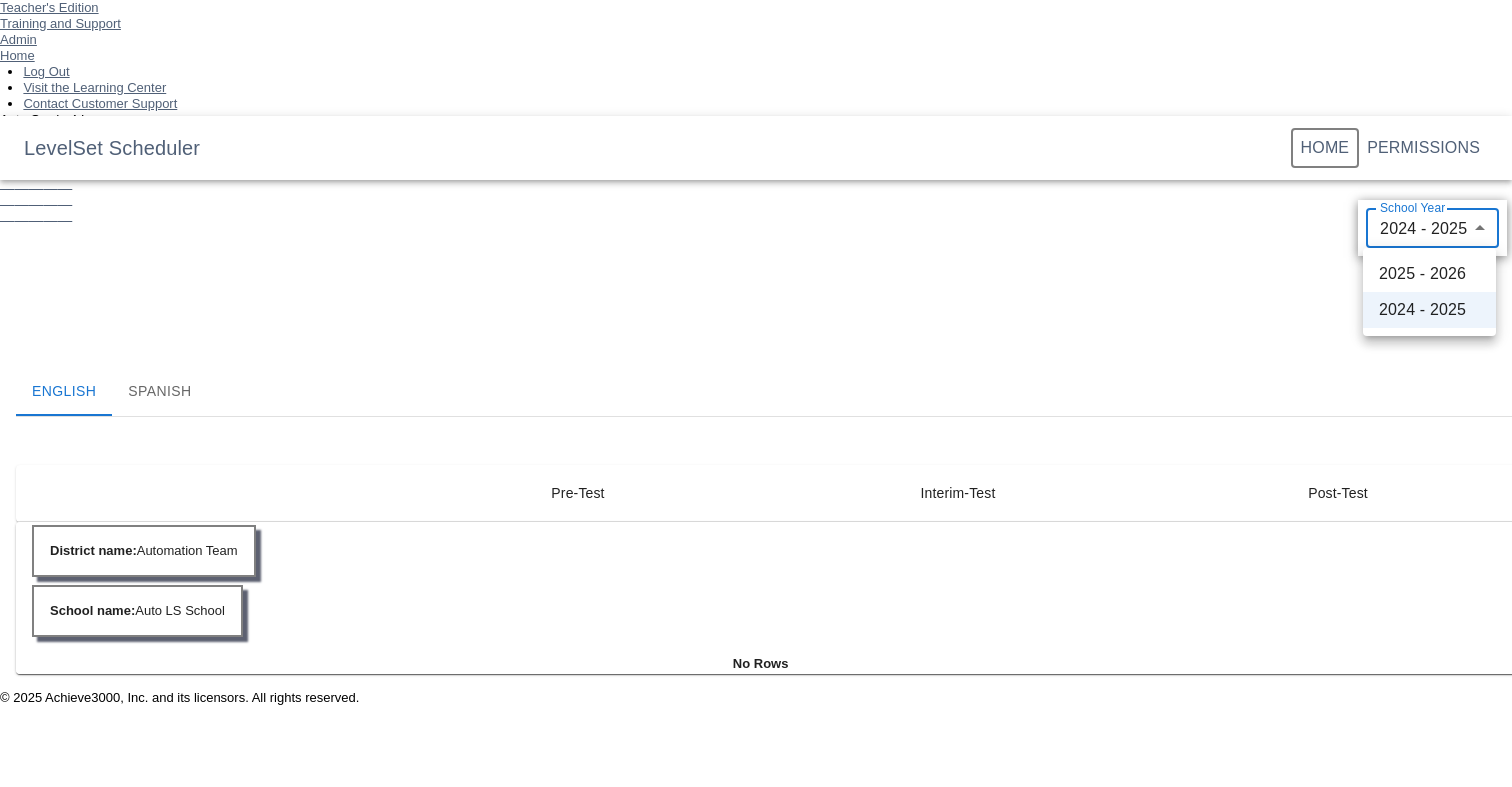 click on "Teacher's Edition
Training and Support
Admin
Home
Log Out
Visit the Learning Center
Contact Customer Support
Auto Grade 4 Ls
Level Set LevelSet Scheduler Home   Permissions   School Year 2024   -   2025  (Selected) 2025 schoolYear English Spanish Pre-Test Interim-Test Post-Test selected Pre-Test Interim-Test Post-Test District name : Automation Team School name : Auto LS School No Rows Pagination Spacer Pagination Spacer" at bounding box center [756, 353] 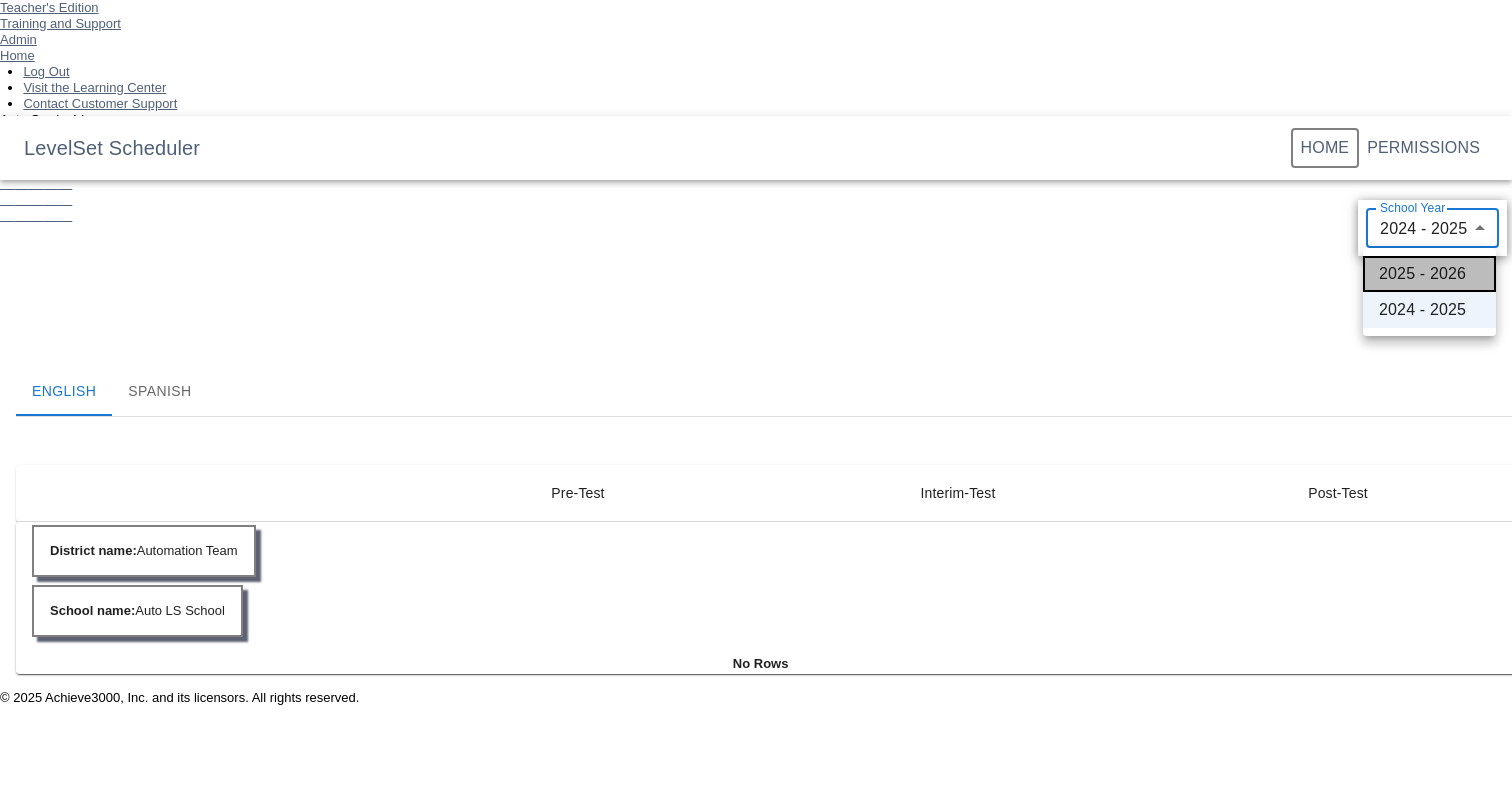 click on "2025   -   2026" at bounding box center (1429, 274) 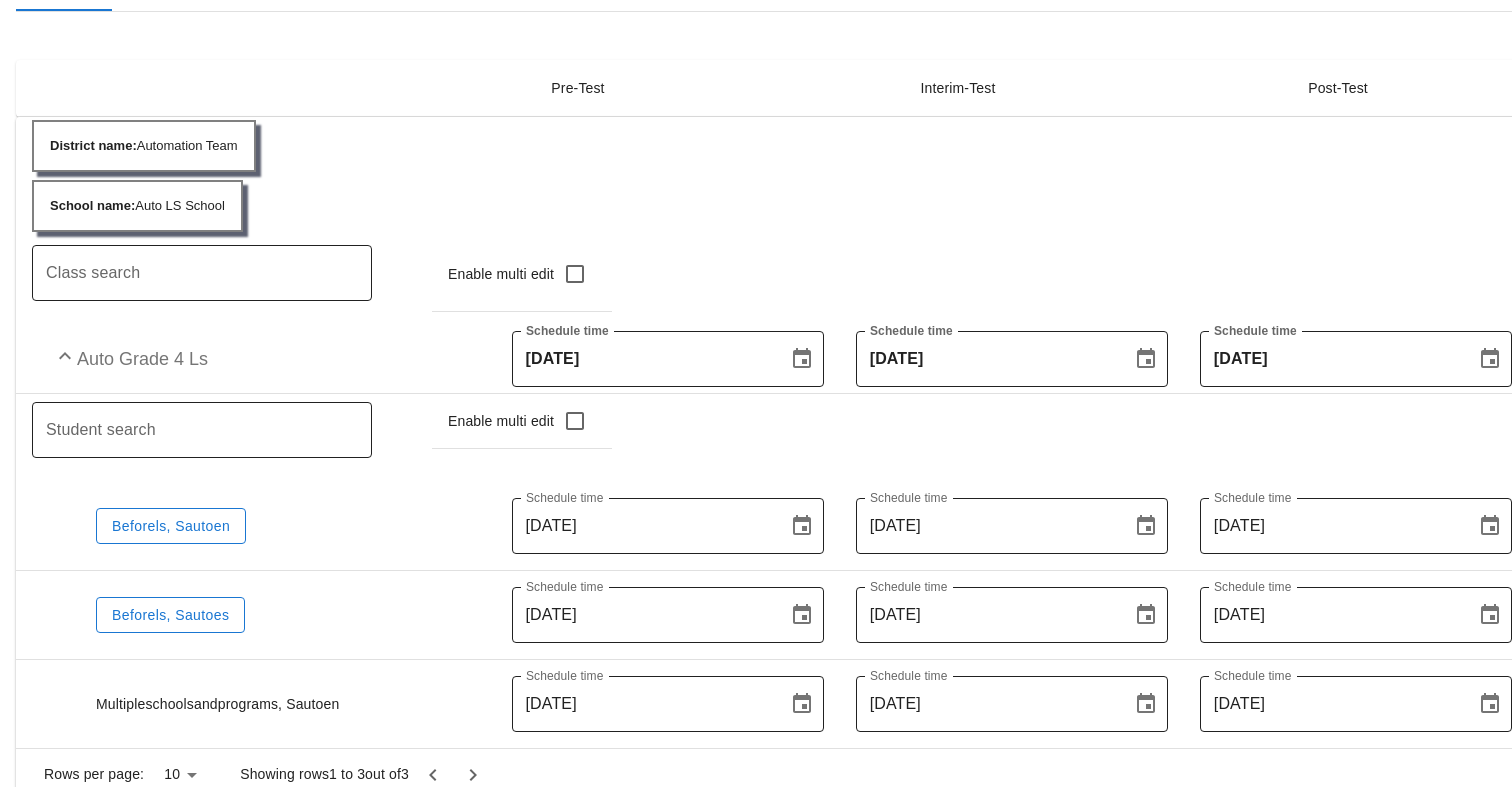 scroll, scrollTop: 440, scrollLeft: 0, axis: vertical 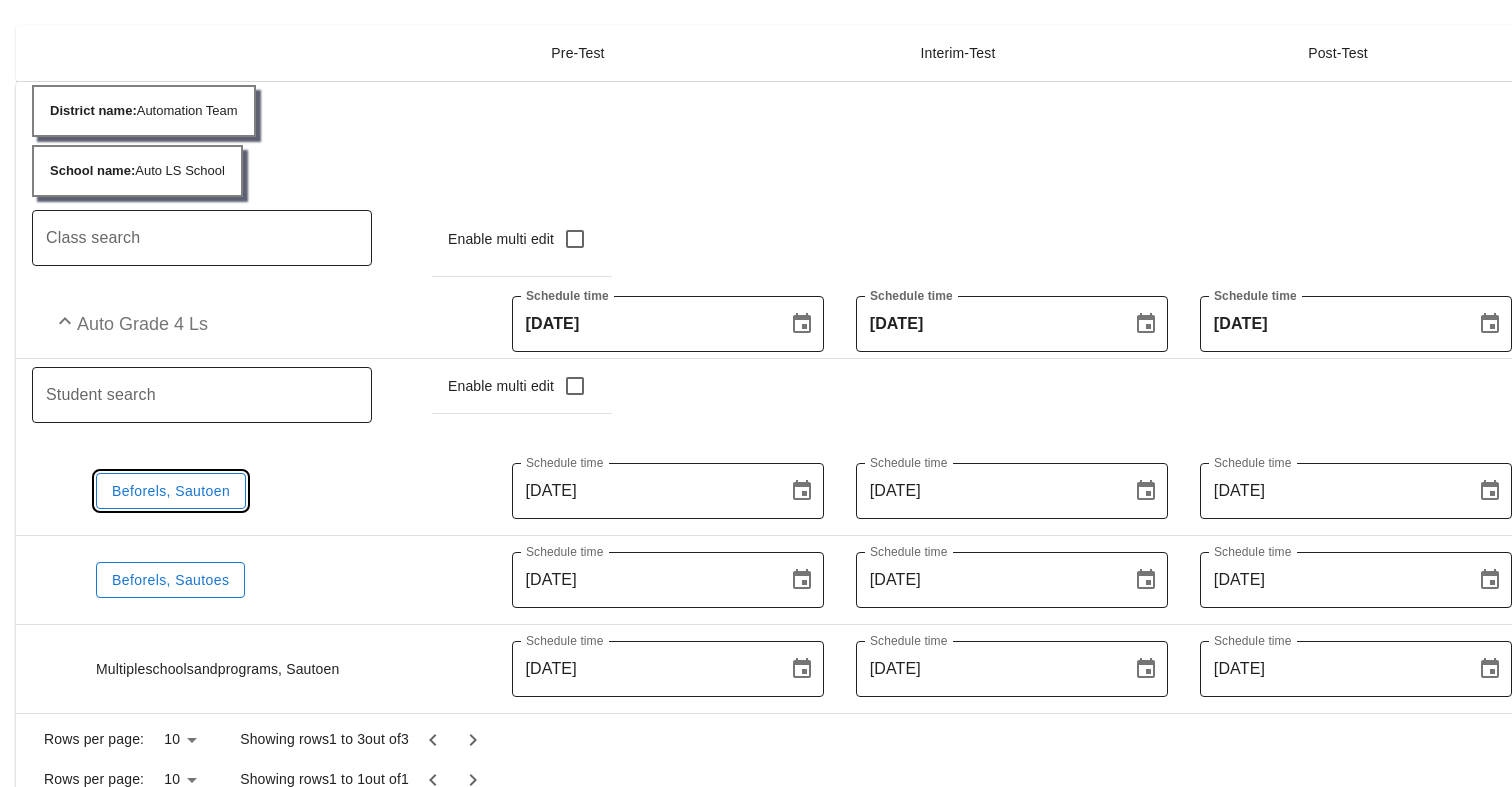 click on "Beforels, Sautoen" at bounding box center [171, 491] 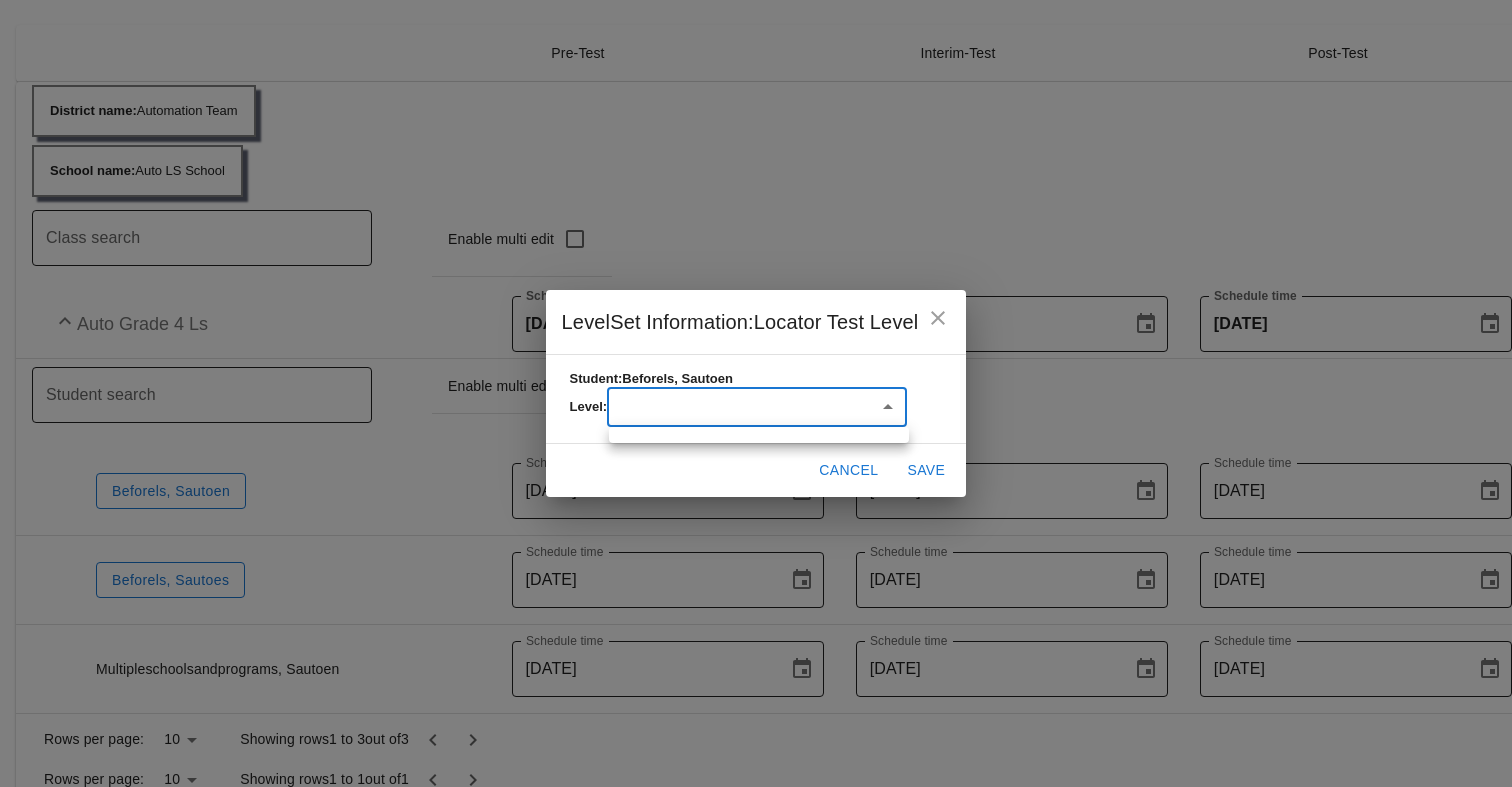 click on "Teacher's Edition
Training and Support
Admin
Home
Log Out
Visit the Learning Center
Contact Customer Support
Auto Grade 4 Ls
Level Set LevelSet Scheduler Home   Permissions   School Year 2025   -   2026  (Selected) 2026 schoolYear English Spanish Pre-Test Interim-Test Post-Test selected Pre-Test Interim-Test Post-Test District name : Automation Team School name : Auto LS School Class search Class search Enable multi edit Pre-Test Interim-Test Post-Test 10 10" at bounding box center [756, 205] 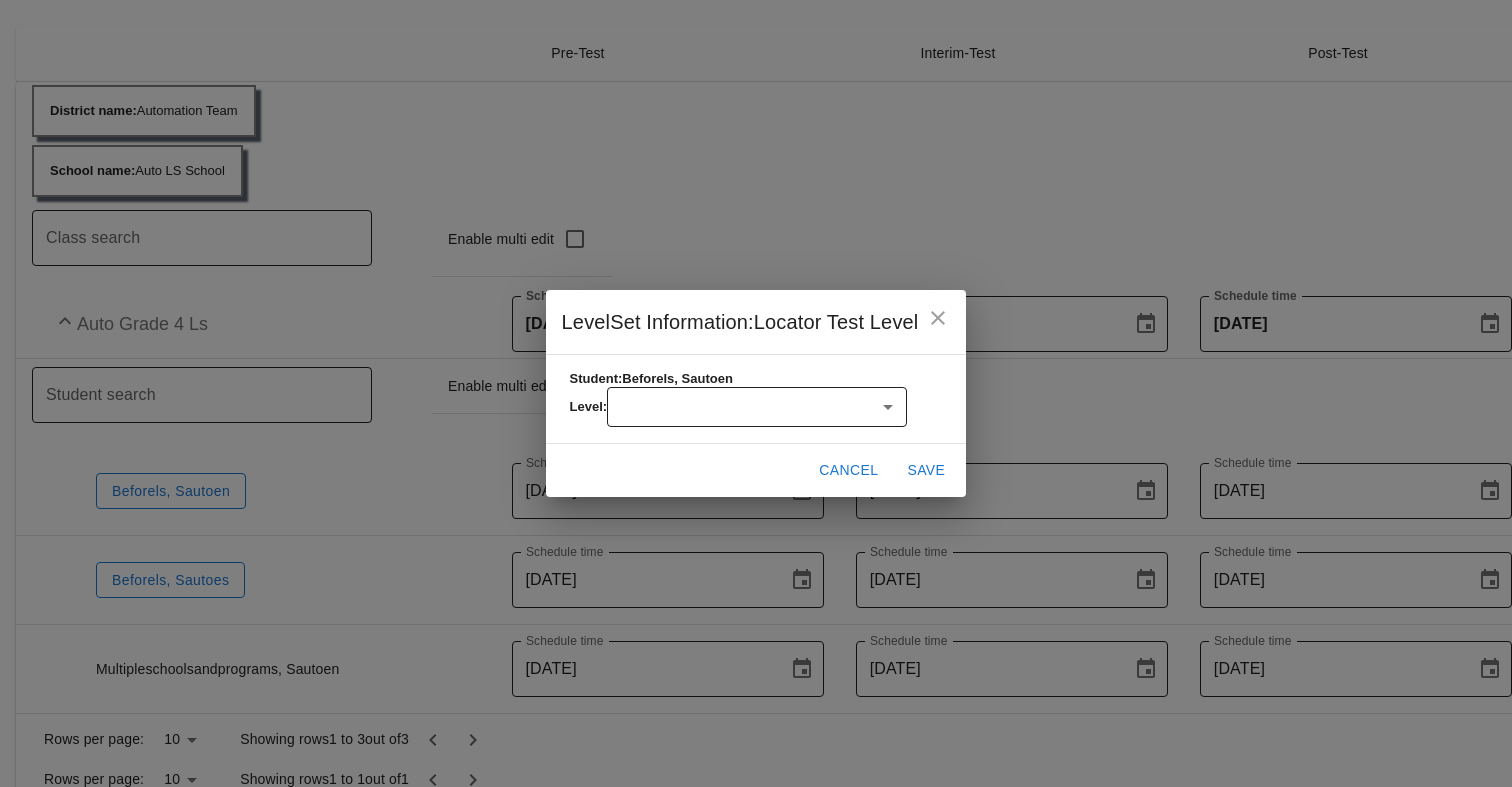 click on "Teacher's Edition
Training and Support
Admin
Home
Log Out
Visit the Learning Center
Contact Customer Support
Auto Grade 4 Ls
Level Set LevelSet Scheduler Home   Permissions   School Year 2025   -   2026  (Selected) 2026 schoolYear English Spanish Pre-Test Interim-Test Post-Test selected Pre-Test Interim-Test Post-Test District name : Automation Team School name : Auto LS School Class search Class search Enable multi edit Pre-Test Interim-Test Post-Test 10 10" at bounding box center (756, 205) 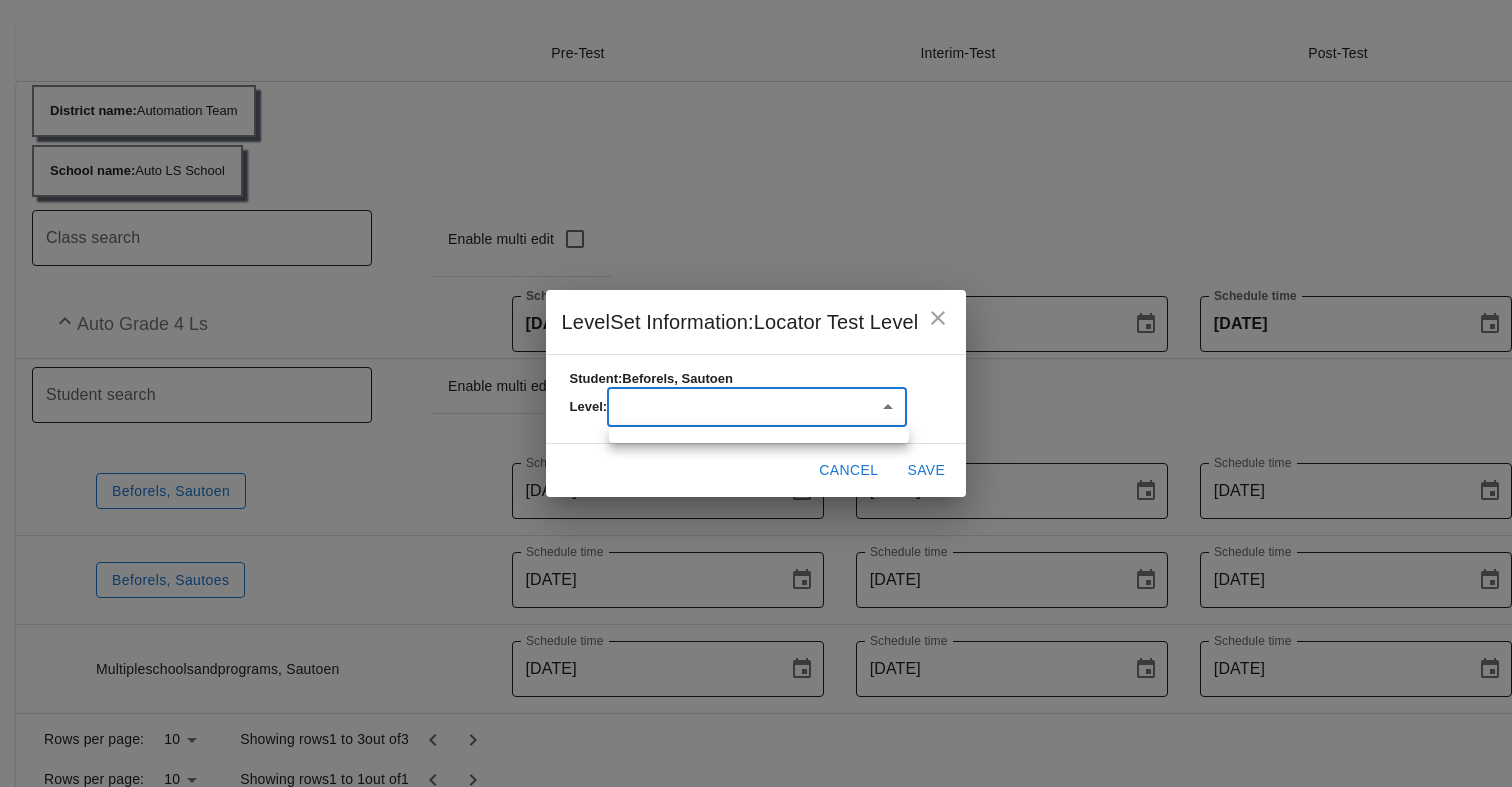 click at bounding box center (756, 393) 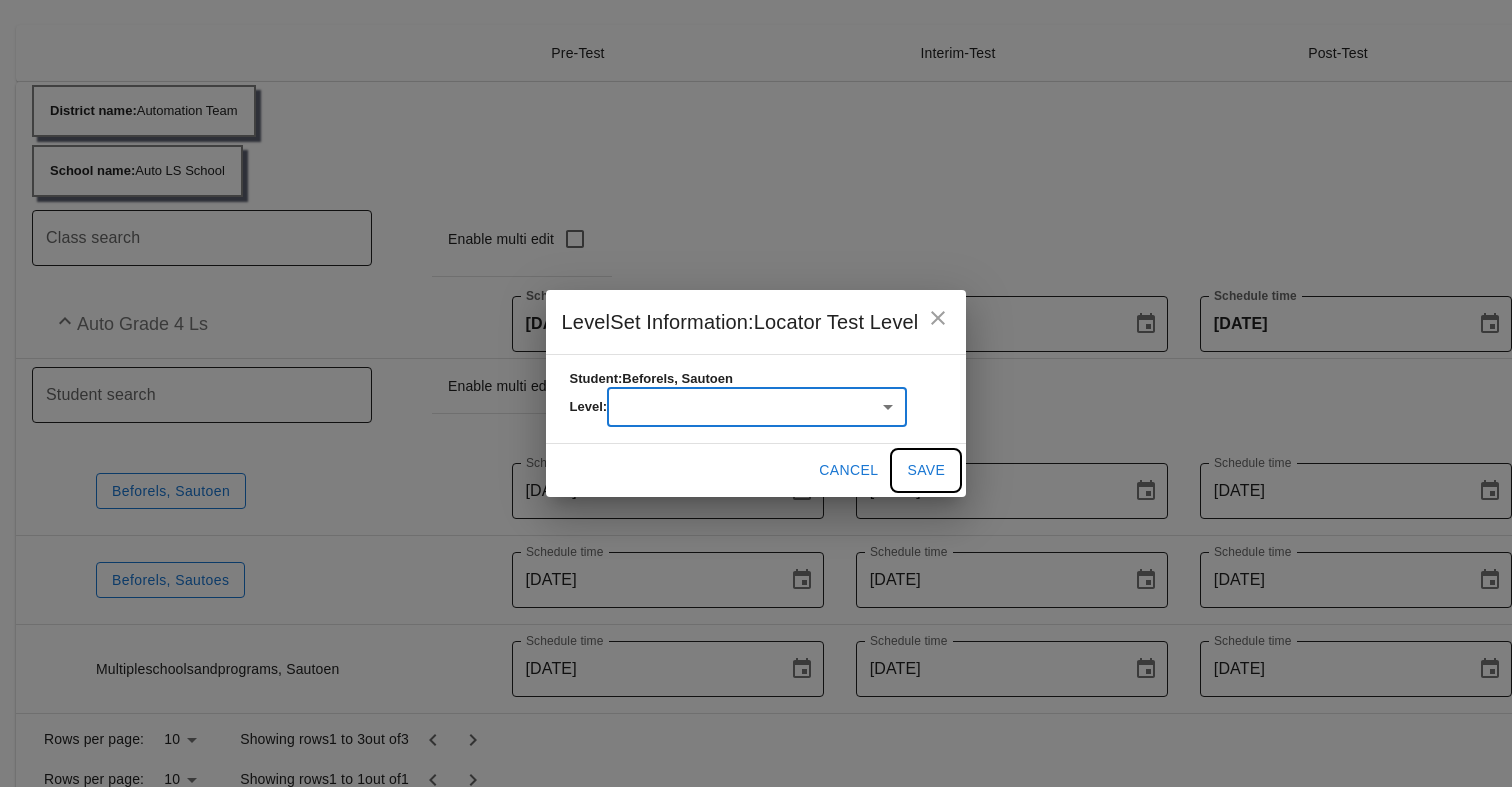 click on "Save" at bounding box center [926, 470] 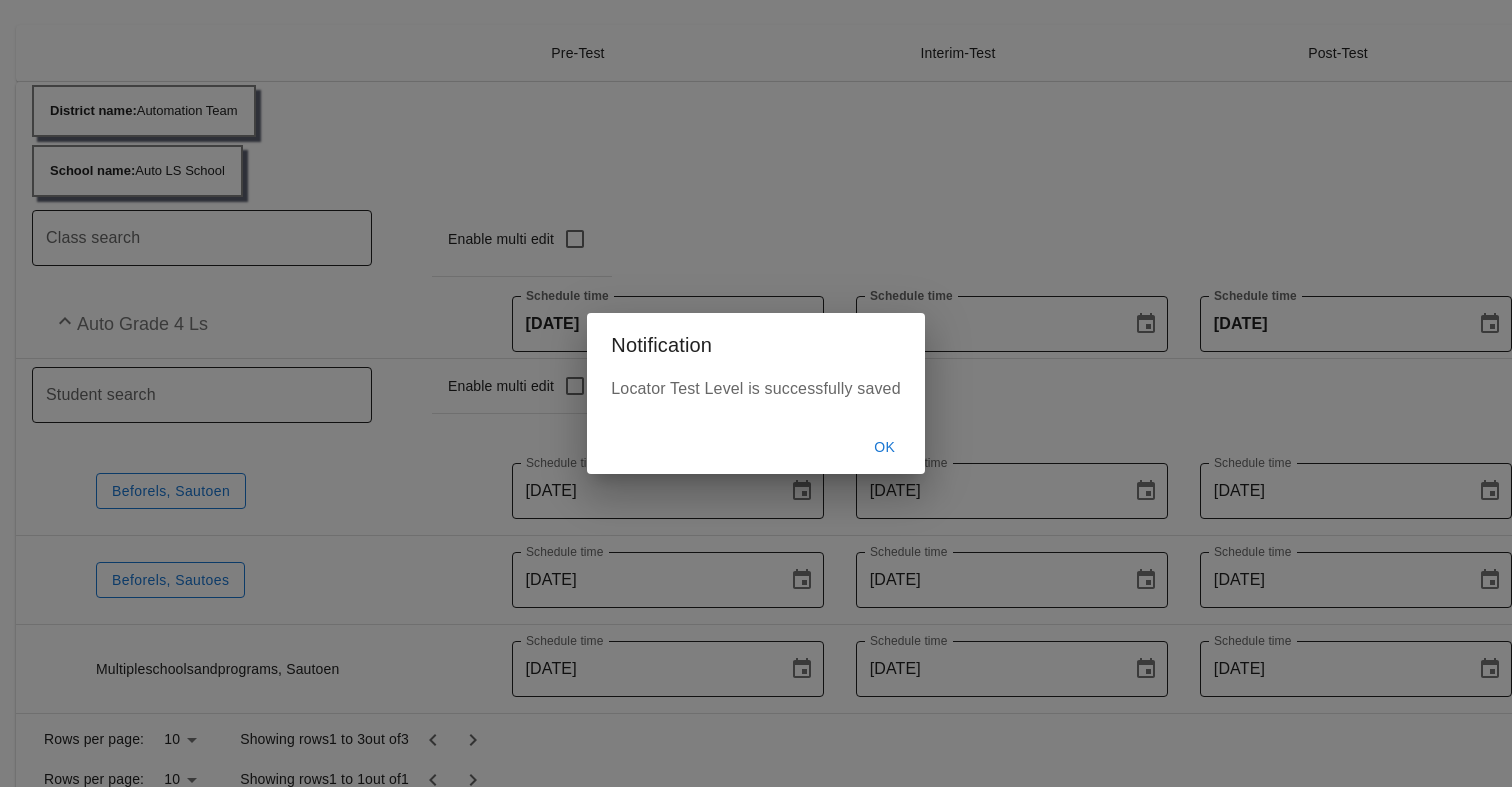 click on "Notification Locator Test Level is successfully saved OK" at bounding box center (756, 393) 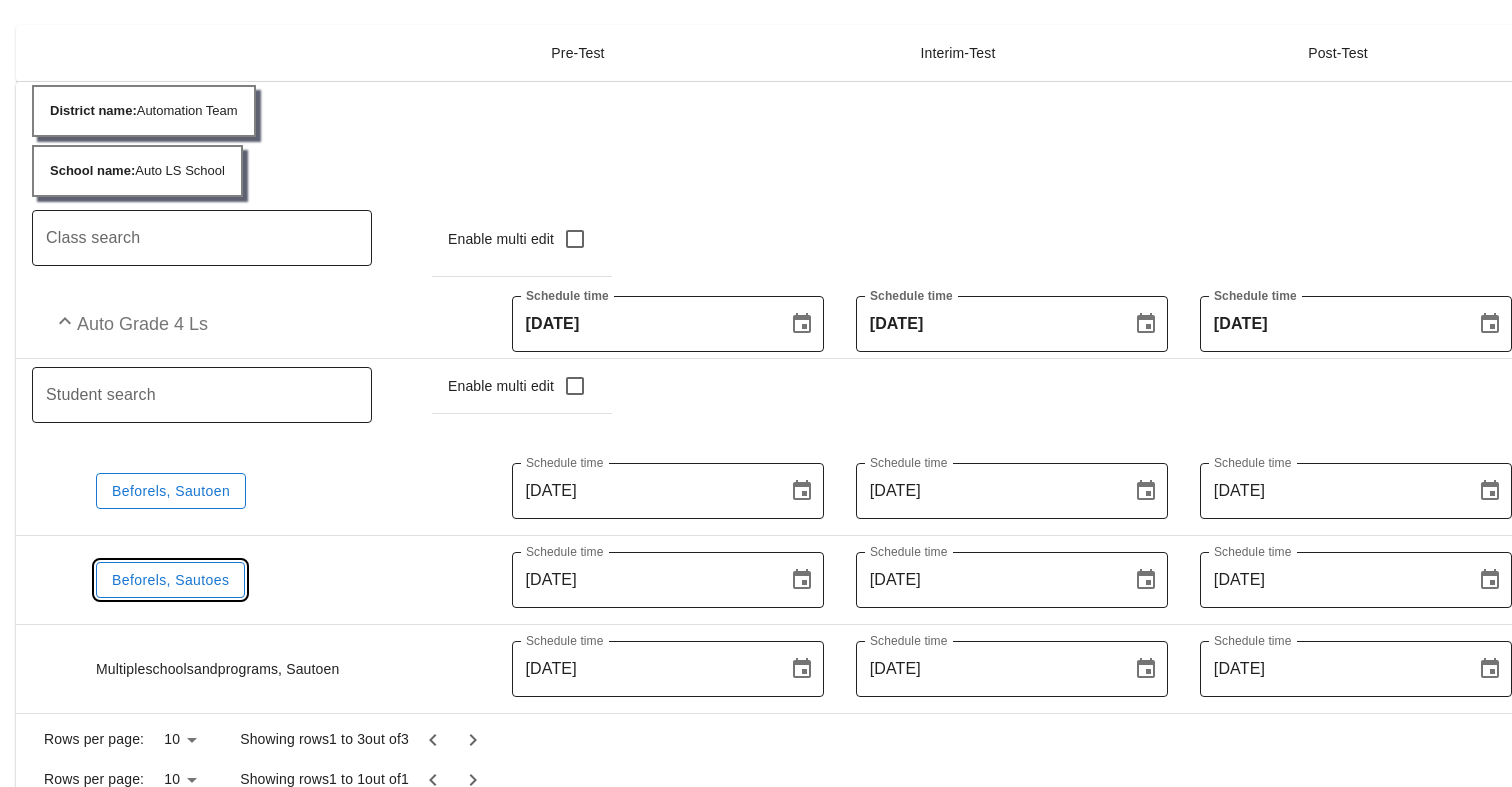 click on "Beforels, Sautoes" at bounding box center [170, 580] 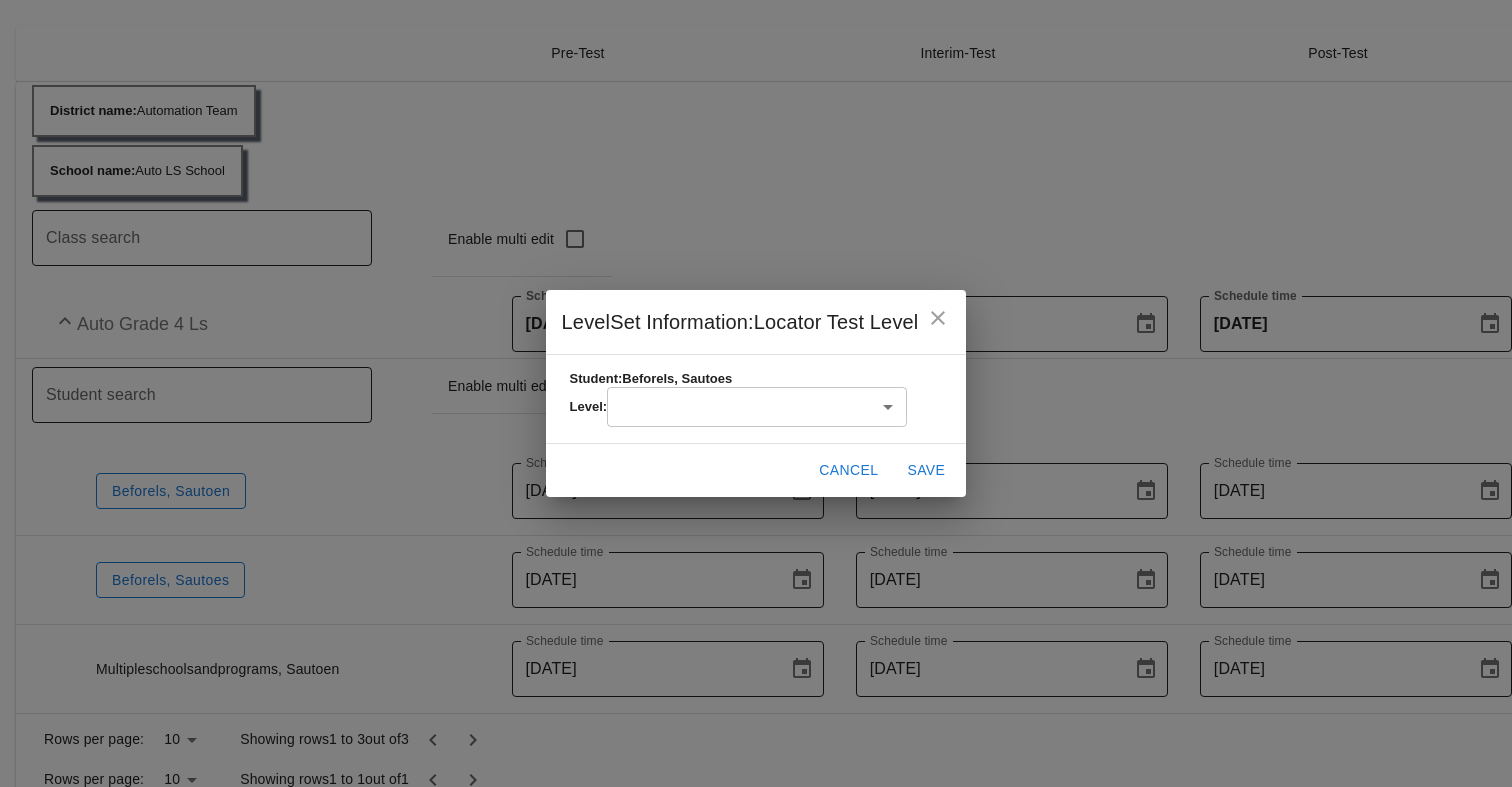 click on "Teacher's Edition
Training and Support
Admin
Home
Log Out
Visit the Learning Center
Contact Customer Support
Auto Grade 4 Ls
Level Set LevelSet Scheduler Home   Permissions   School Year 2025   -   2026  (Selected) 2026 schoolYear English Spanish Pre-Test Interim-Test Post-Test selected Pre-Test Interim-Test Post-Test District name : Automation Team School name : Auto LS School Class search Class search Enable multi edit Pre-Test Interim-Test Post-Test 10 10" at bounding box center [756, 205] 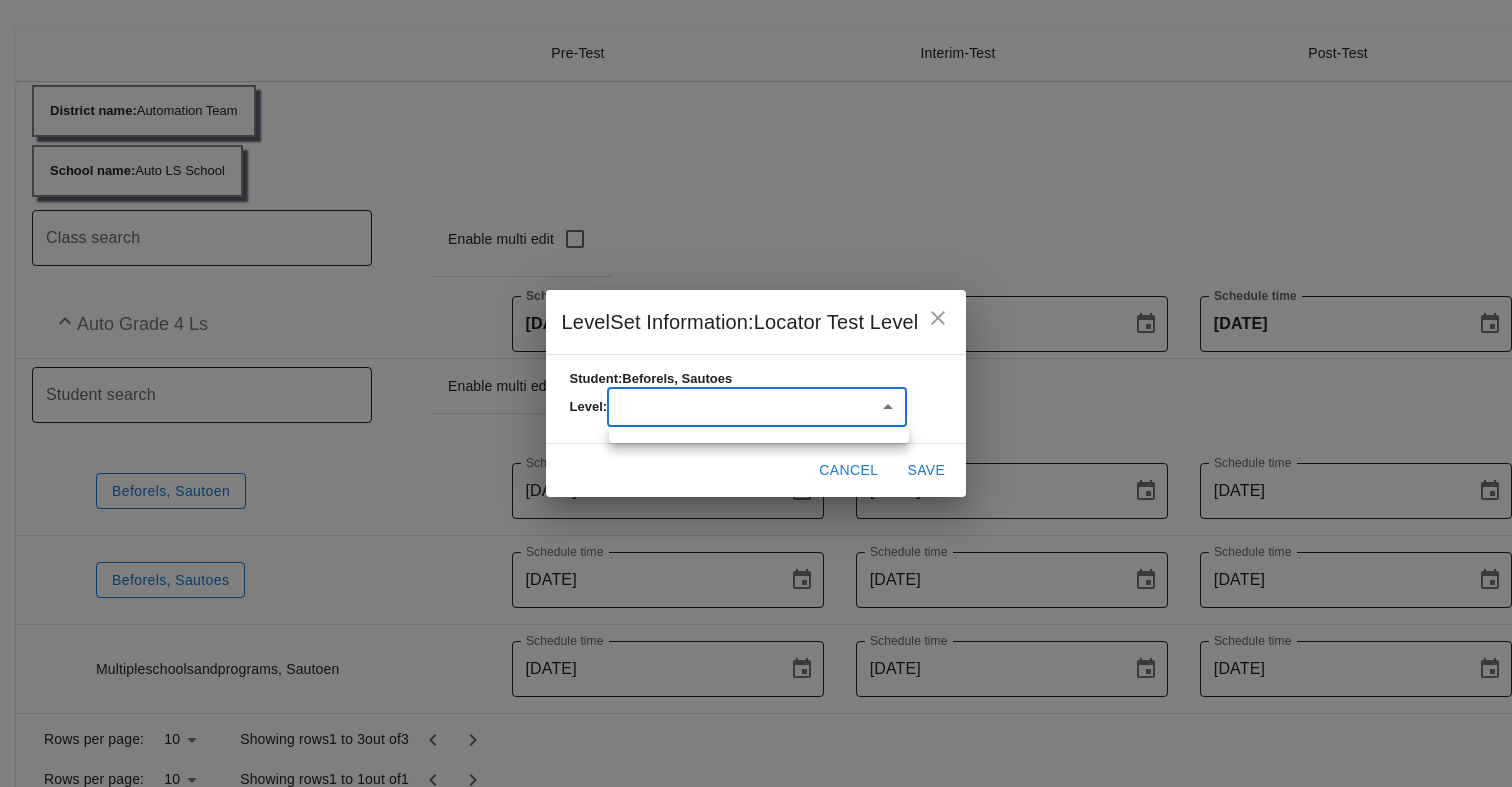 click at bounding box center [756, 393] 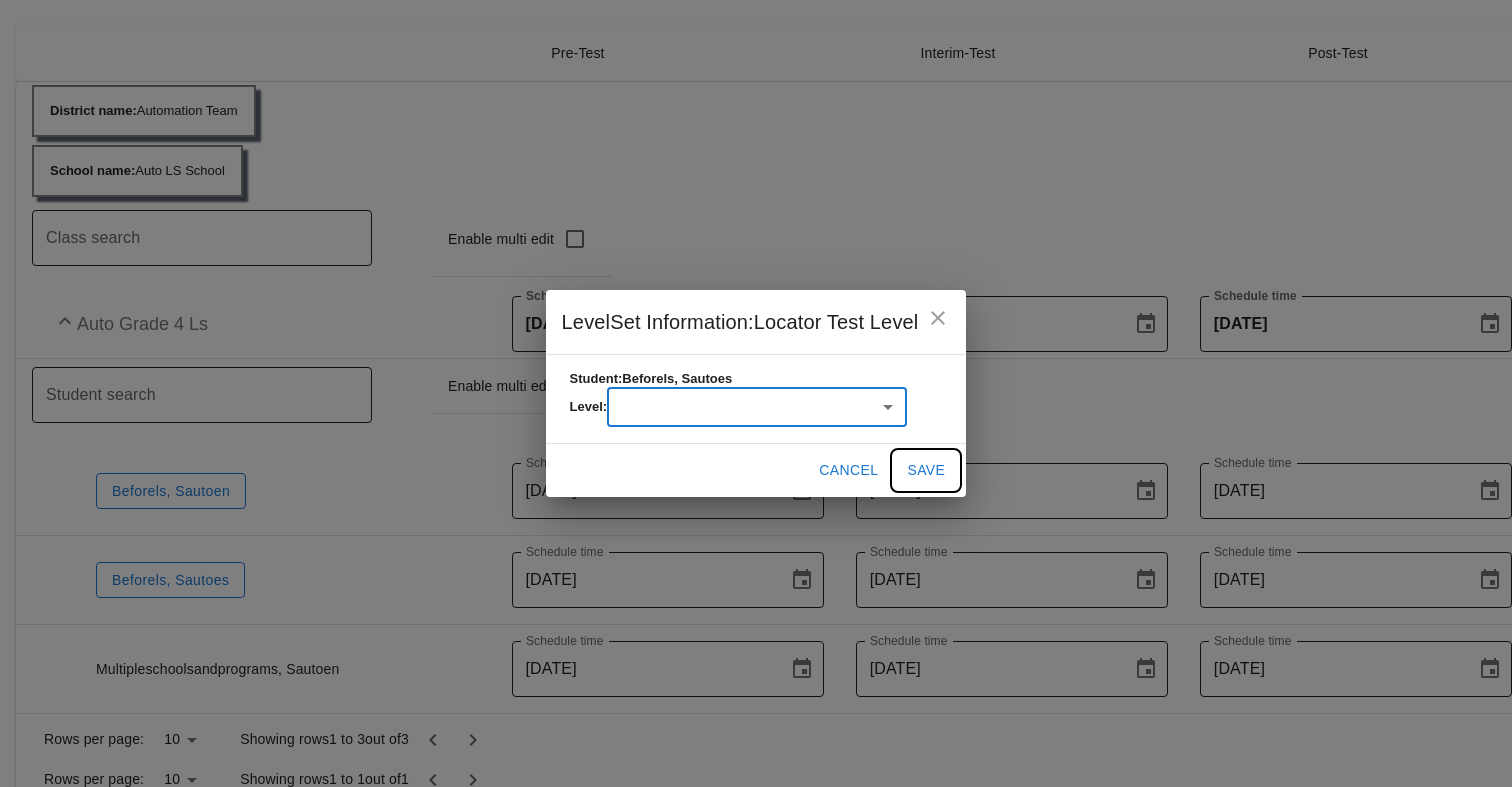 click on "Save" at bounding box center [926, 470] 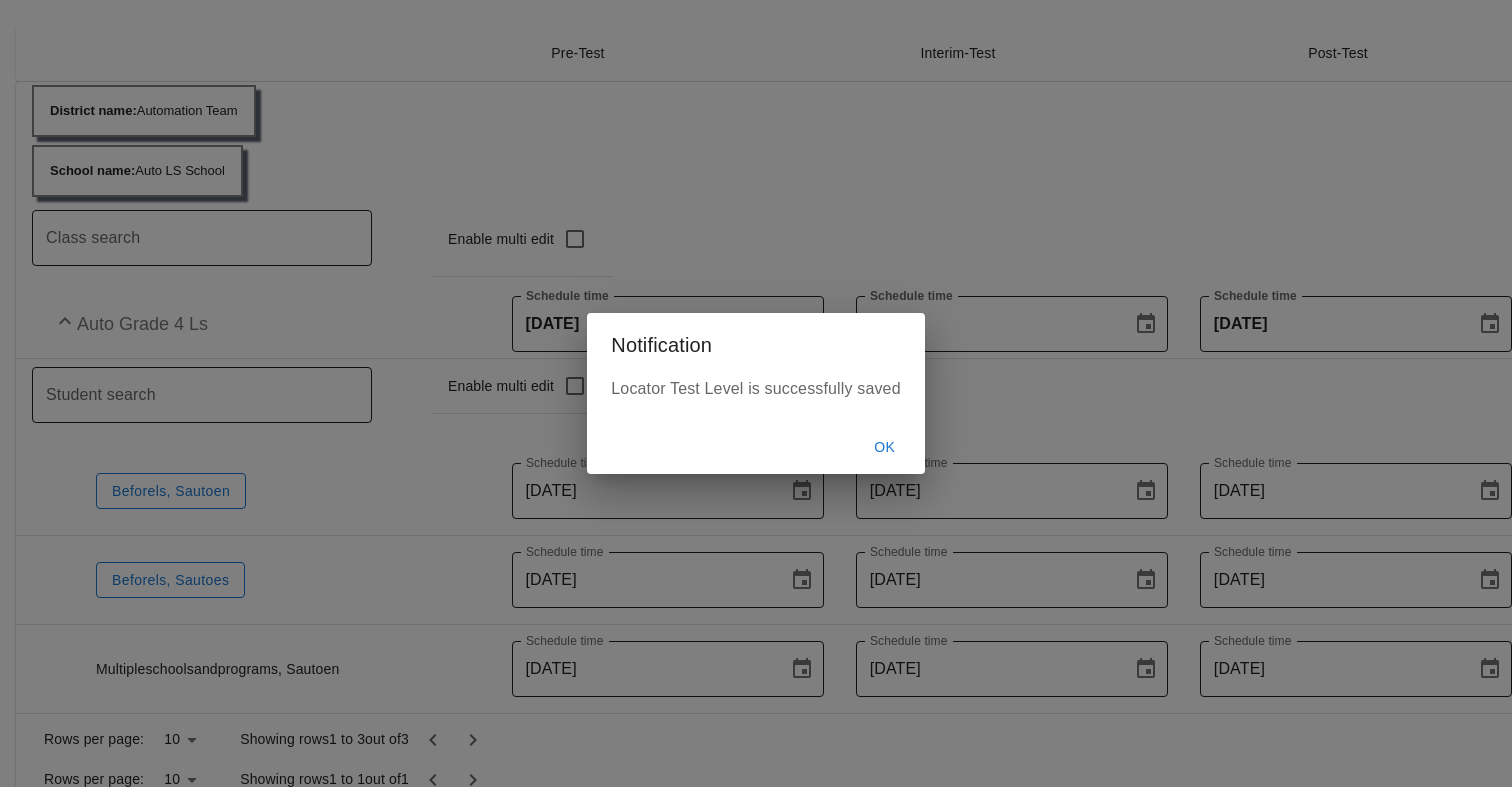 click on "OK" at bounding box center [884, 447] 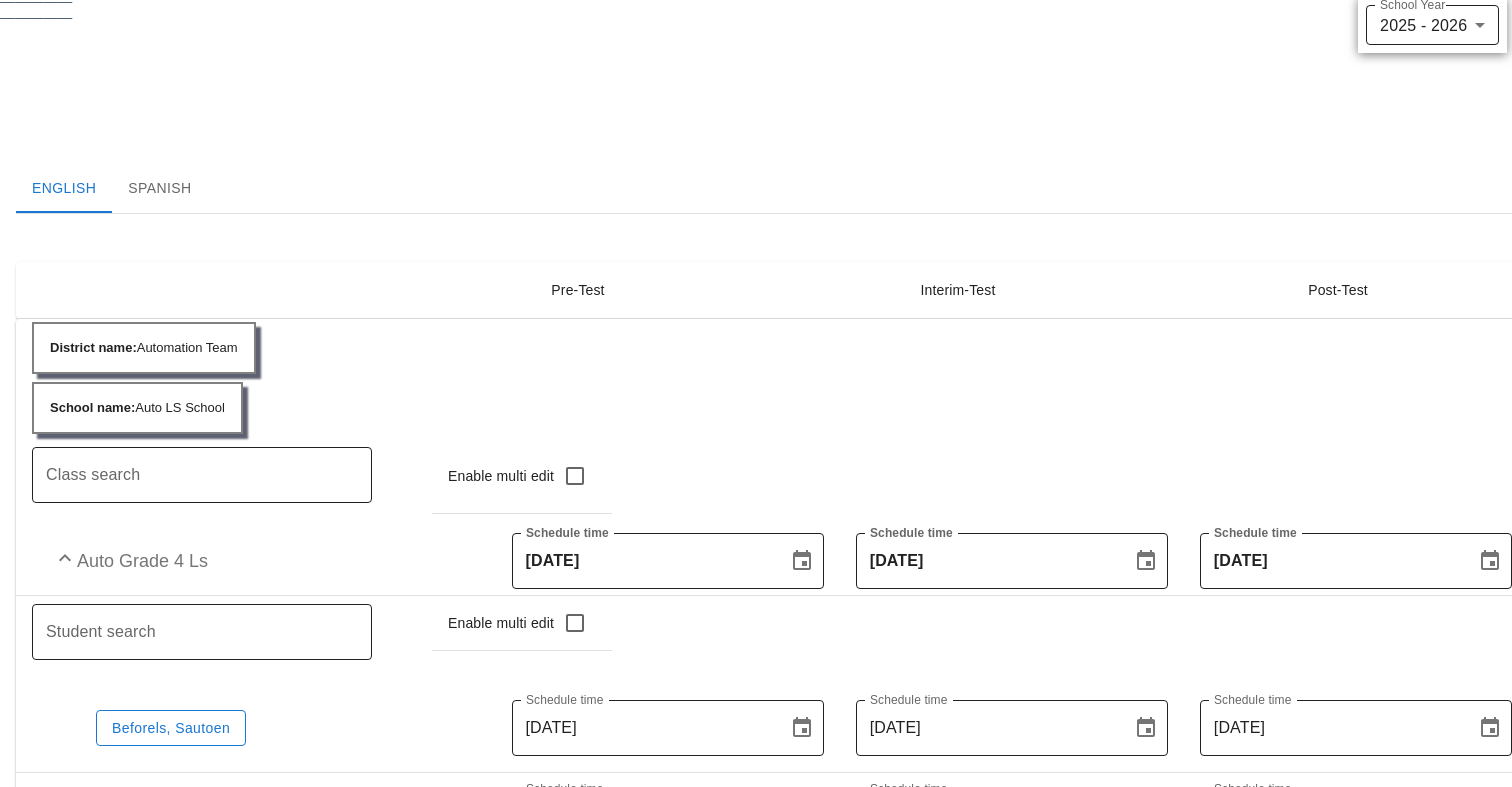 scroll, scrollTop: 198, scrollLeft: 0, axis: vertical 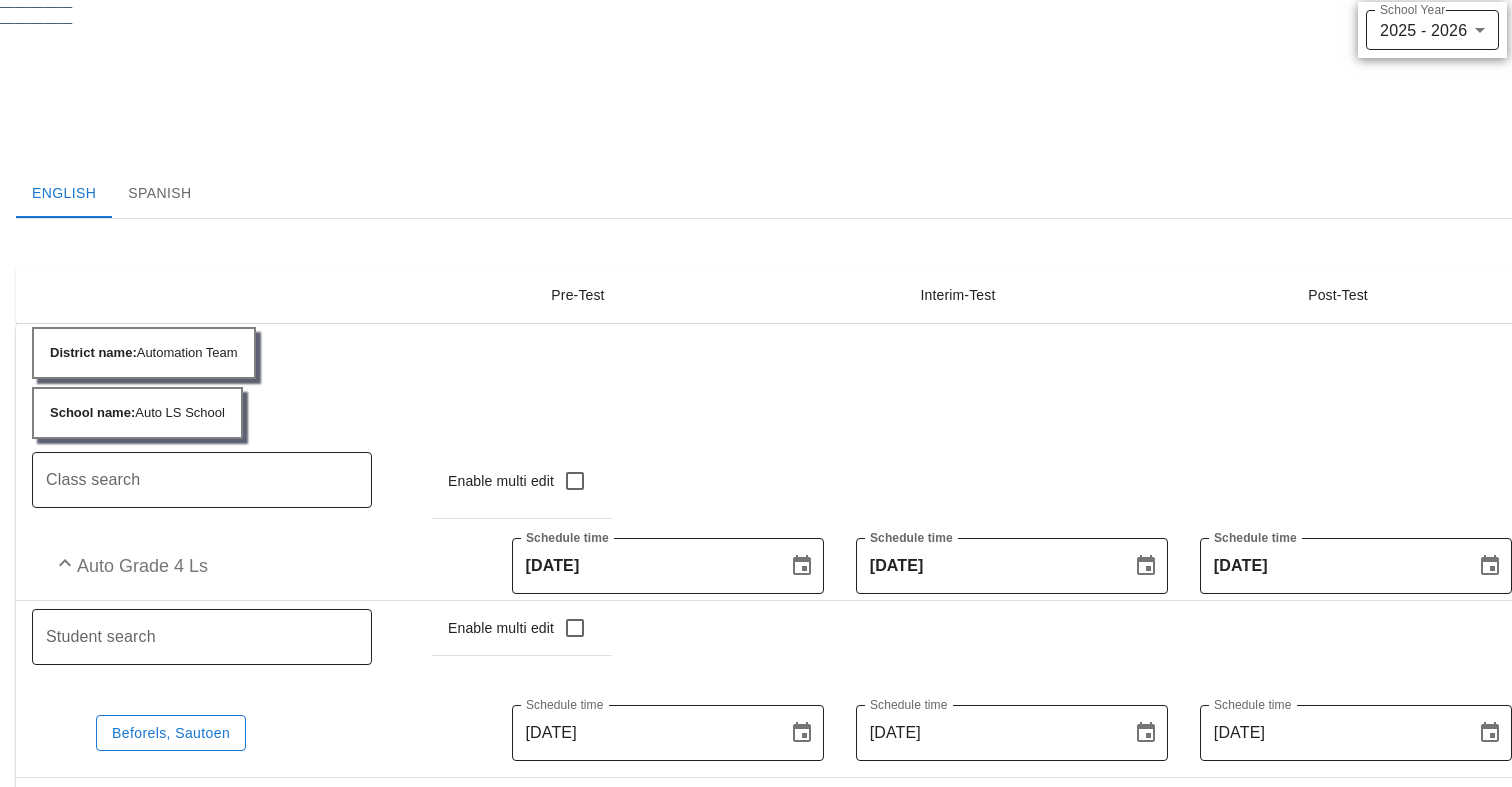 click on "District name : Automation Team" at bounding box center [144, 353] 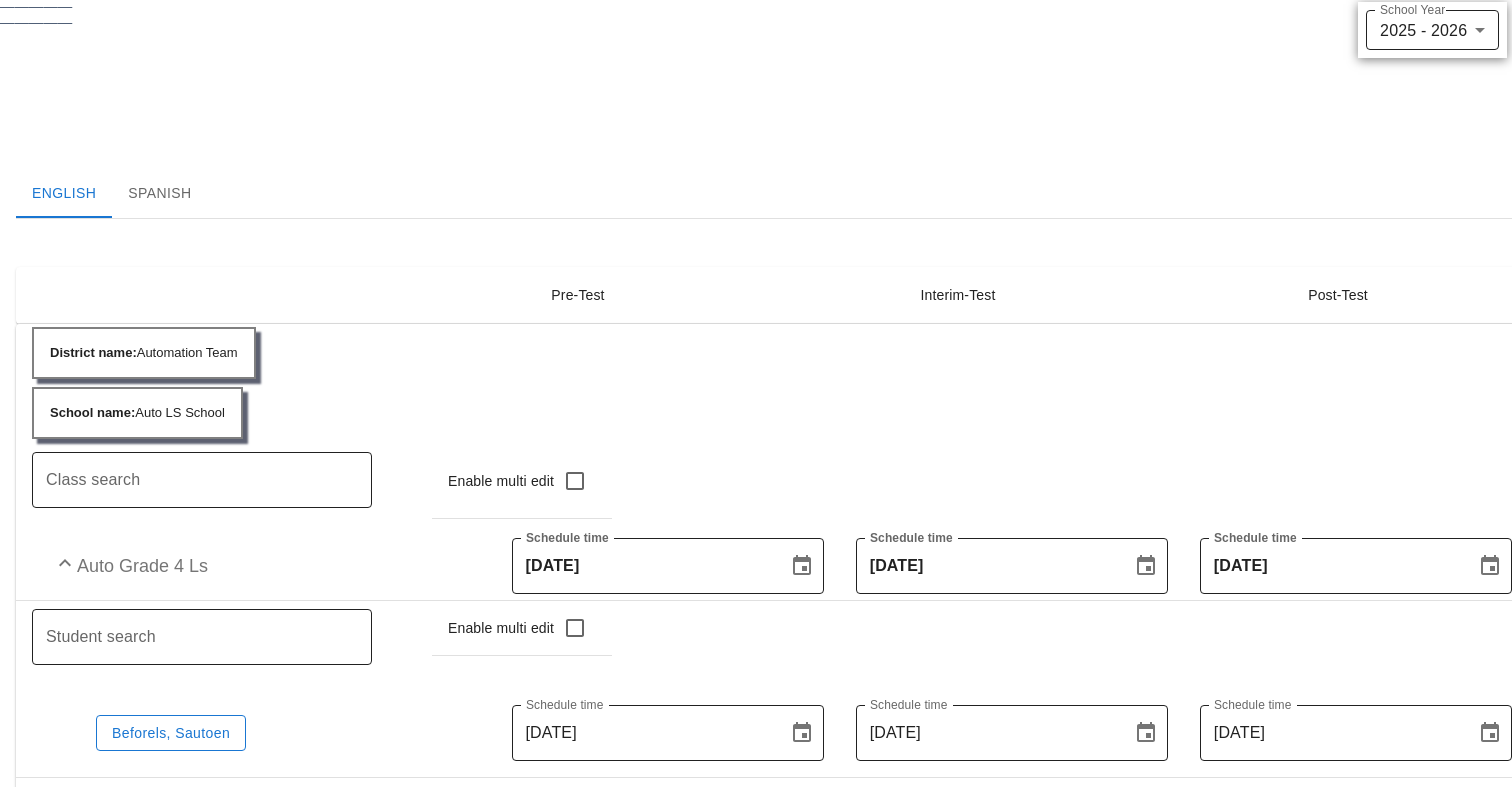 click on "Auto LS School" at bounding box center (180, 412) 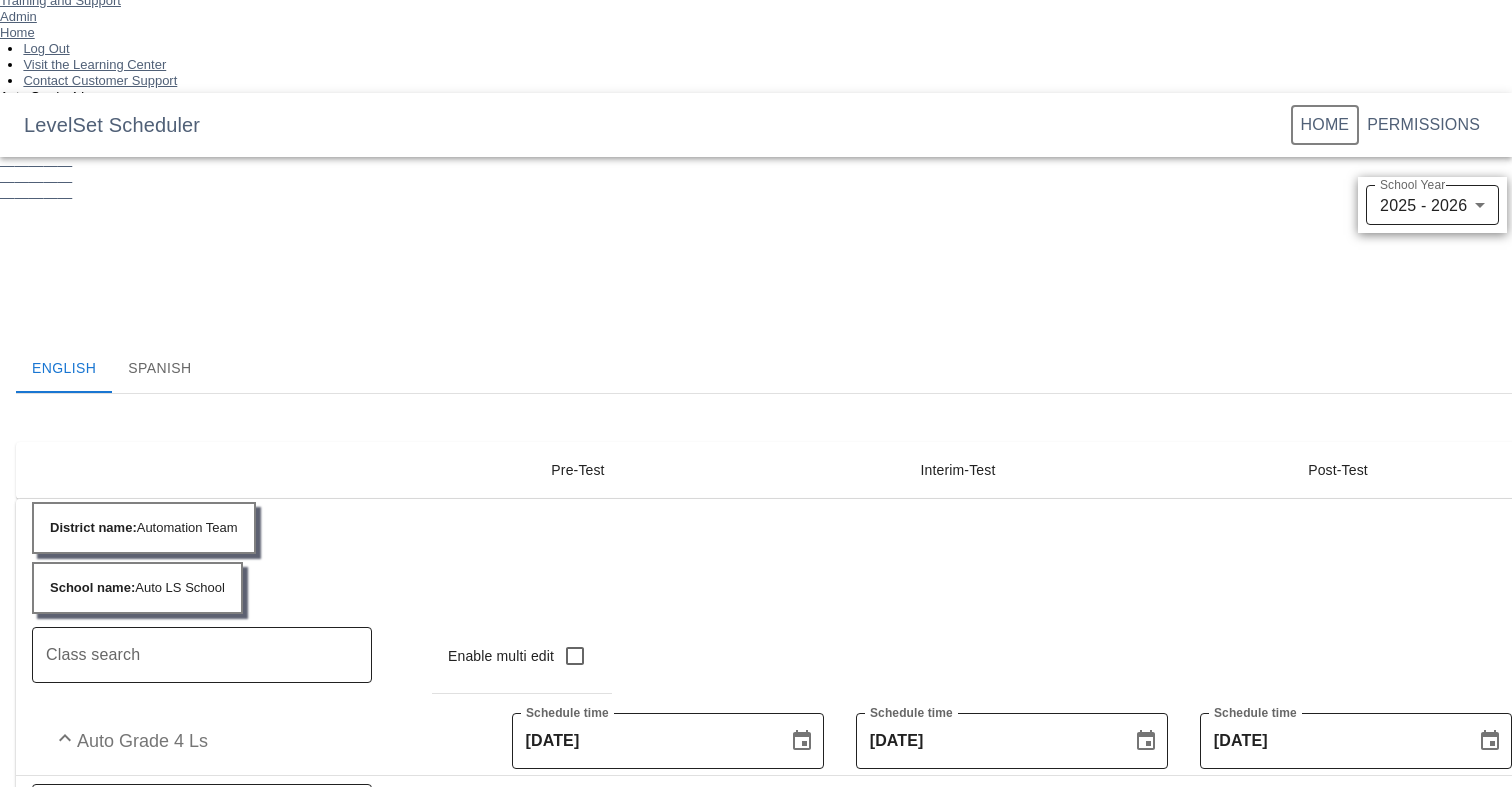 scroll, scrollTop: 0, scrollLeft: 0, axis: both 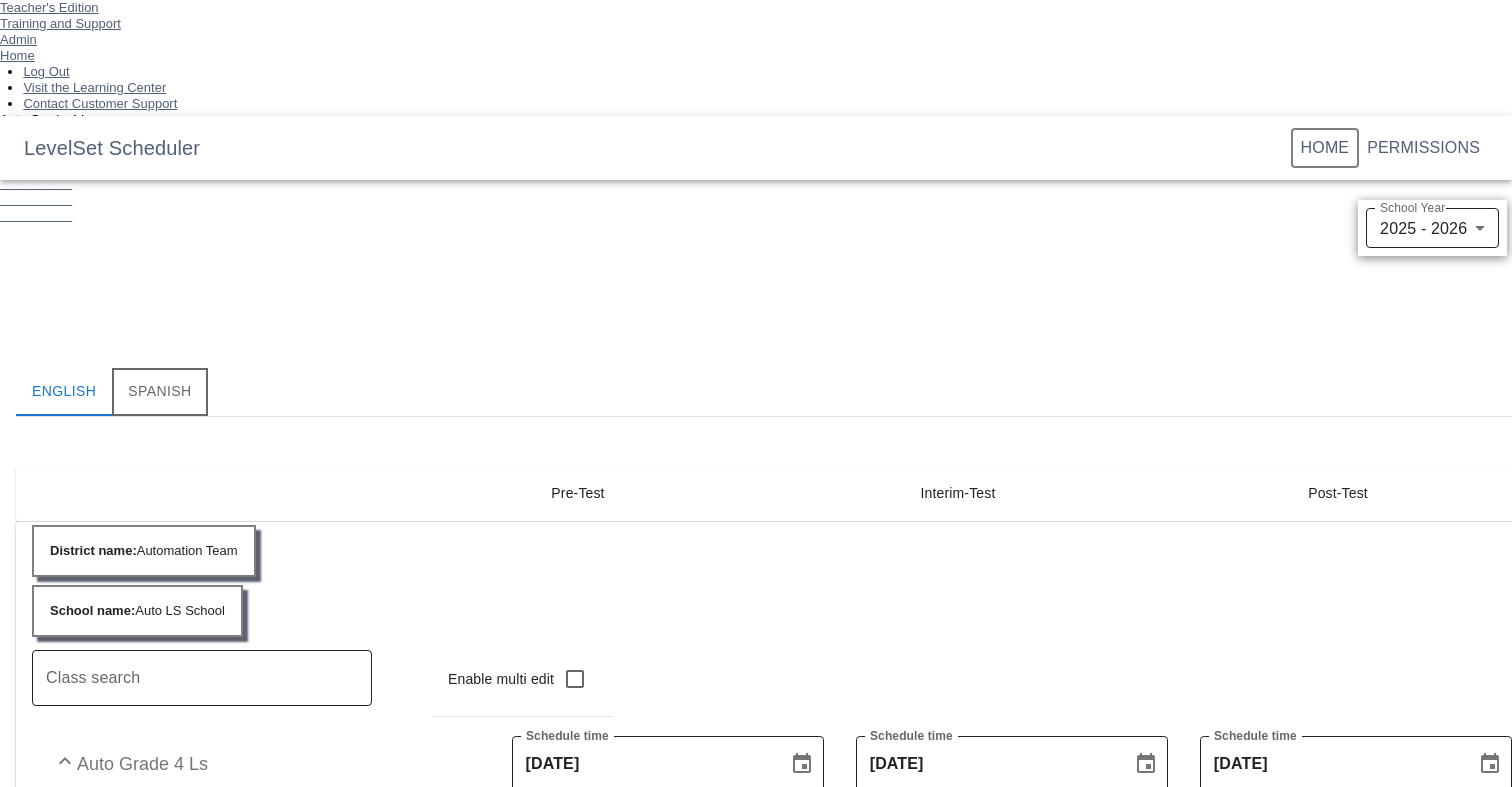 click on "Spanish" at bounding box center [159, 392] 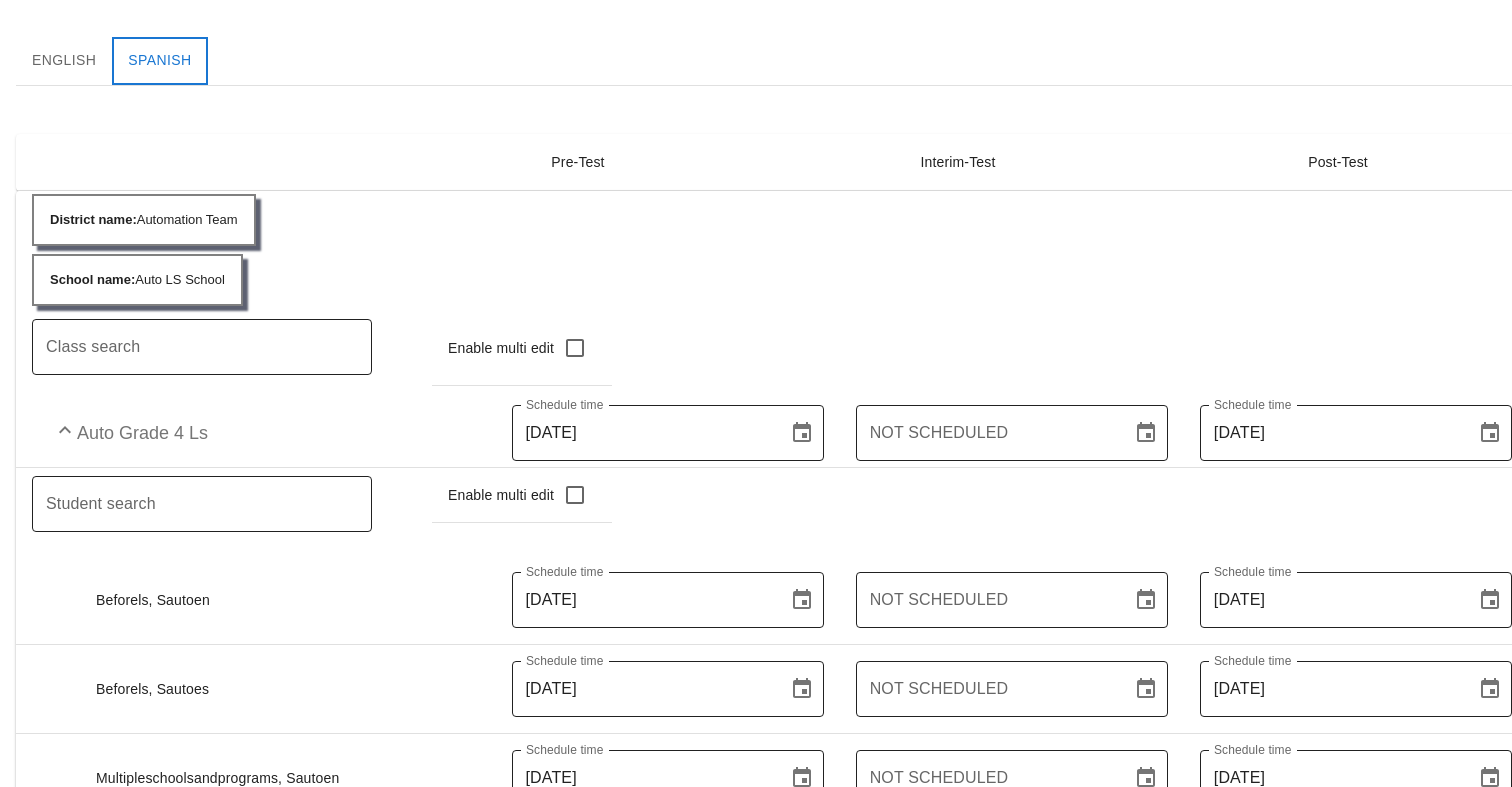 scroll, scrollTop: 322, scrollLeft: 0, axis: vertical 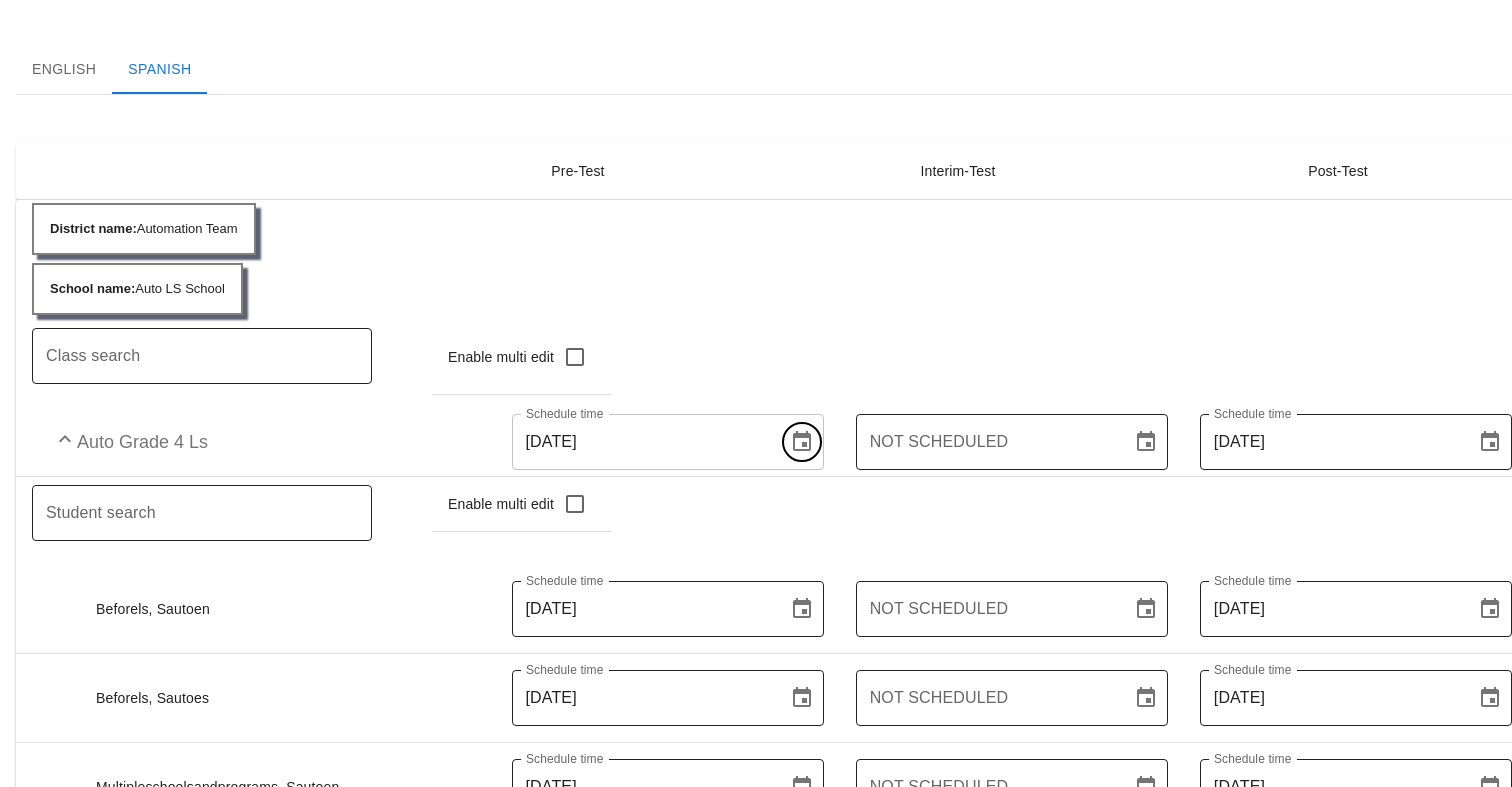 click 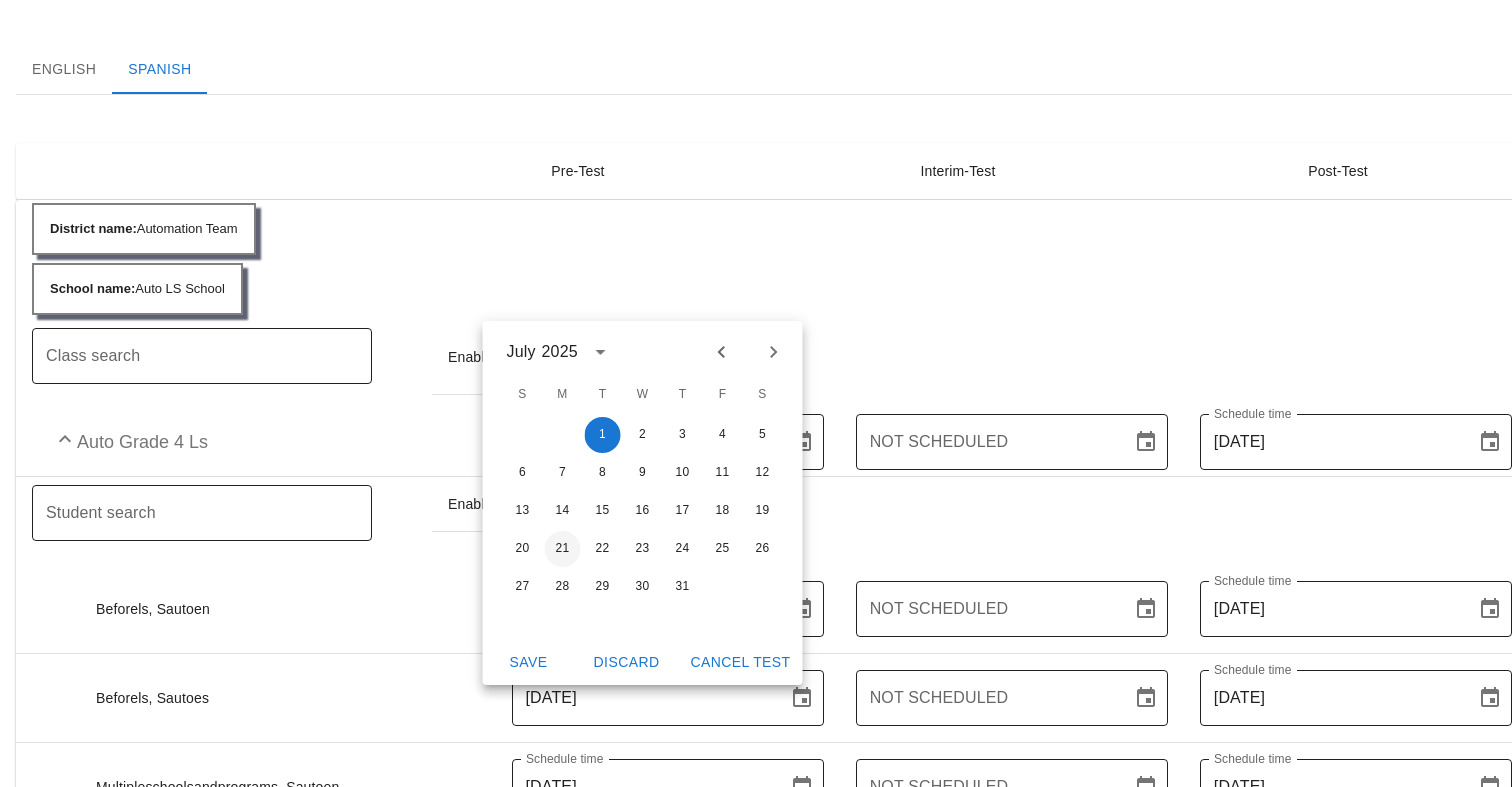 click on "21" at bounding box center (563, 549) 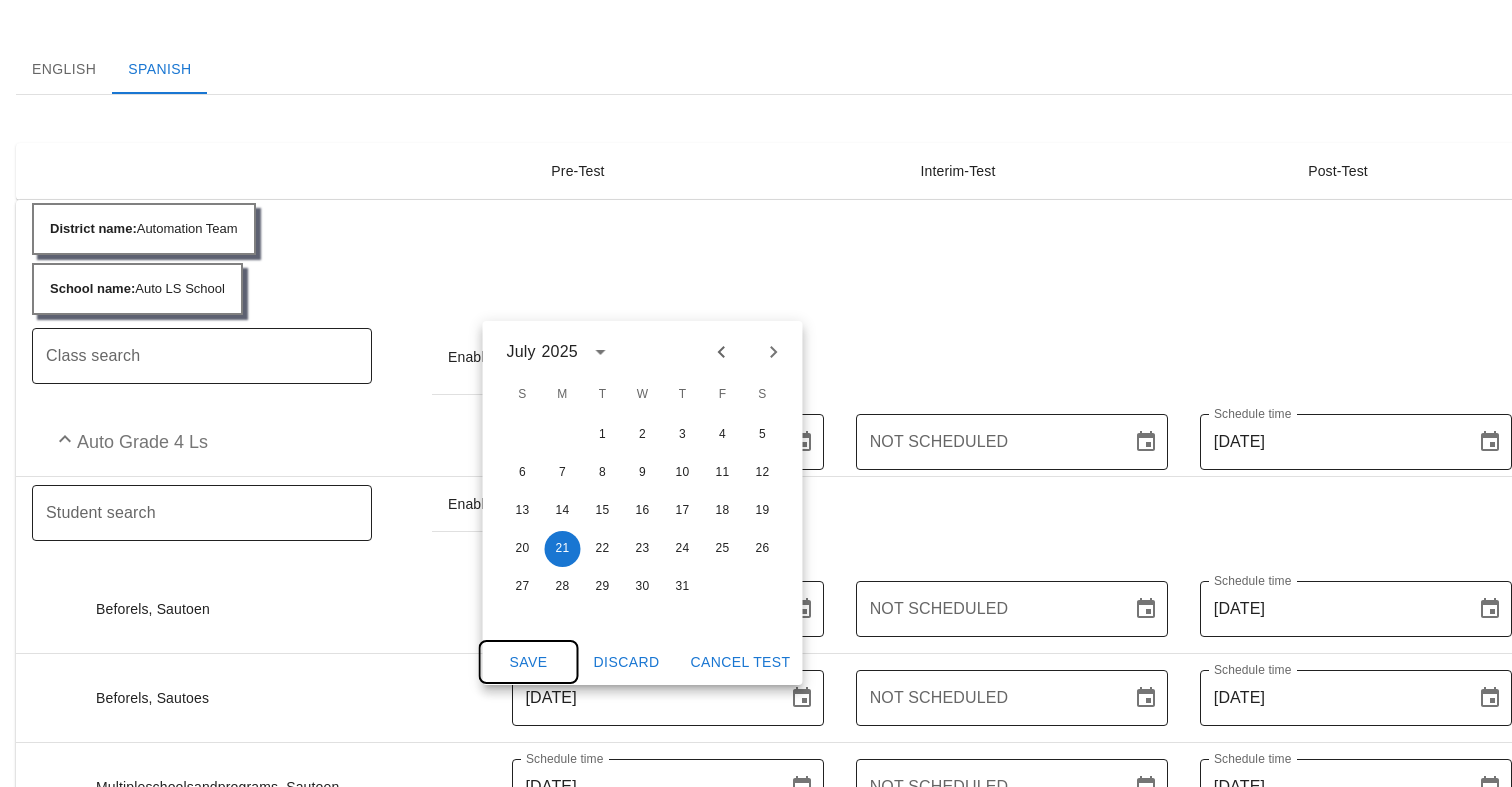 click on "Save" at bounding box center [529, 662] 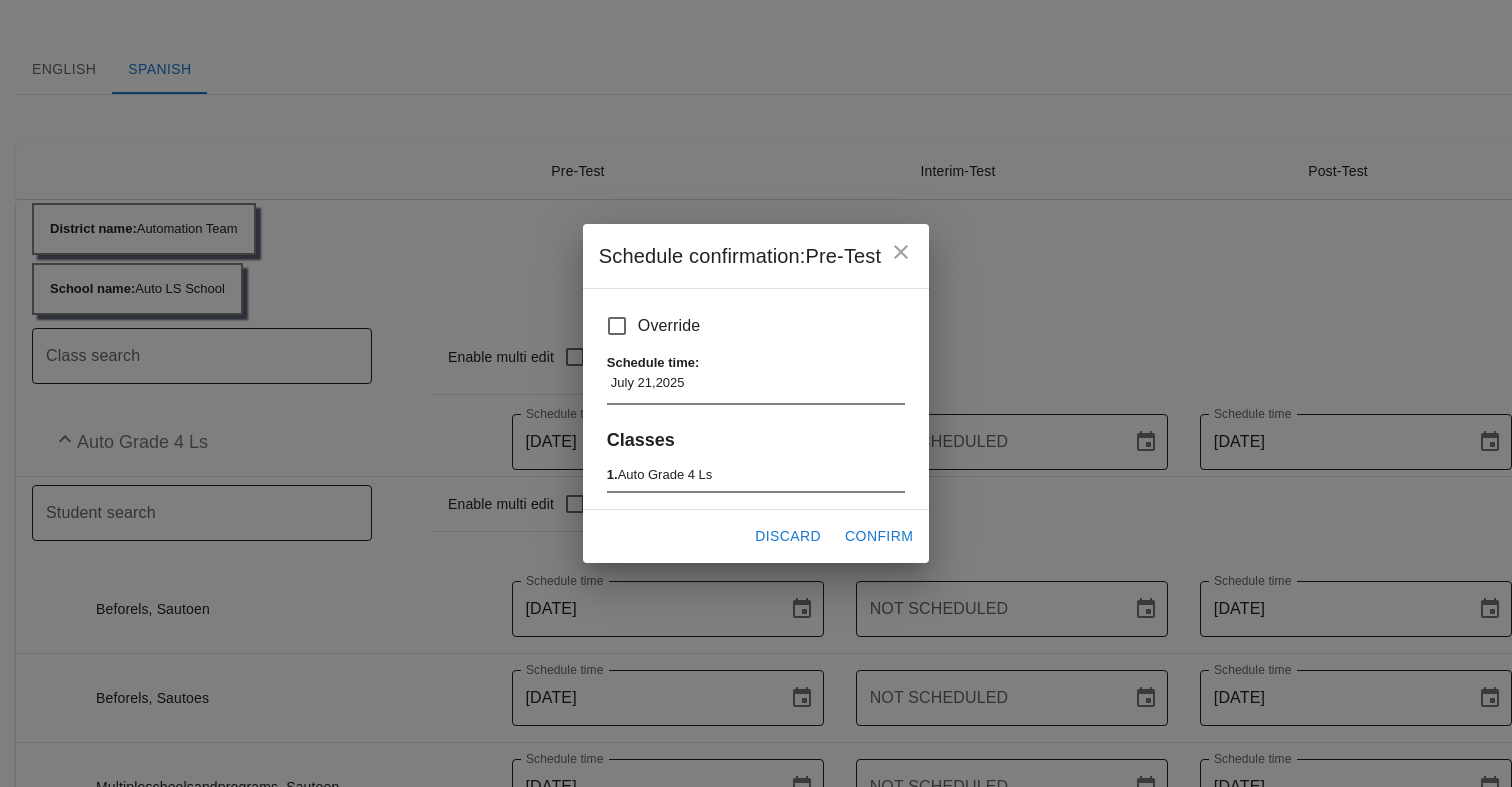 click on "Discard Confirm" at bounding box center (756, 536) 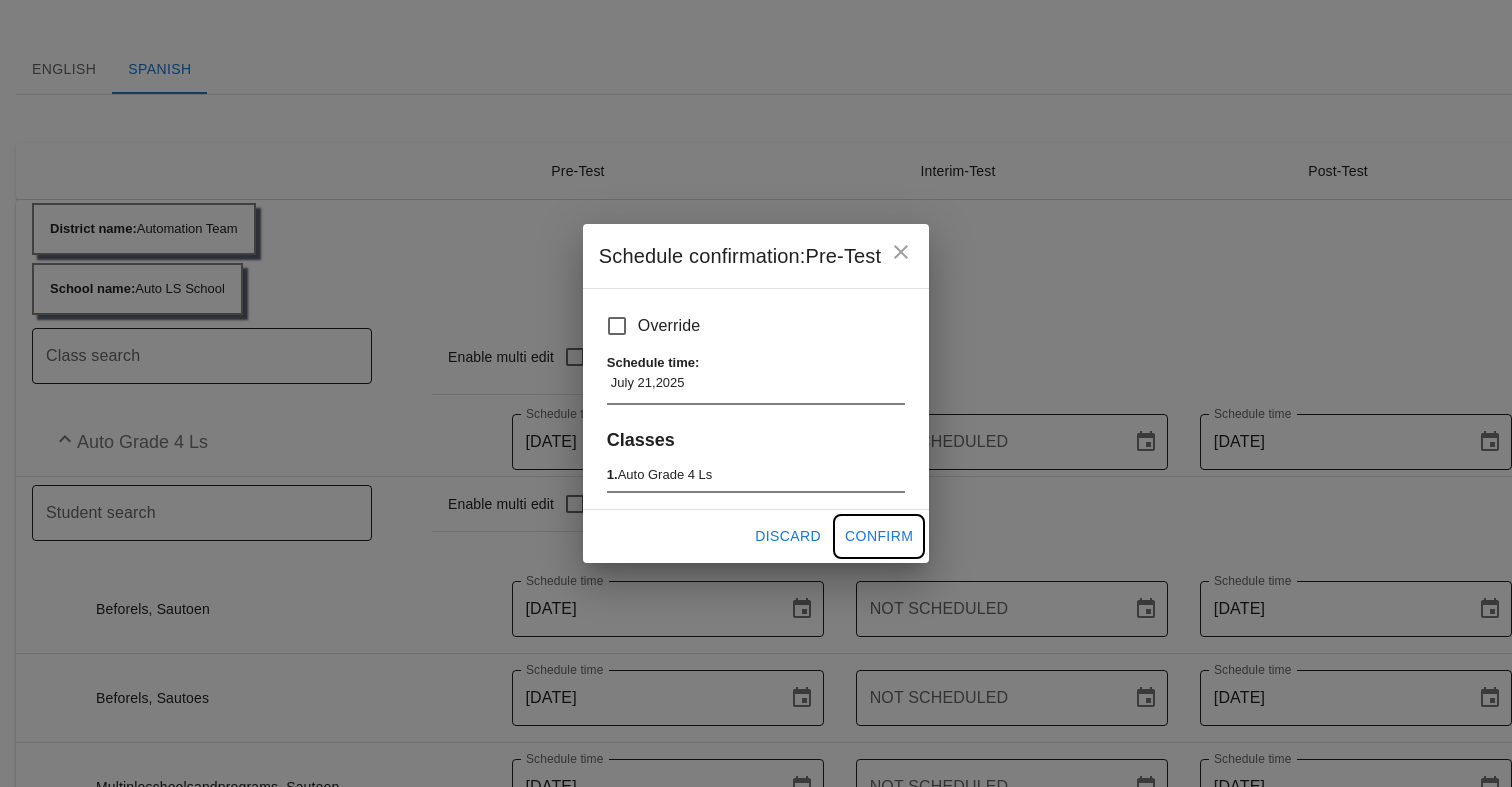 click on "Confirm" at bounding box center (879, 536) 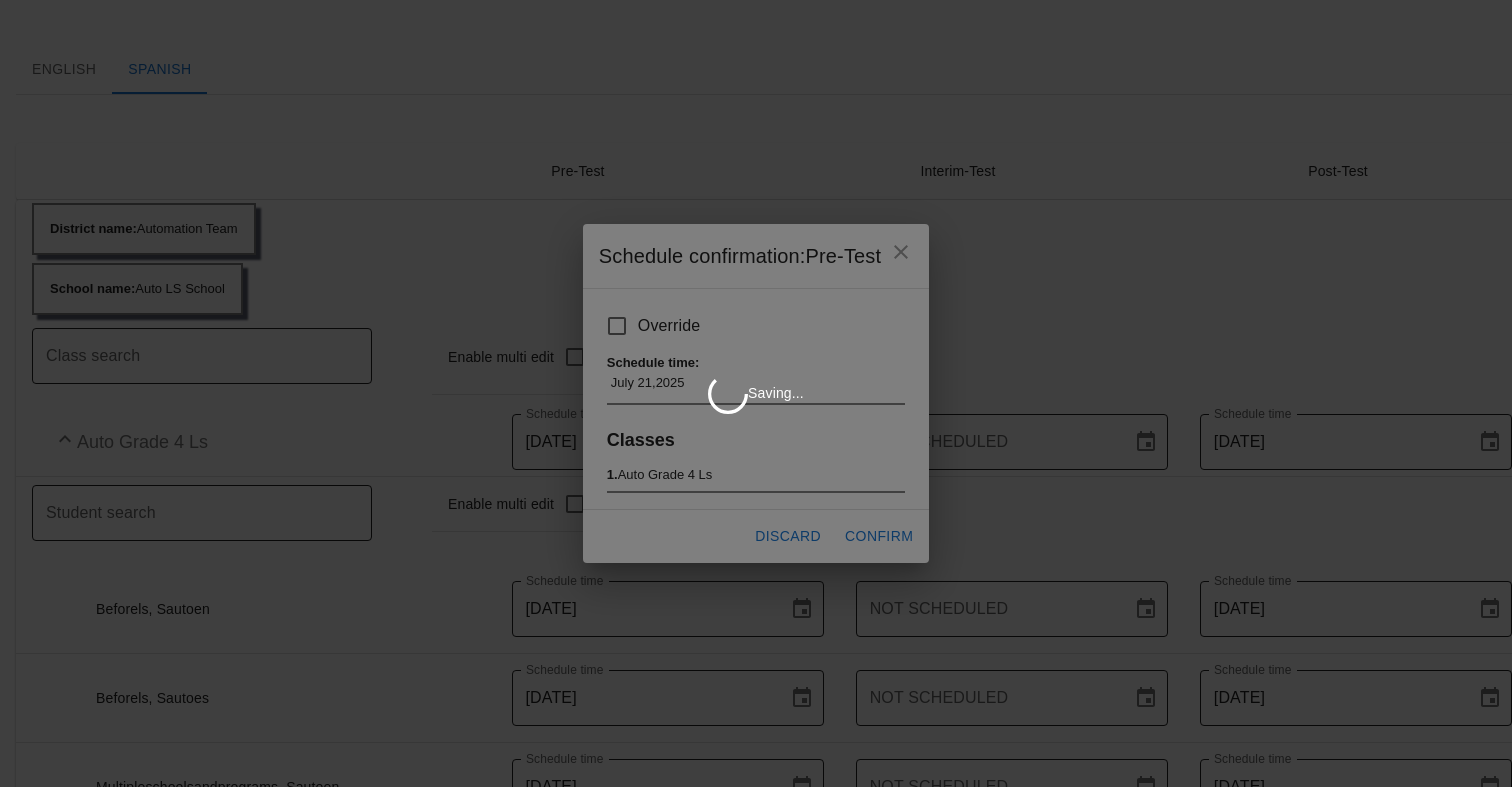 type on "Jul 21, 2025" 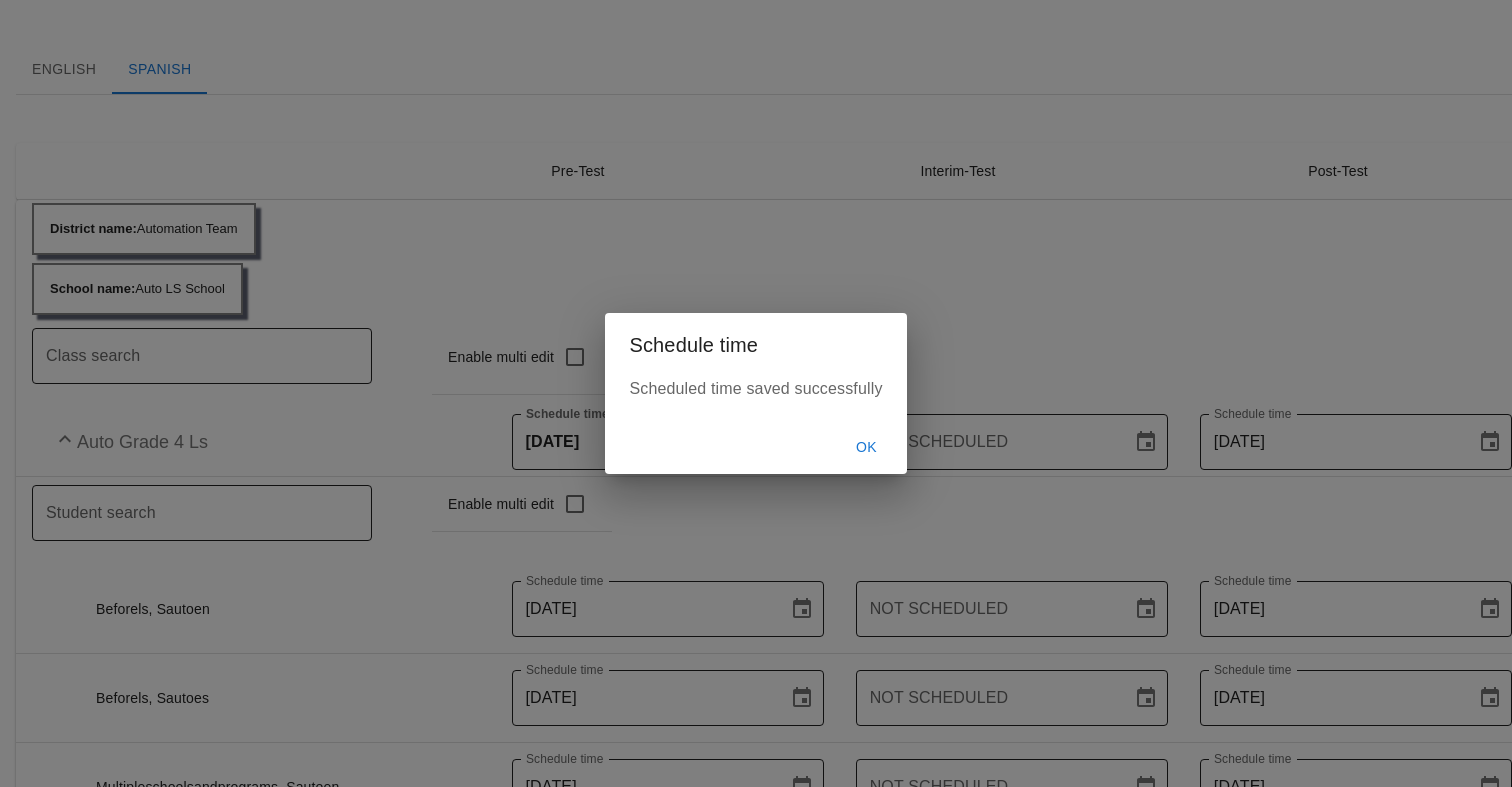 click on "OK" at bounding box center [867, 447] 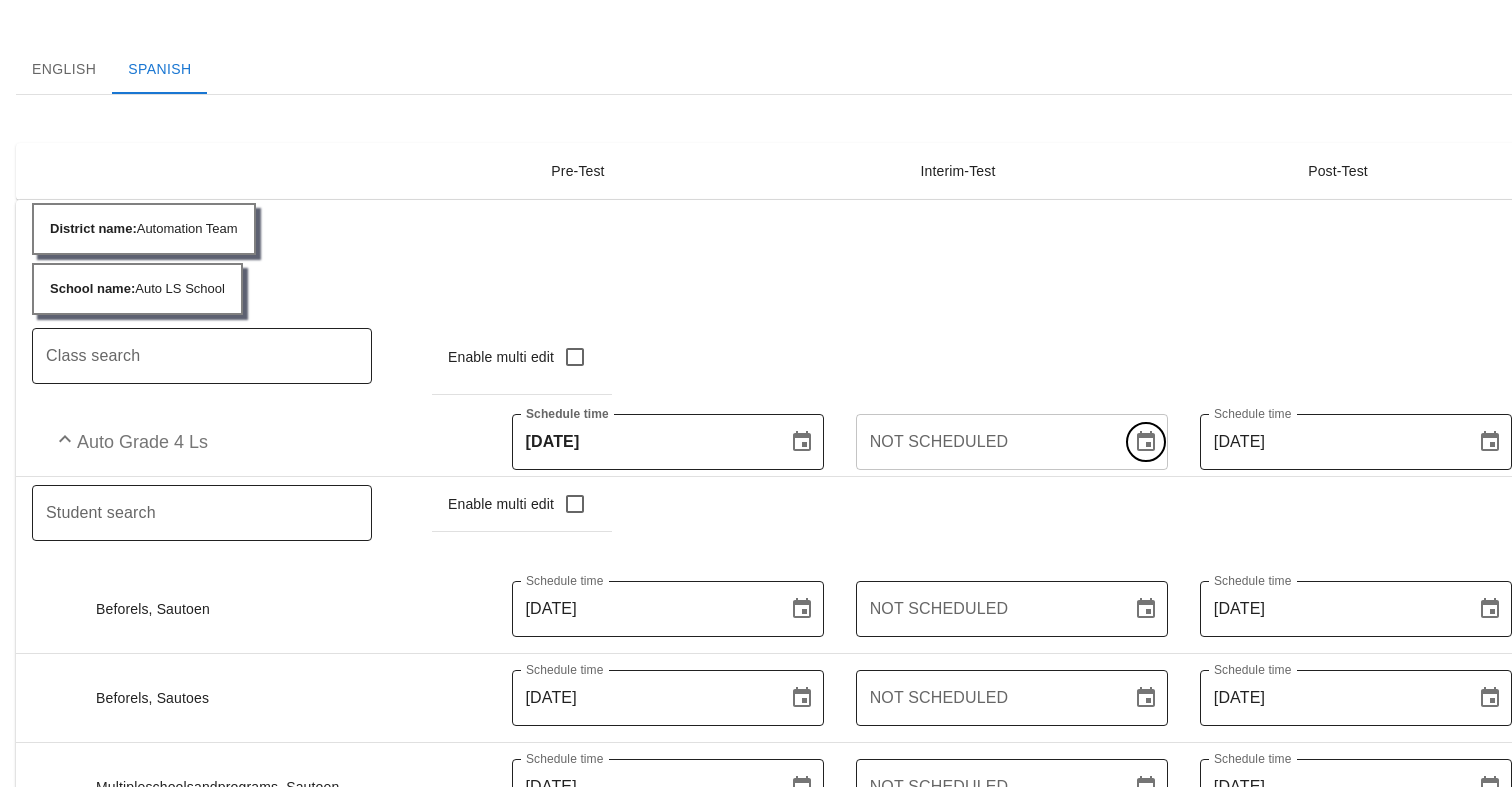 click 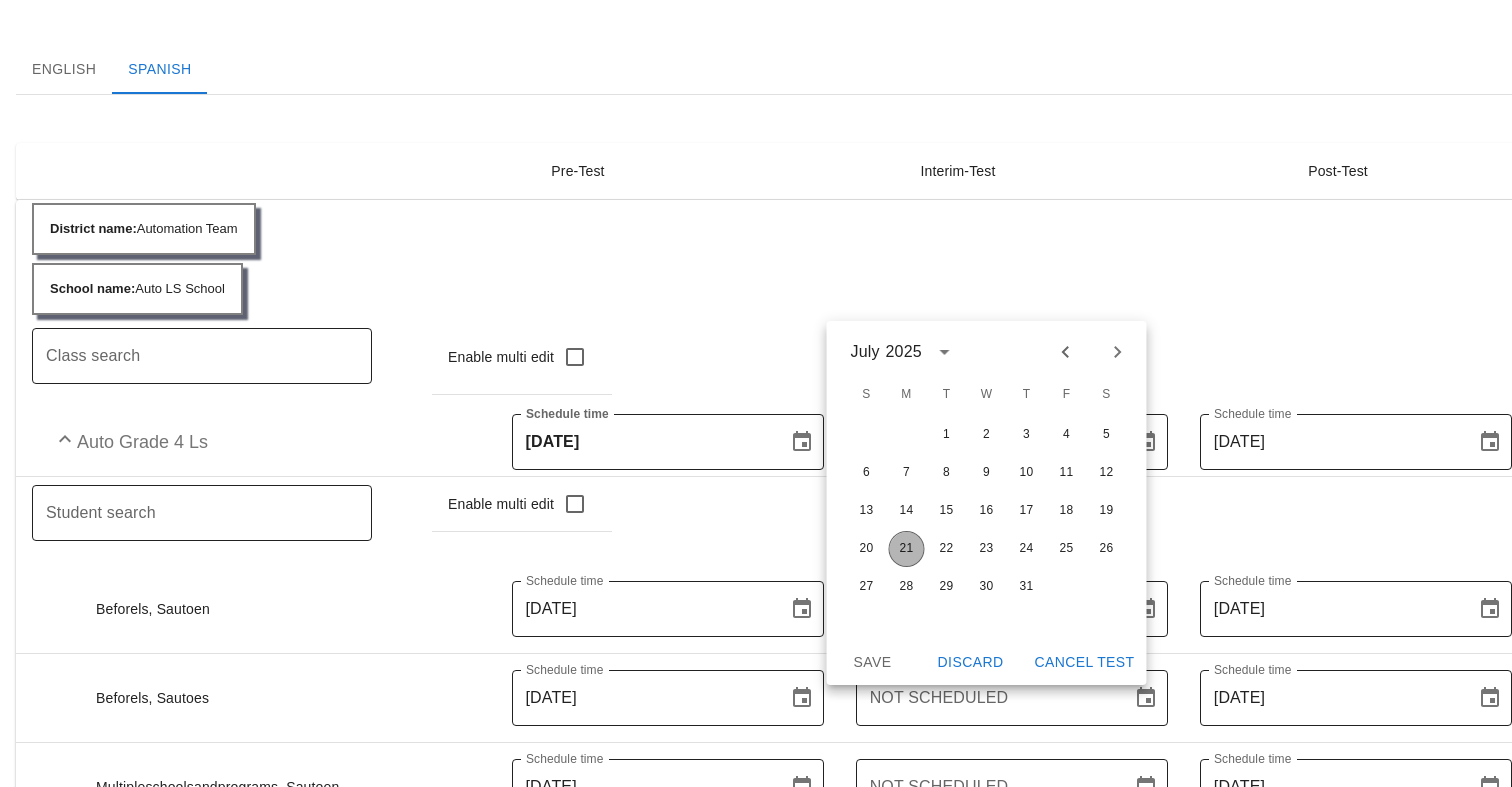 click on "21" at bounding box center [907, 549] 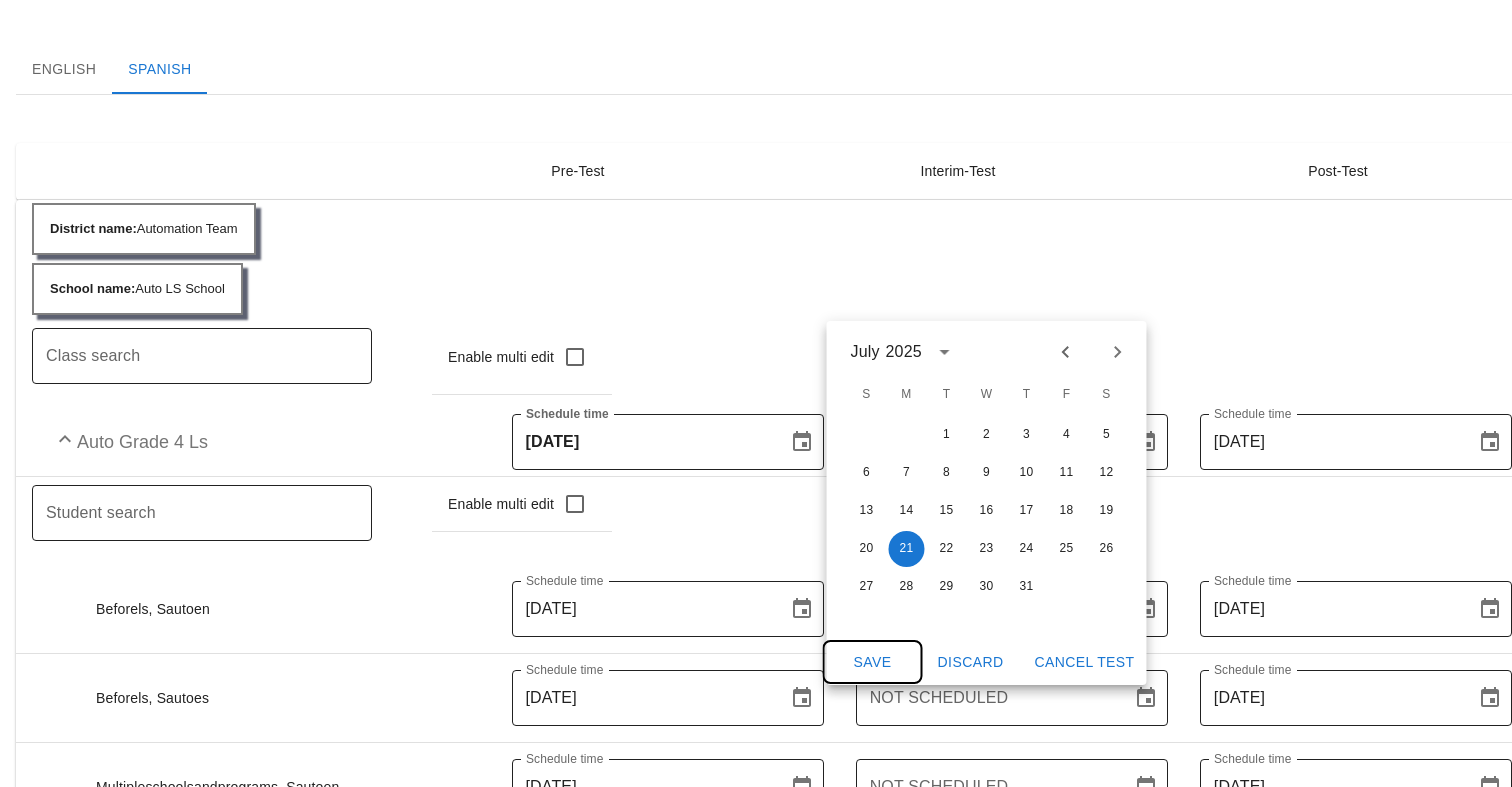 click on "Save" at bounding box center [873, 662] 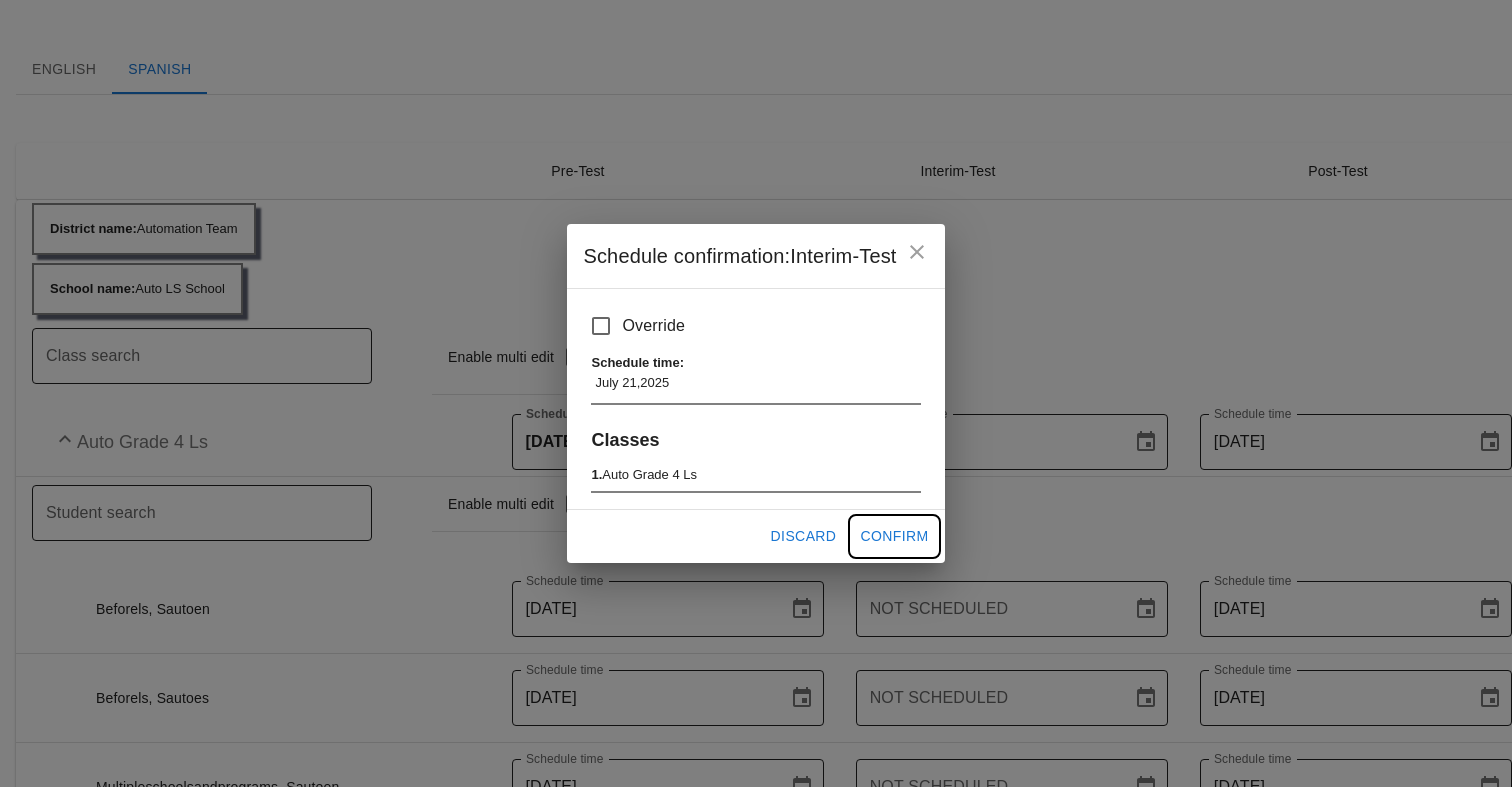 click on "Confirm" at bounding box center (894, 536) 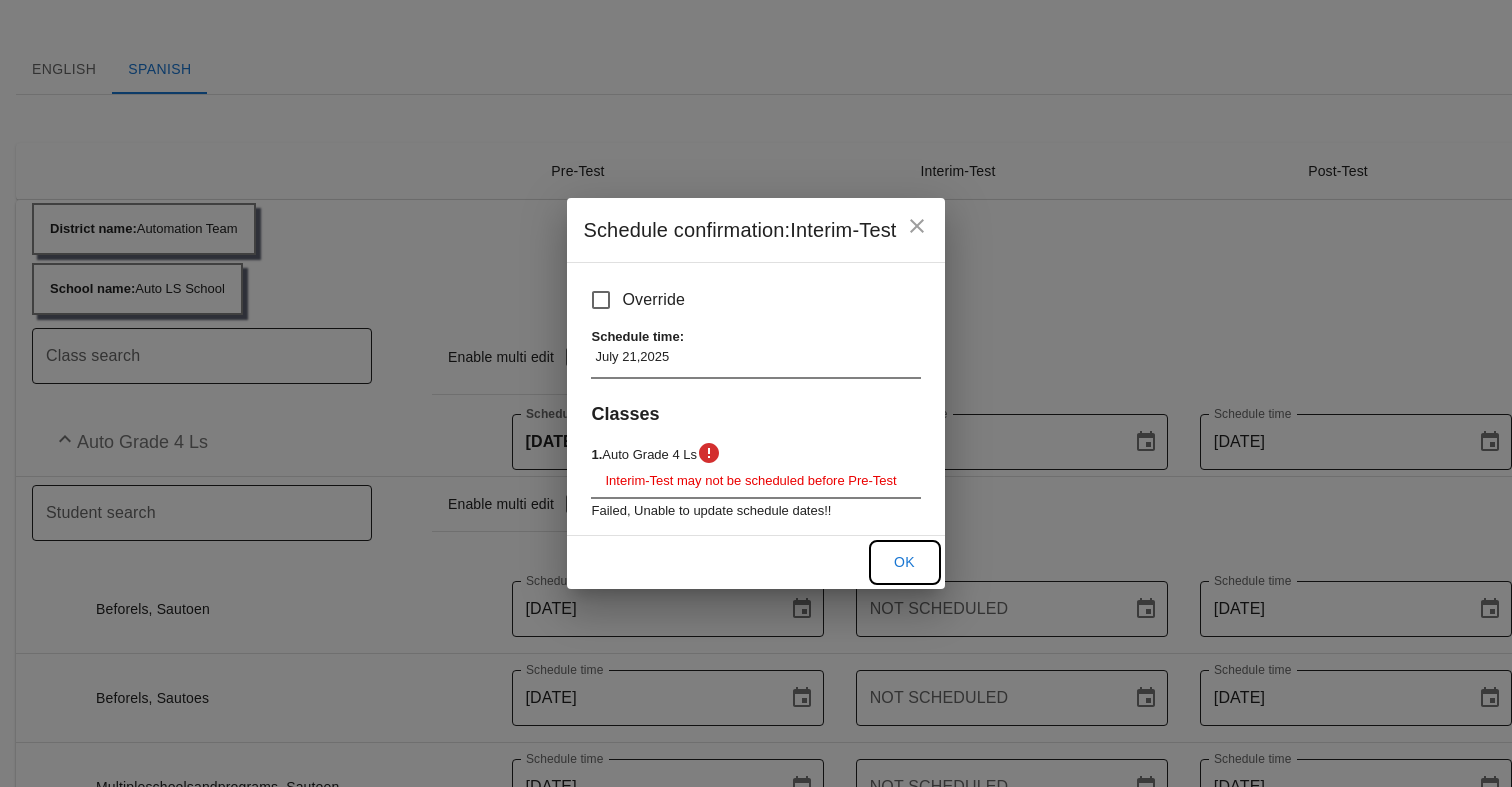 click on "OK" at bounding box center (904, 562) 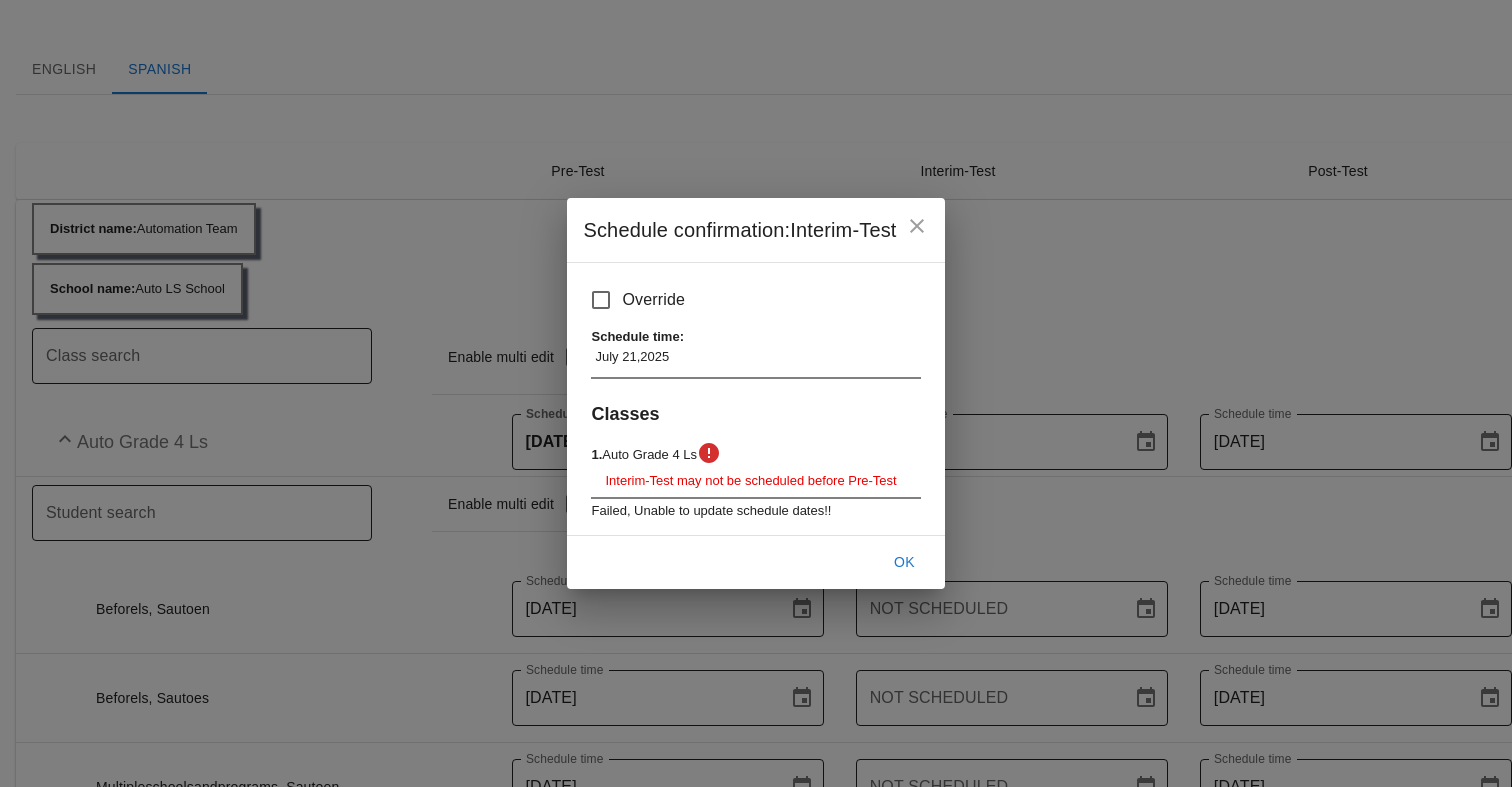 type 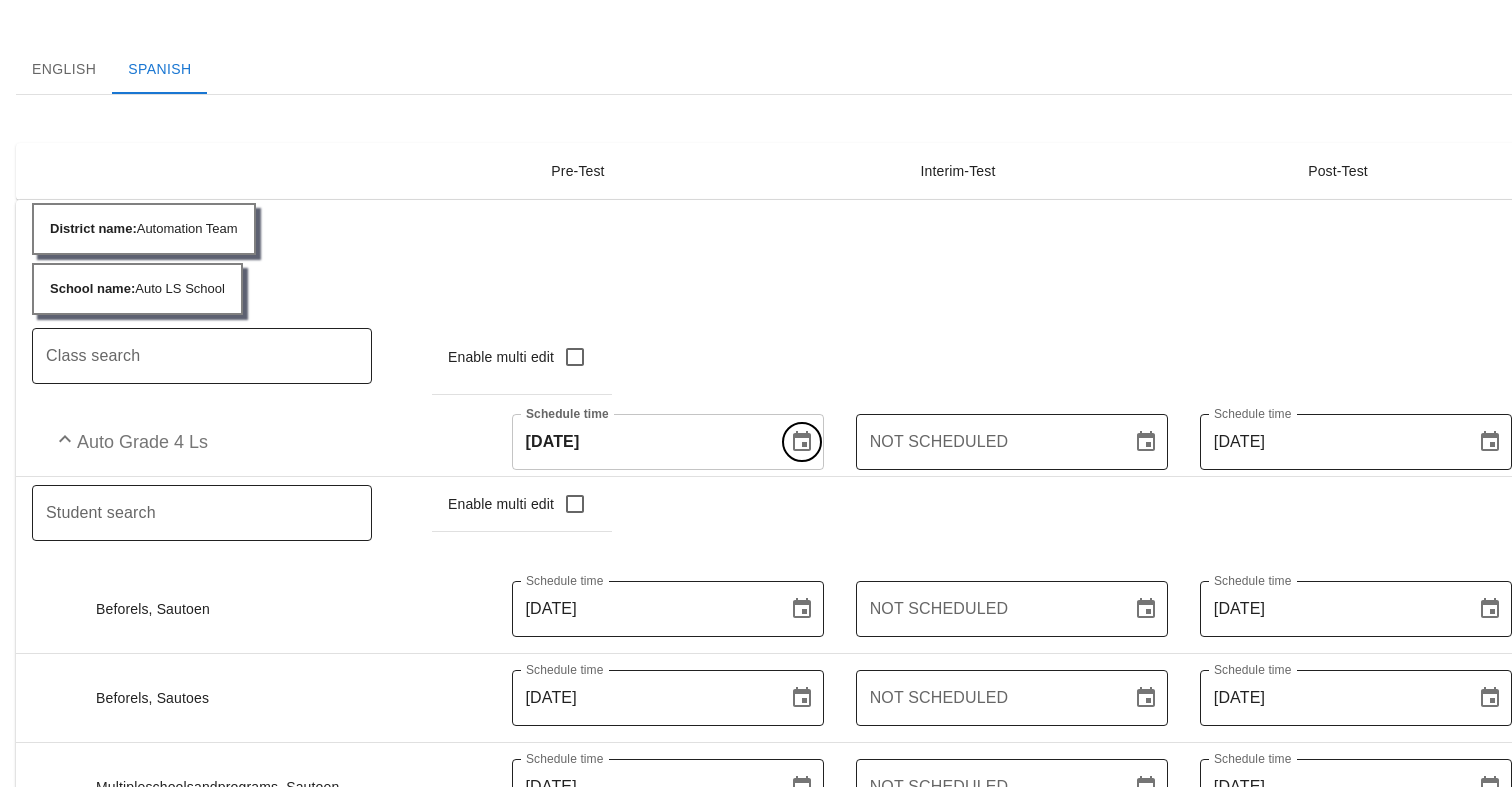 click 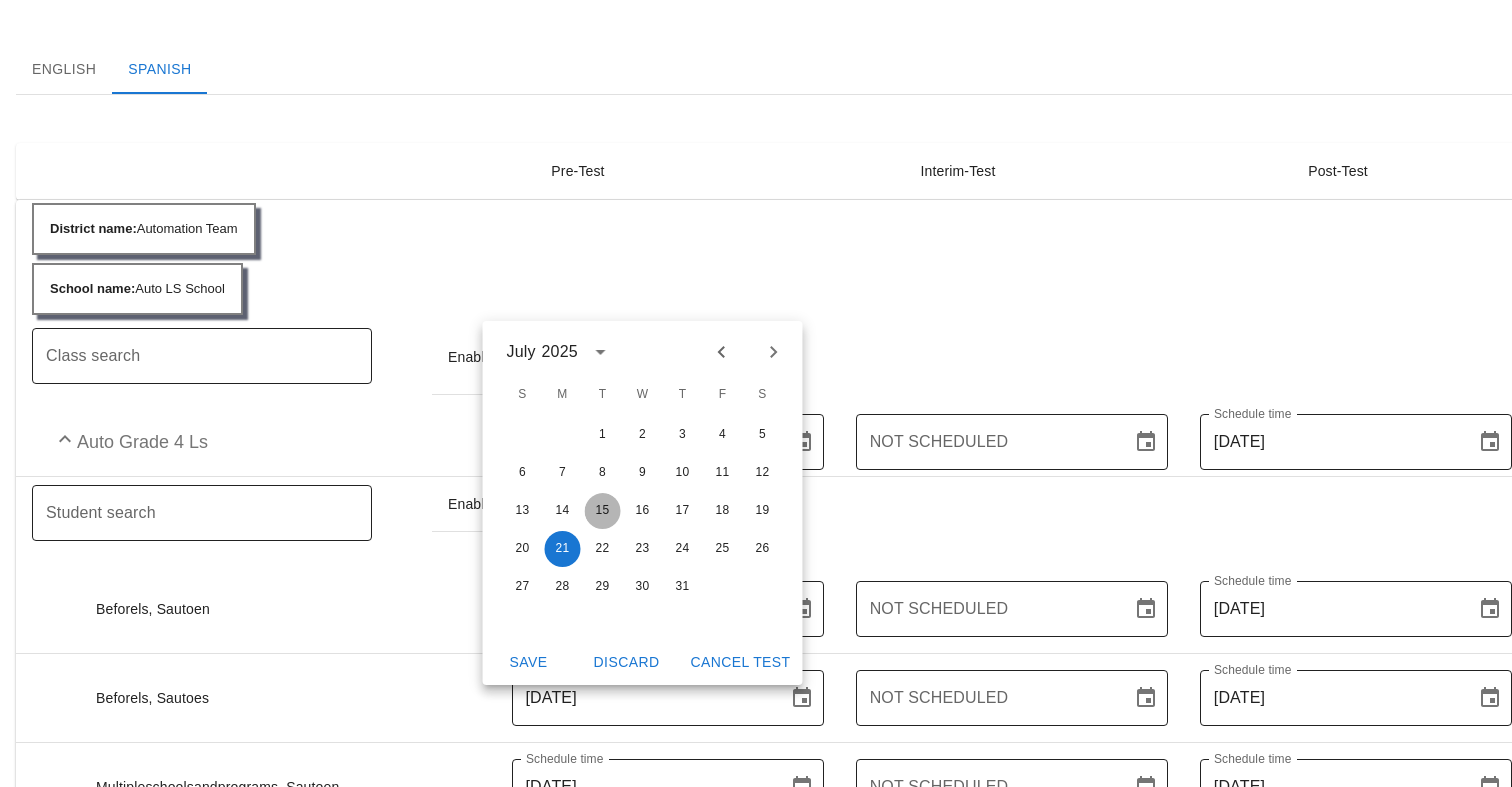 click on "15" at bounding box center [603, 511] 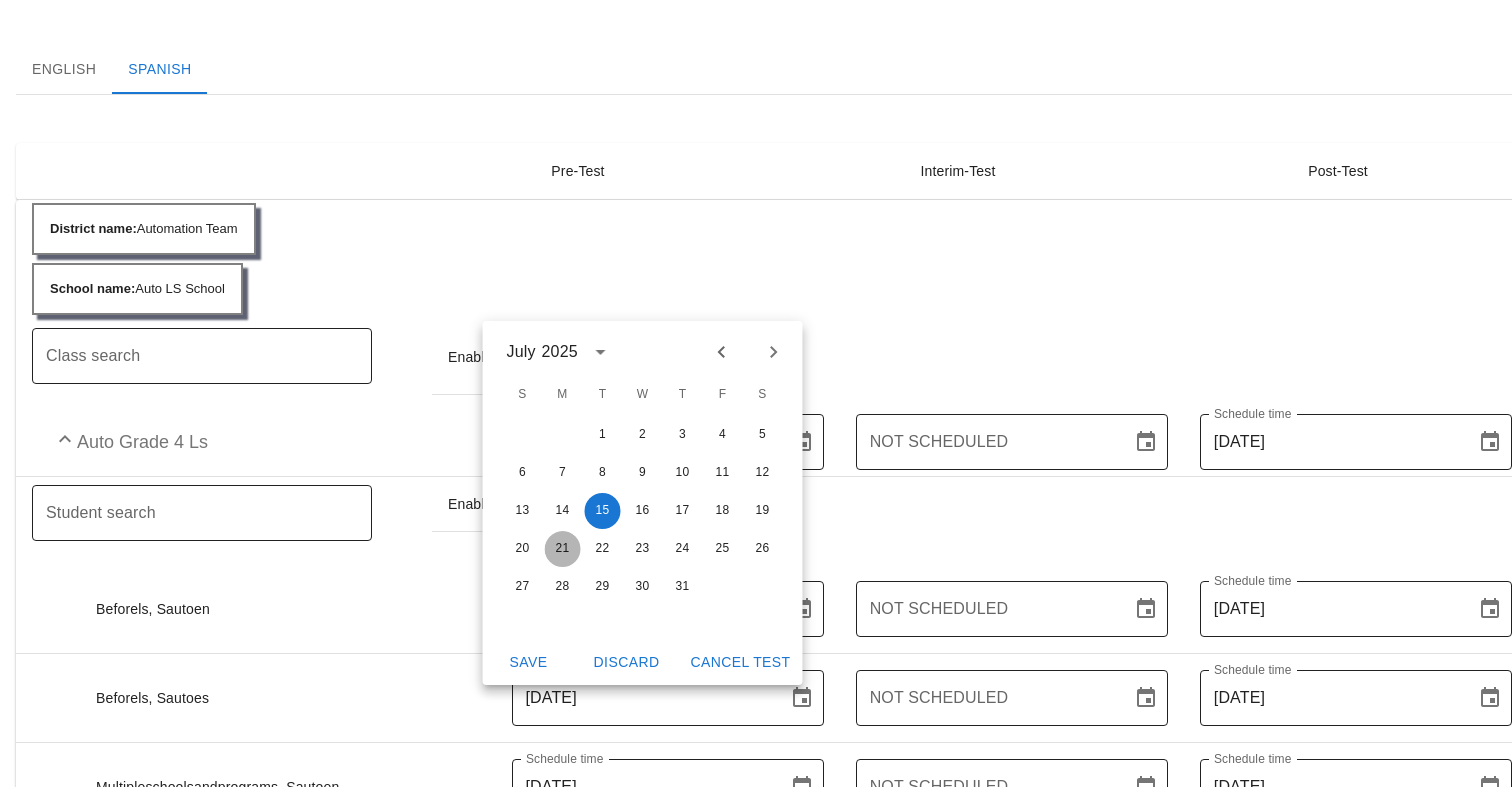 click on "21" at bounding box center (563, 549) 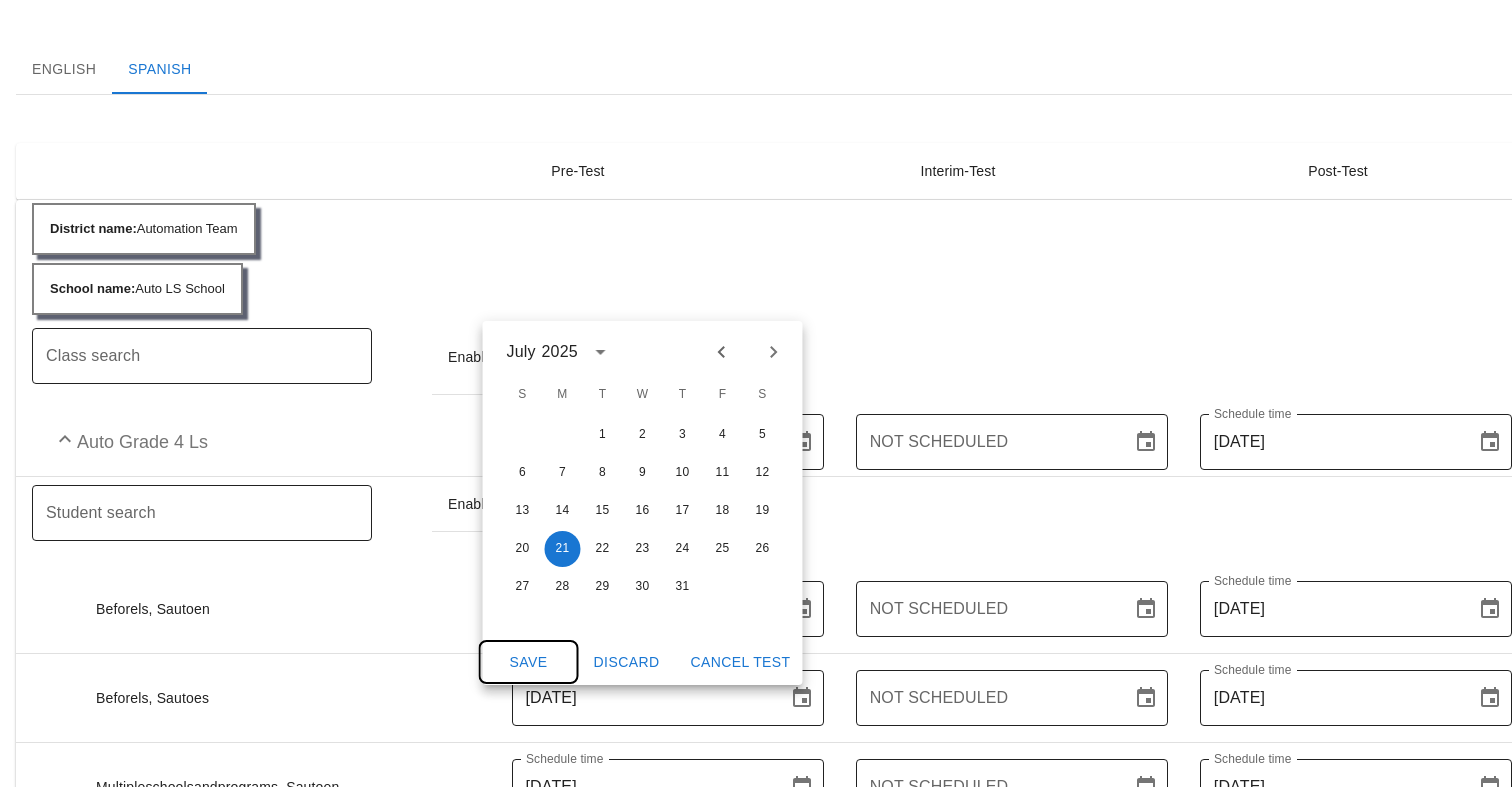 click on "Save" at bounding box center (529, 662) 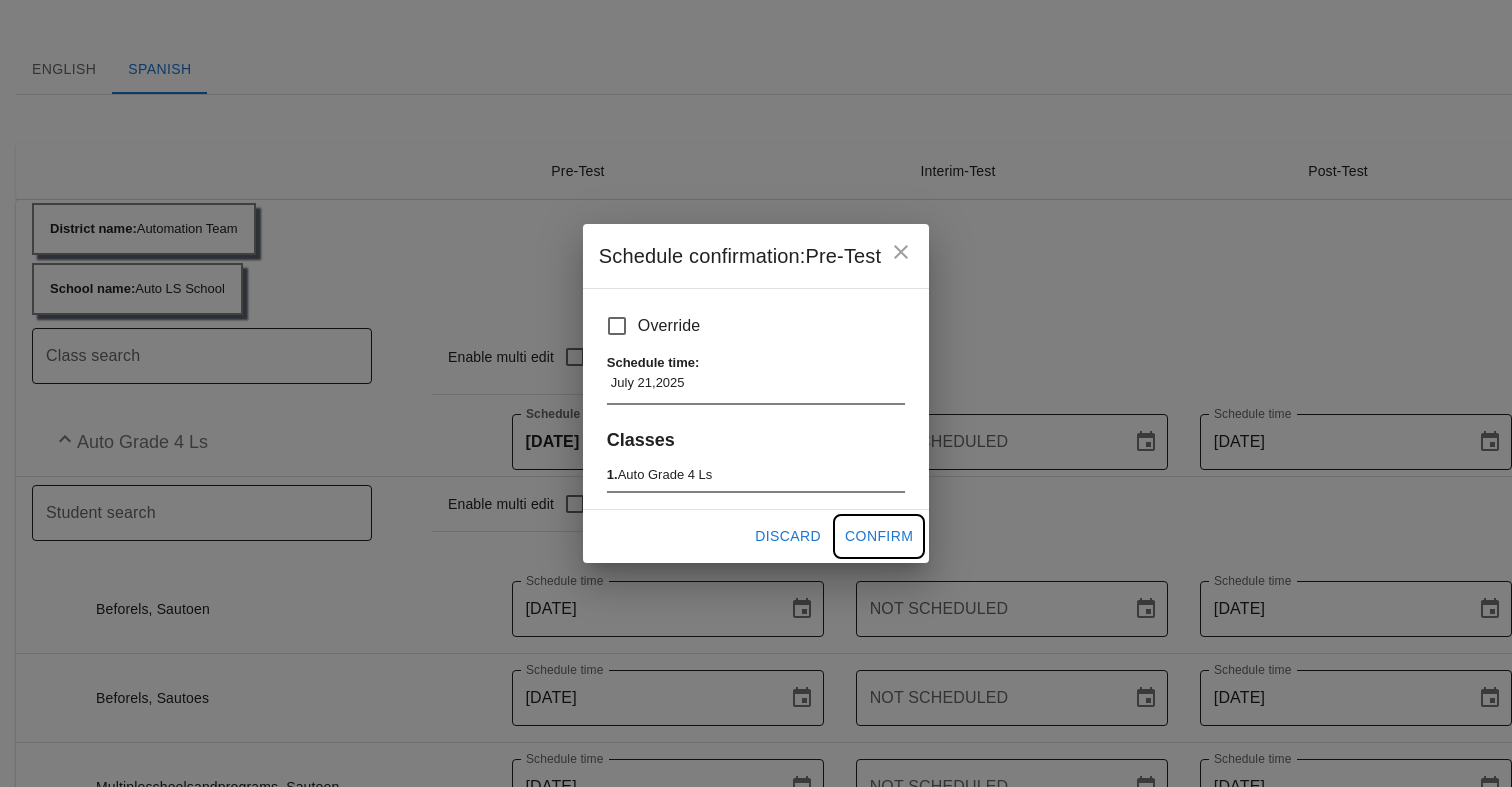 click on "Confirm" at bounding box center (879, 536) 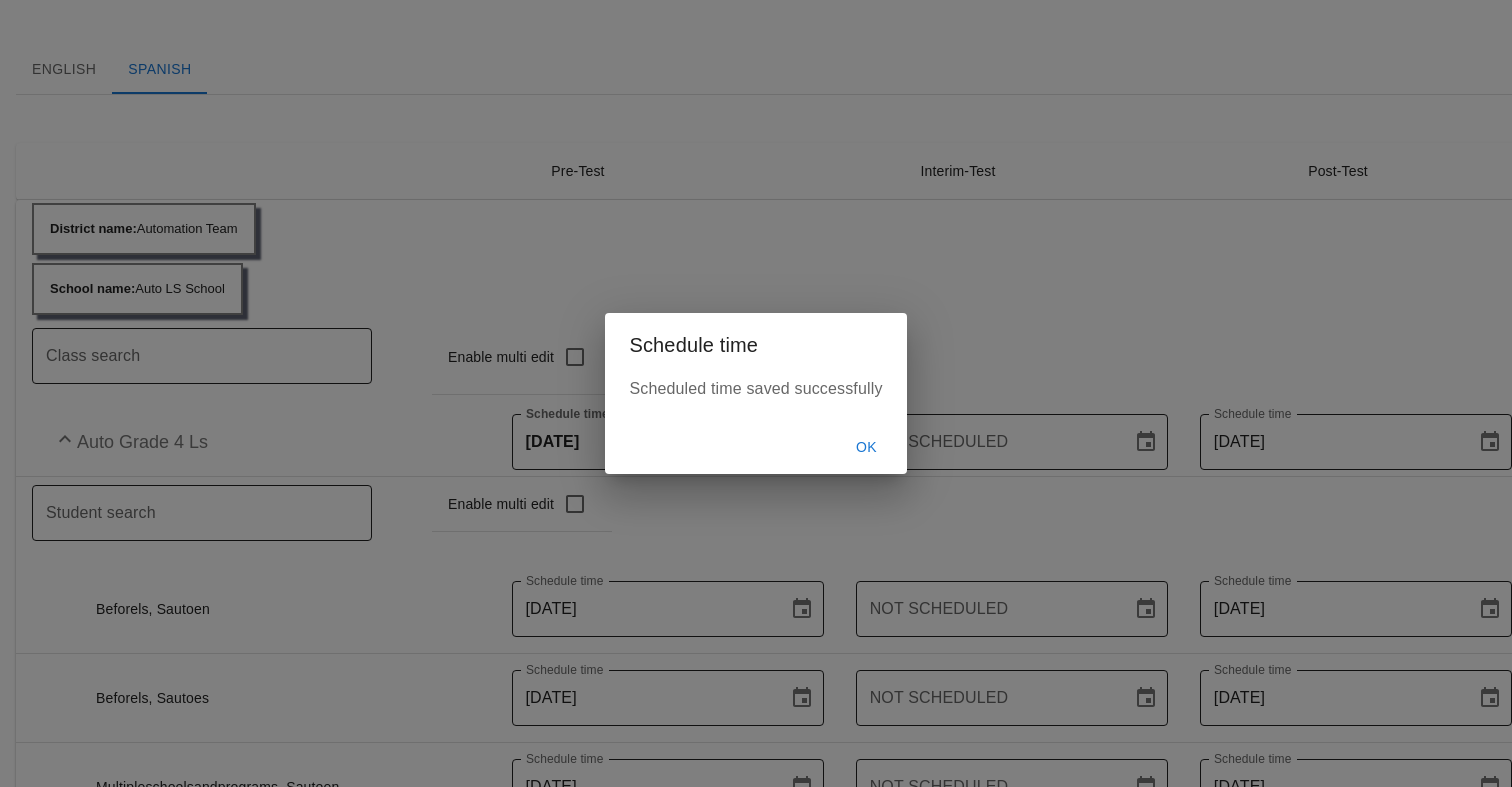 click on "Schedule time Scheduled time saved successfully OK" at bounding box center [756, 393] 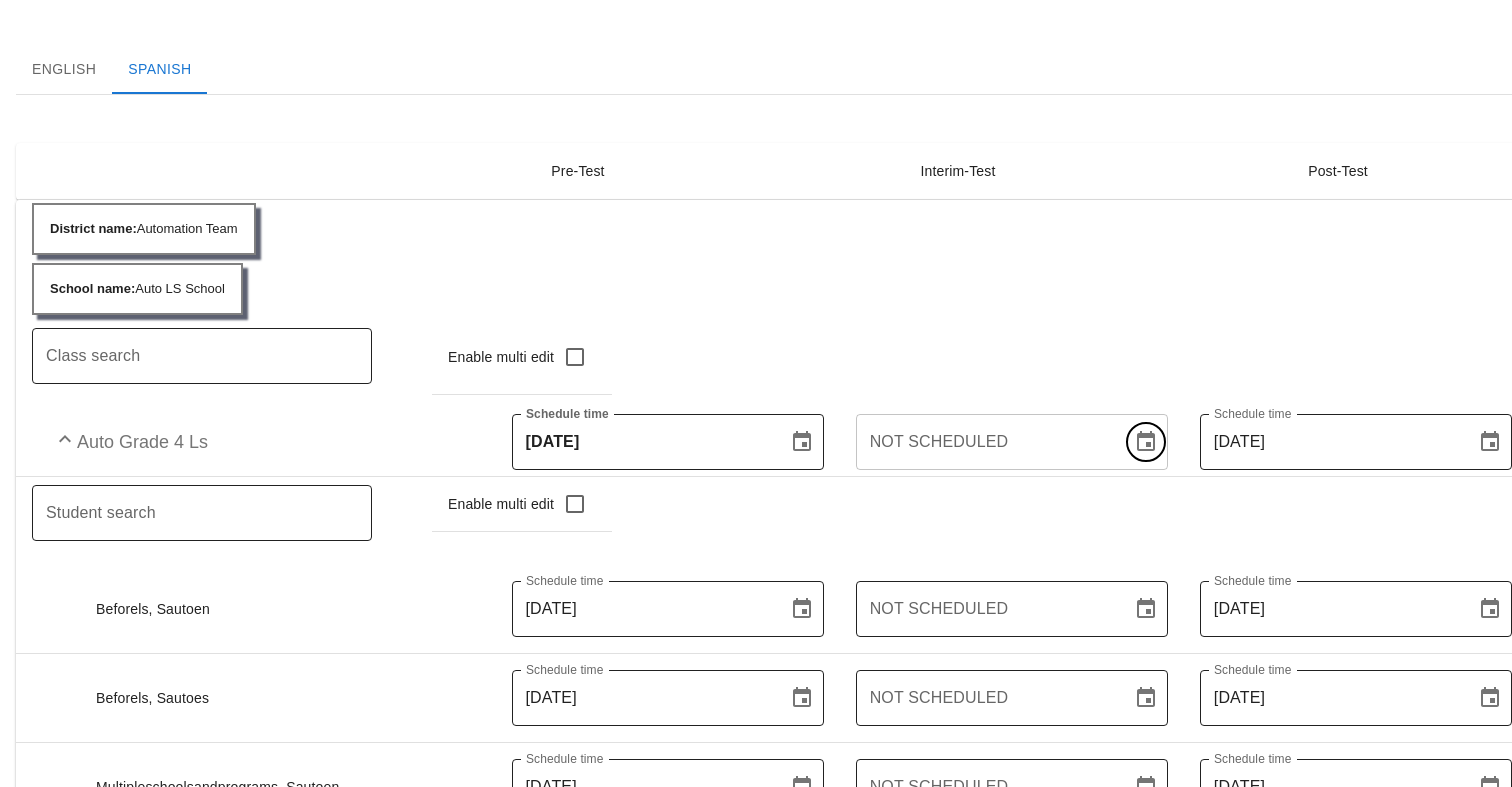 click 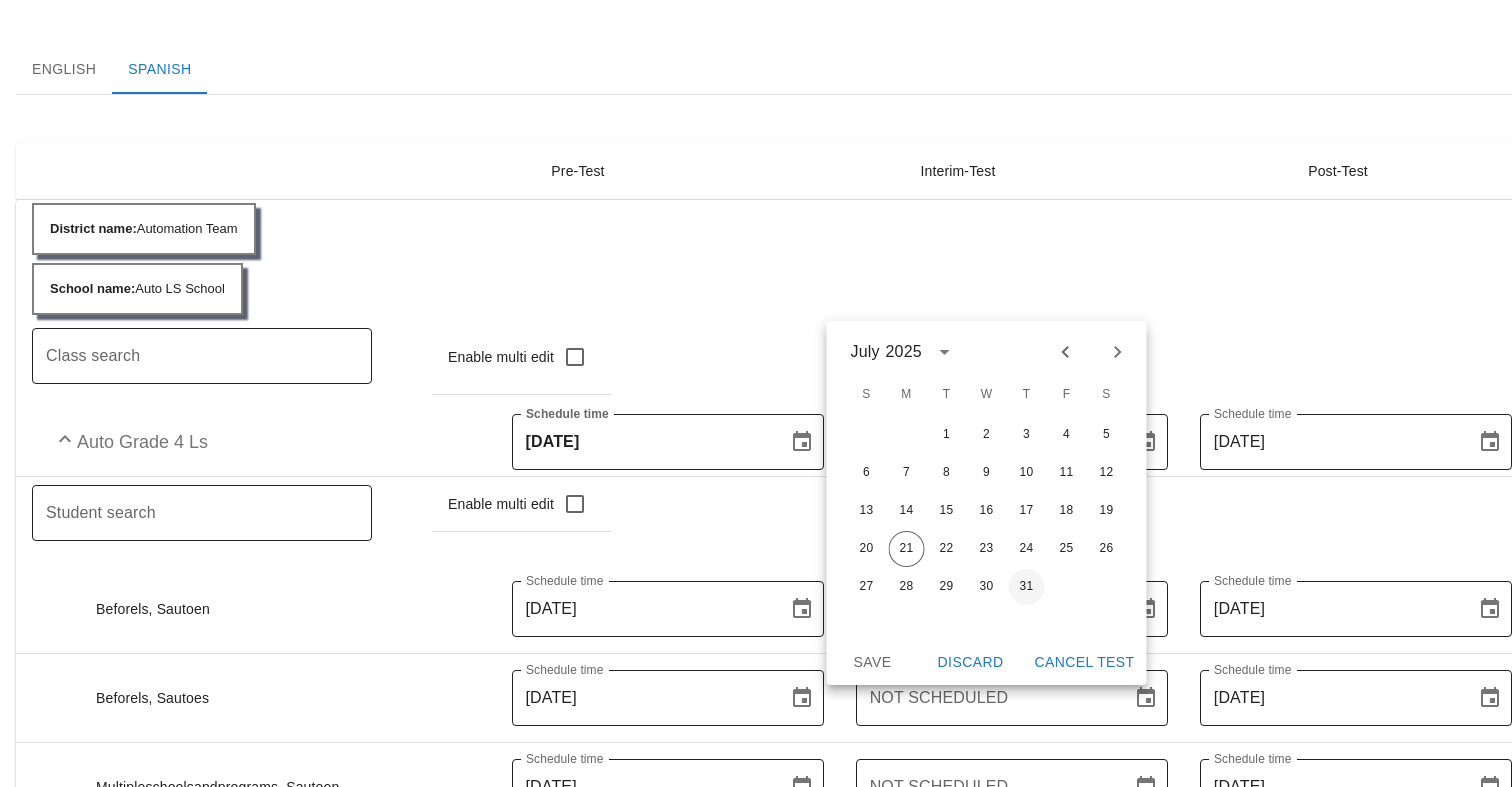 click on "31" at bounding box center (1027, 587) 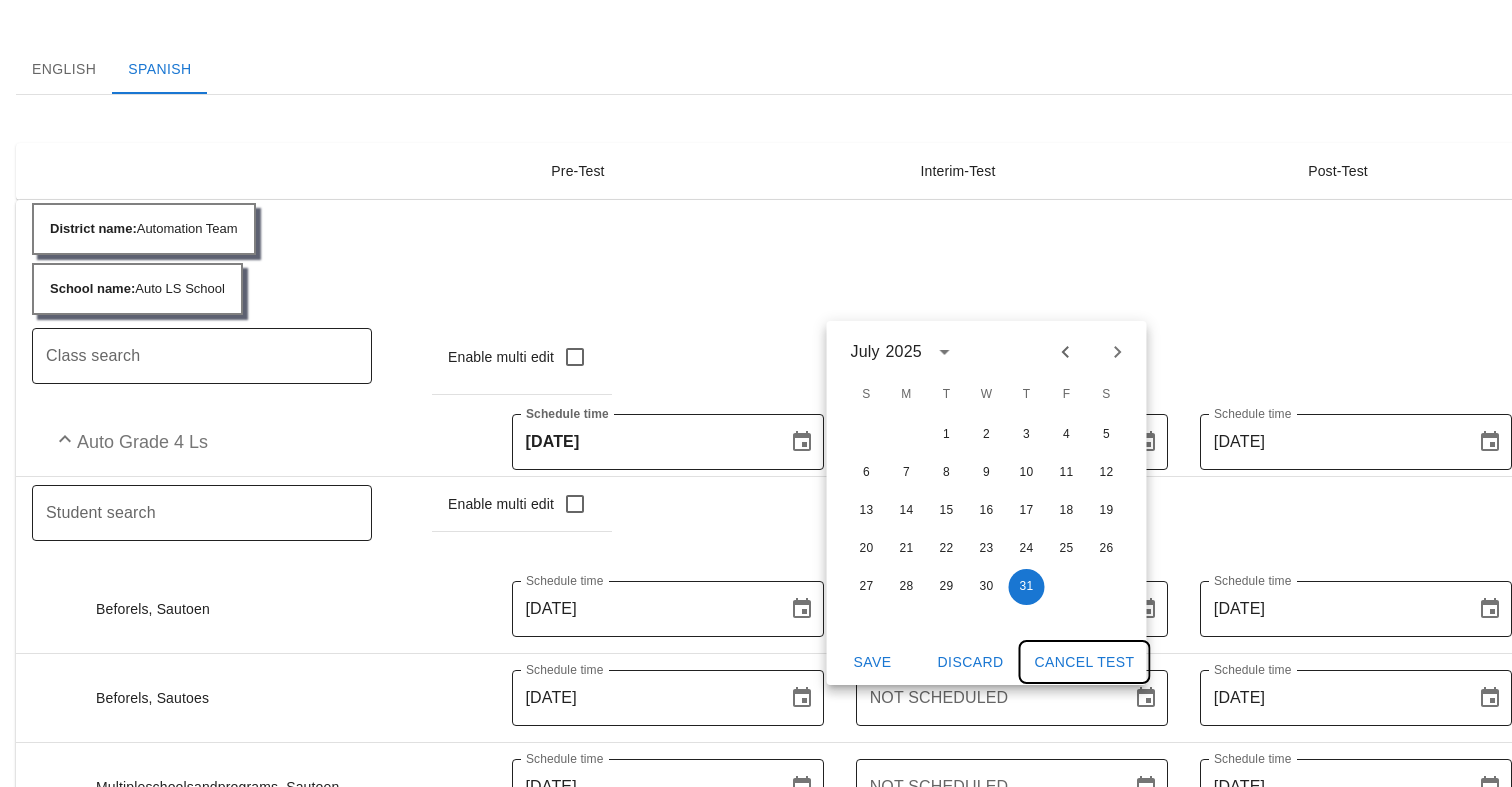 drag, startPoint x: 1065, startPoint y: 668, endPoint x: 872, endPoint y: 656, distance: 193.3727 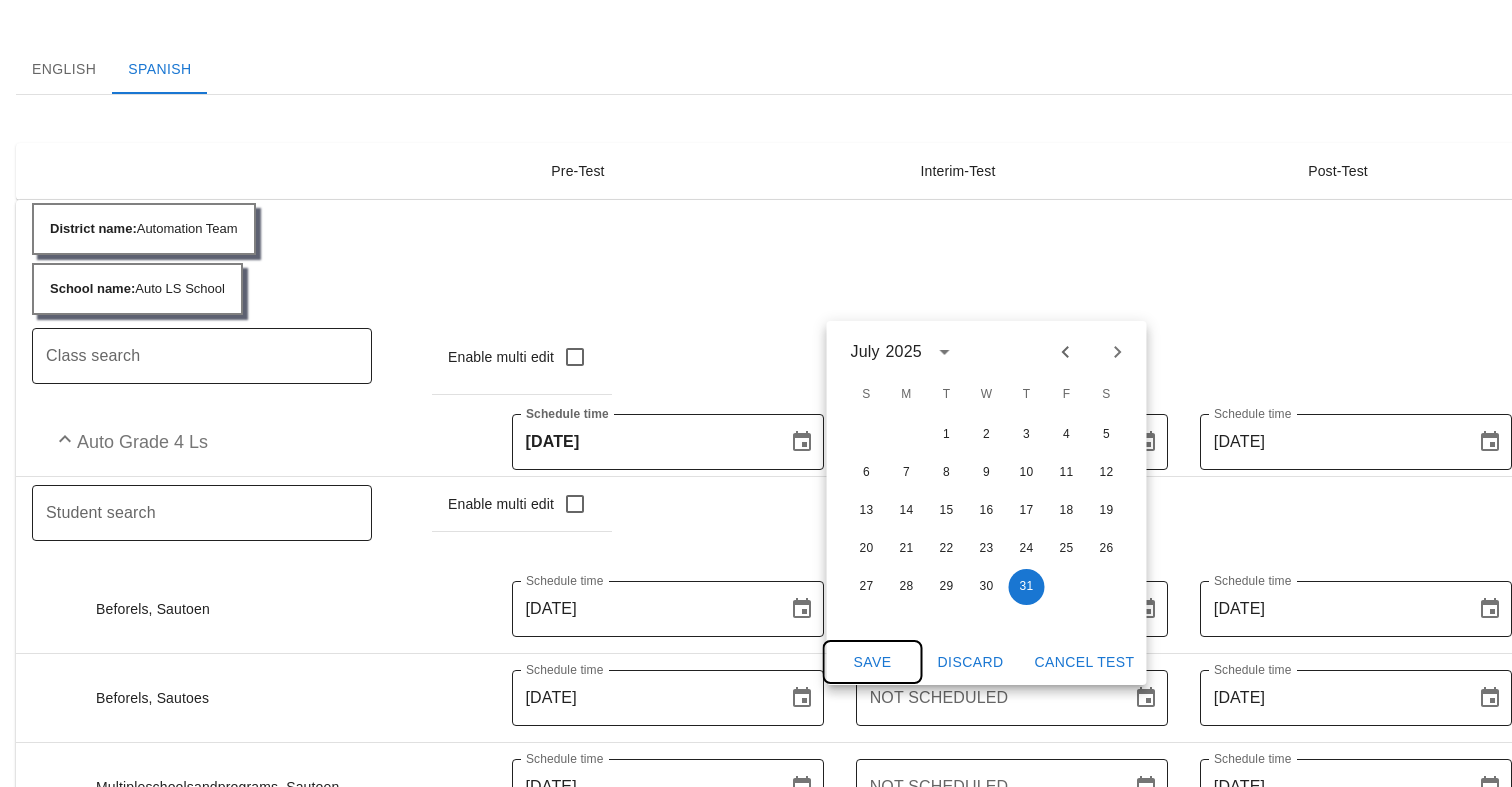 click on "Save" at bounding box center (873, 662) 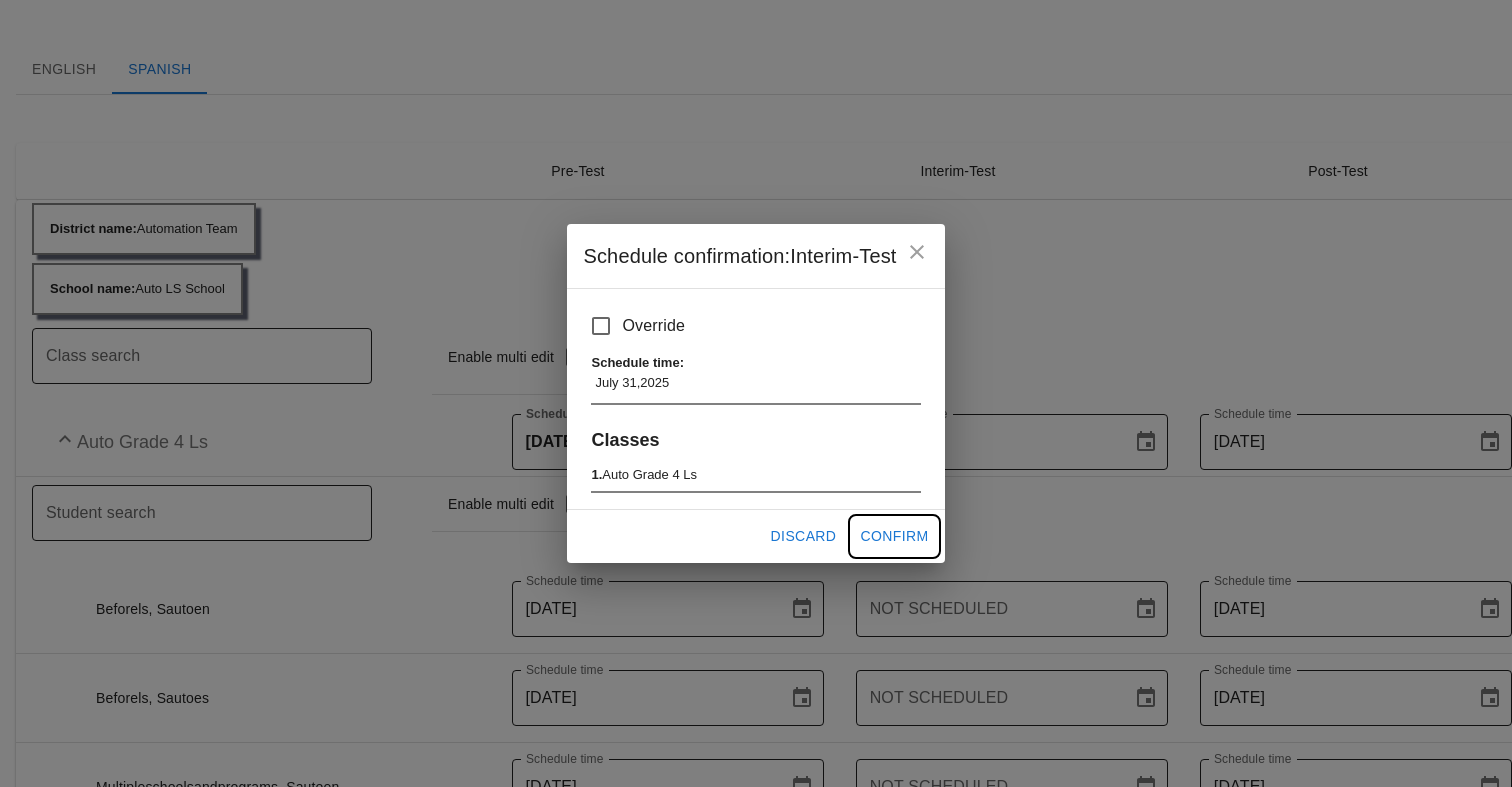 click on "Confirm" at bounding box center (894, 536) 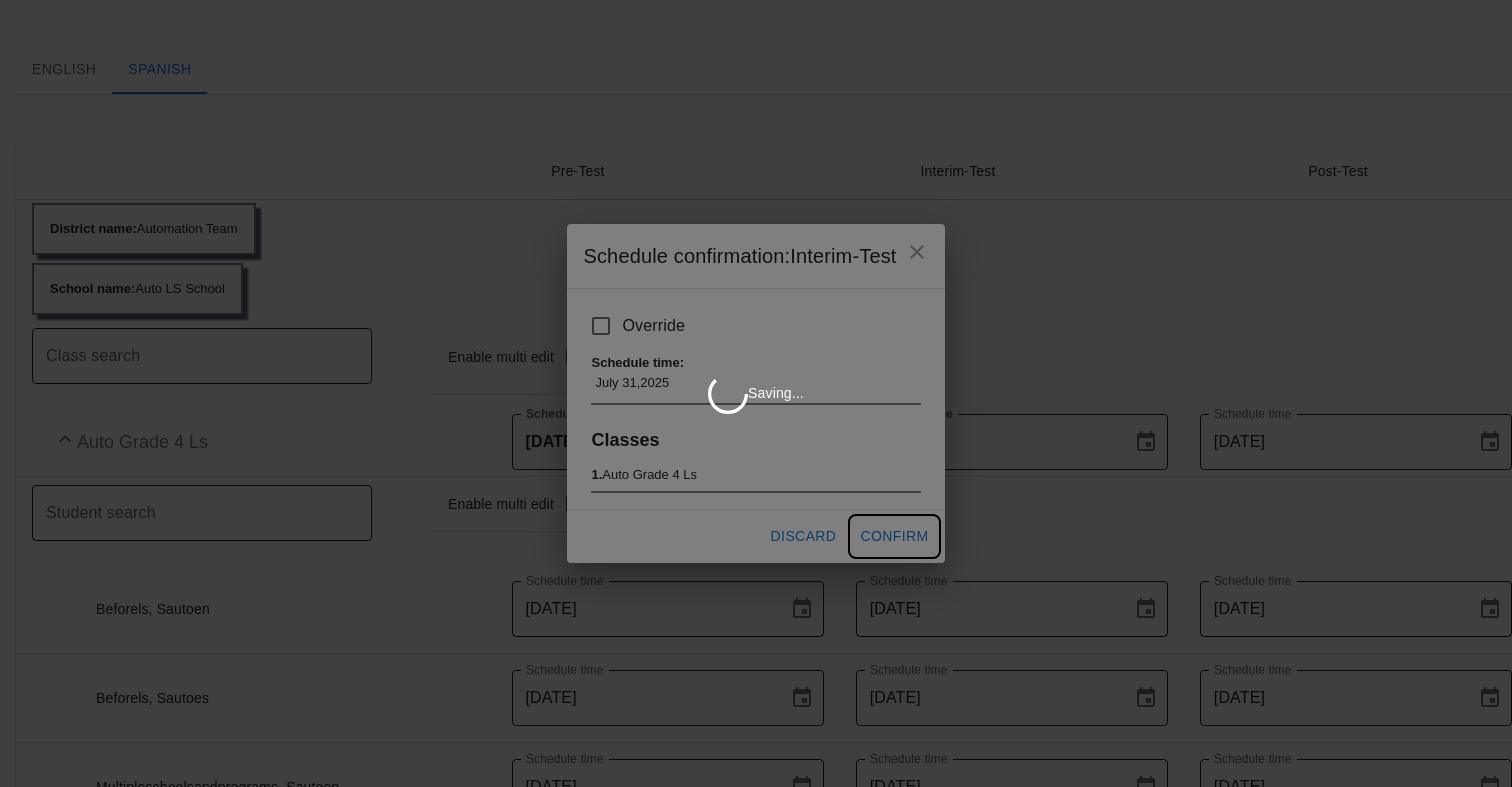 type on "Jul 31, 2025" 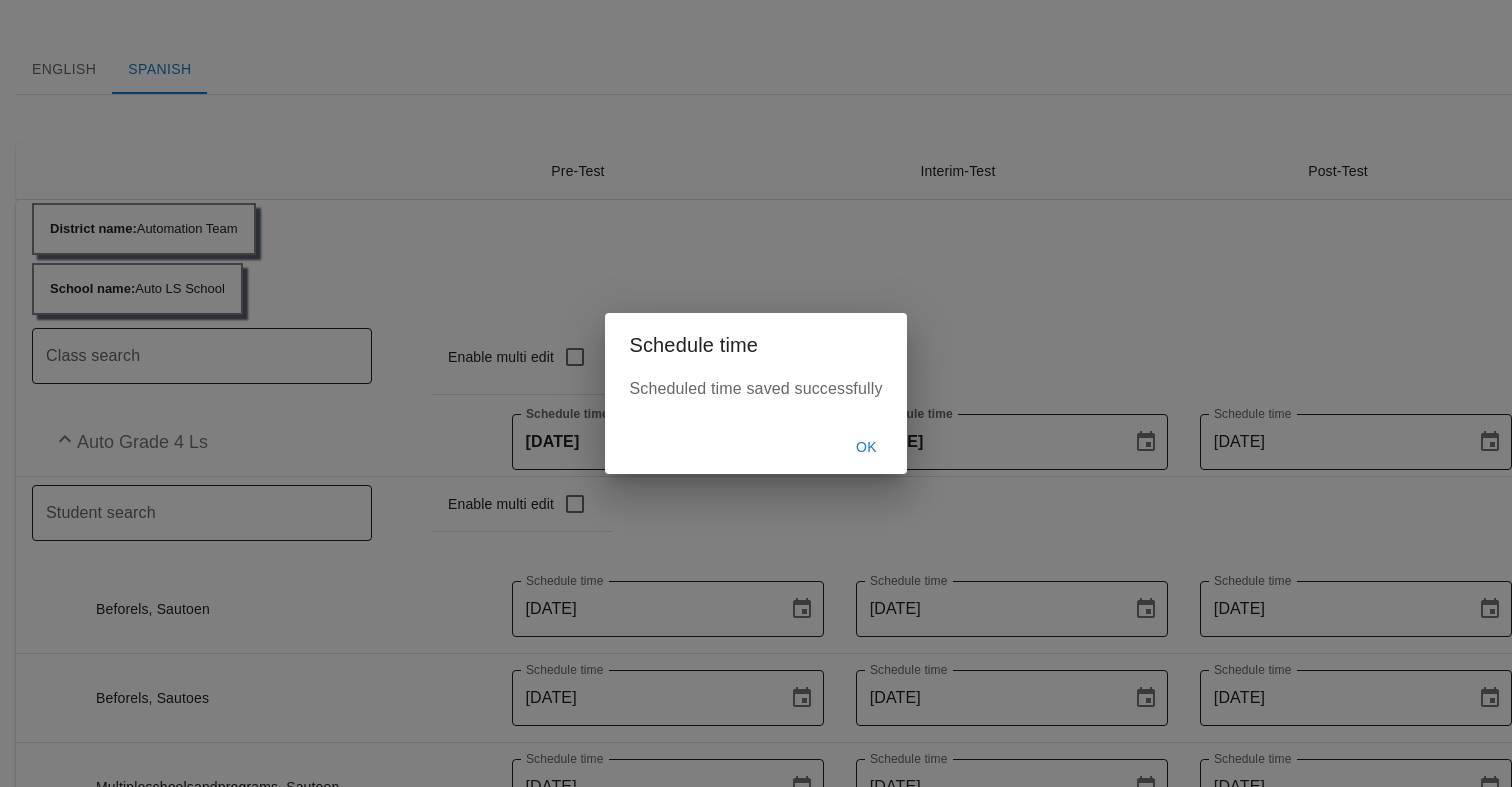 click on "OK" at bounding box center [867, 447] 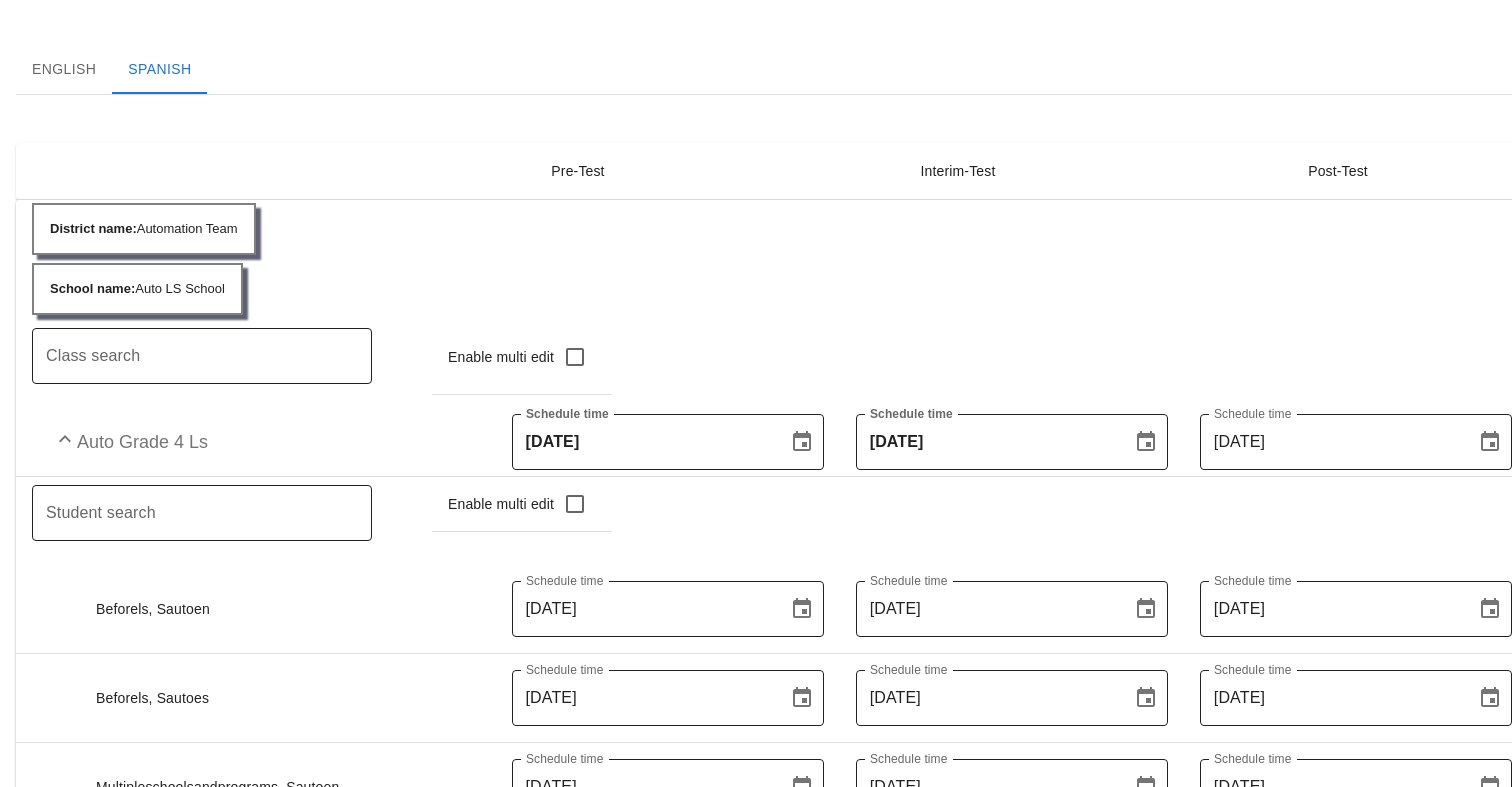 scroll, scrollTop: 0, scrollLeft: 0, axis: both 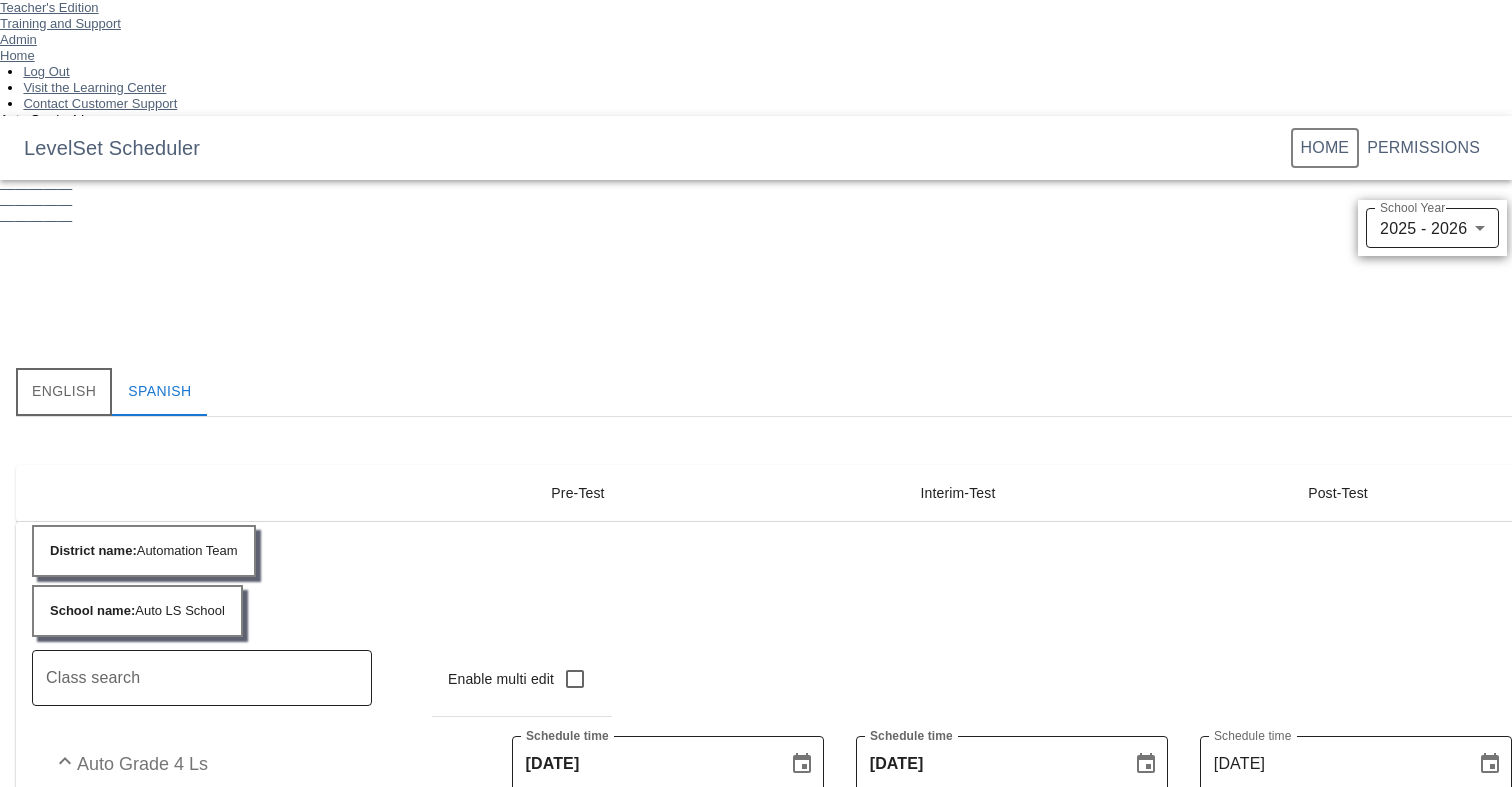 click on "English" at bounding box center (64, 392) 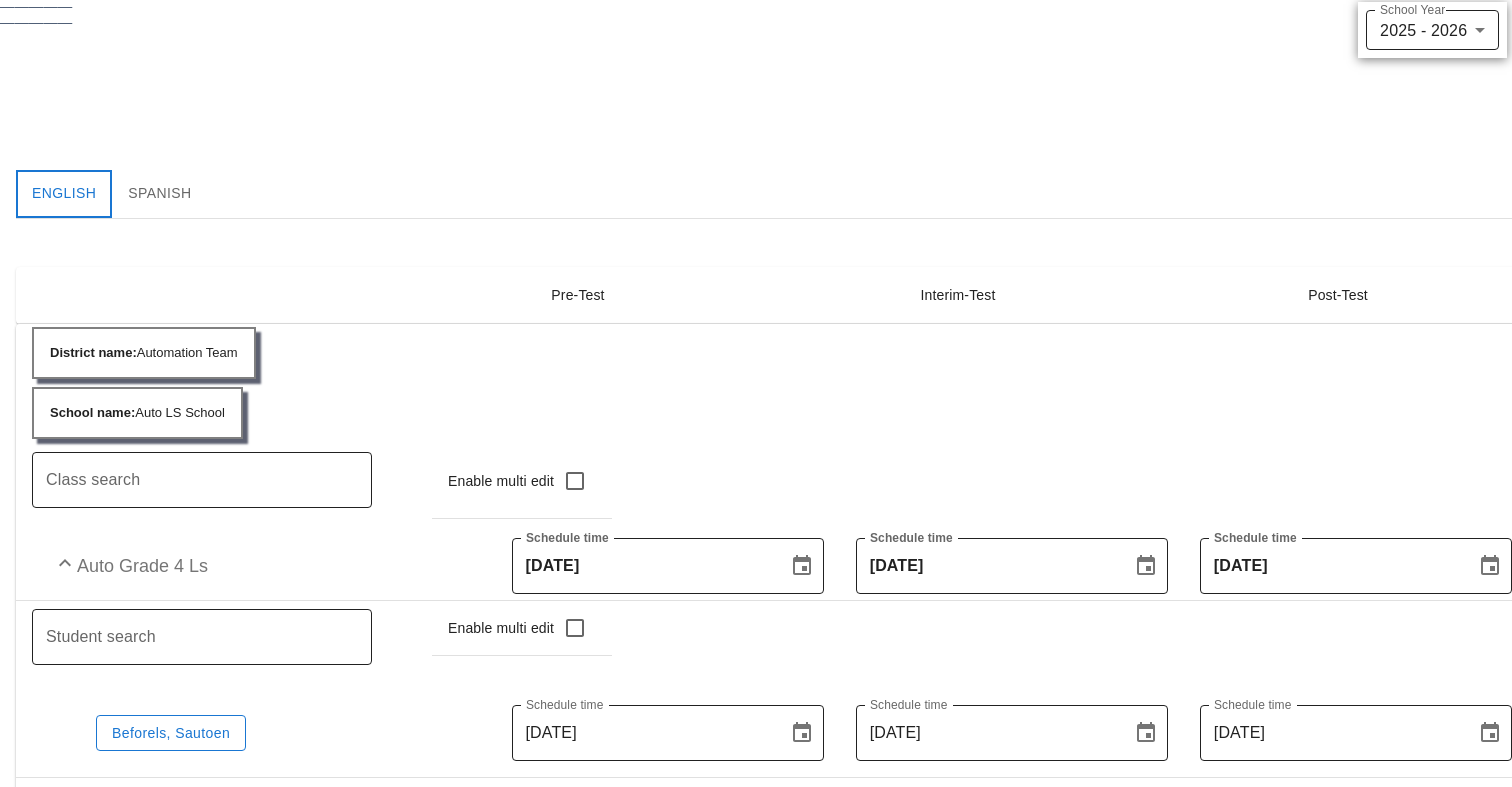 scroll, scrollTop: 201, scrollLeft: 0, axis: vertical 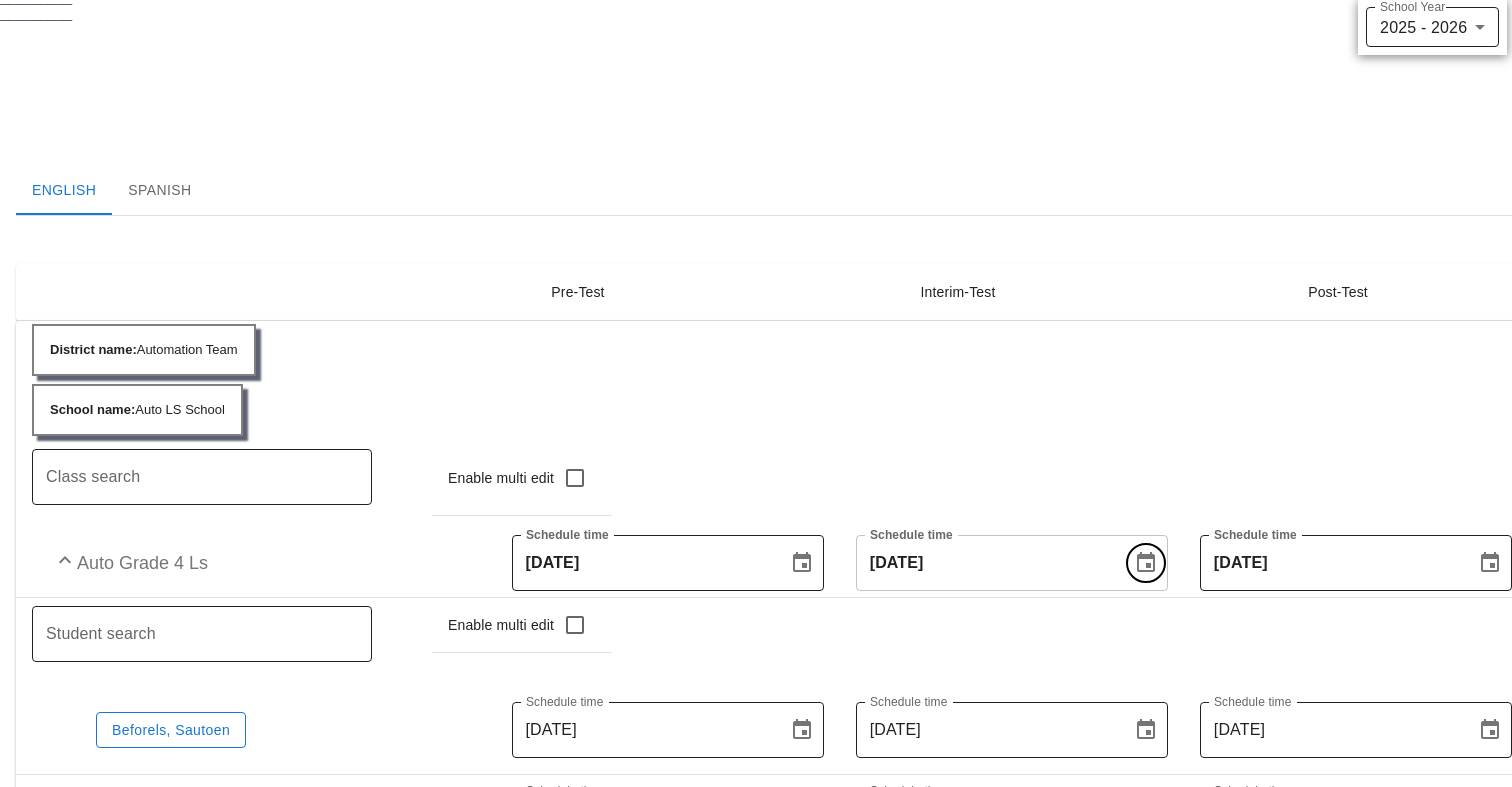 click 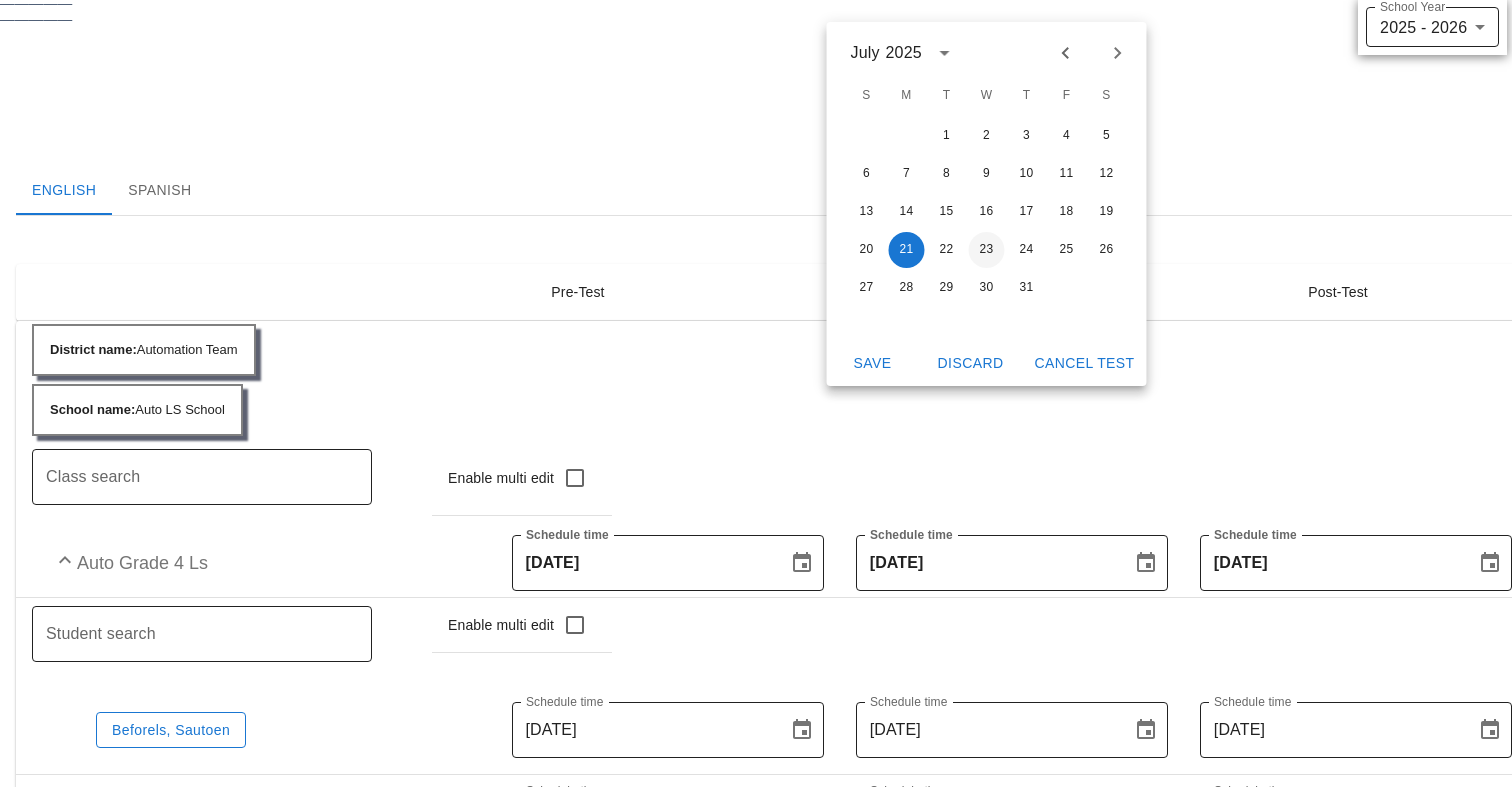 click on "23" at bounding box center (987, 250) 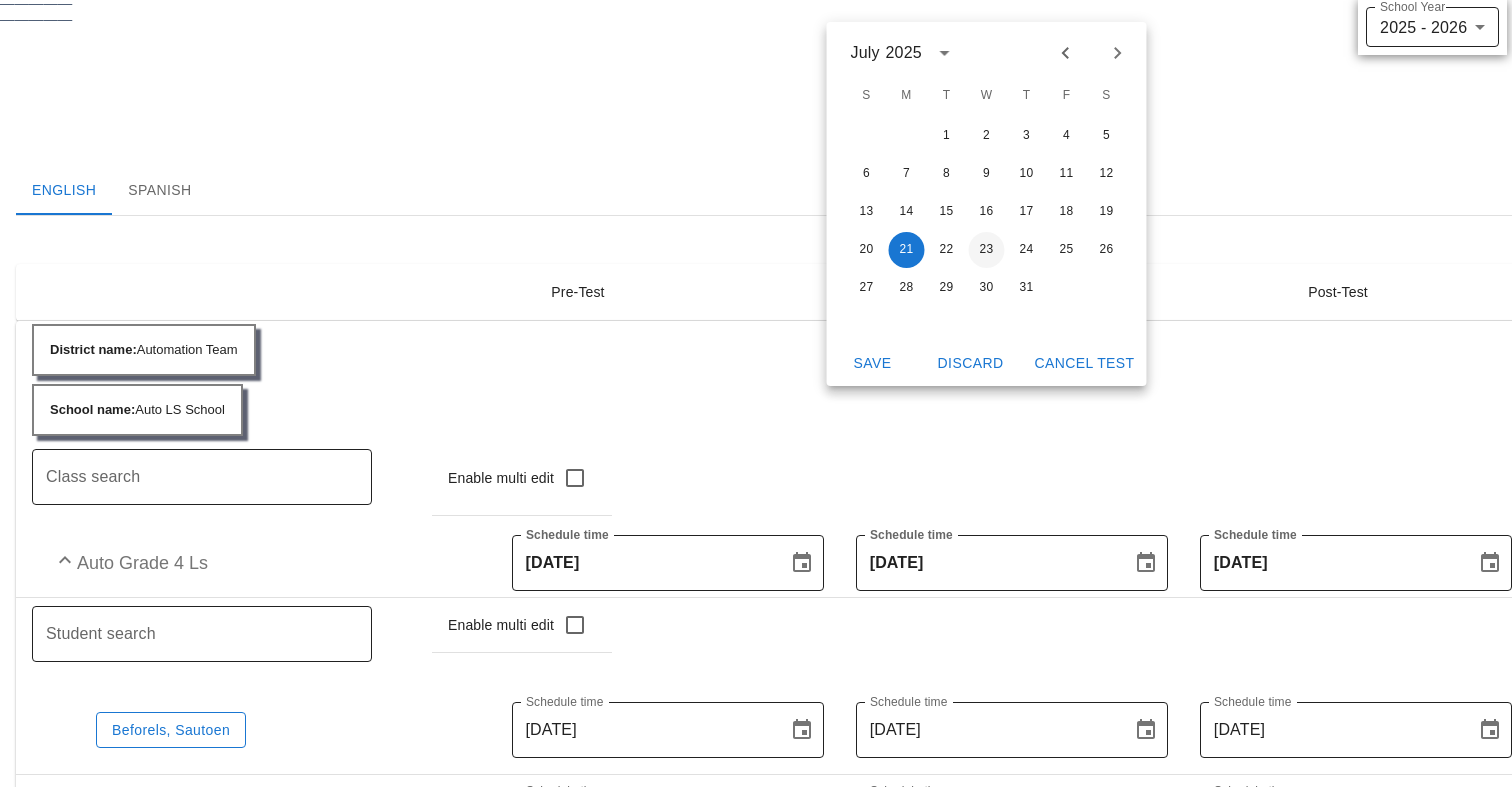 type on "Jul 23, 2025" 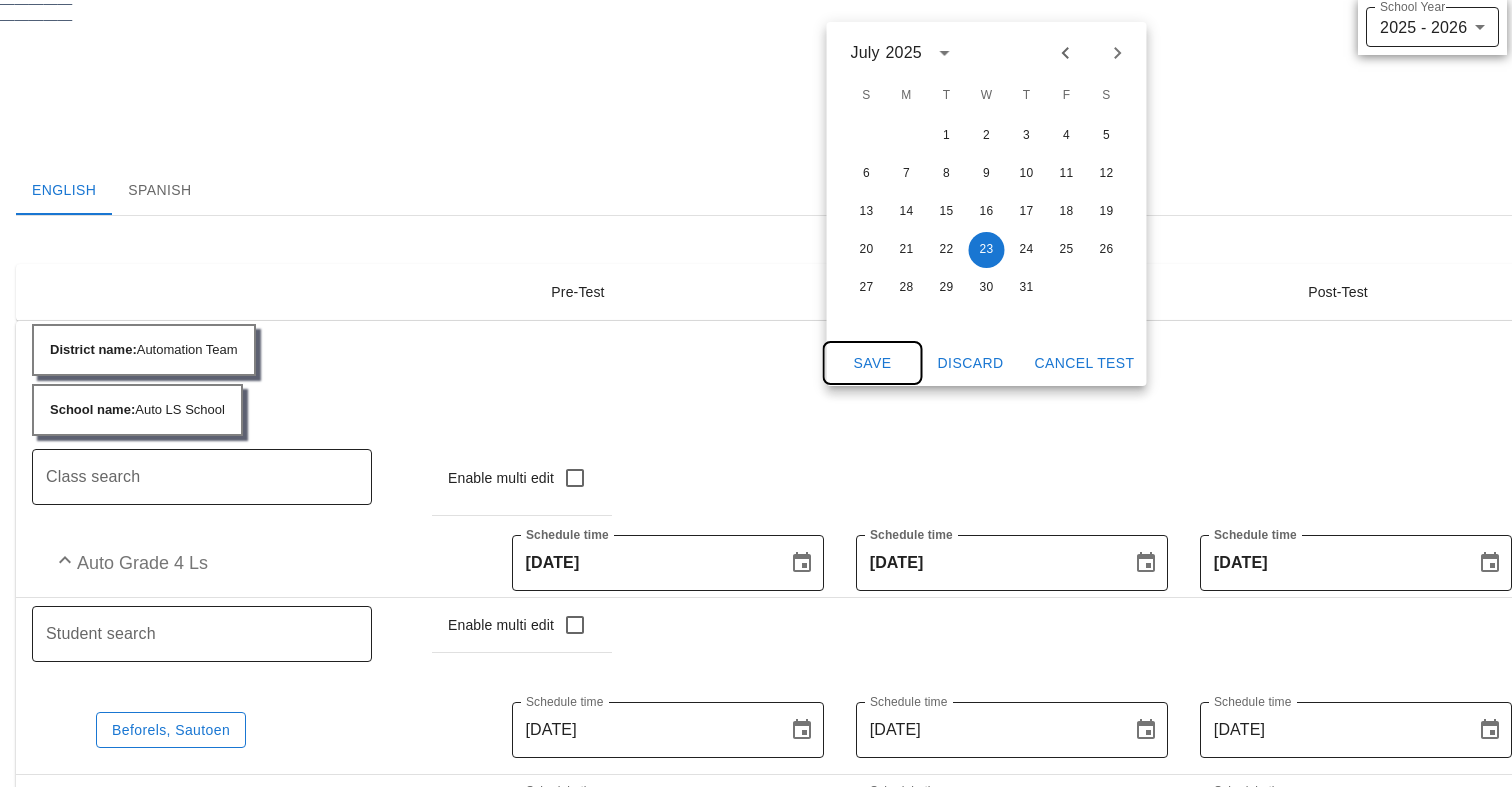 click on "Save" at bounding box center [873, 363] 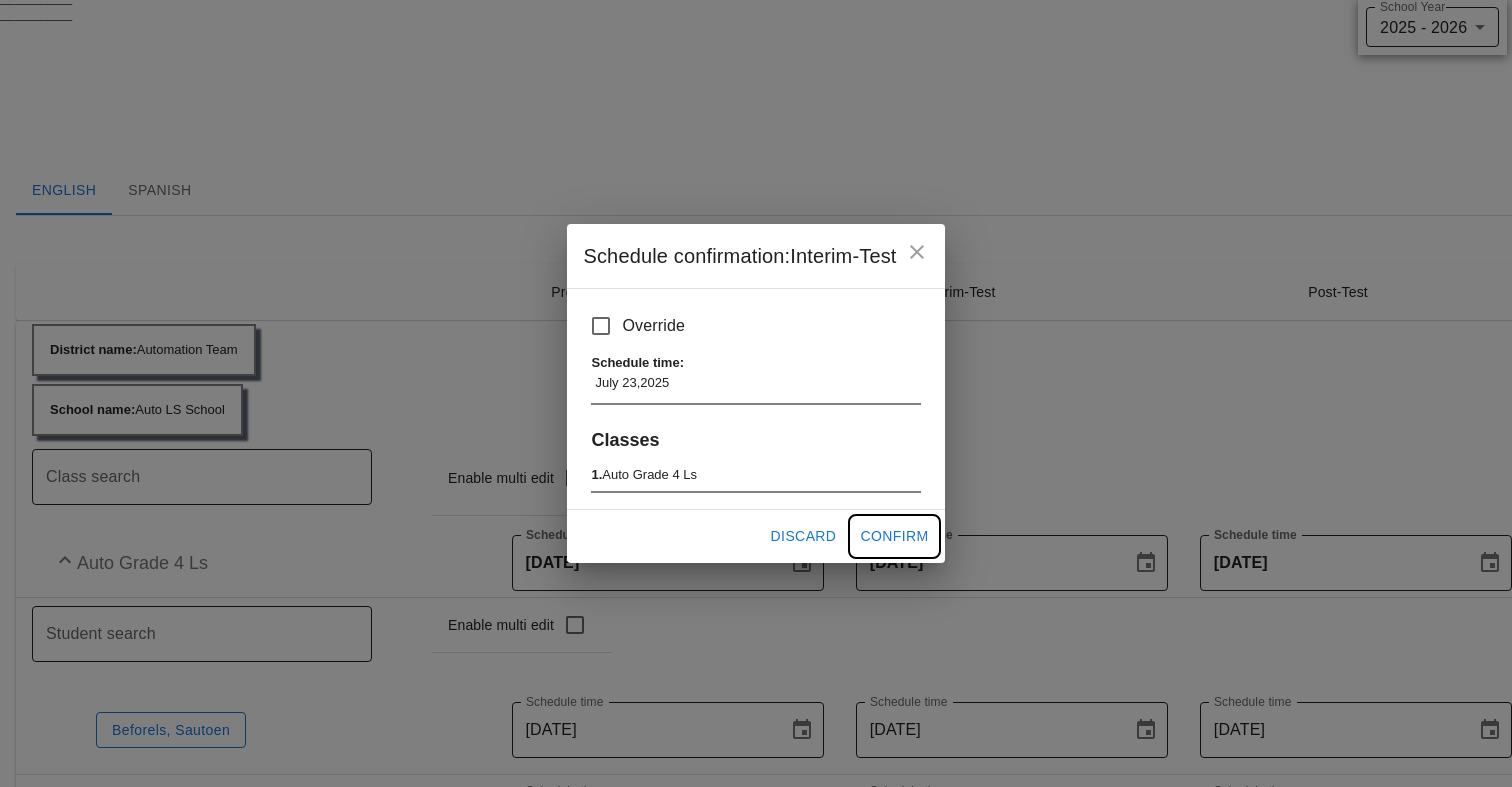 click on "Confirm" at bounding box center (894, 536) 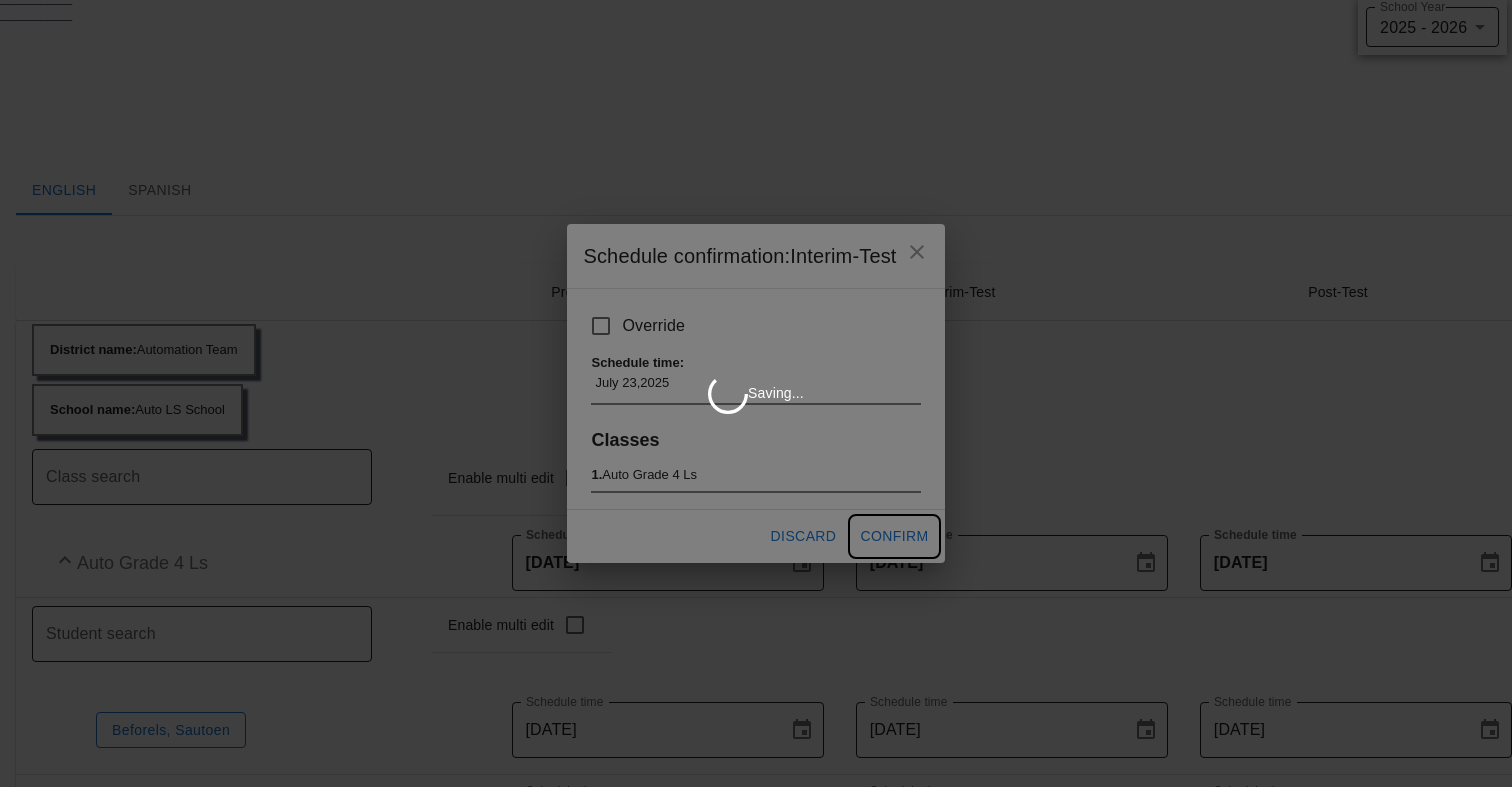 type on "Jul 23, 2025" 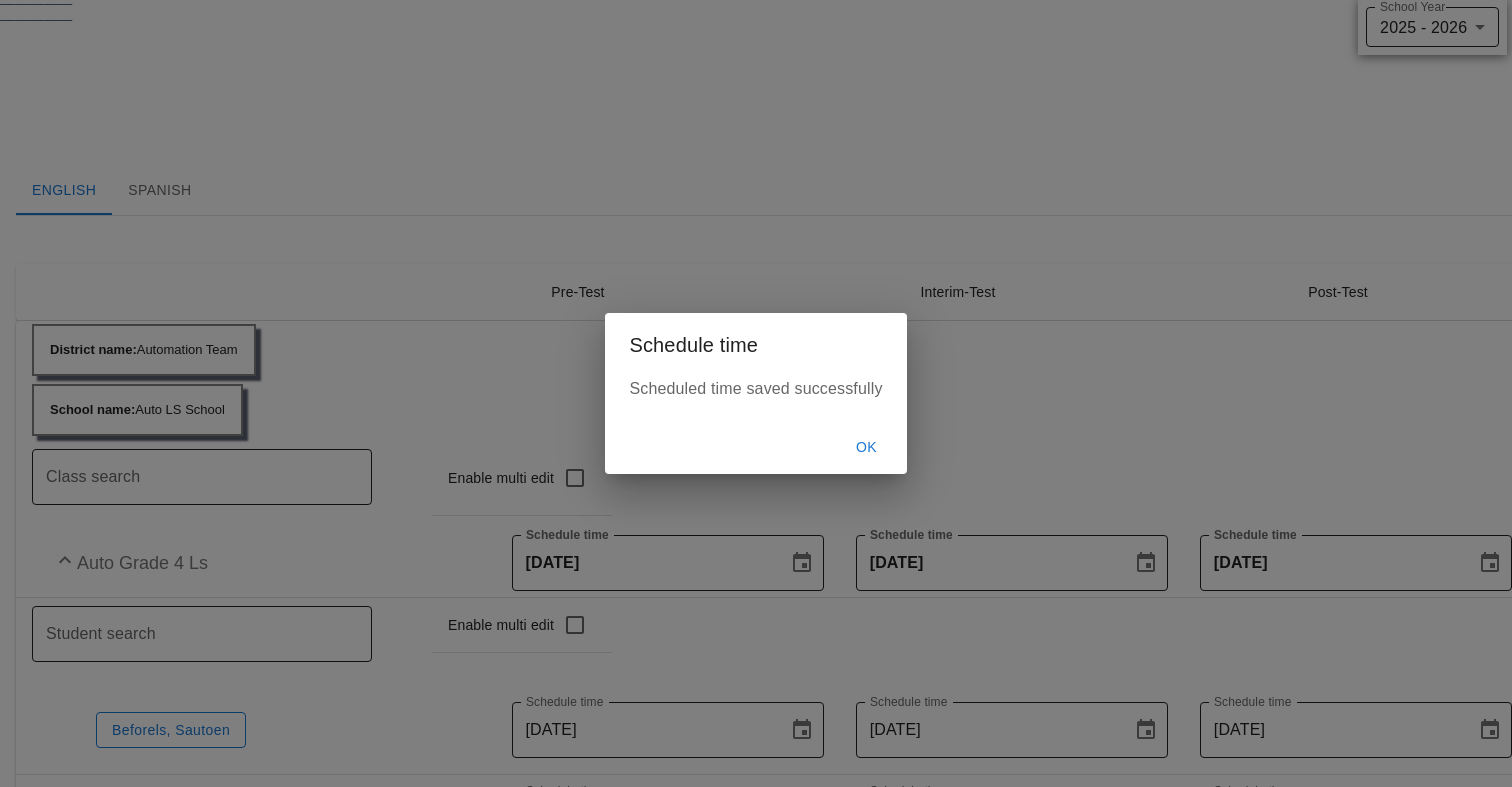 click on "OK" at bounding box center (866, 447) 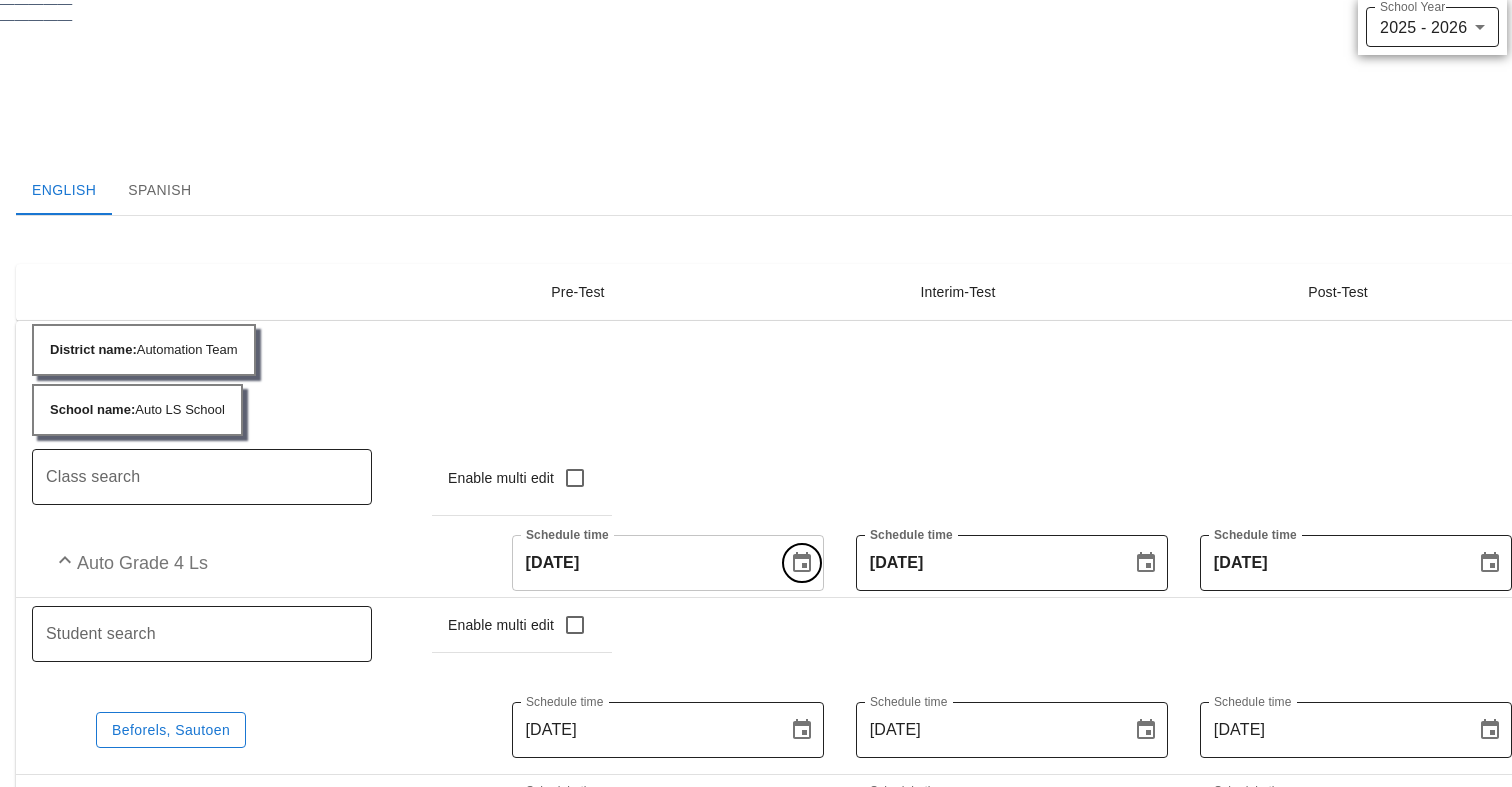 click 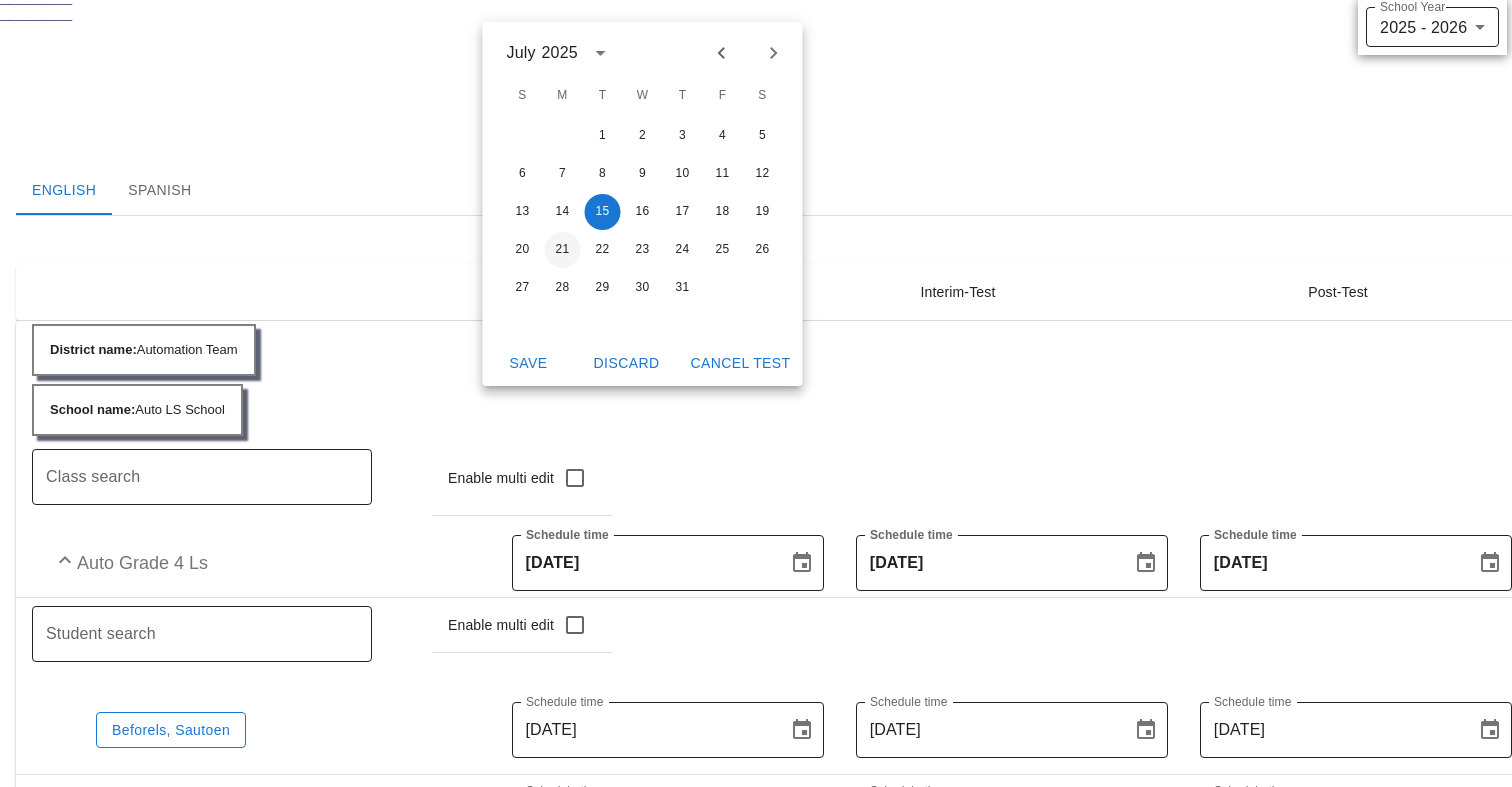 click on "21" at bounding box center [563, 250] 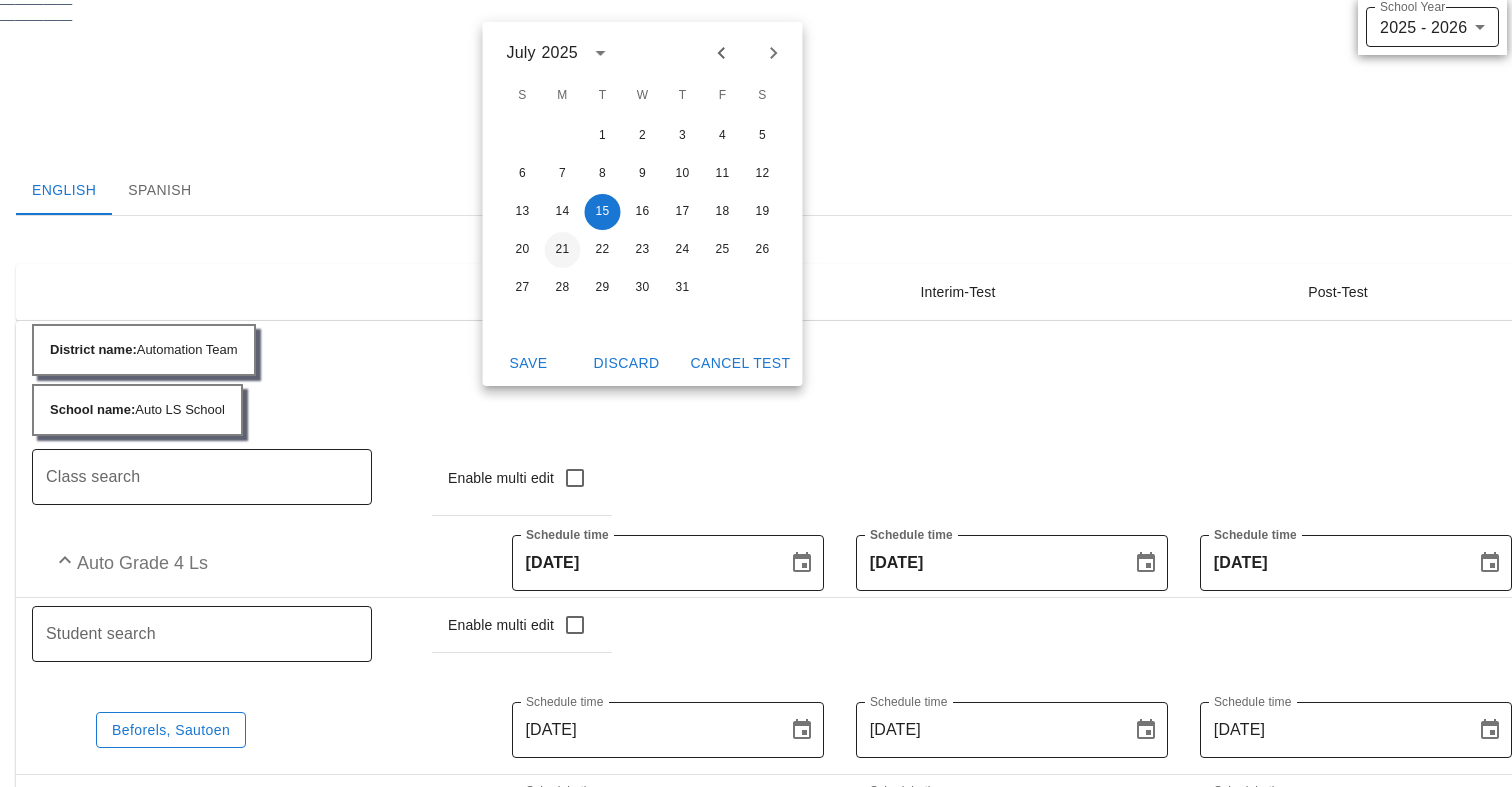 type on "Jul 21, 2025" 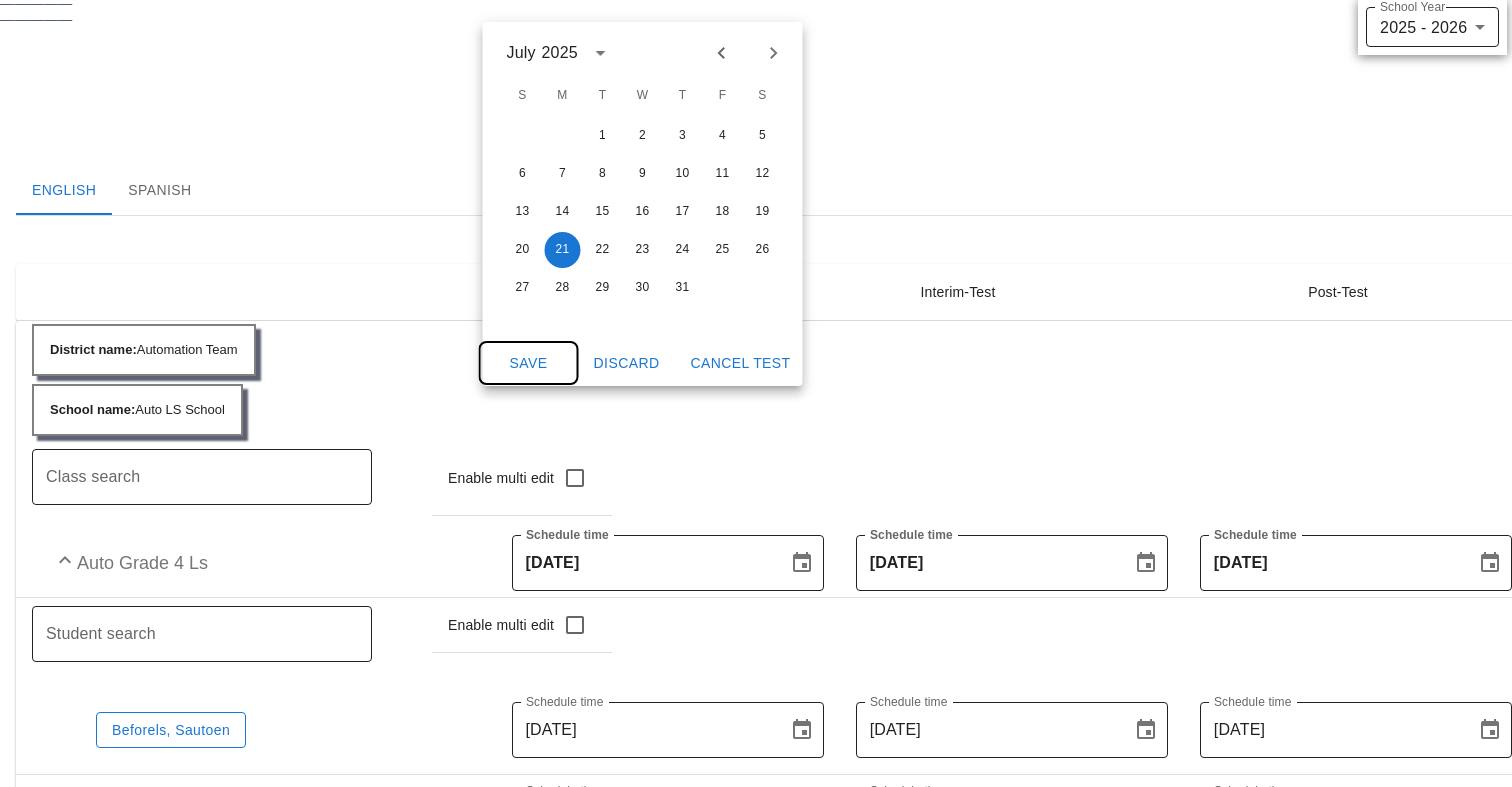 click on "Save" at bounding box center (529, 363) 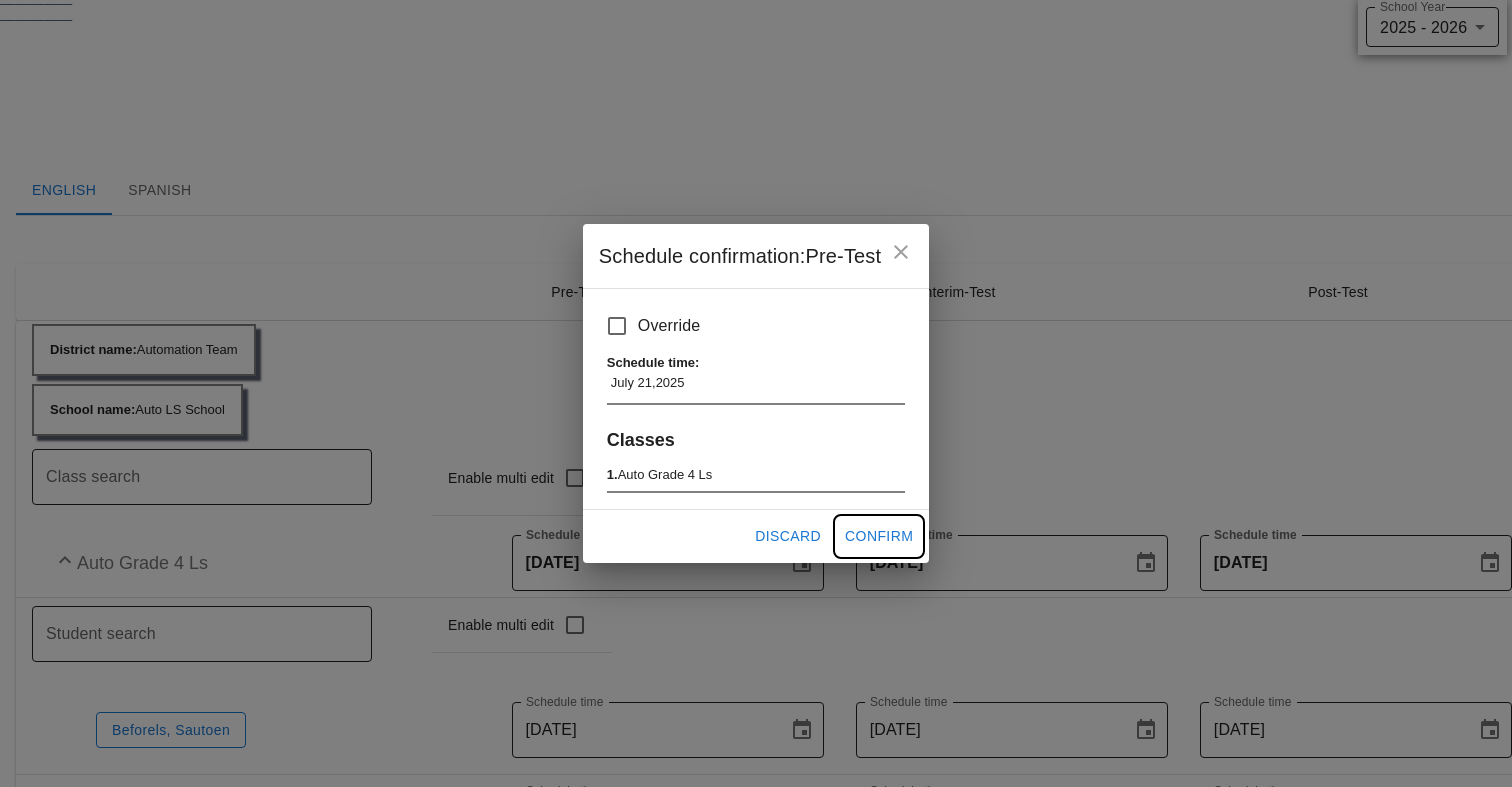 click on "Confirm" at bounding box center (879, 536) 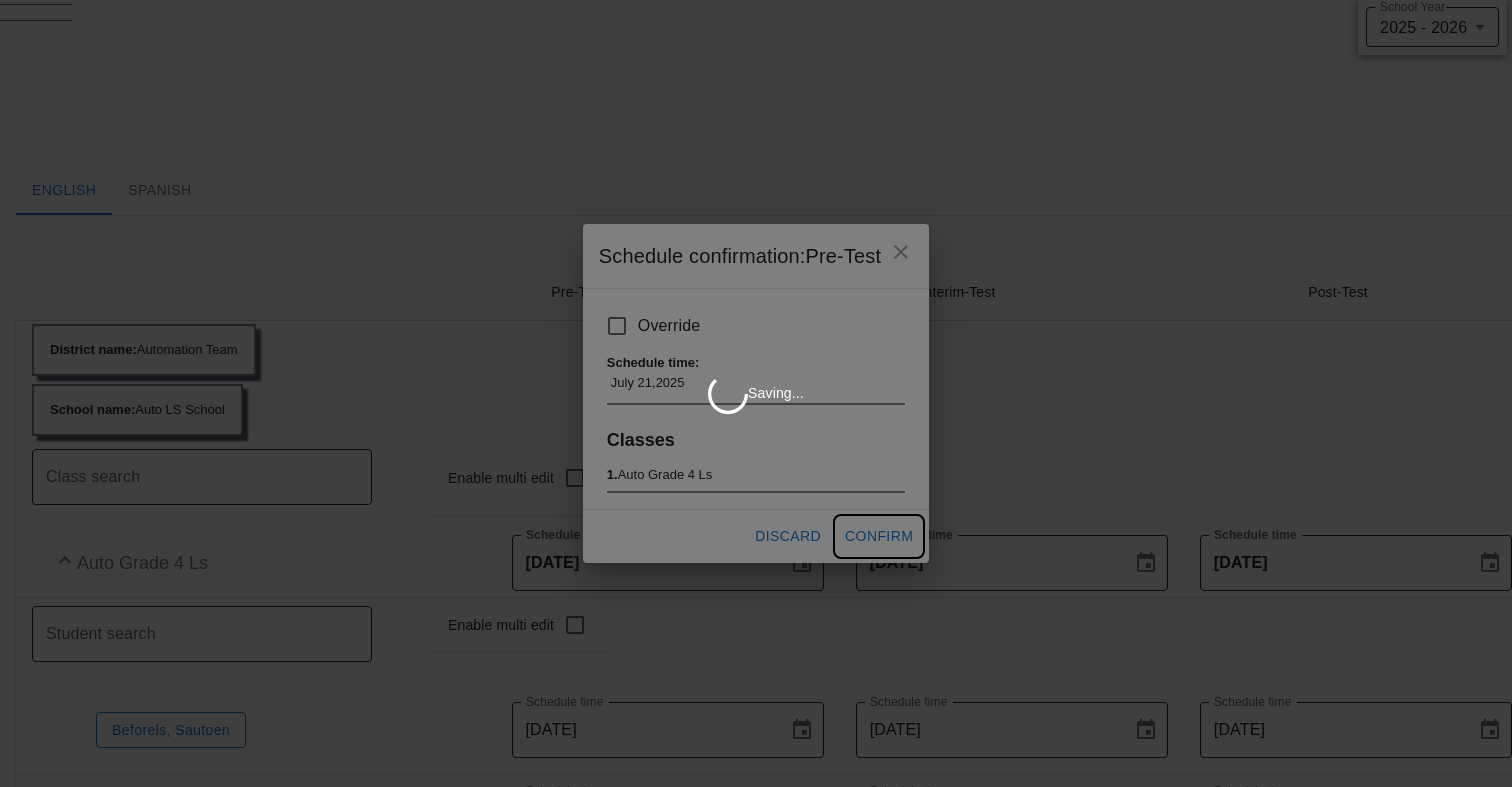 type on "Jul 21, 2025" 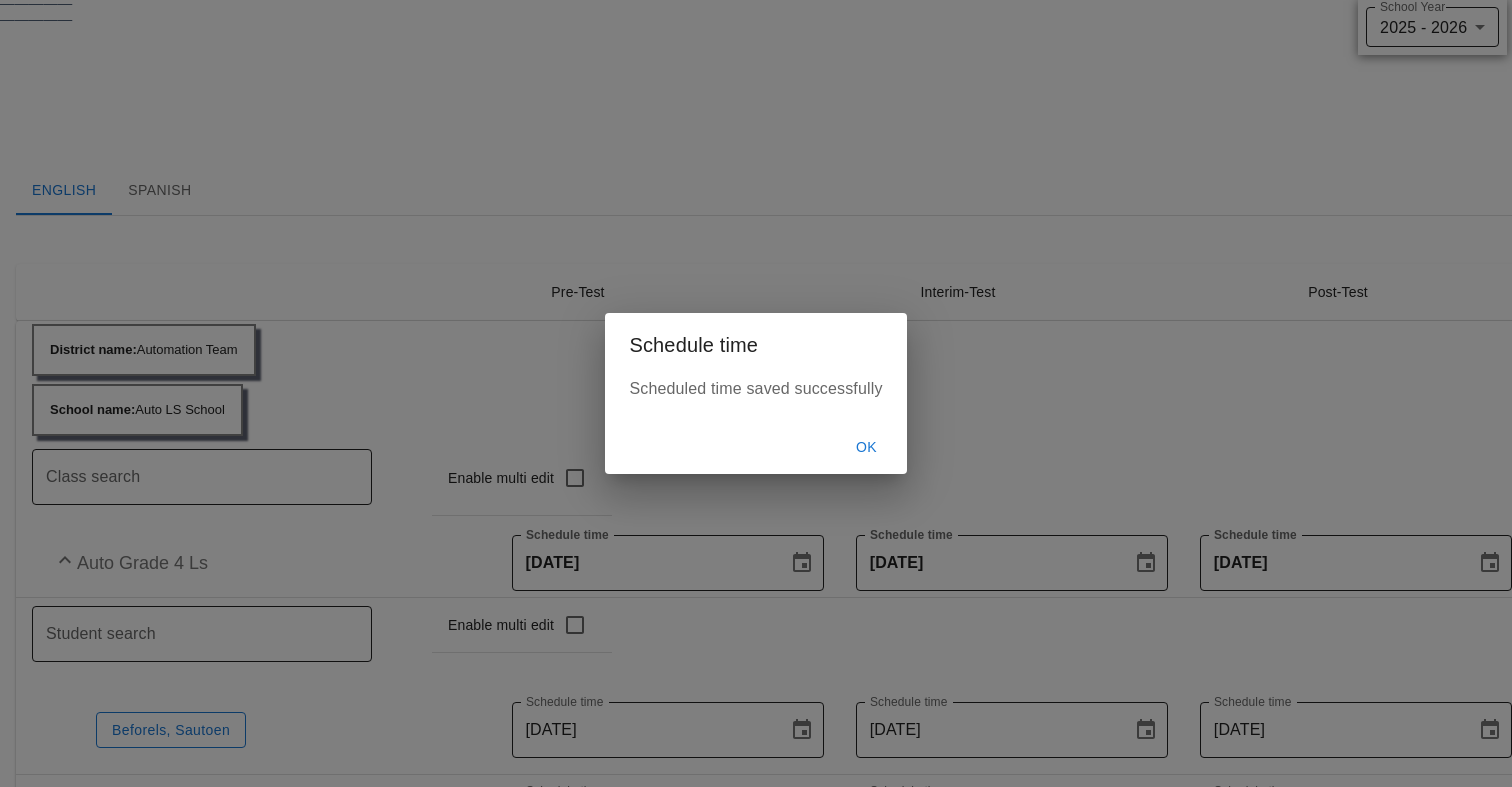 click on "OK" at bounding box center [867, 447] 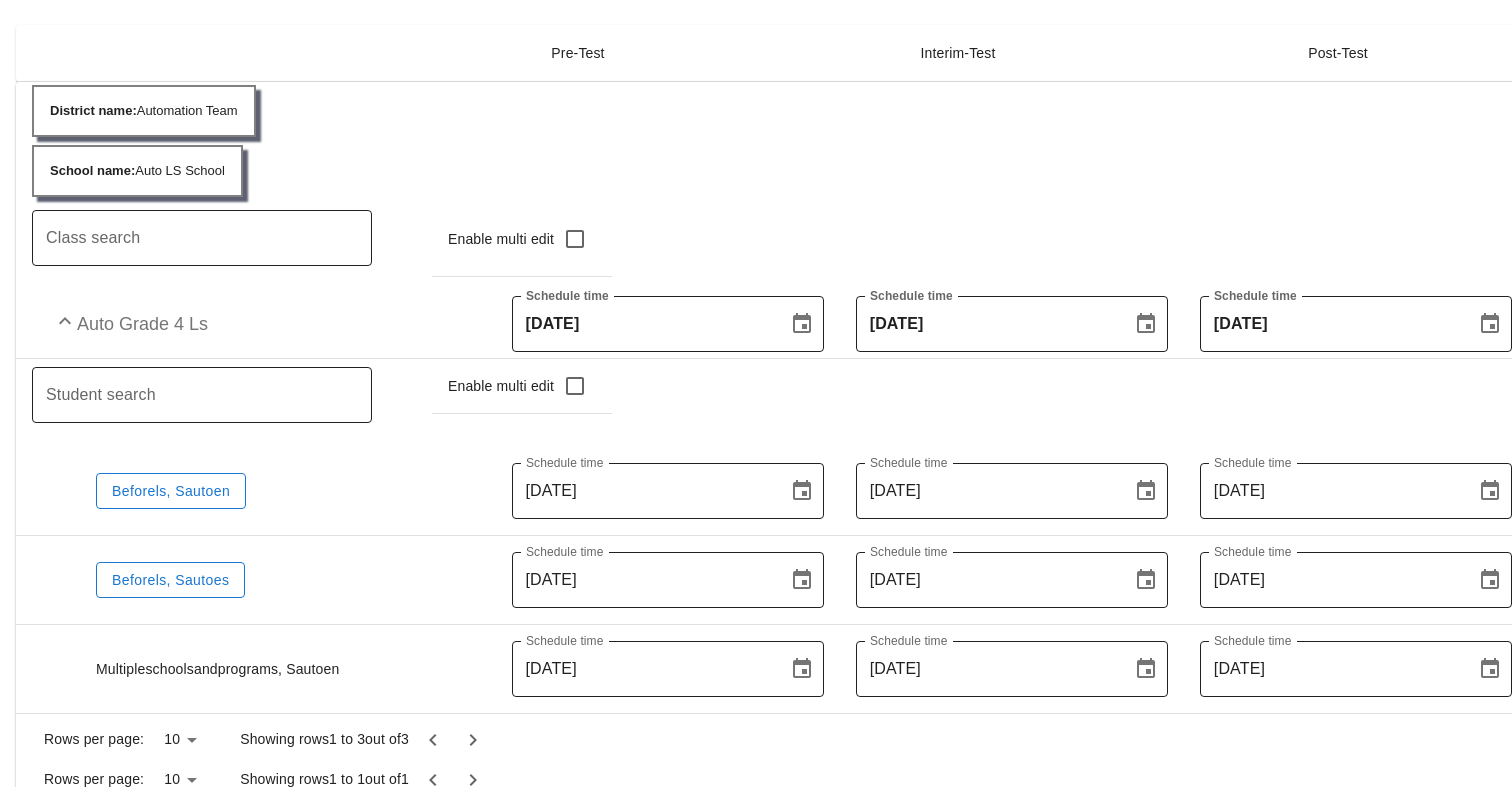scroll, scrollTop: 0, scrollLeft: 0, axis: both 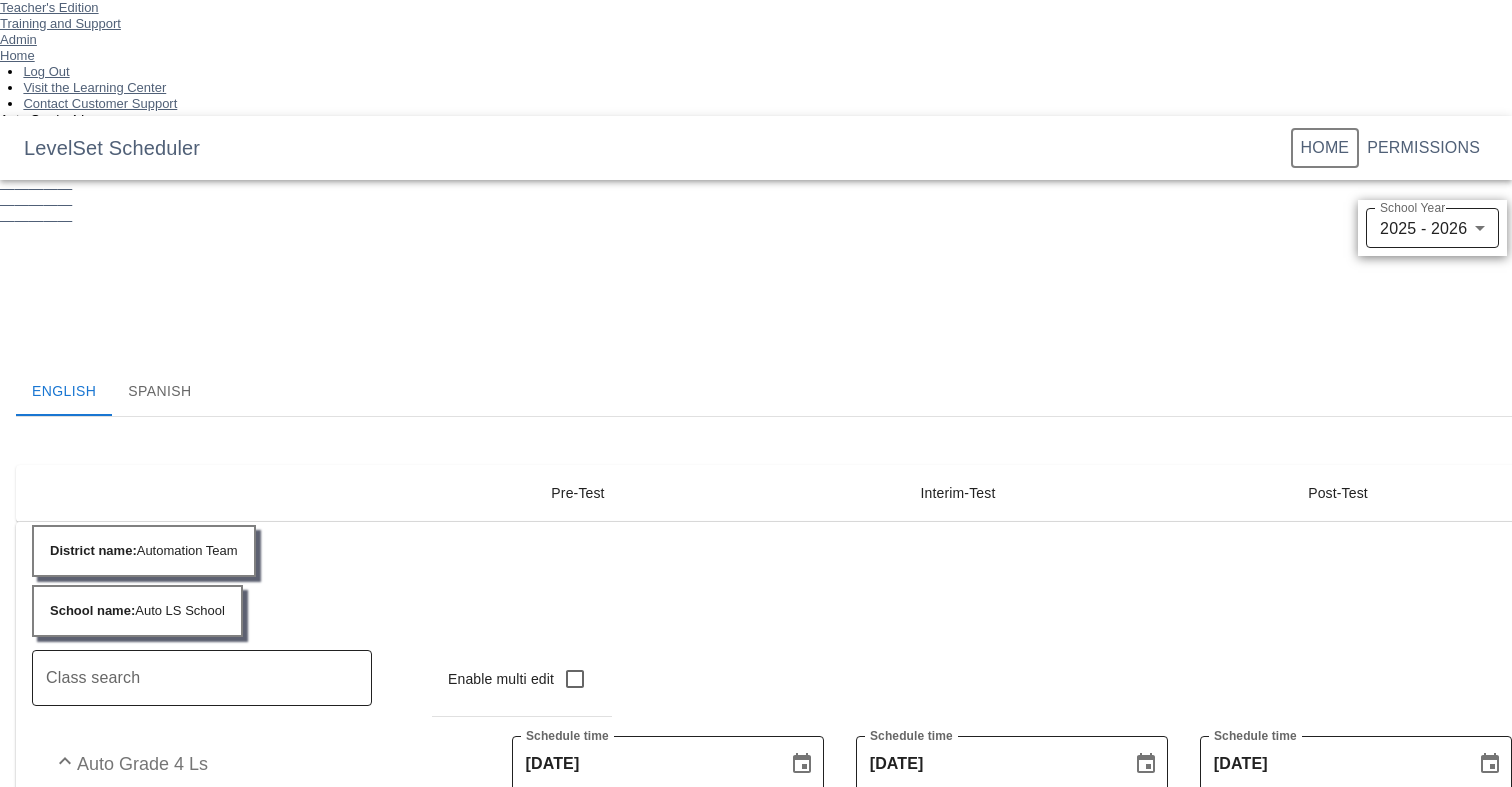 click at bounding box center (756, 64) 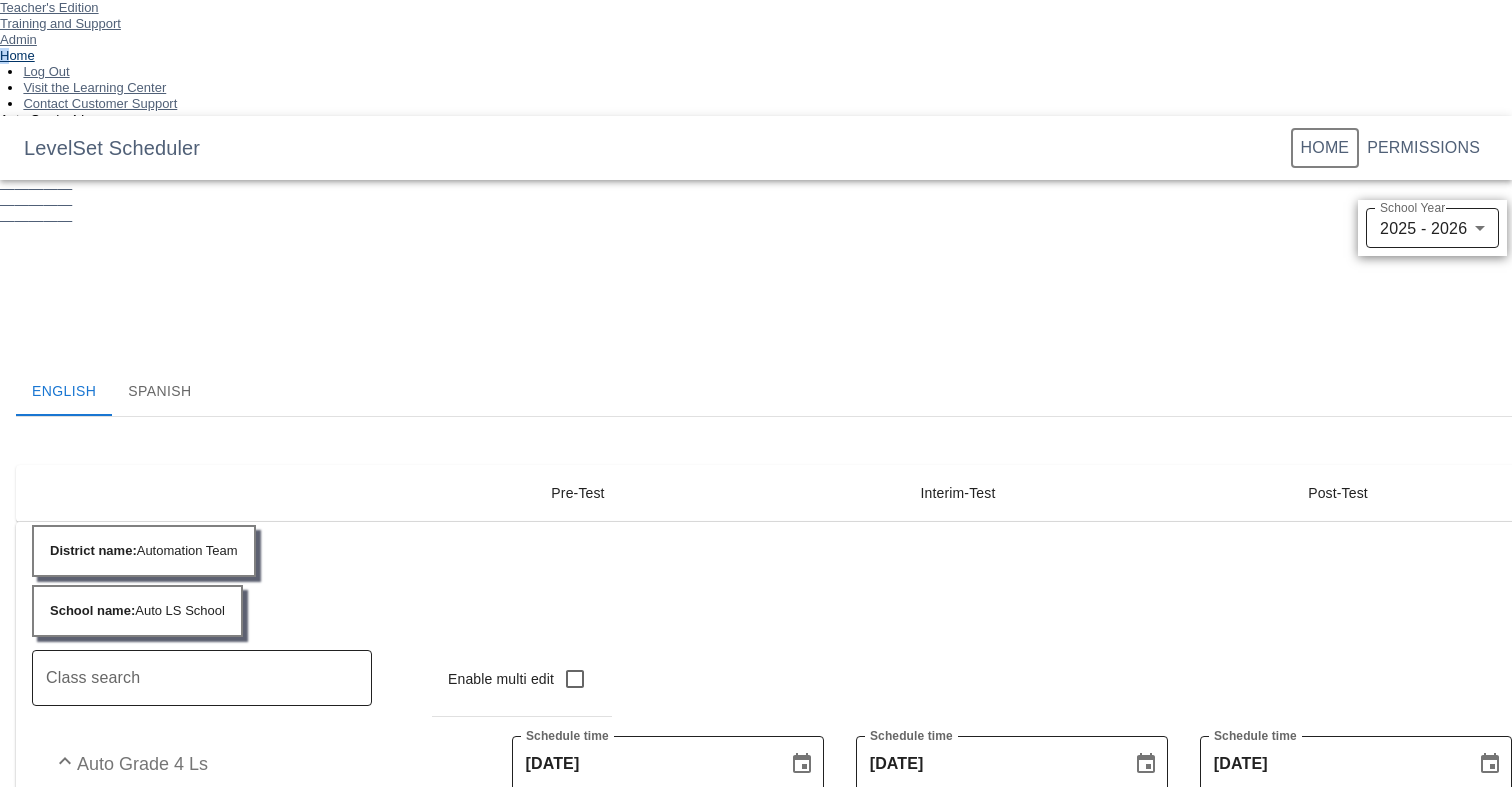 click on "Home" at bounding box center (756, 56) 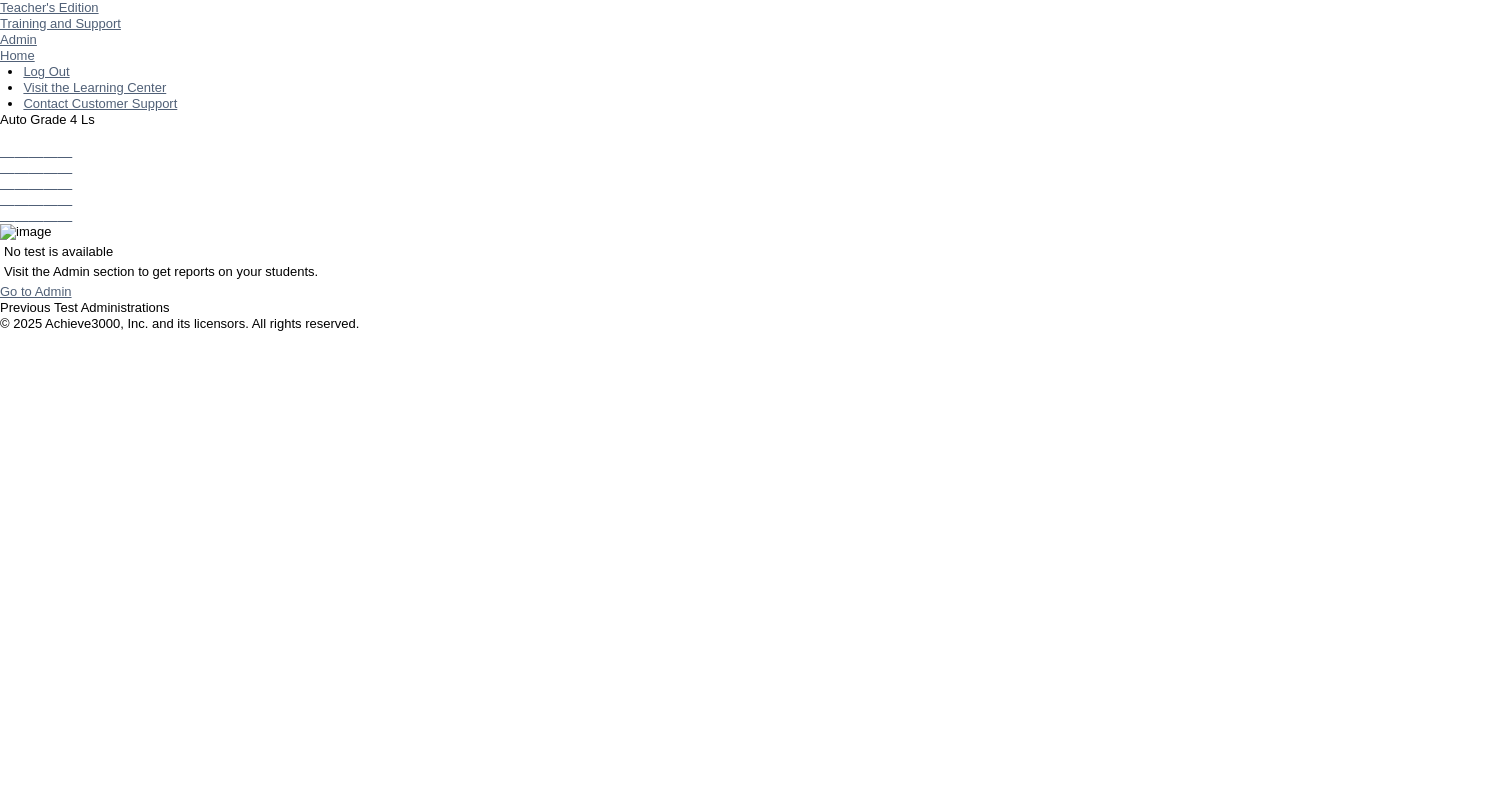 scroll, scrollTop: 0, scrollLeft: 0, axis: both 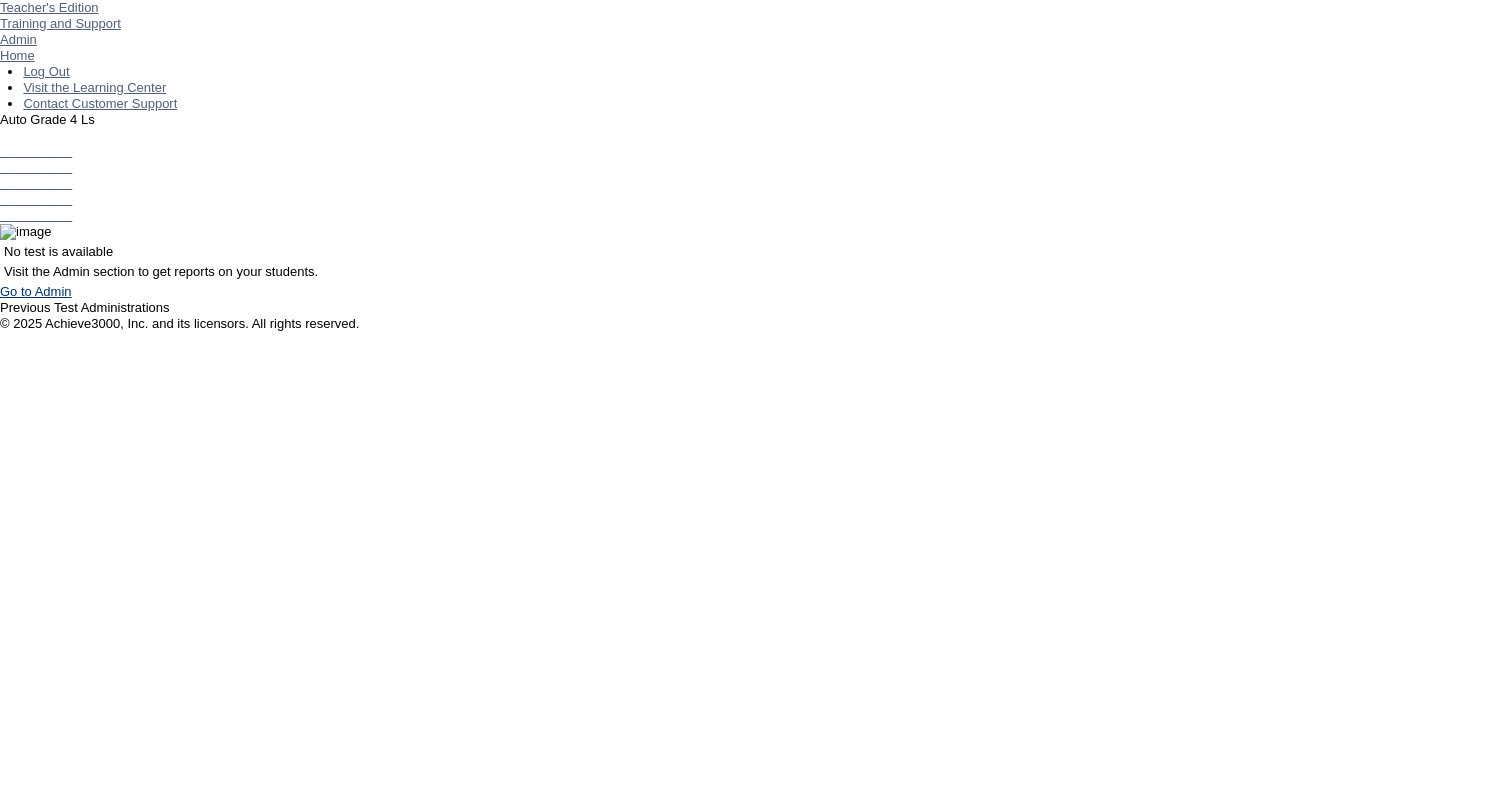 click on "Go to Admin" at bounding box center [36, 291] 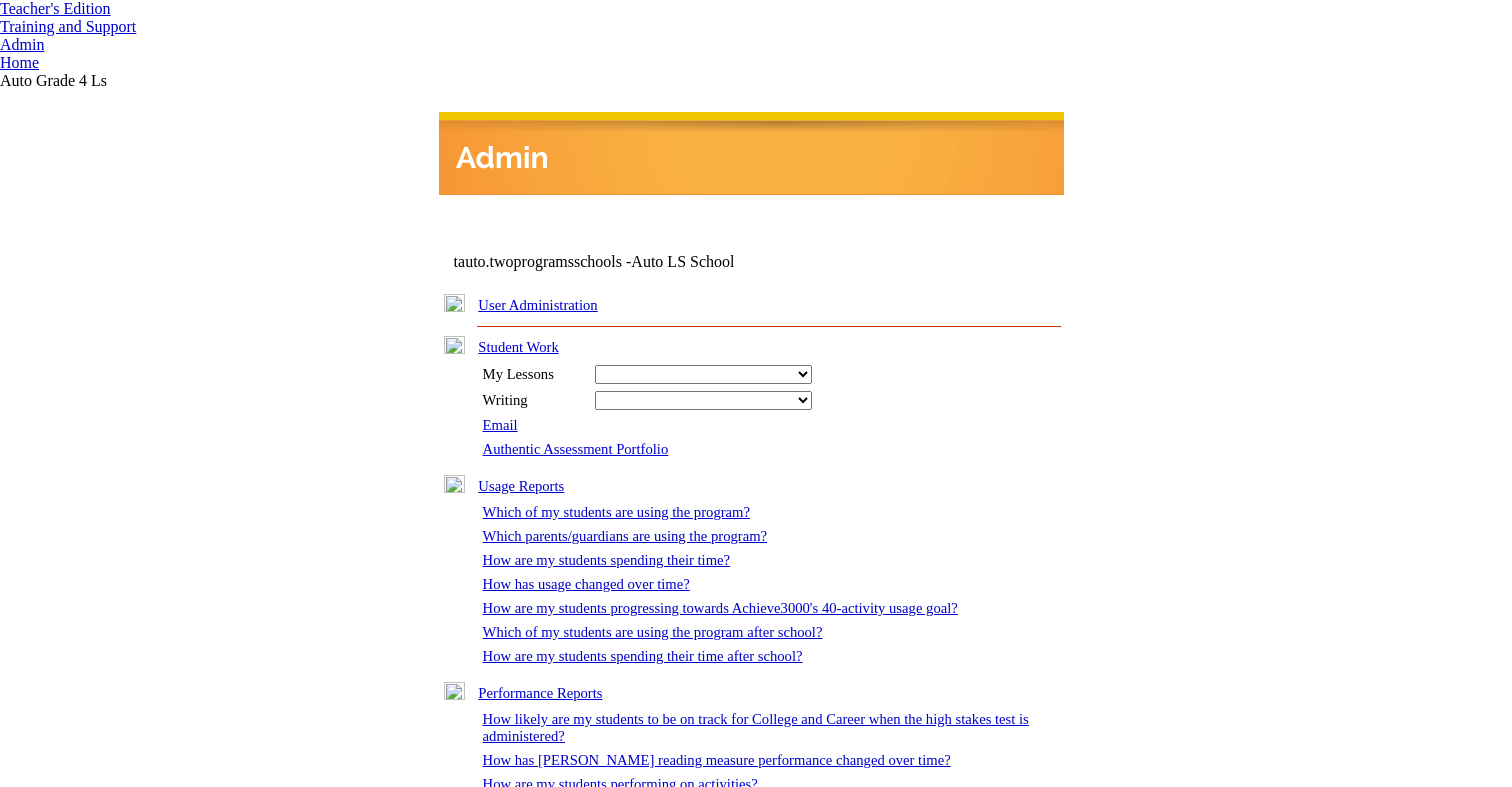 scroll, scrollTop: 0, scrollLeft: 0, axis: both 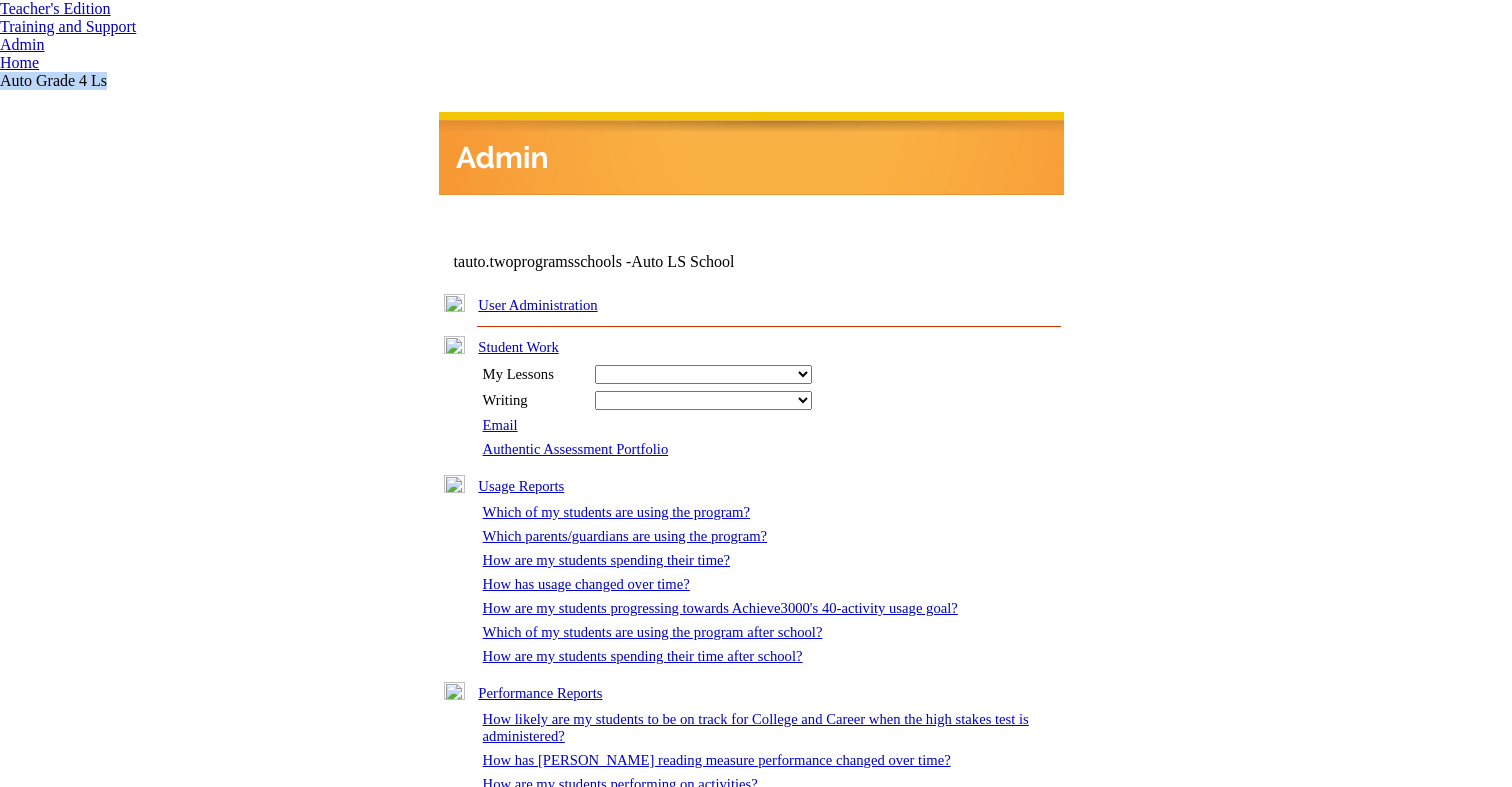 drag, startPoint x: 311, startPoint y: 100, endPoint x: 436, endPoint y: 100, distance: 125 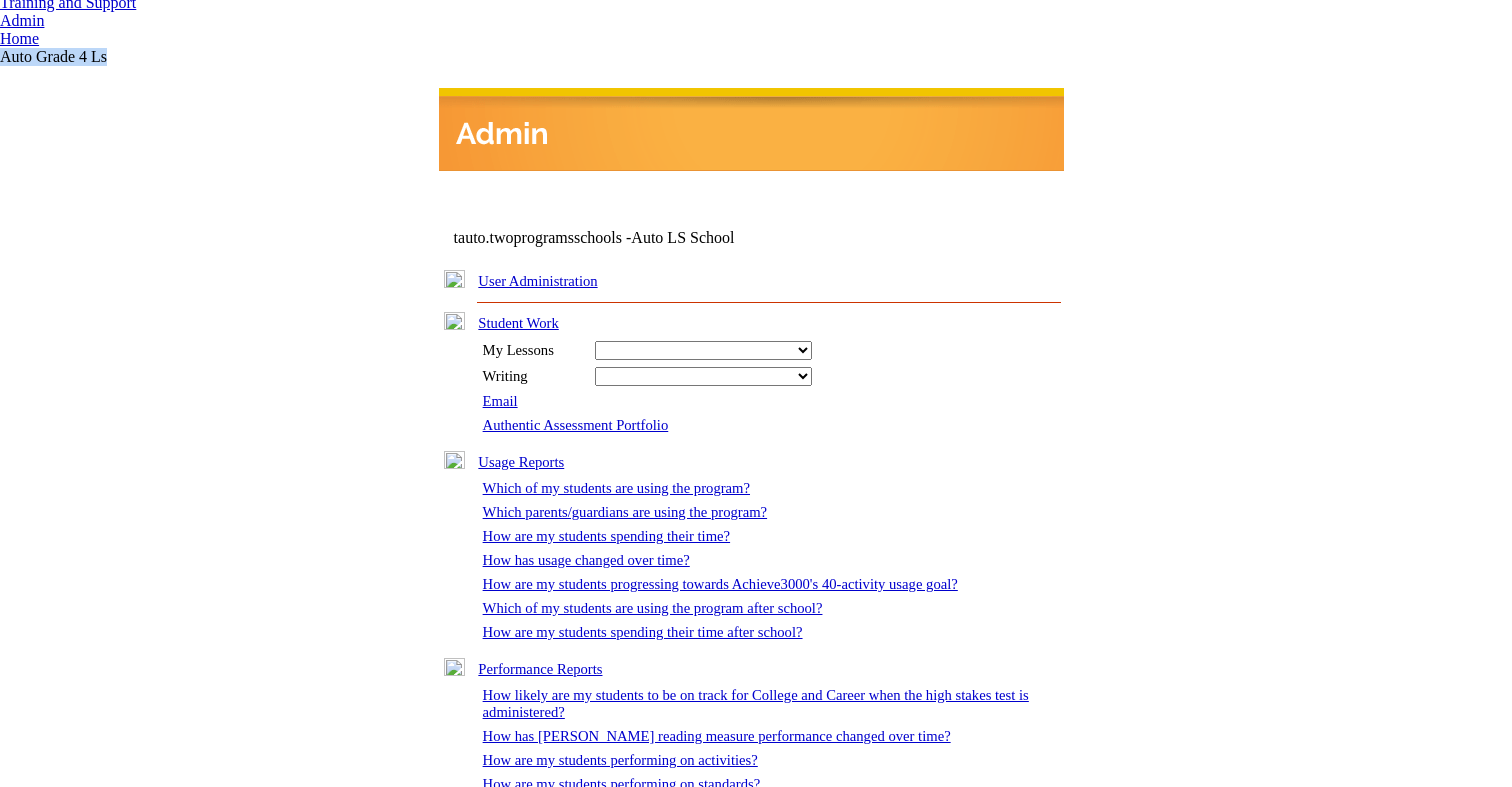 scroll, scrollTop: 33, scrollLeft: 0, axis: vertical 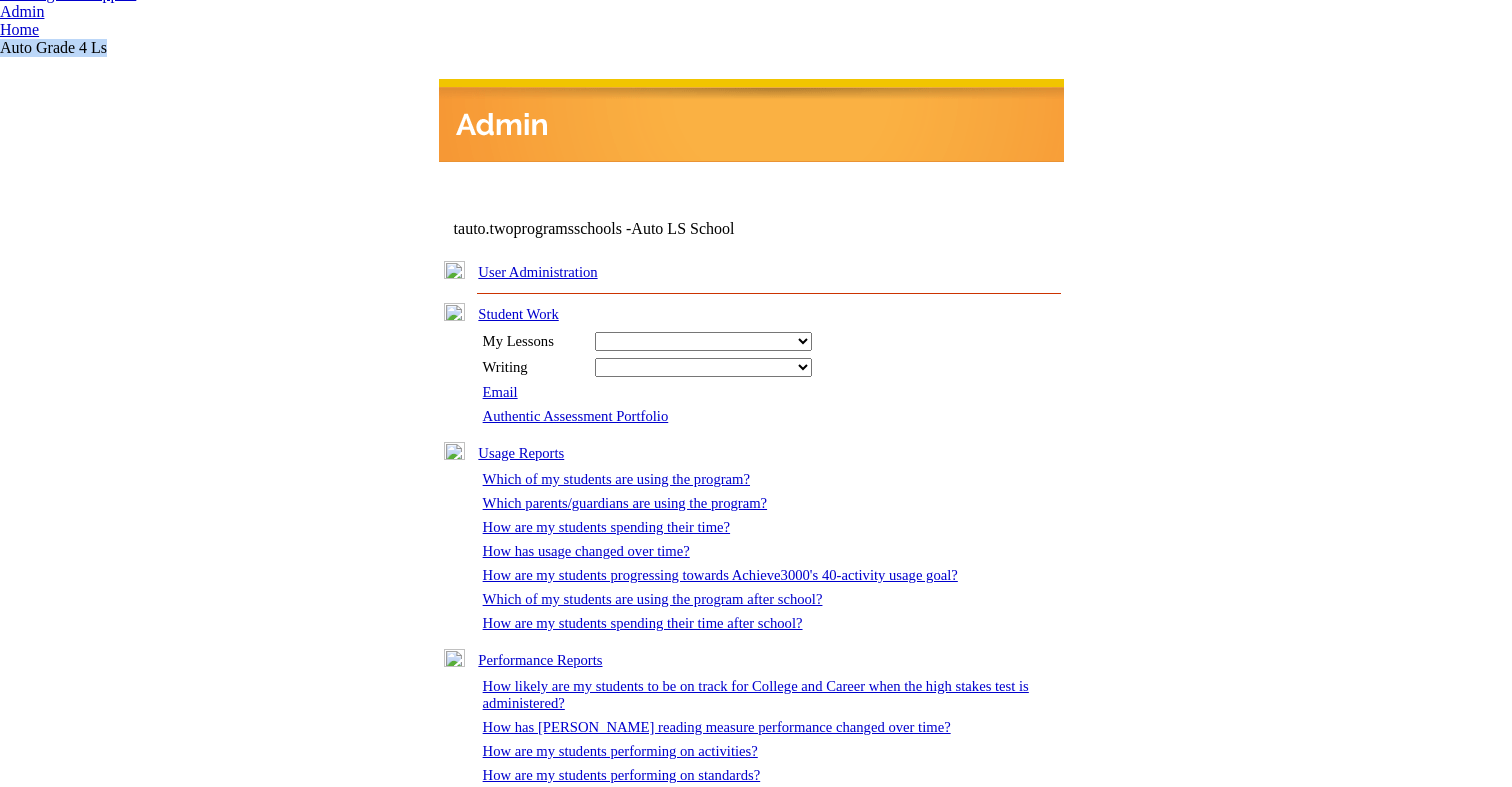 click on "User Administration" at bounding box center [537, 272] 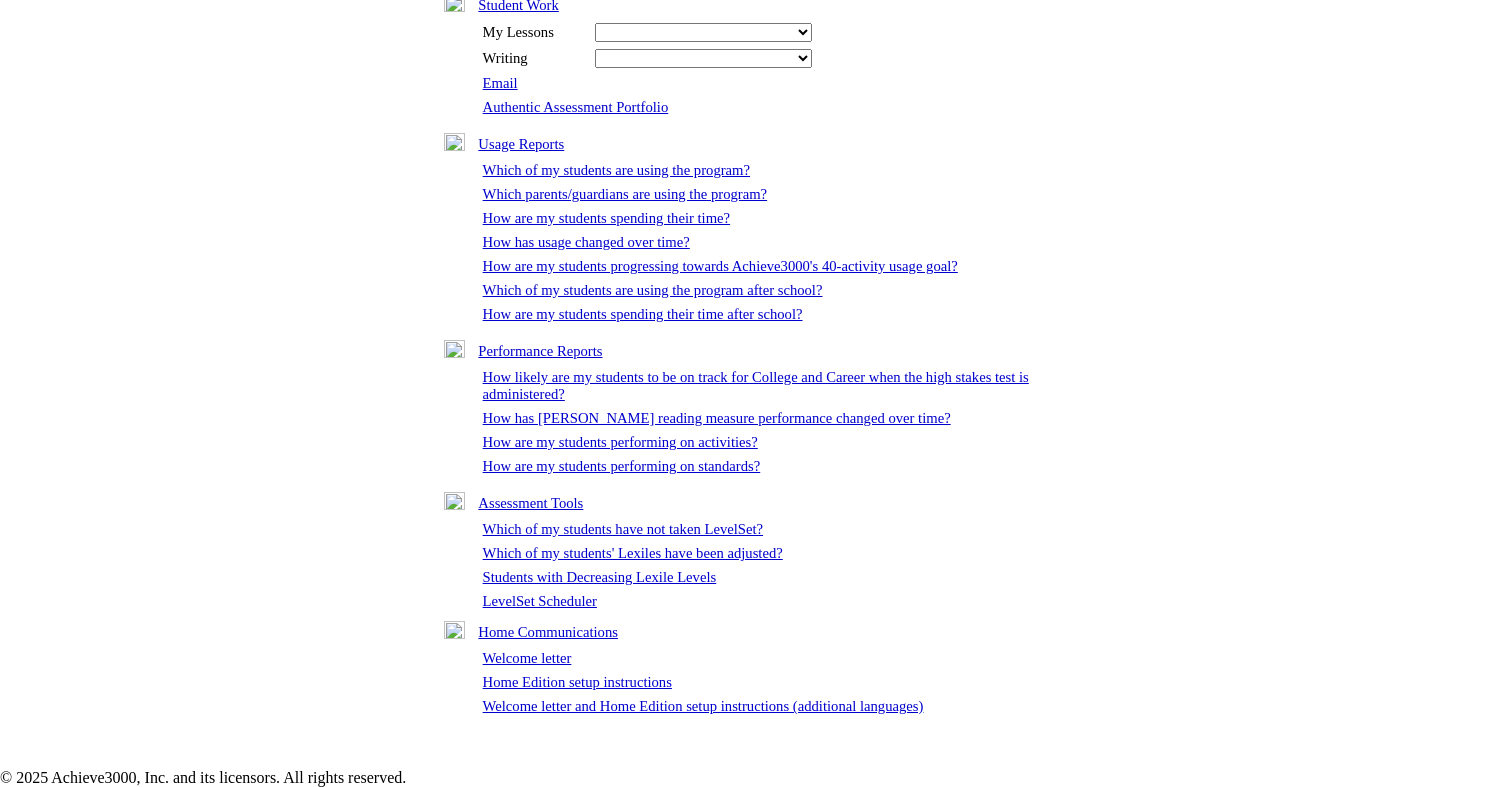 scroll, scrollTop: 0, scrollLeft: 0, axis: both 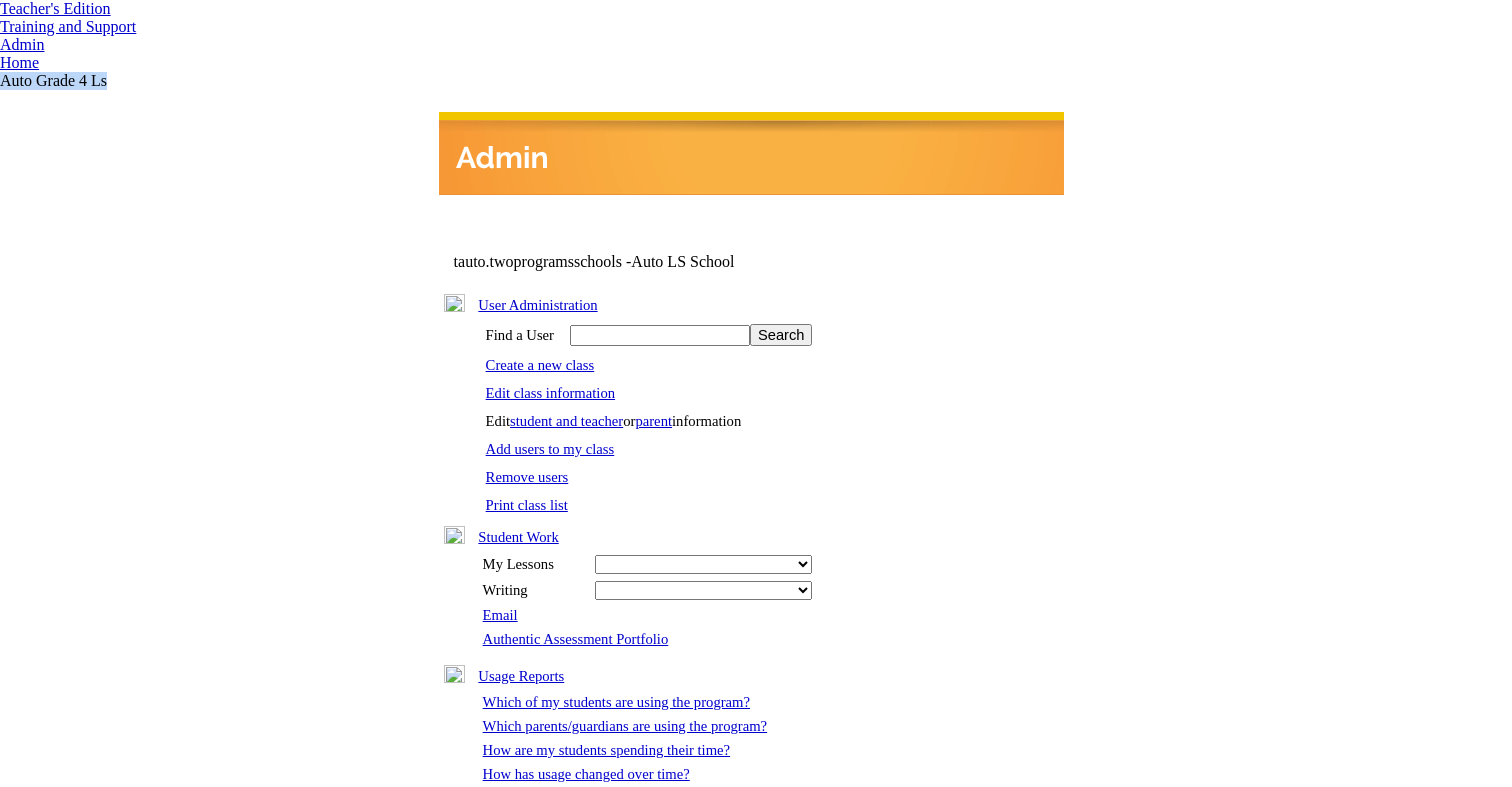 click on "Teacher's Edition" at bounding box center (60, 8) 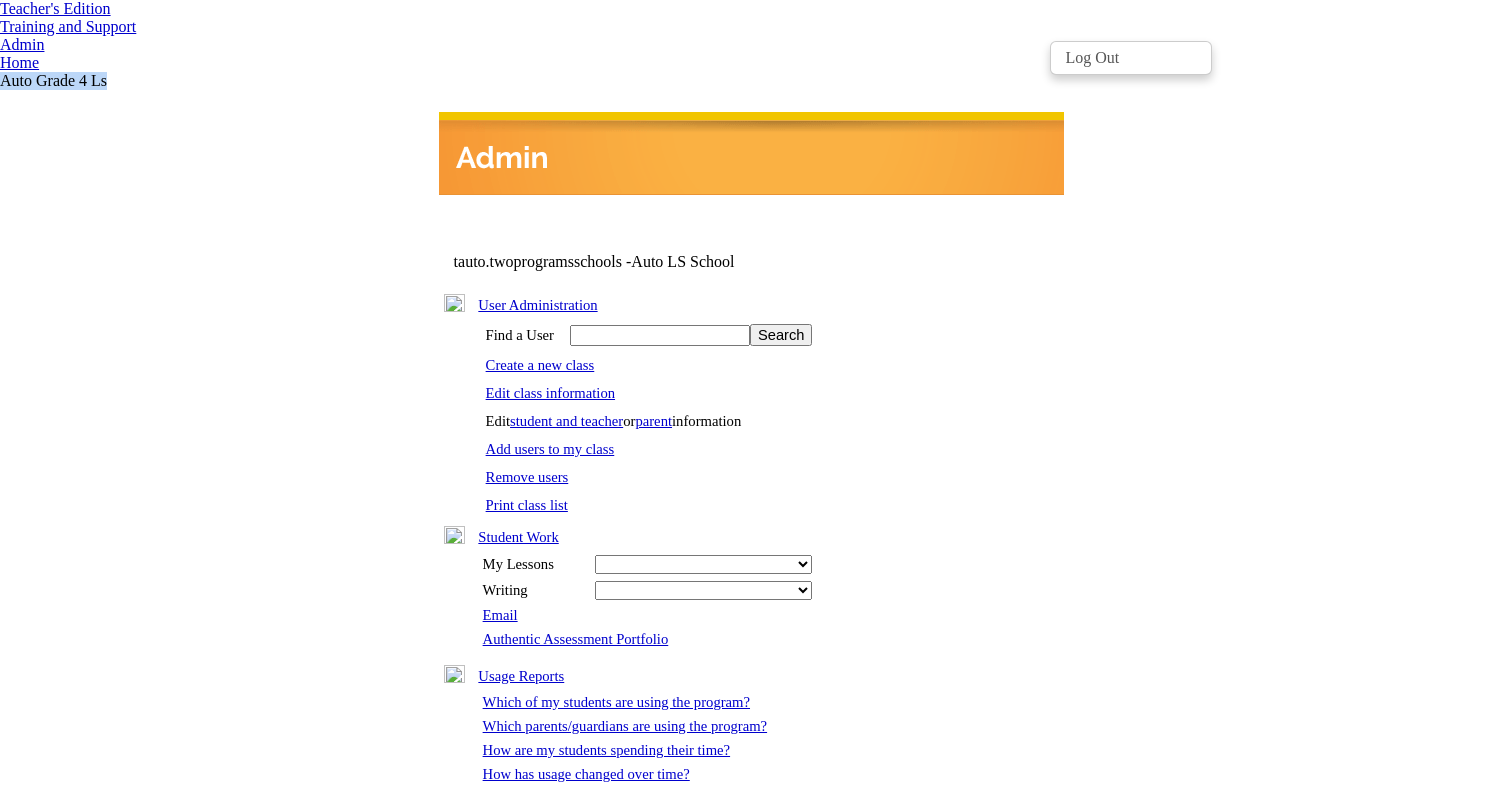 click on "Teacher's Edition" at bounding box center [60, 8] 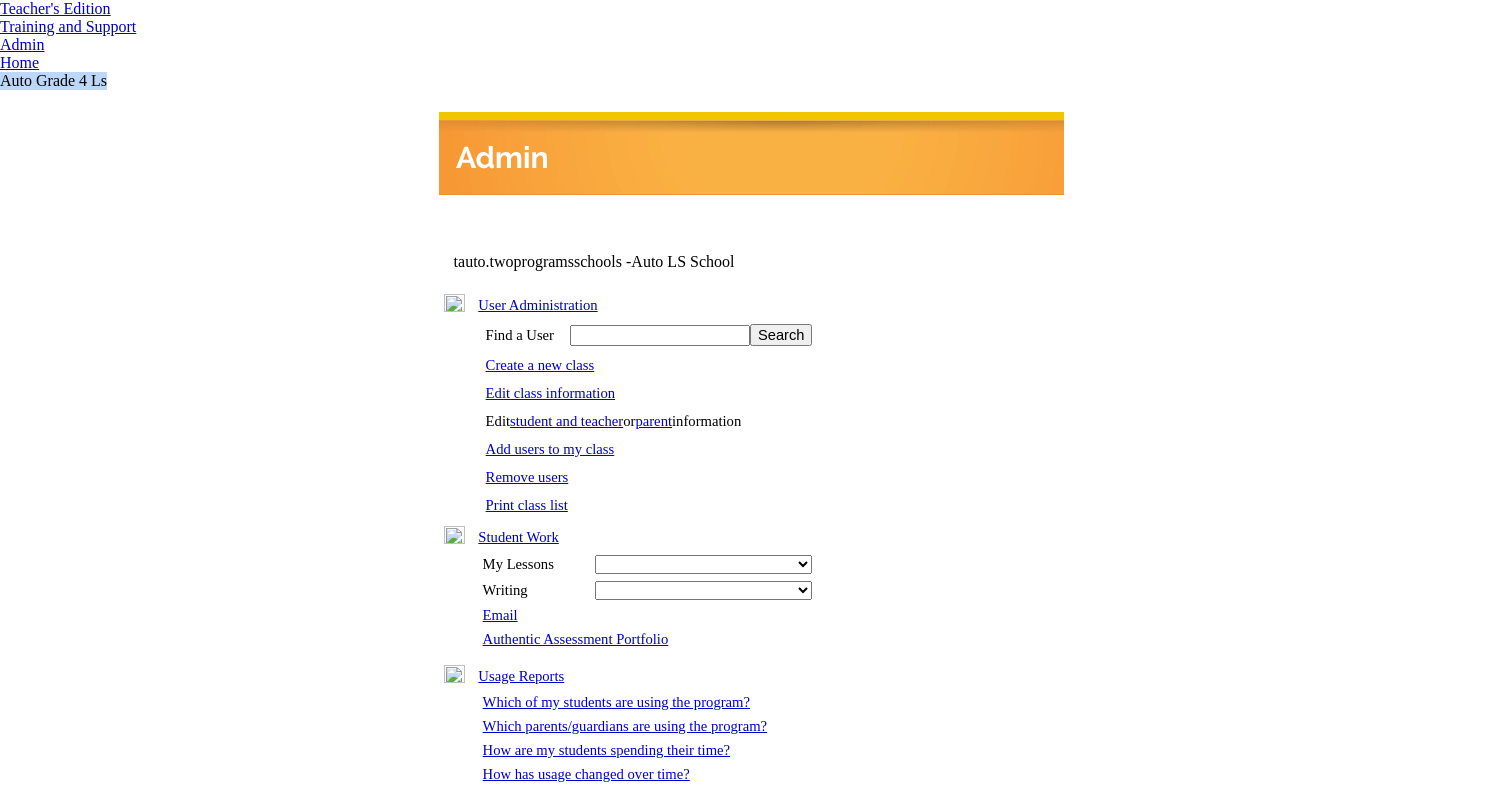 click on "Training and Support" at bounding box center [72, 26] 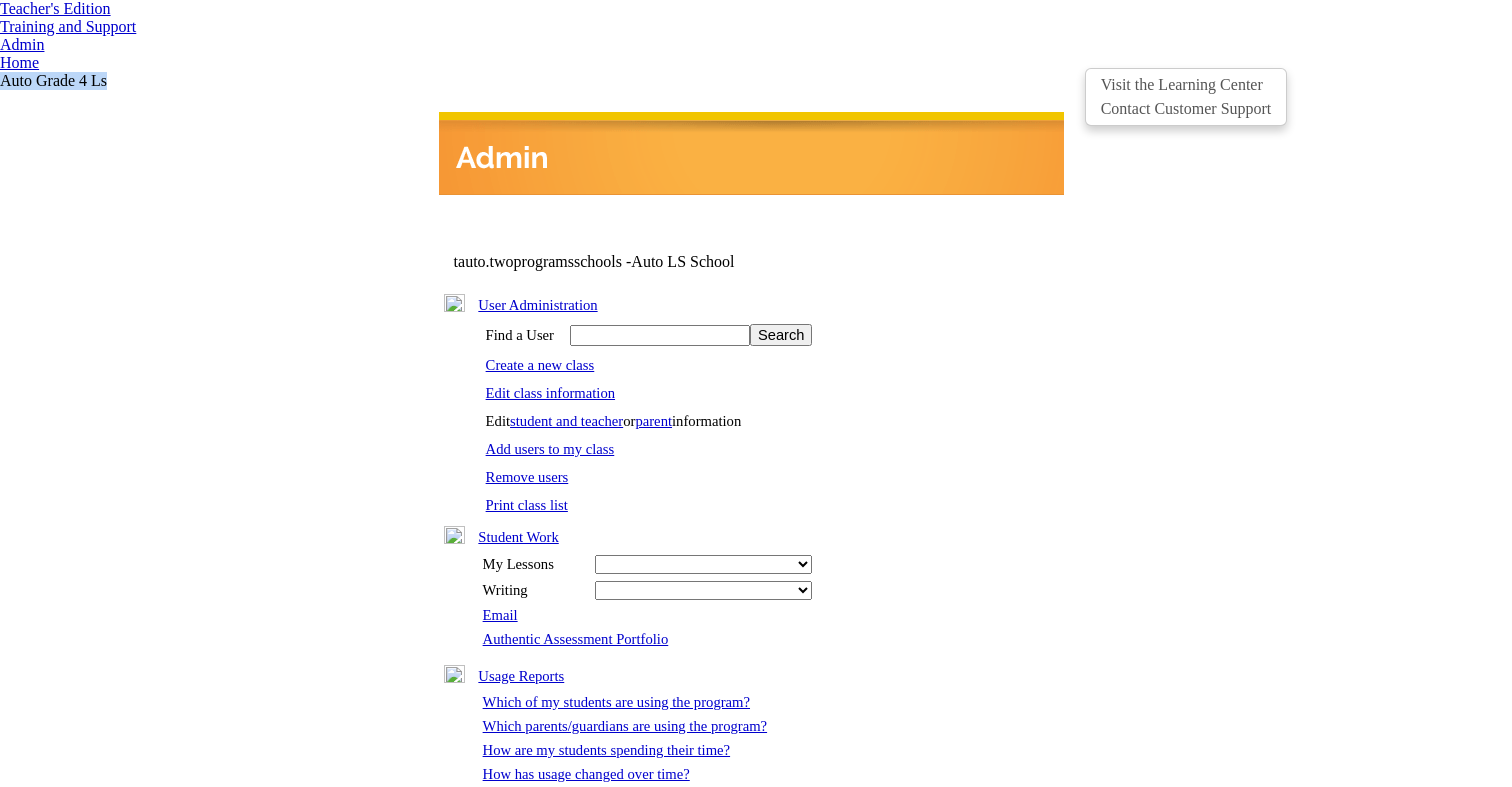 click on "Training and Support" at bounding box center (72, 26) 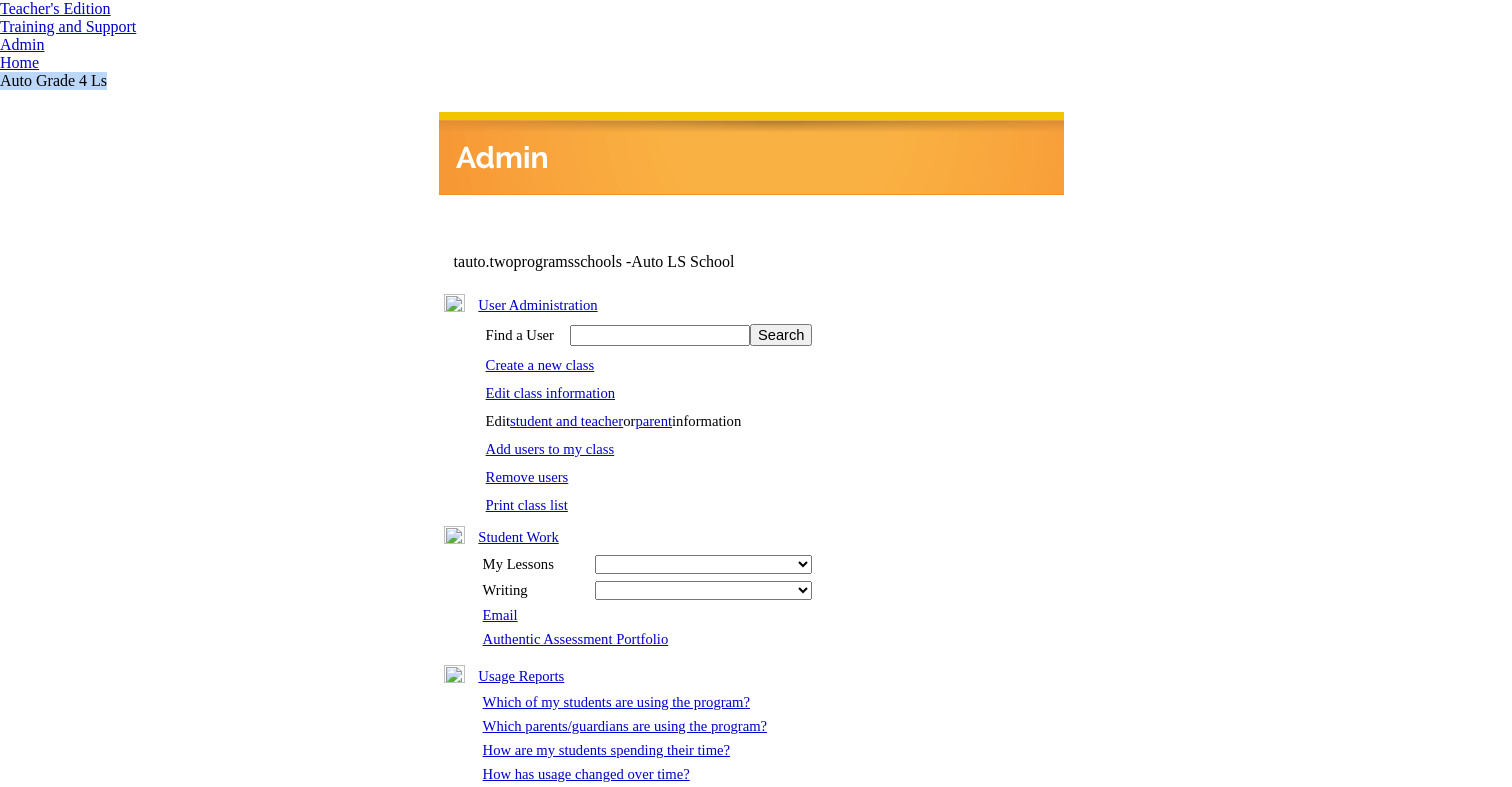 click on "Training and Support" at bounding box center (72, 26) 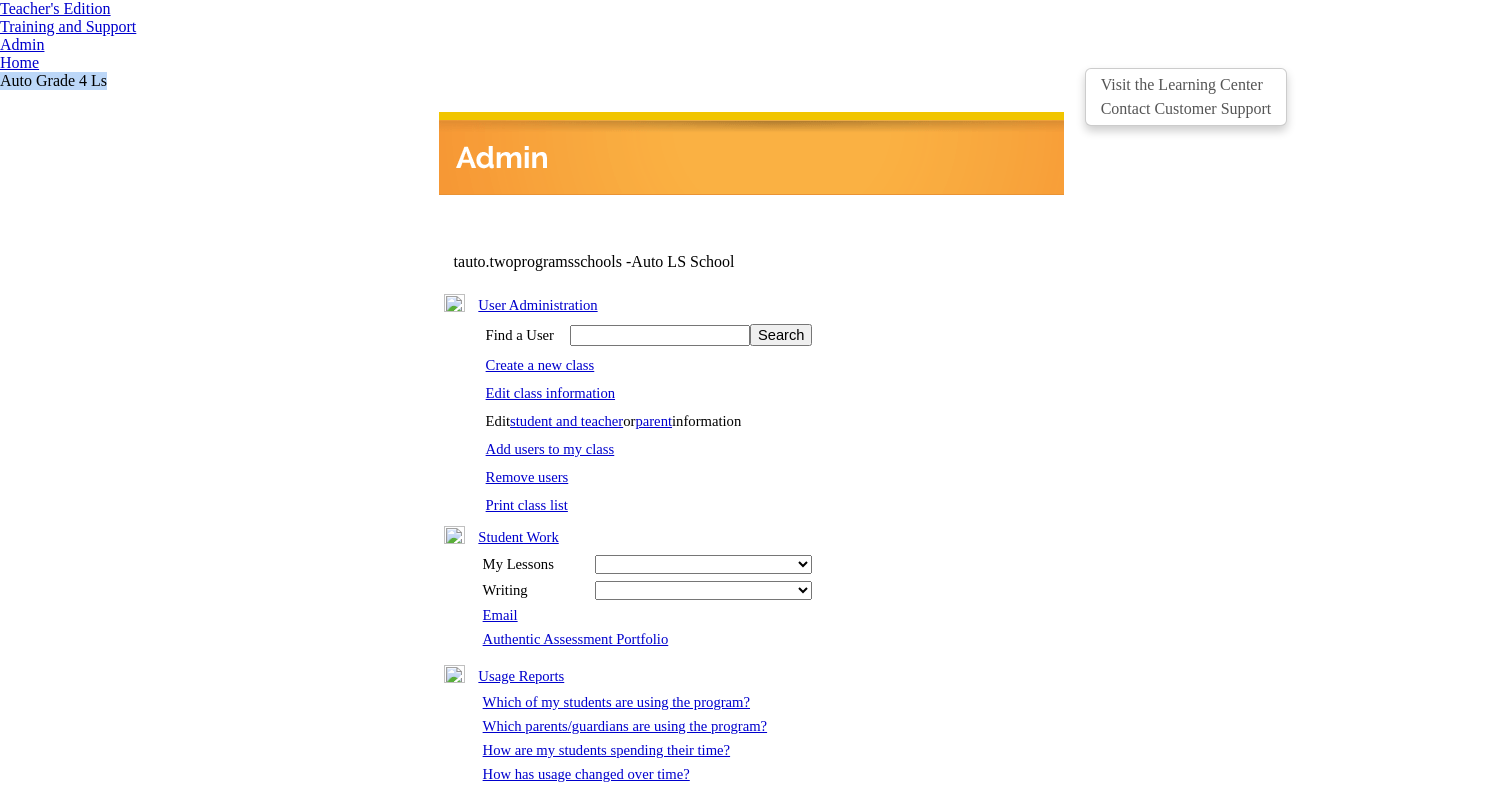 click on "Training and Support" at bounding box center (72, 26) 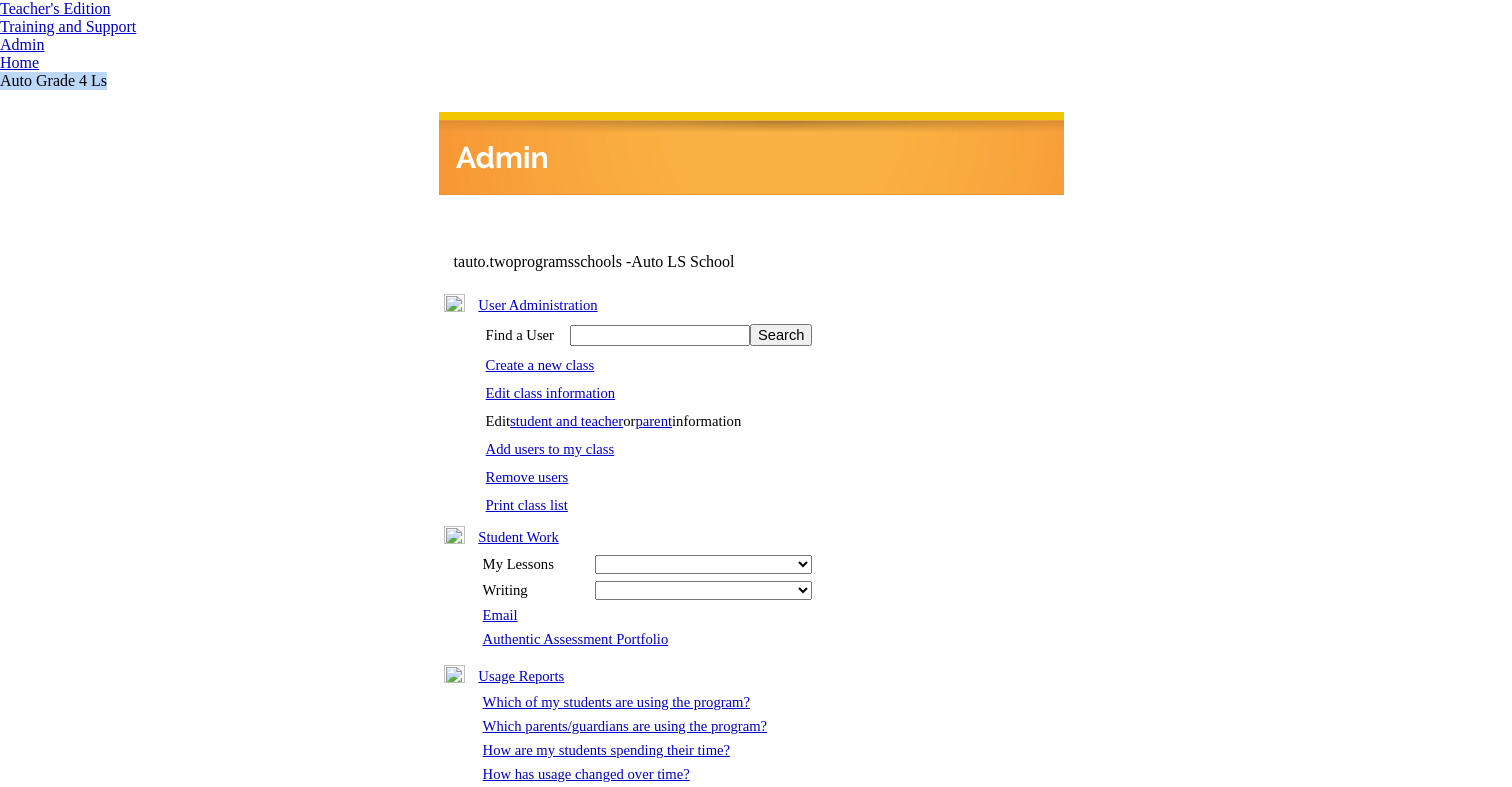 click on "Admin" at bounding box center (22, 44) 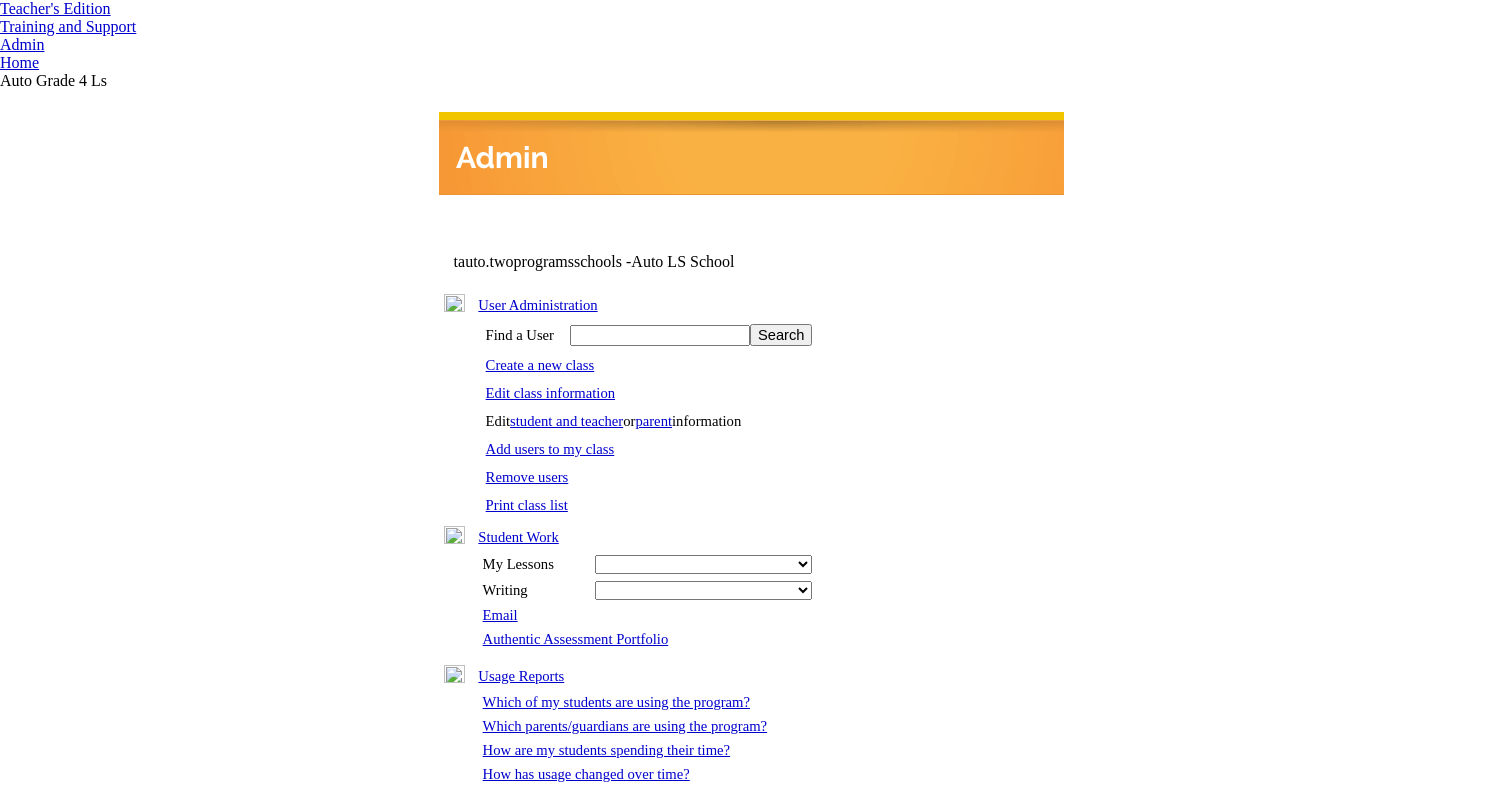 scroll, scrollTop: 0, scrollLeft: 0, axis: both 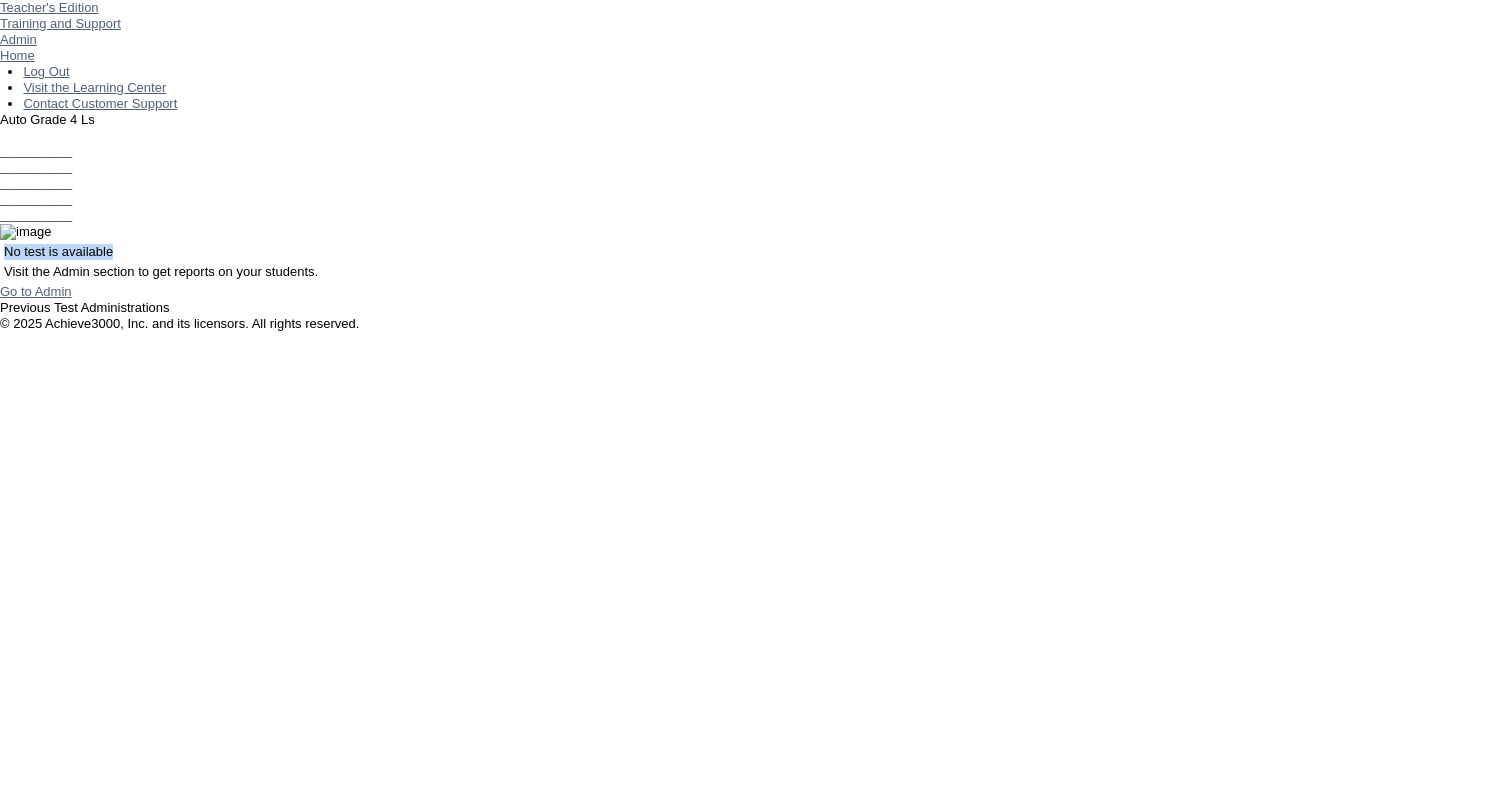 drag, startPoint x: 639, startPoint y: 170, endPoint x: 1169, endPoint y: 192, distance: 530.4564 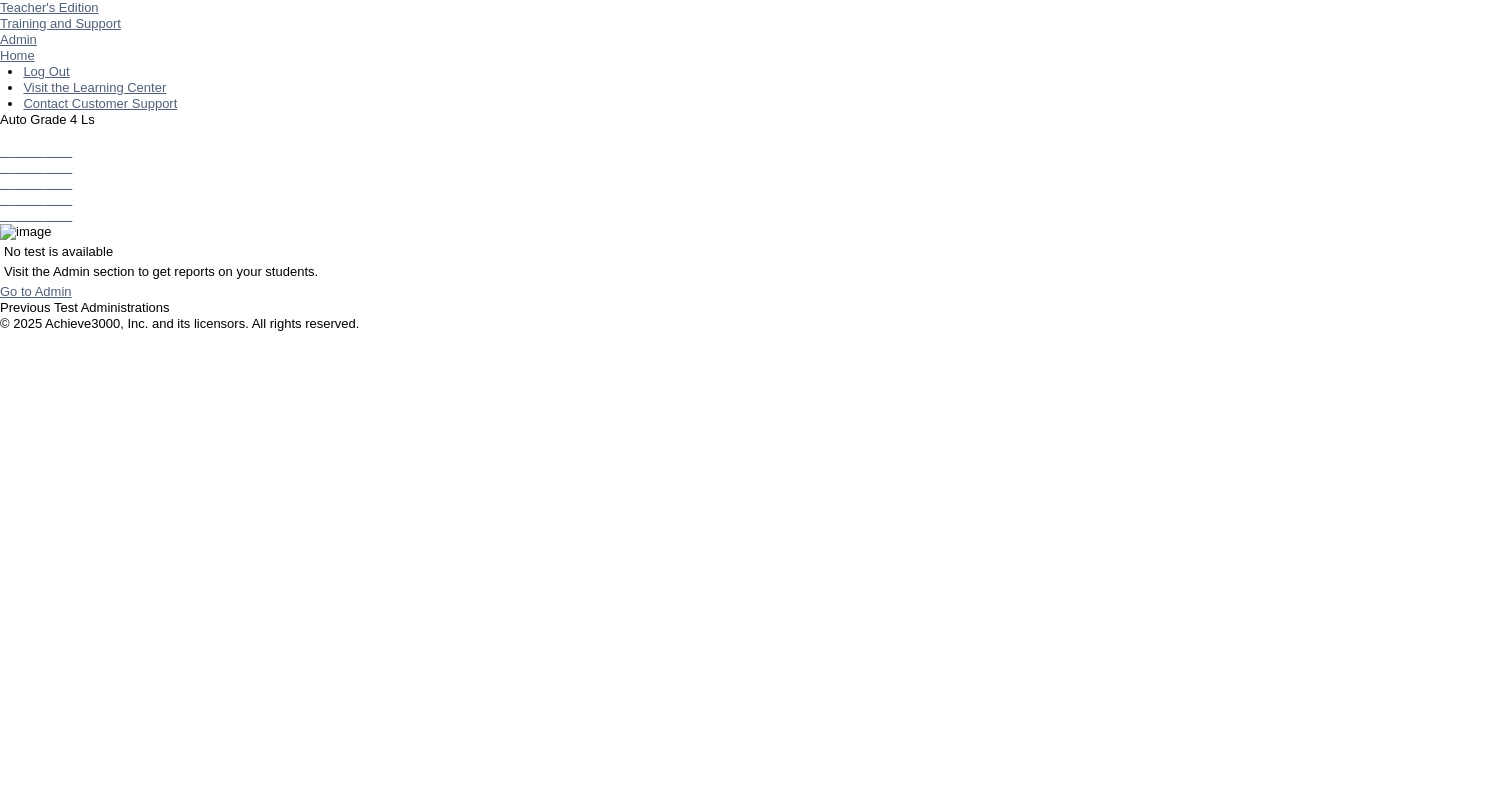 click on "Visit the Admin section to get reports on your students." at bounding box center (756, 272) 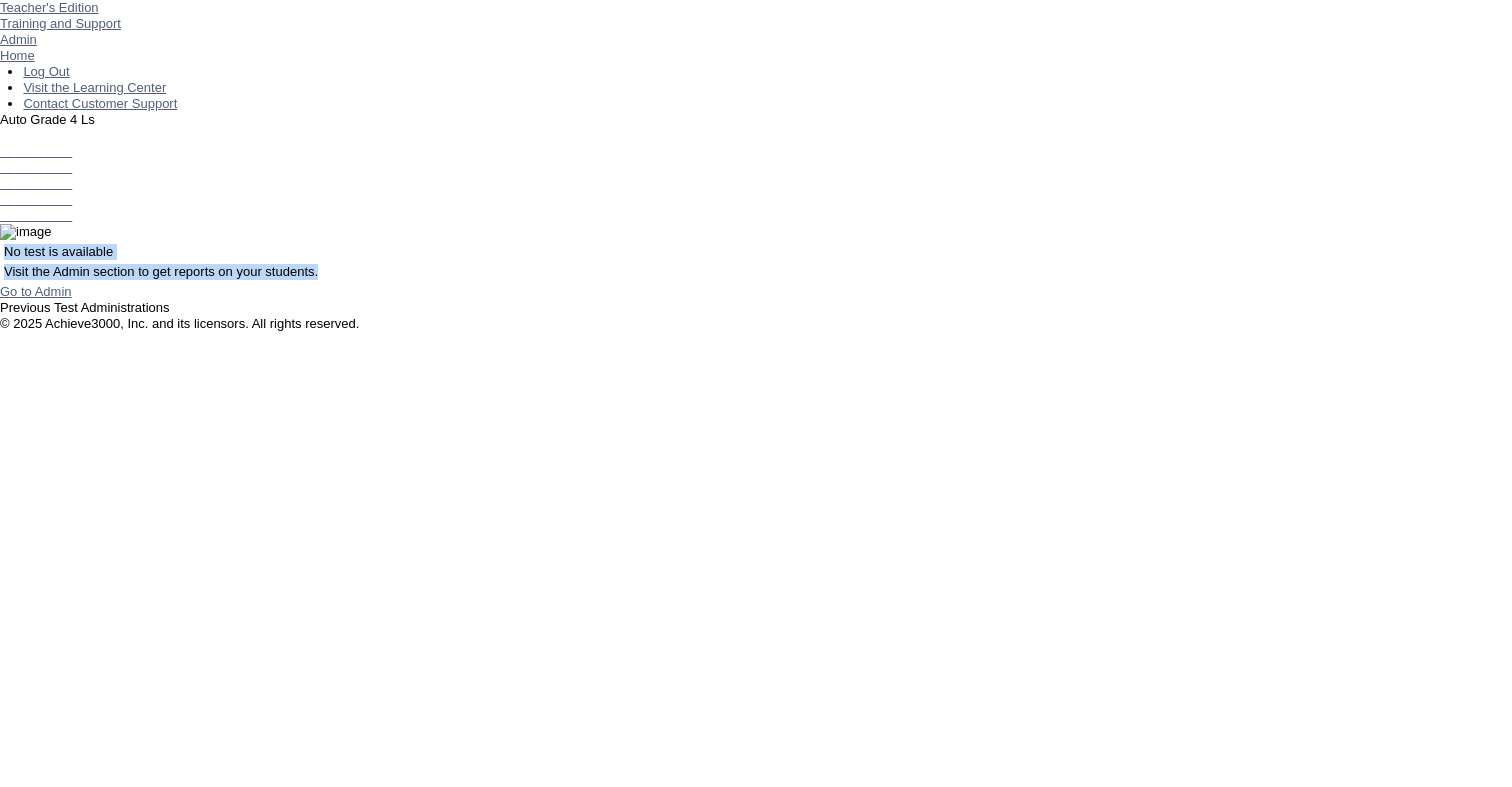 drag, startPoint x: 1122, startPoint y: 230, endPoint x: 641, endPoint y: 180, distance: 483.59177 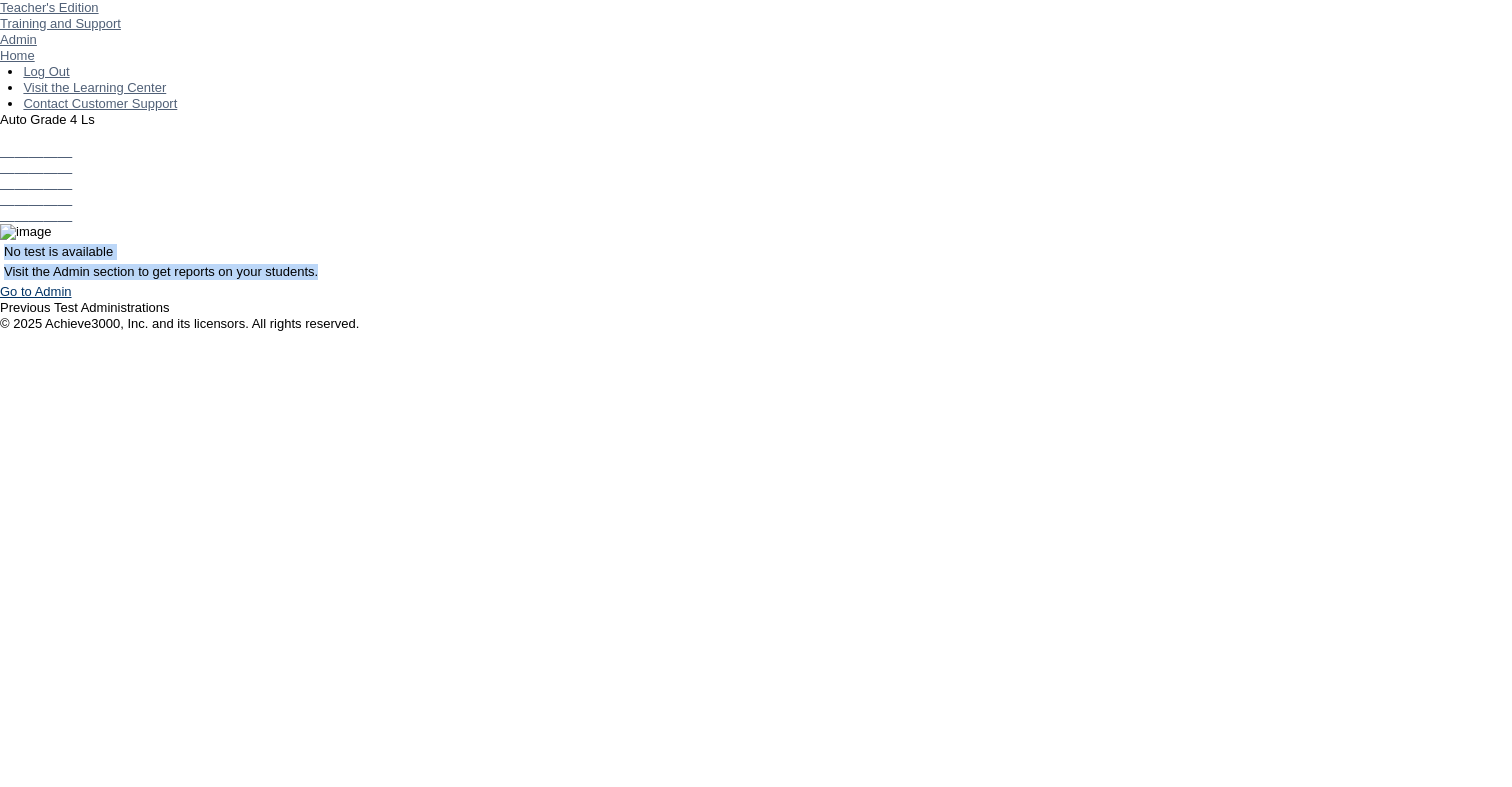 click on "Go to Admin" at bounding box center [36, 291] 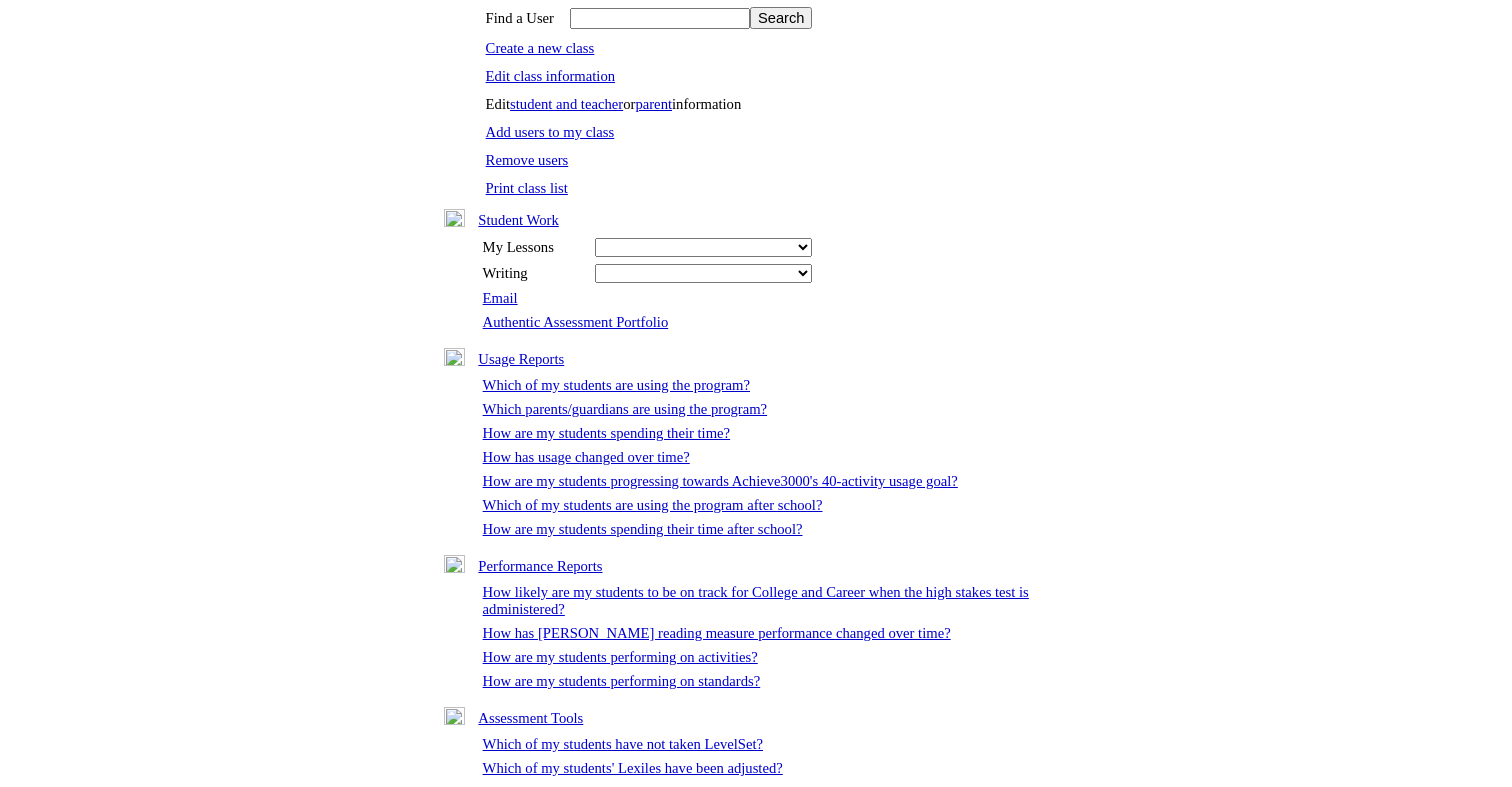 scroll, scrollTop: 0, scrollLeft: 0, axis: both 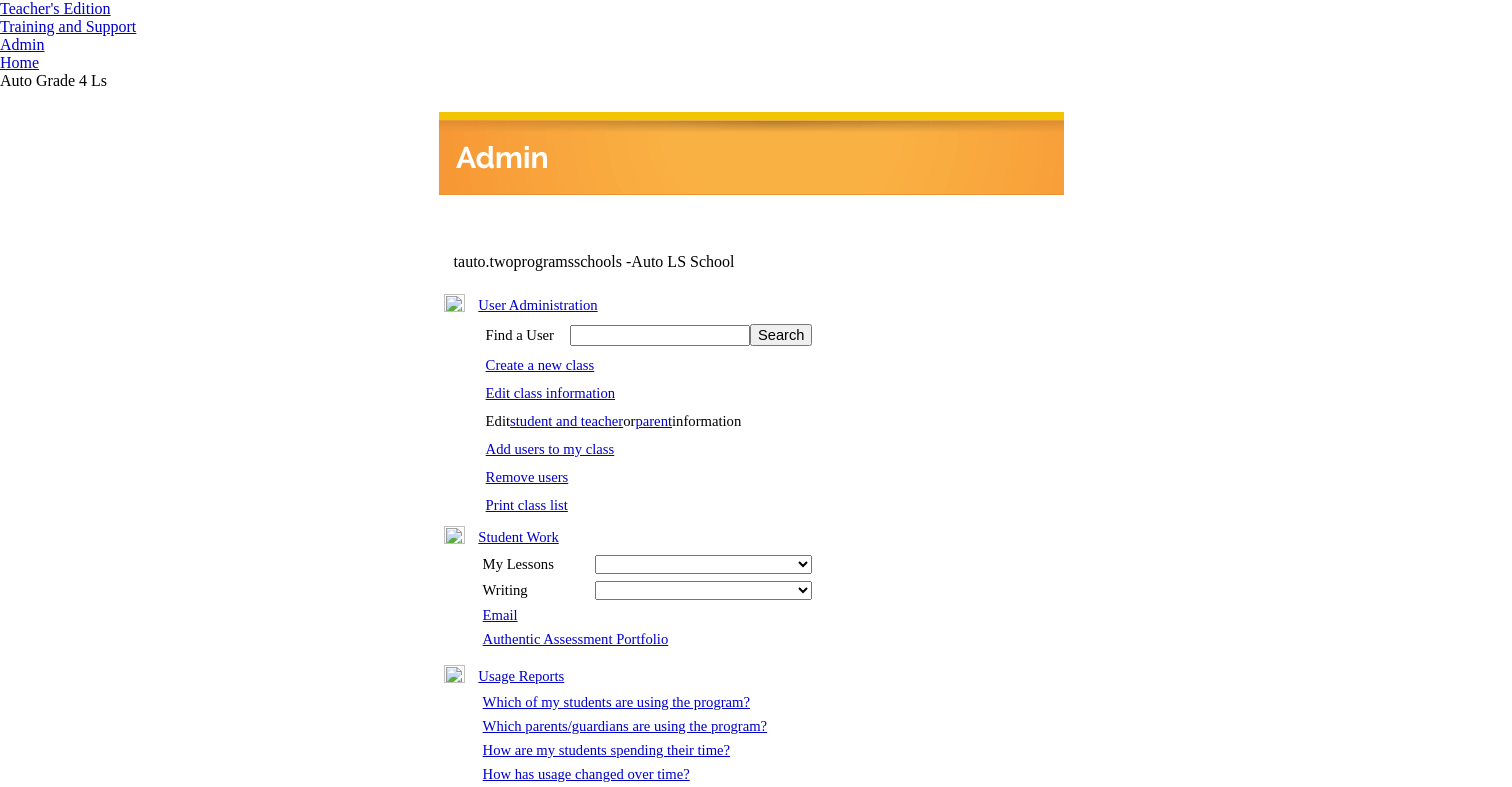 click on "Training and Support" at bounding box center [756, 27] 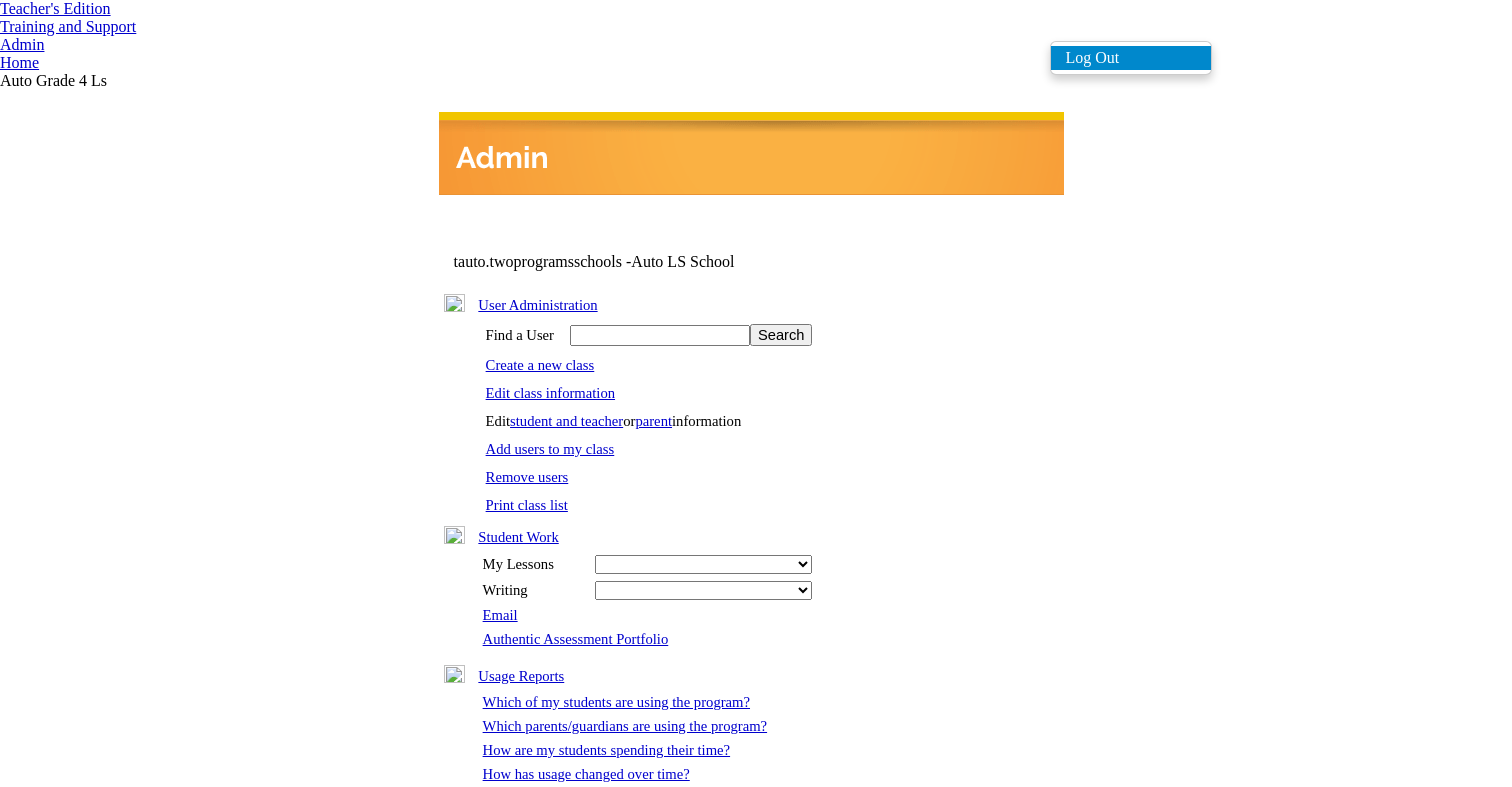 click on "Log Out" at bounding box center [1131, 58] 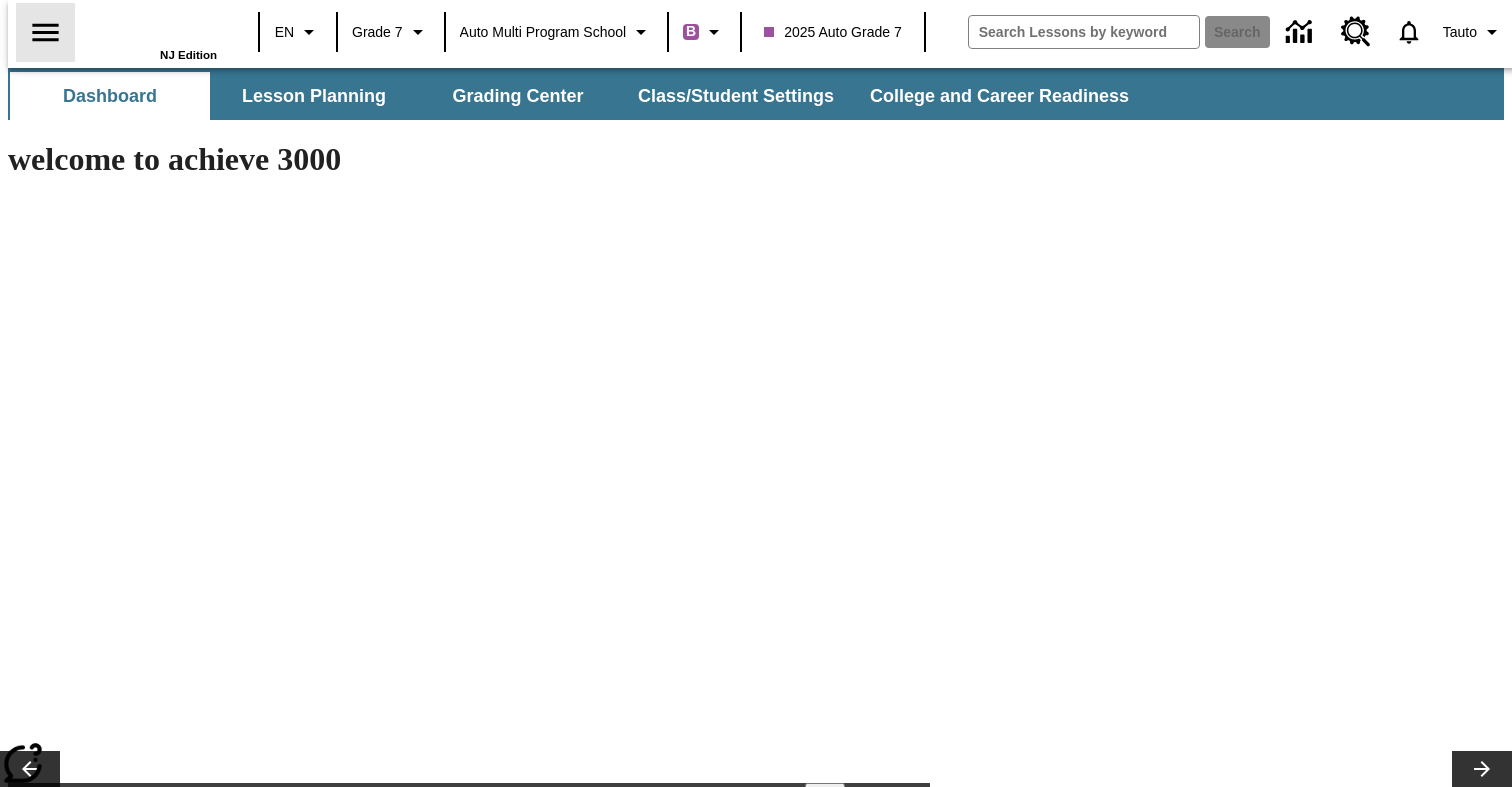scroll, scrollTop: 0, scrollLeft: 0, axis: both 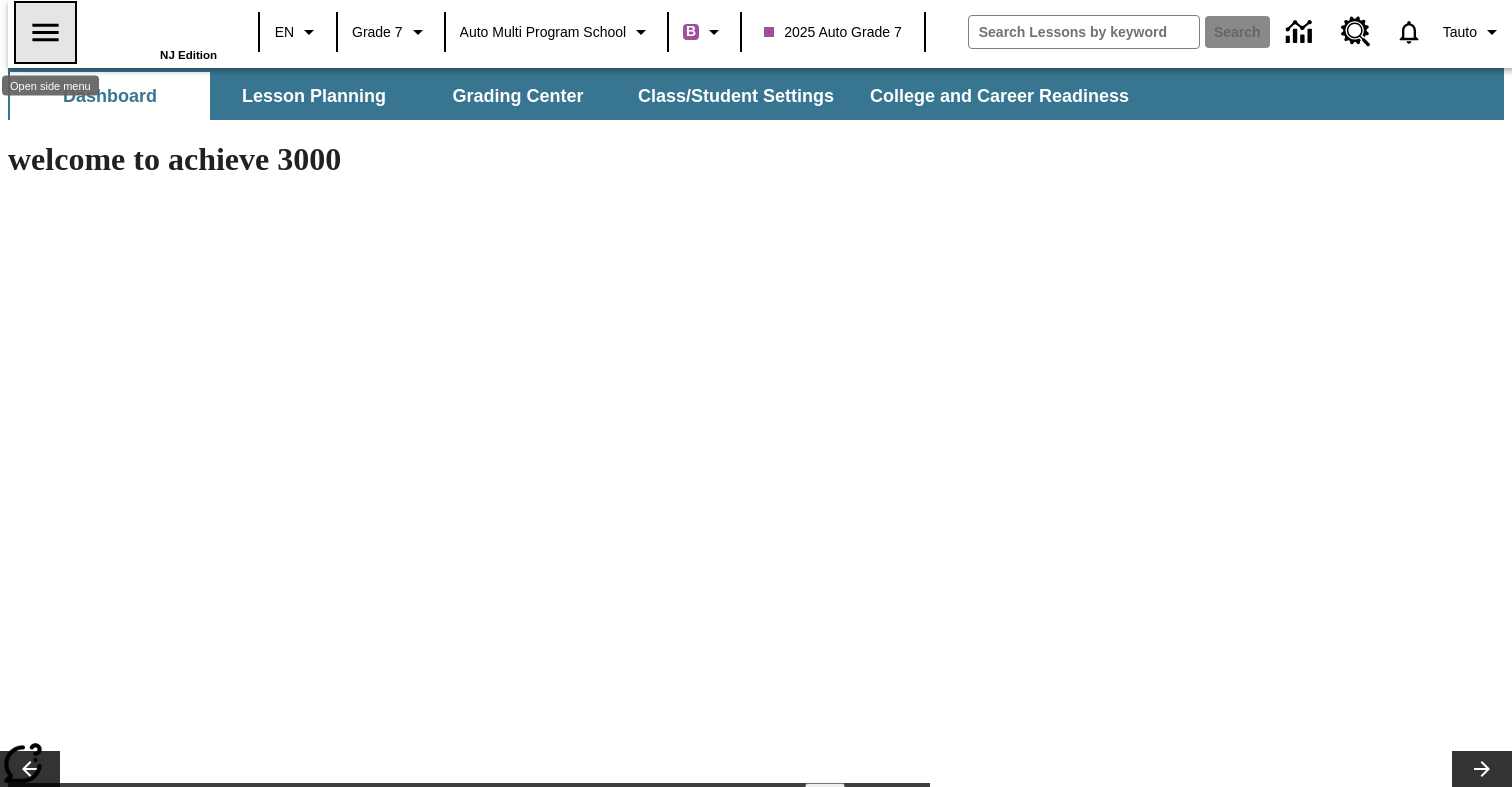 type on "-1" 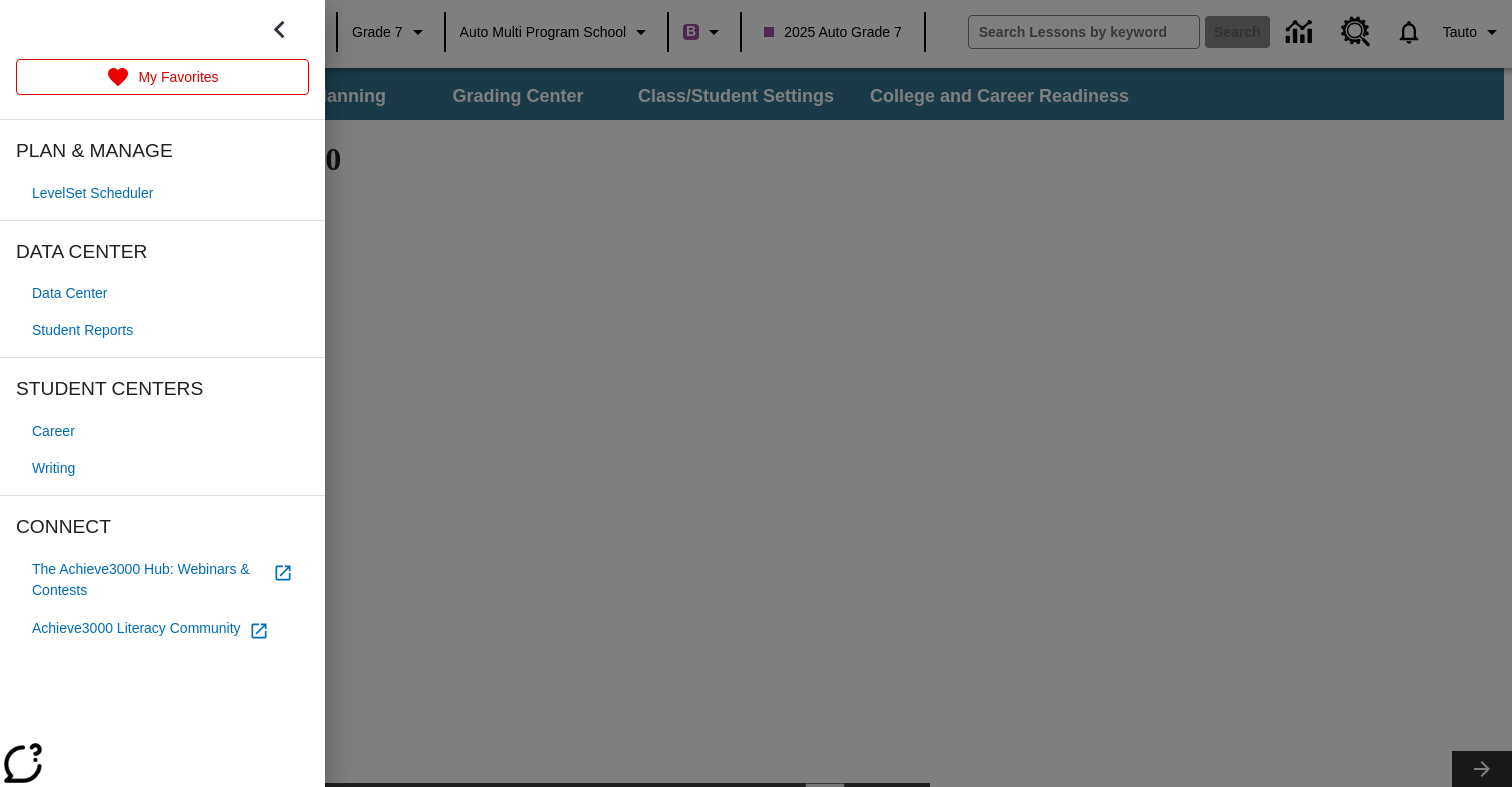 scroll, scrollTop: 0, scrollLeft: 0, axis: both 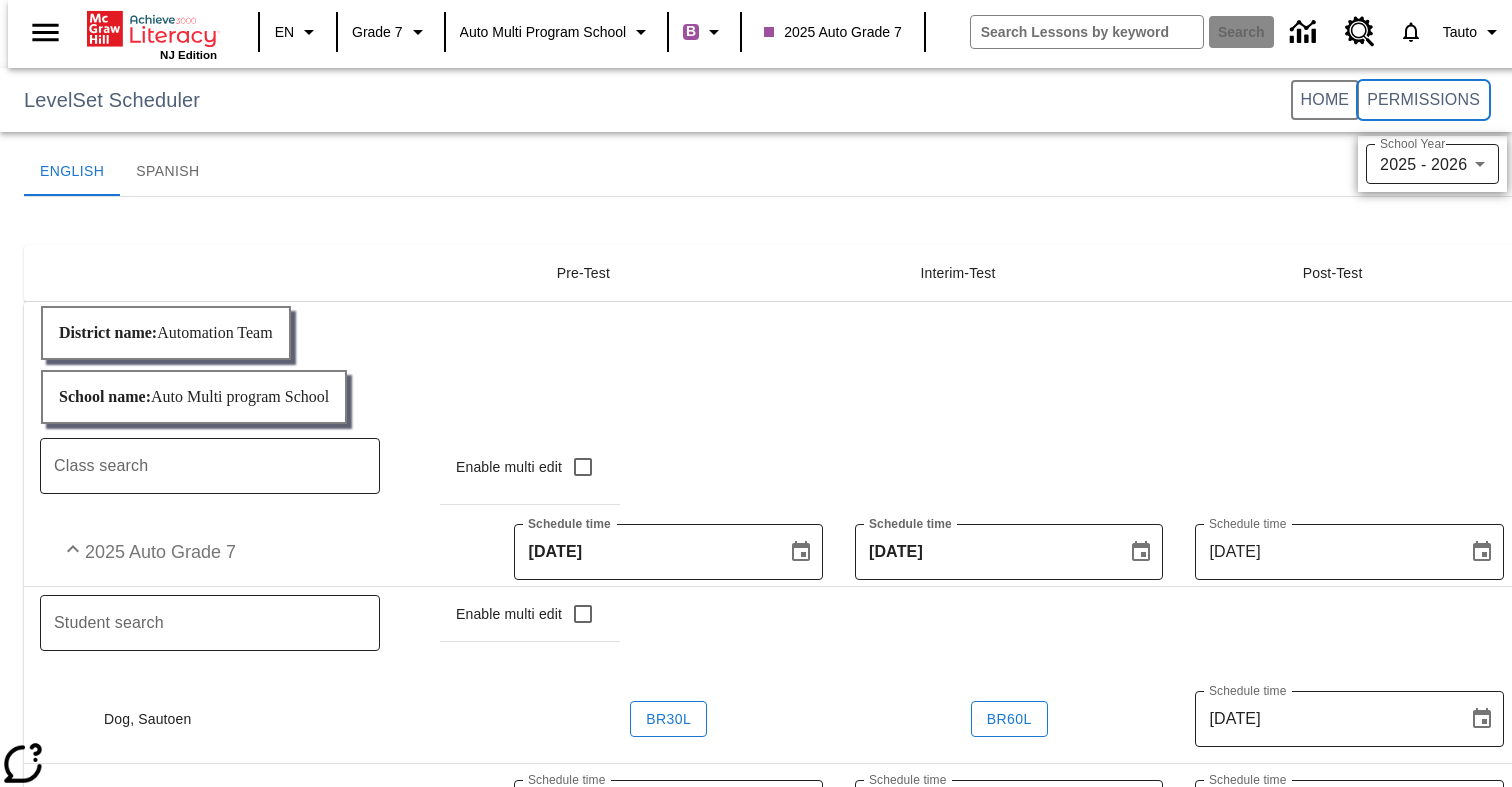click on "Permissions" at bounding box center (1423, 99) 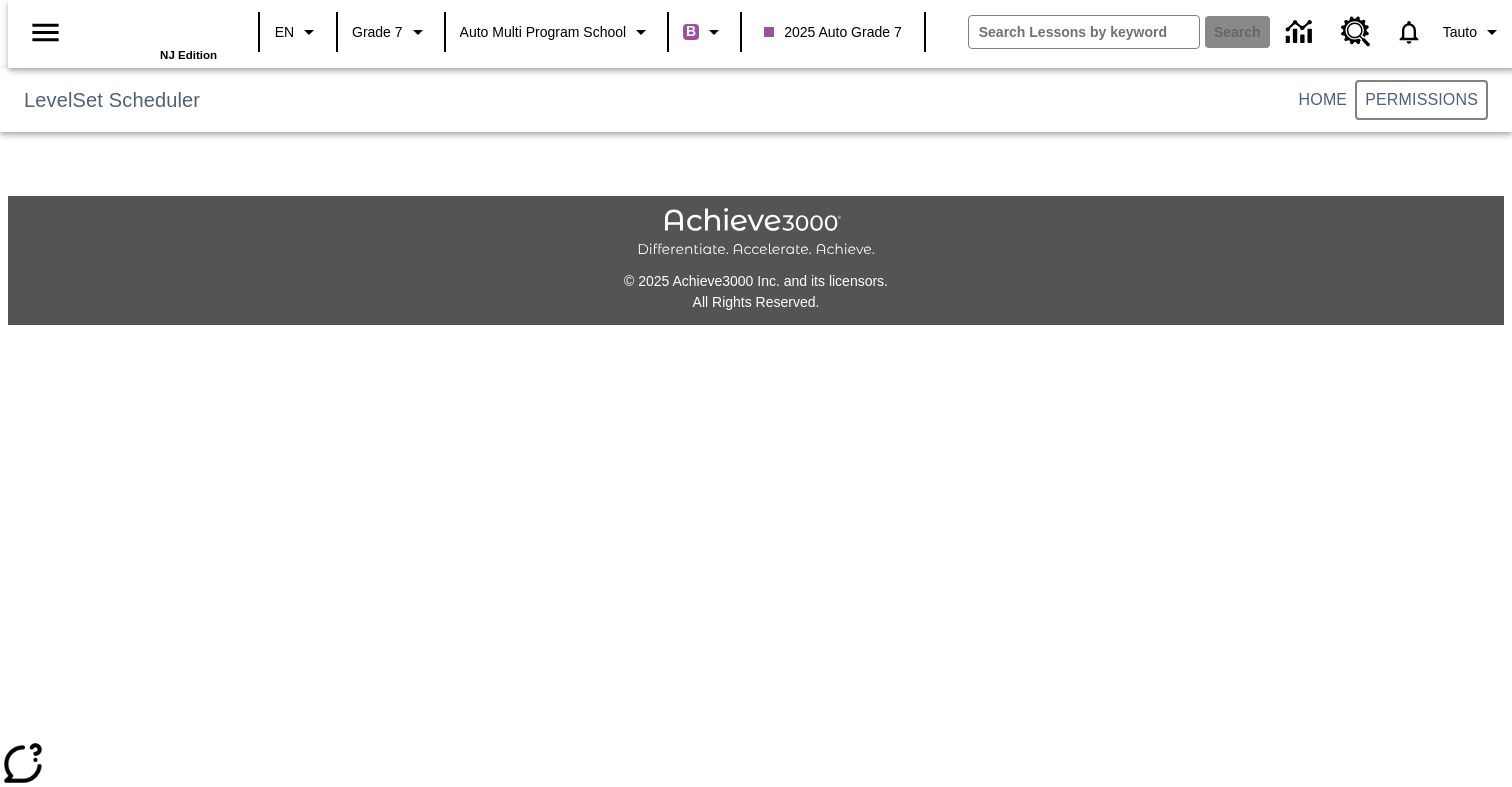 scroll, scrollTop: 0, scrollLeft: 0, axis: both 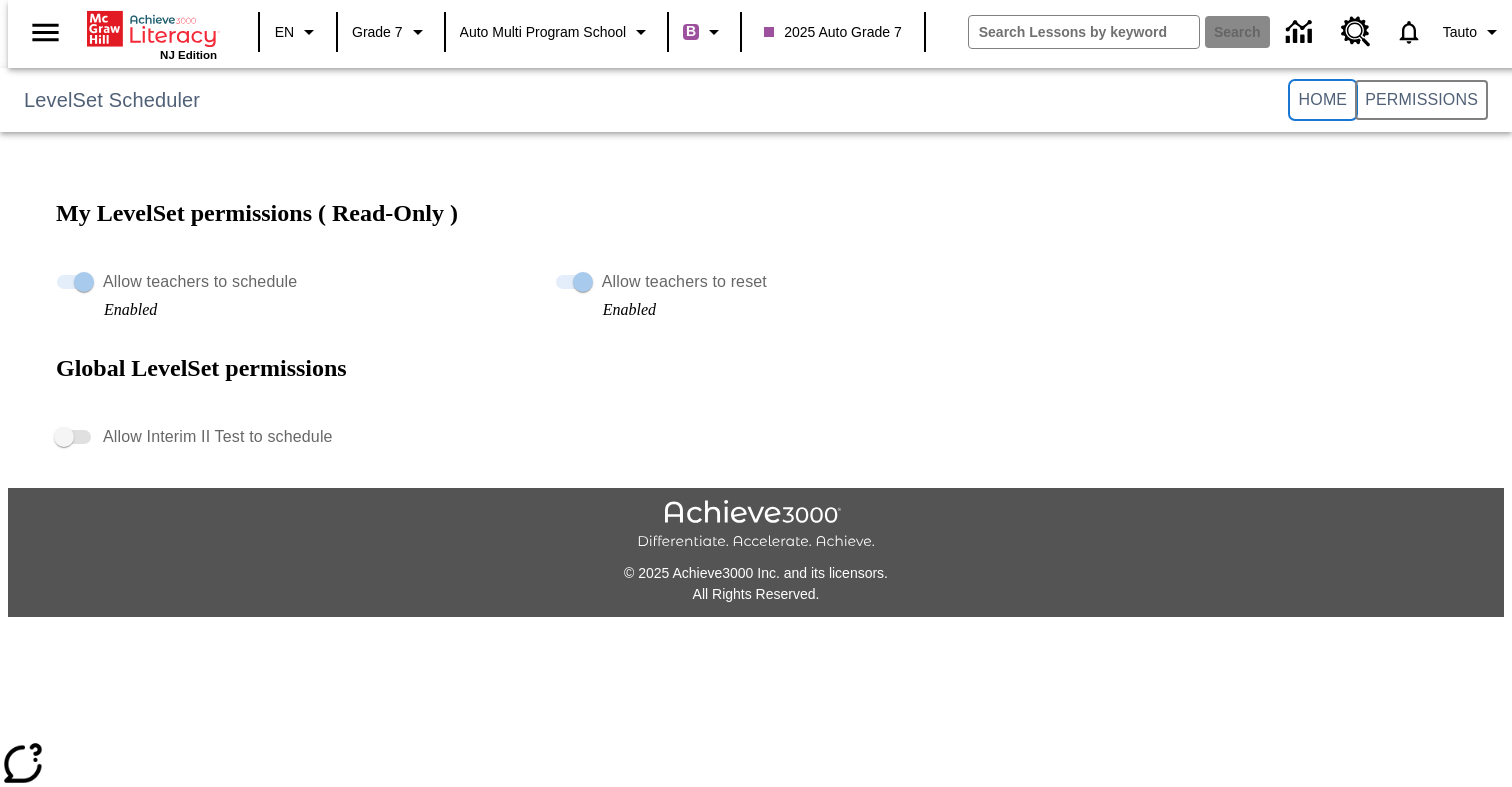 click on "Home" at bounding box center (1323, 99) 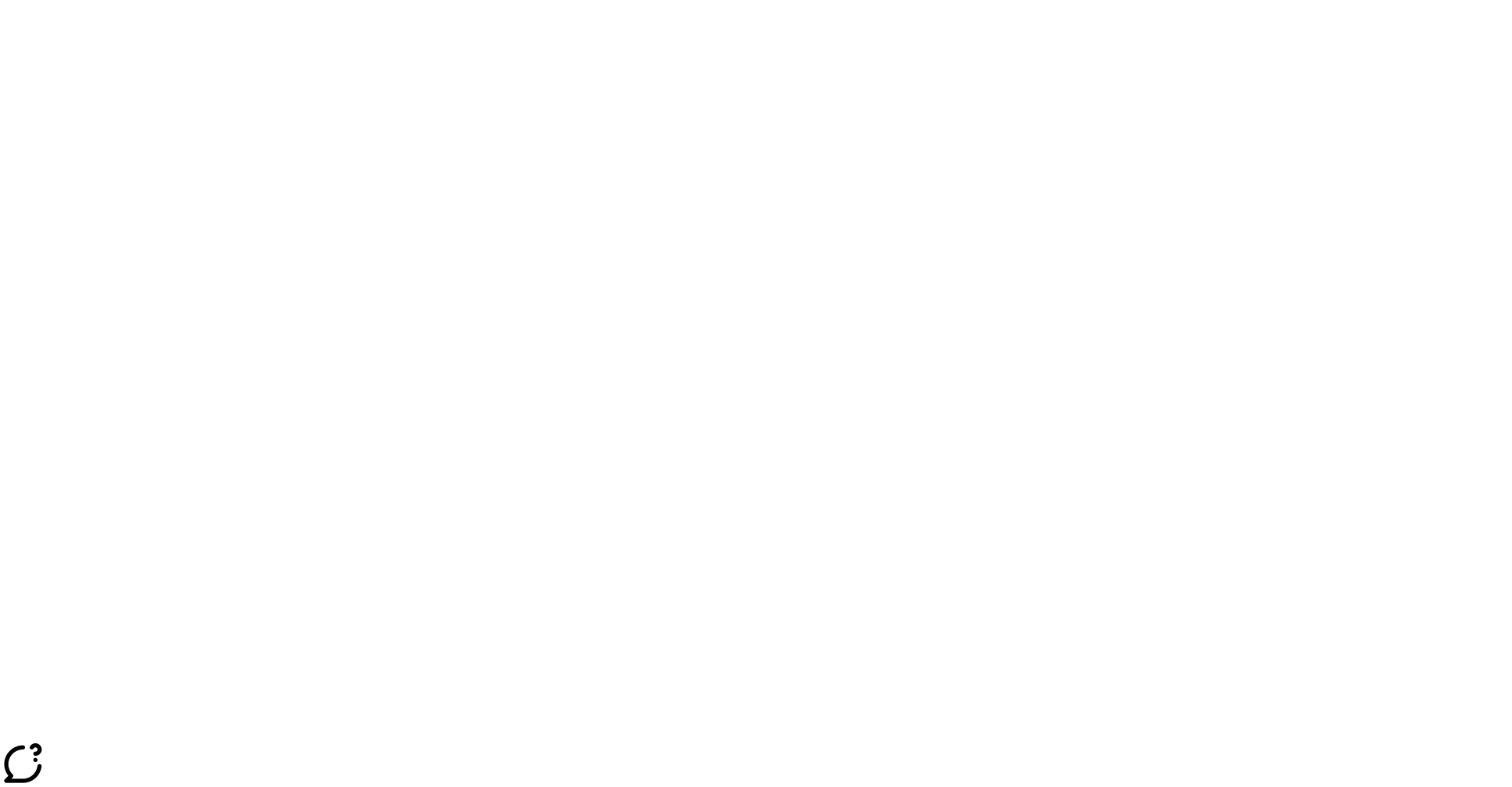 scroll, scrollTop: 0, scrollLeft: 0, axis: both 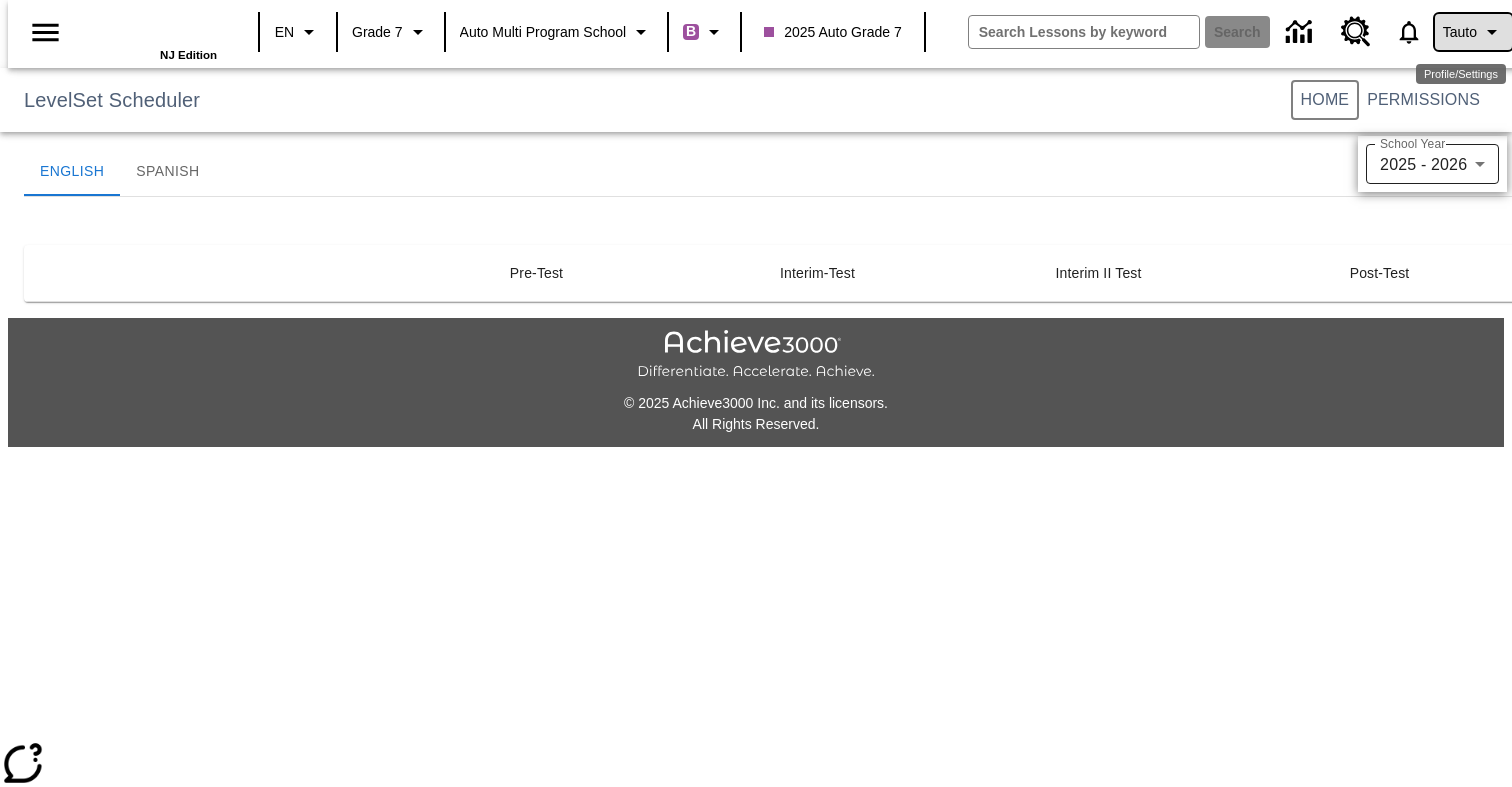 click on "Tauto" at bounding box center [1473, 32] 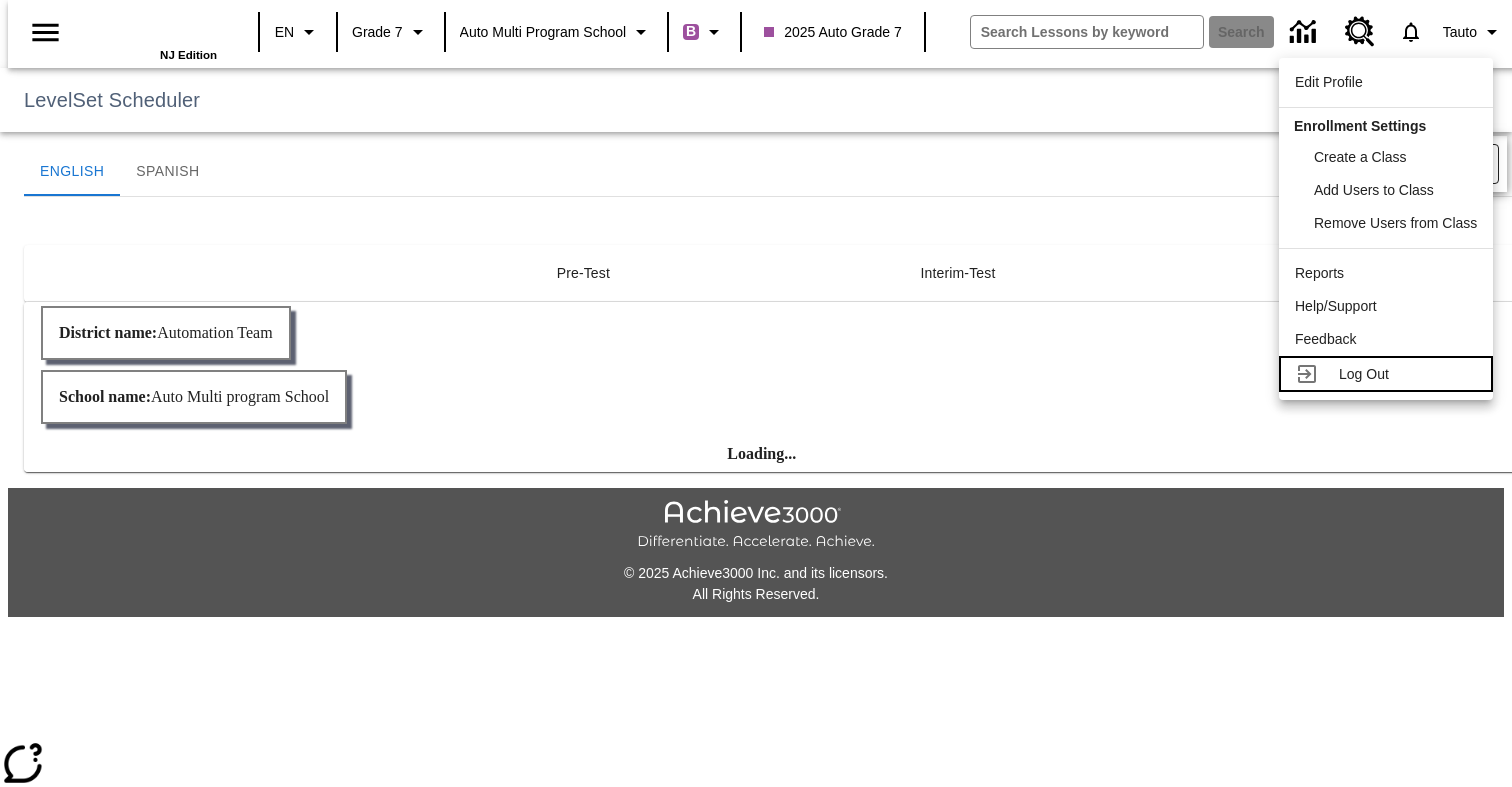 click on "Log Out" at bounding box center [1364, 374] 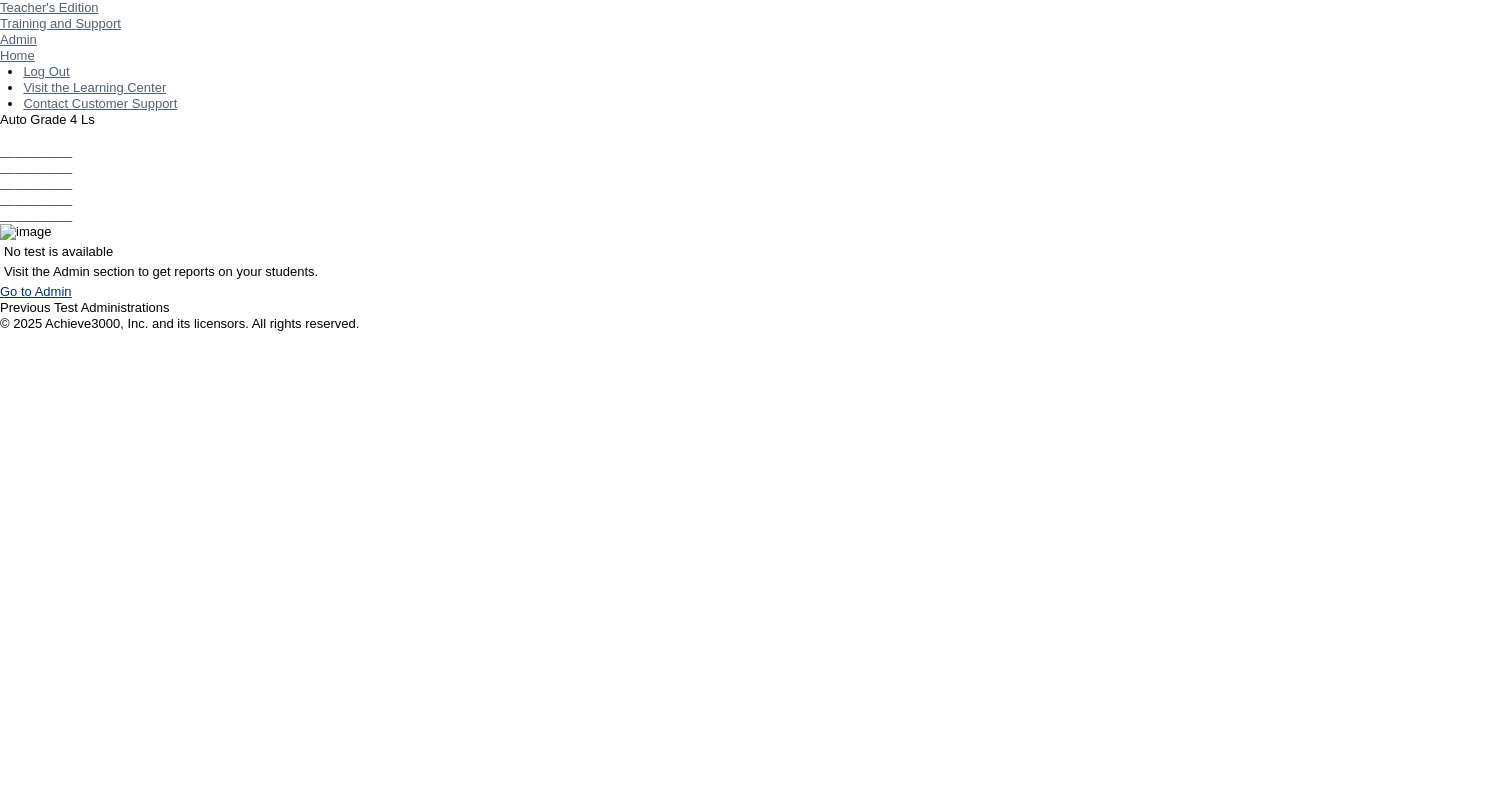 scroll, scrollTop: 0, scrollLeft: 0, axis: both 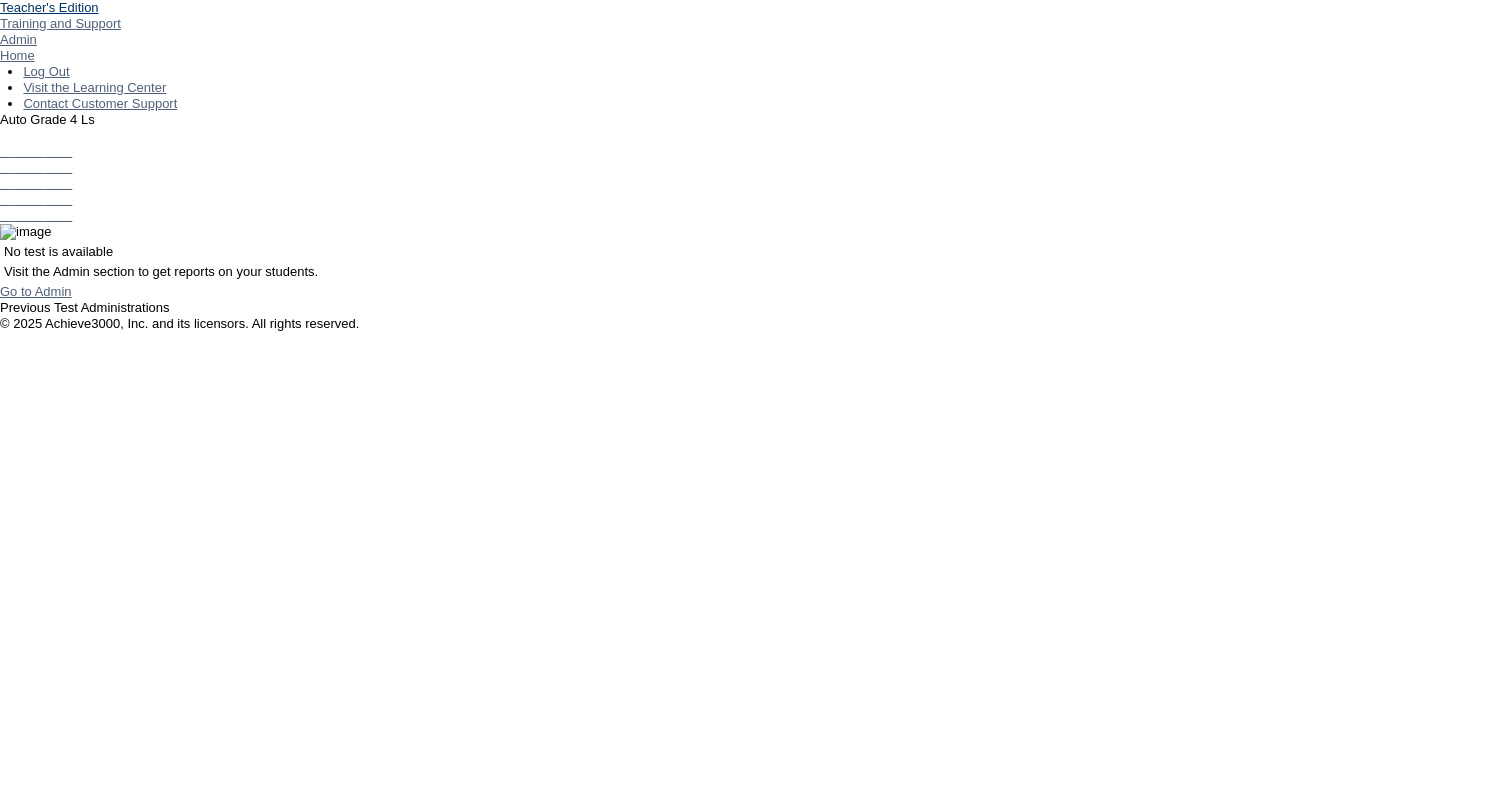 click on "Teacher's Edition" at bounding box center [54, 7] 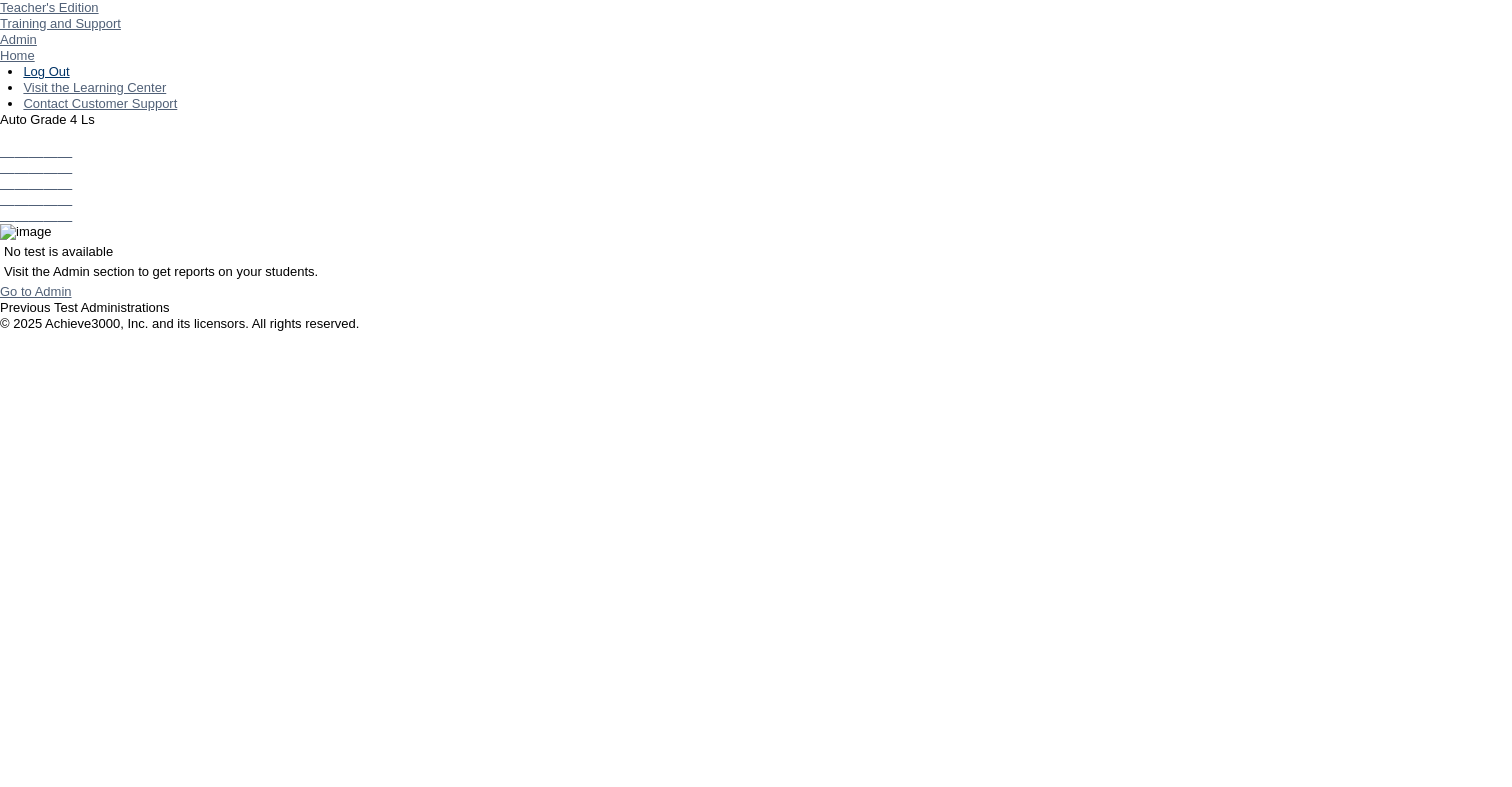 click on "Log Out" at bounding box center (46, 71) 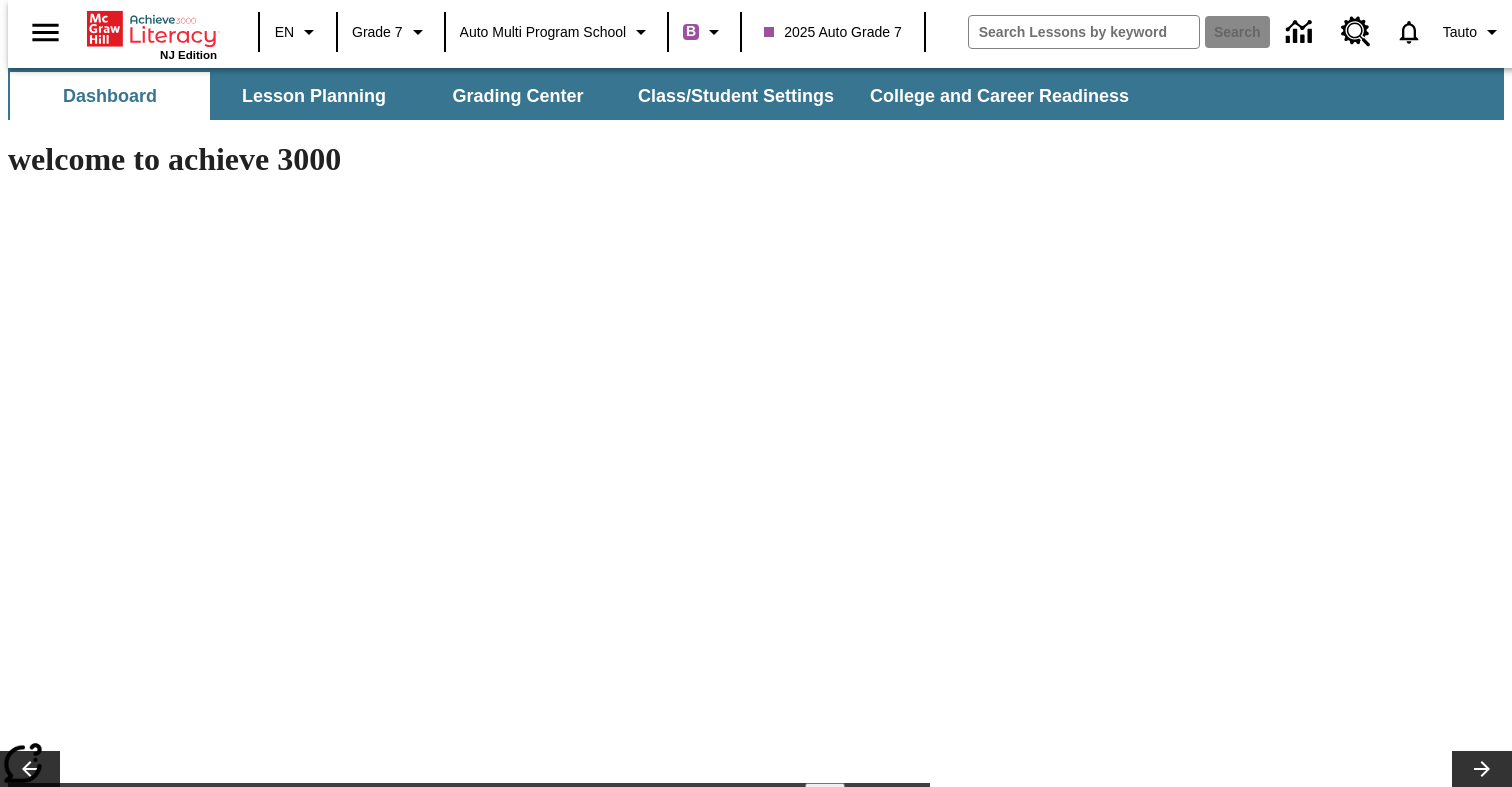 scroll, scrollTop: 0, scrollLeft: 0, axis: both 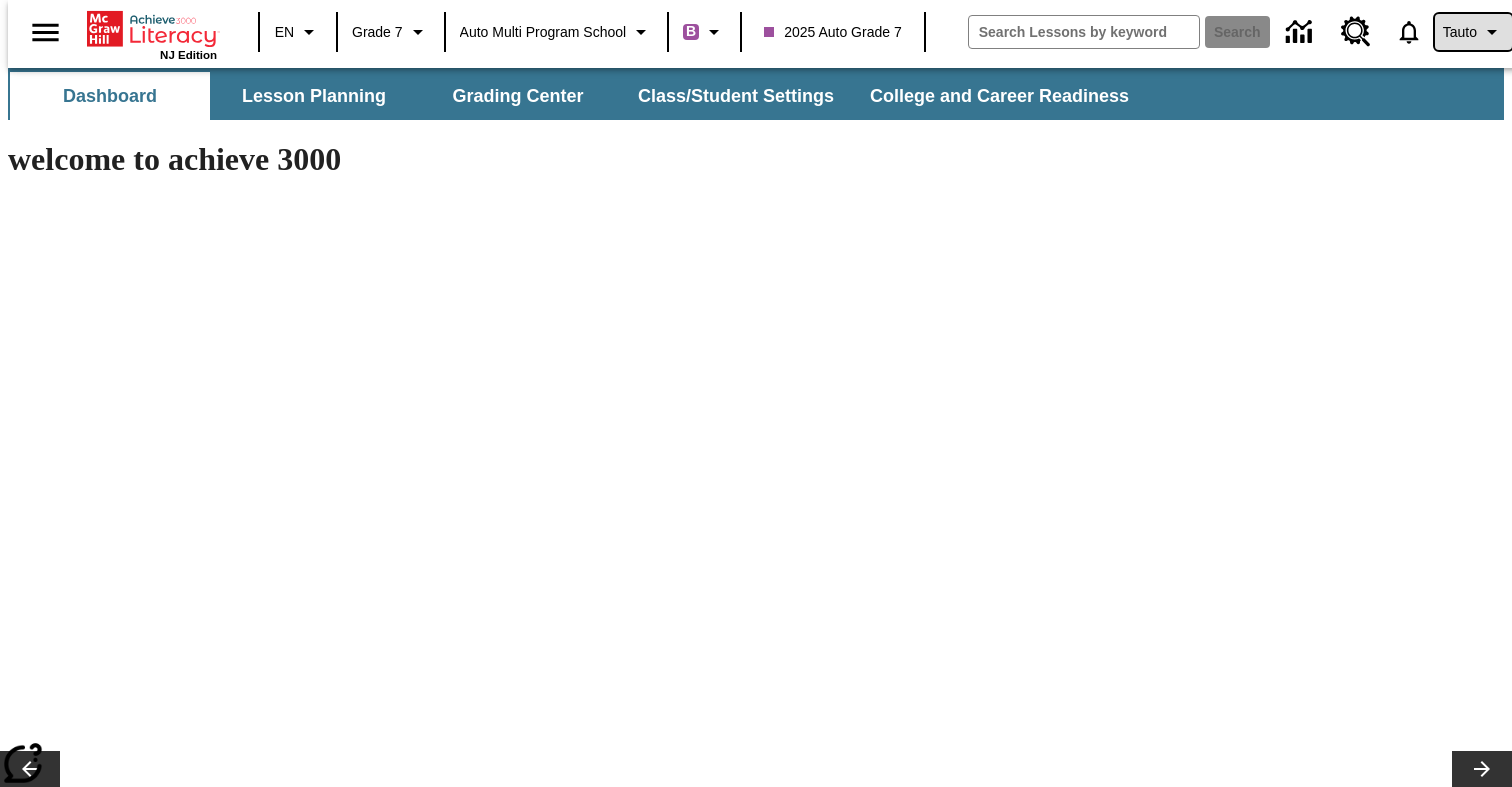 click on "Tauto" at bounding box center (1460, 32) 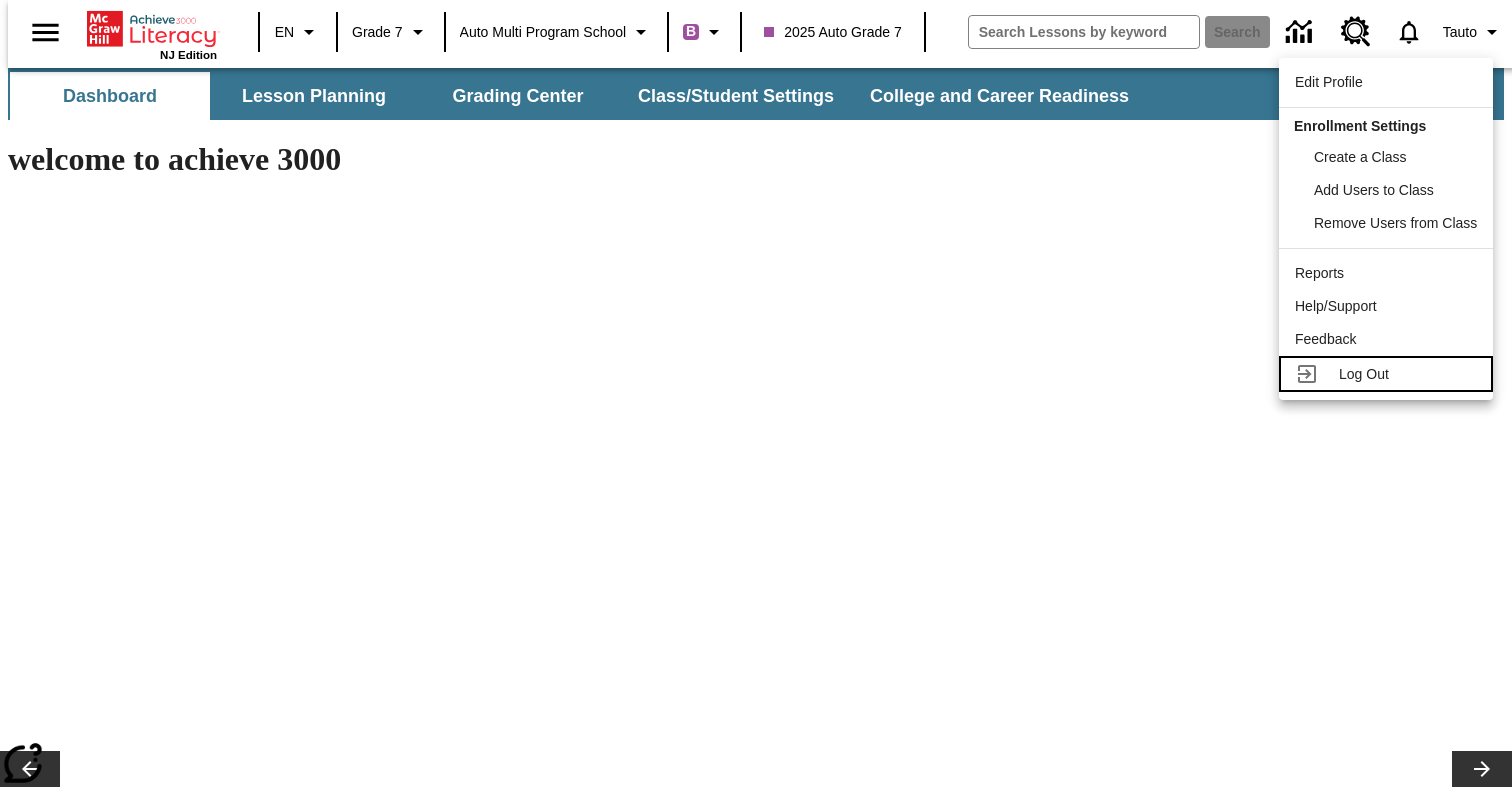 click on "Log Out" at bounding box center (1364, 374) 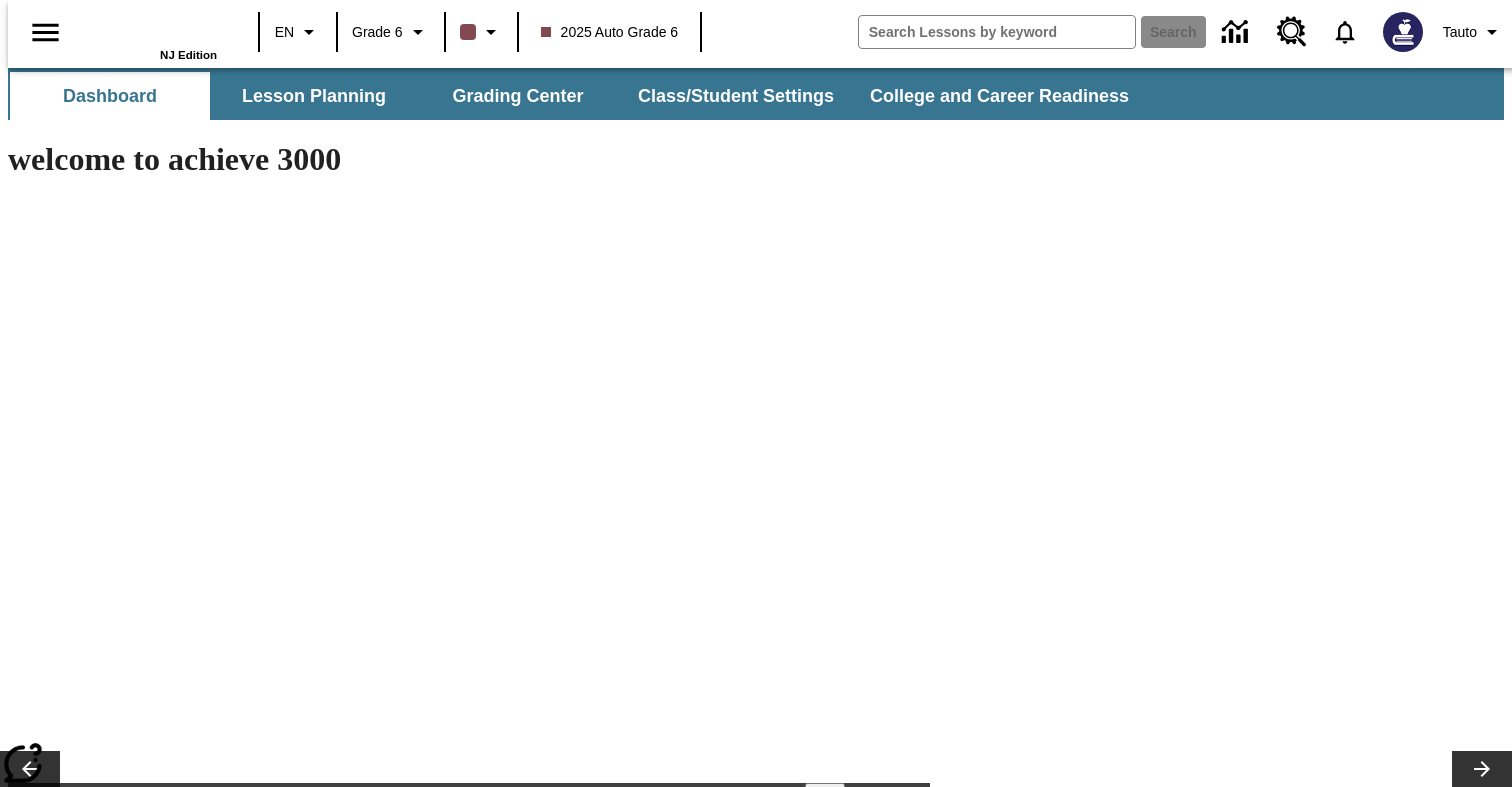 scroll, scrollTop: 0, scrollLeft: 0, axis: both 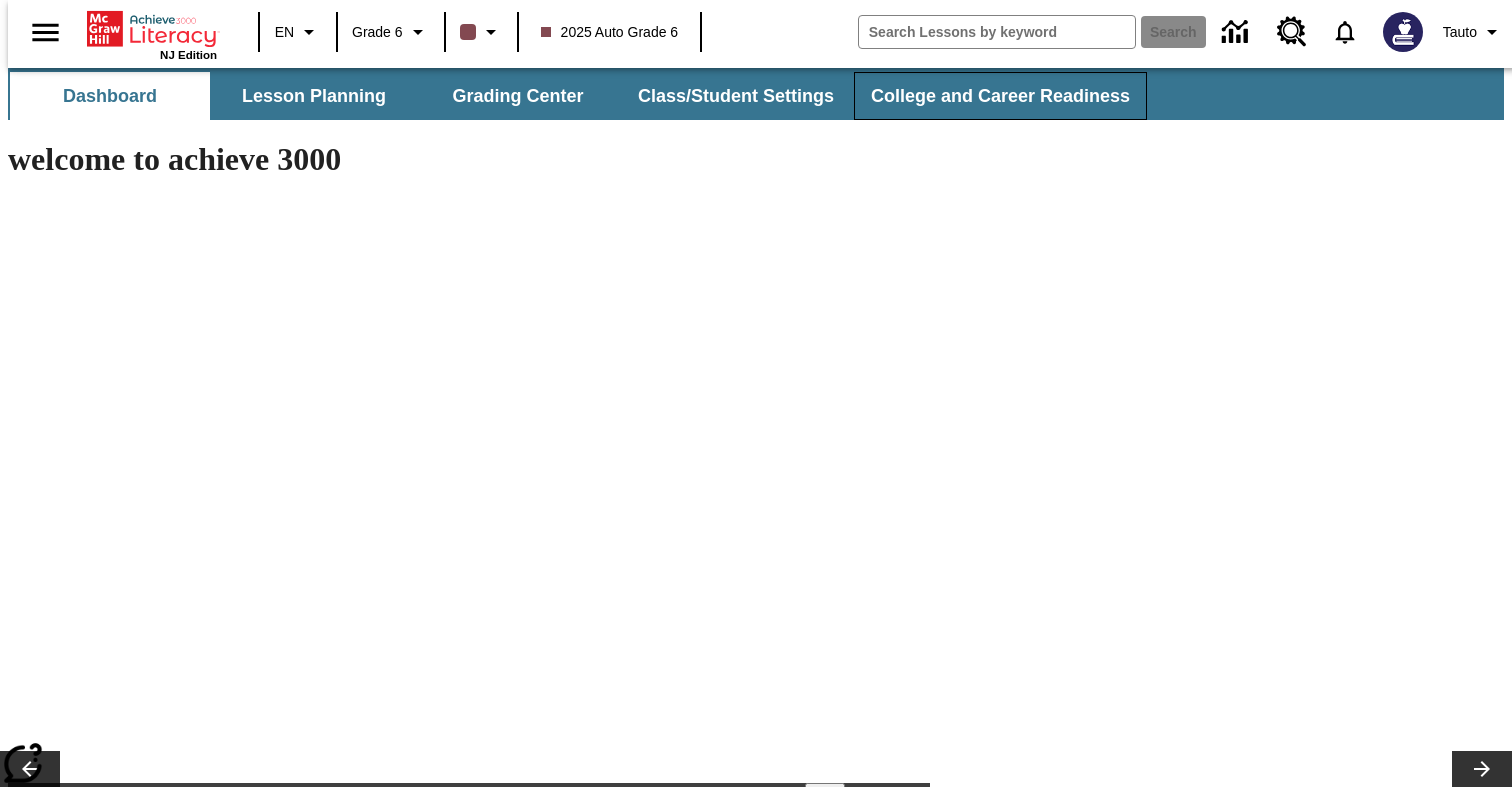 click on "College and Career Readiness" at bounding box center (1000, 96) 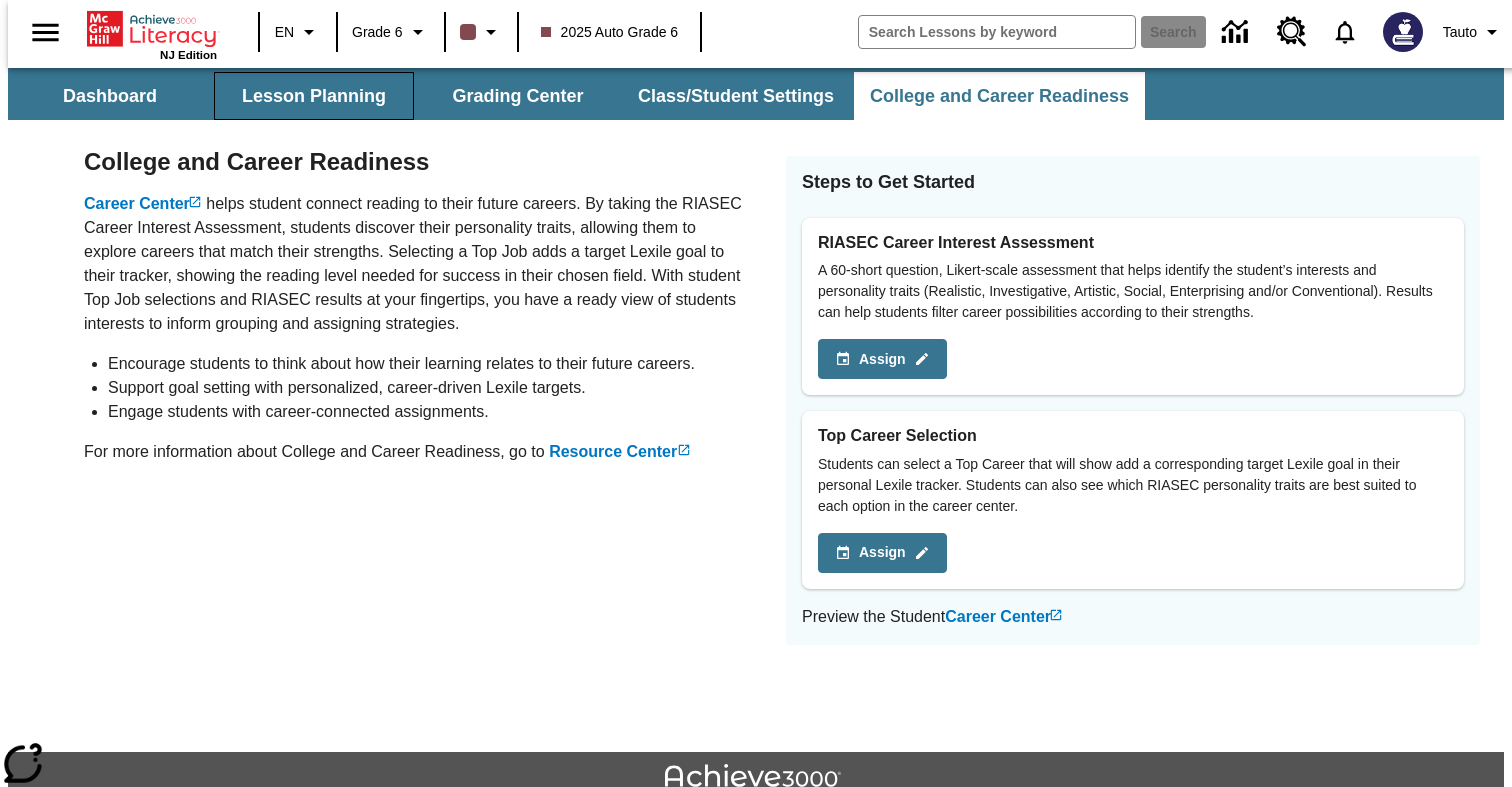click on "Lesson Planning" at bounding box center [314, 96] 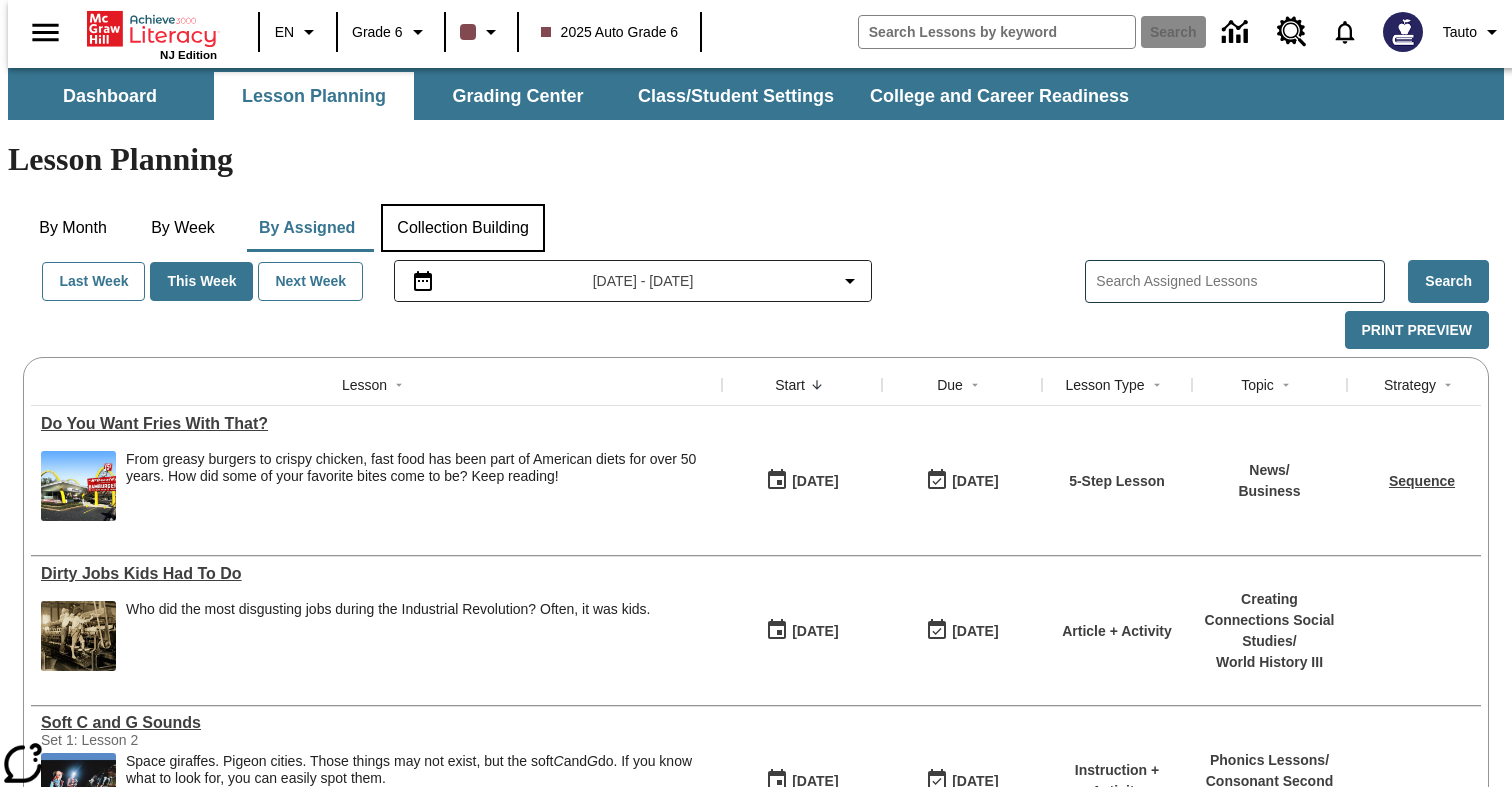 click on "Collection Building" at bounding box center (463, 228) 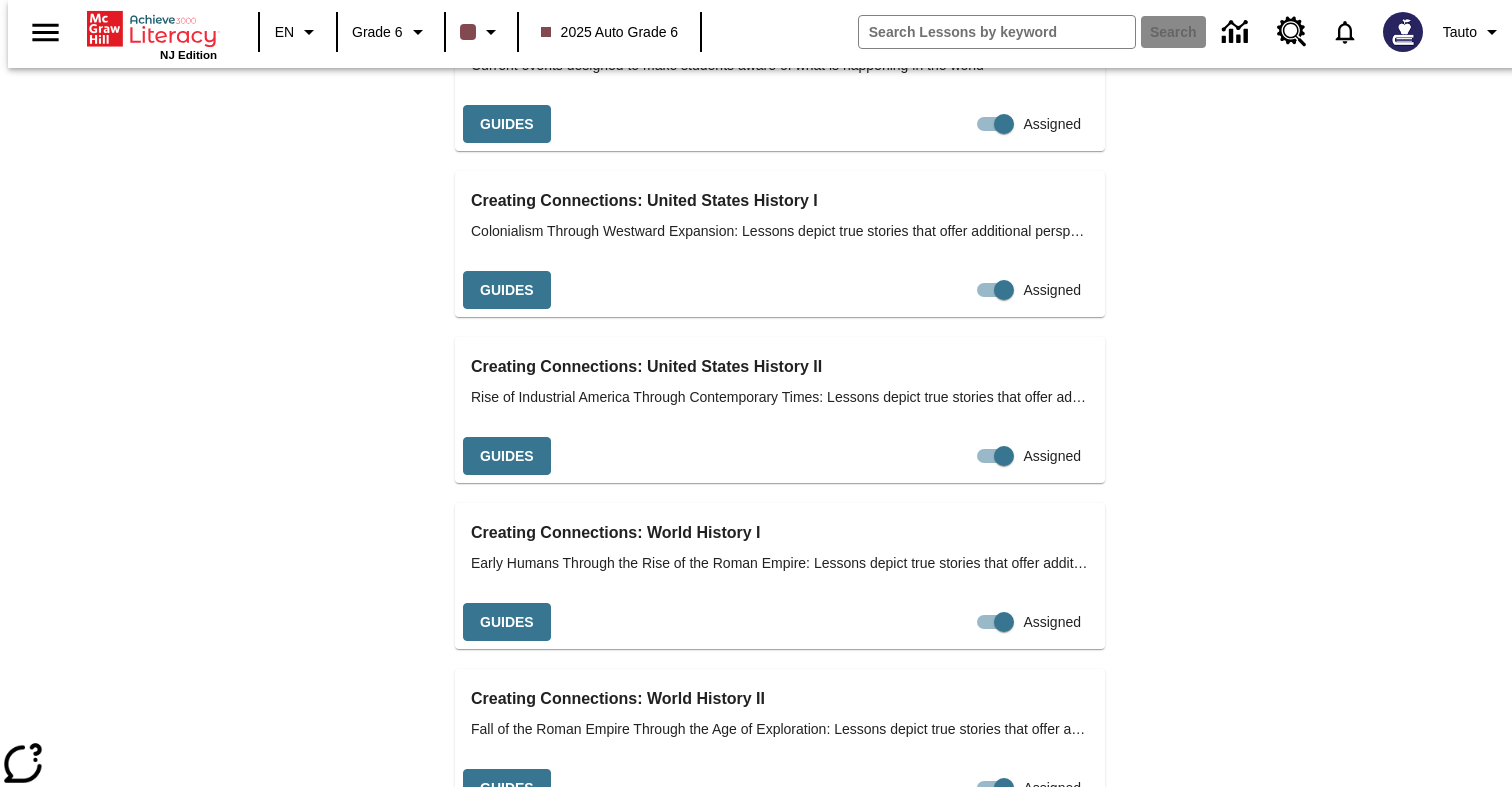 scroll, scrollTop: 0, scrollLeft: 0, axis: both 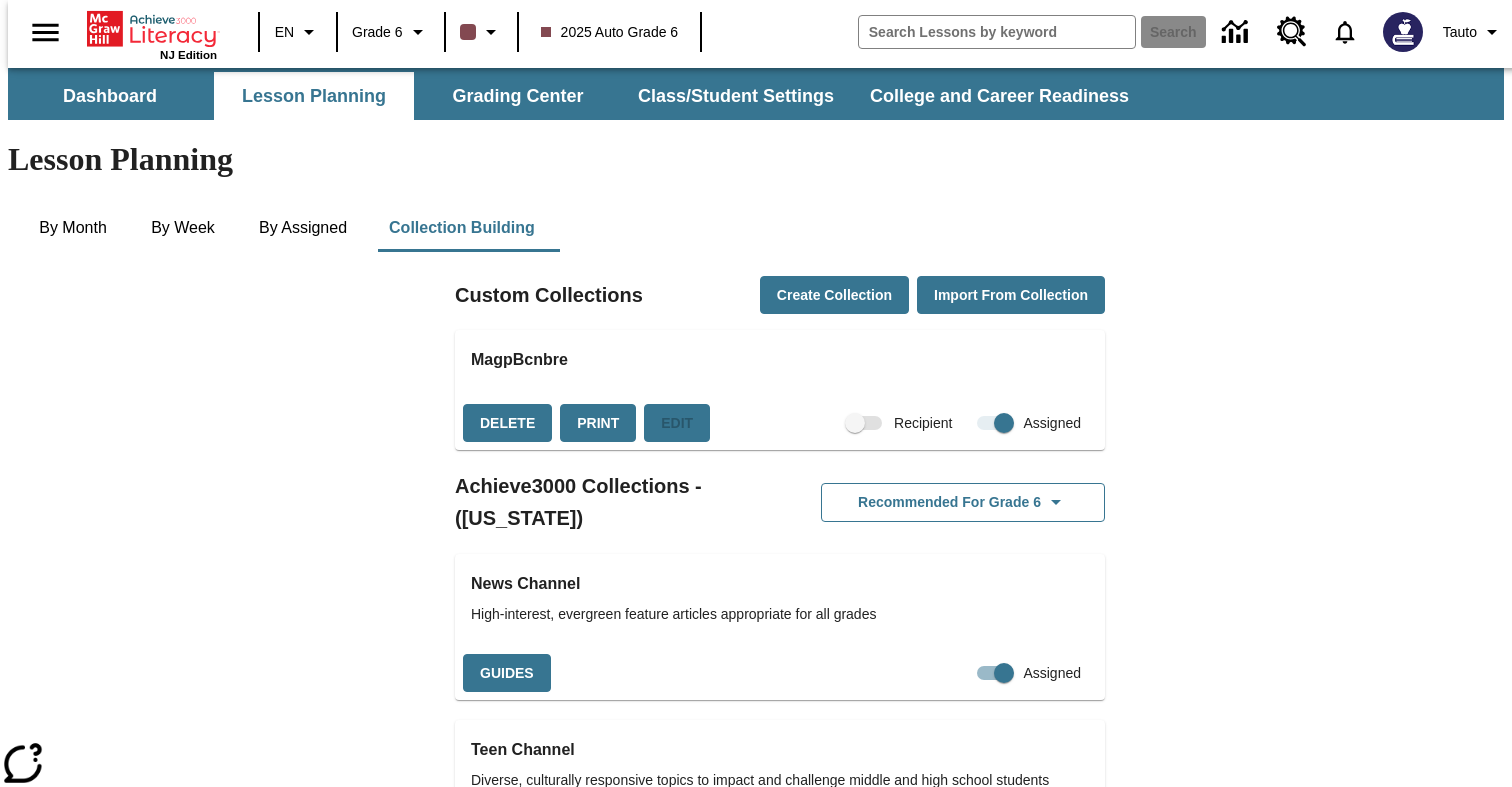 type 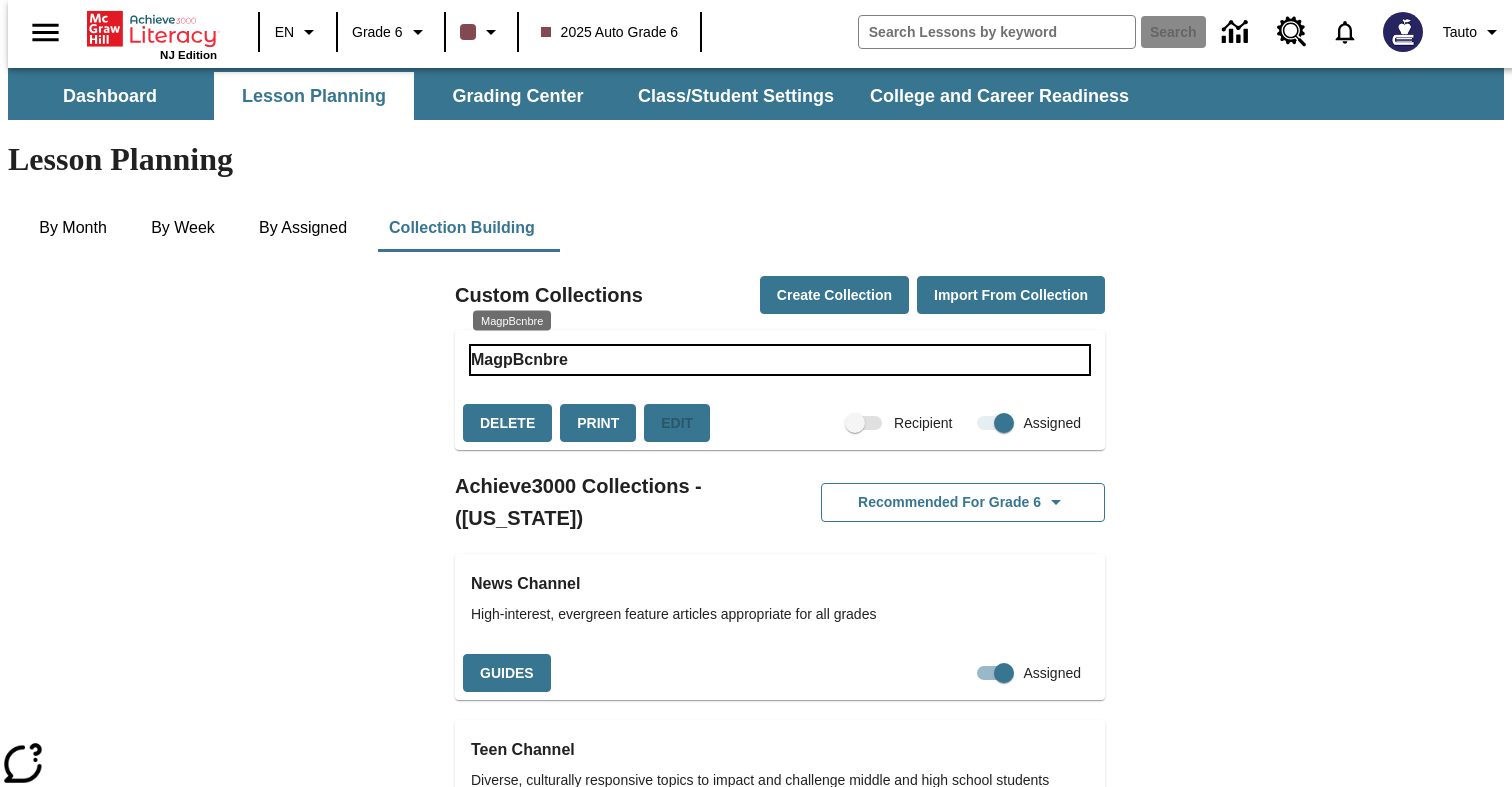 click on "MagpBcnbre" at bounding box center (780, 360) 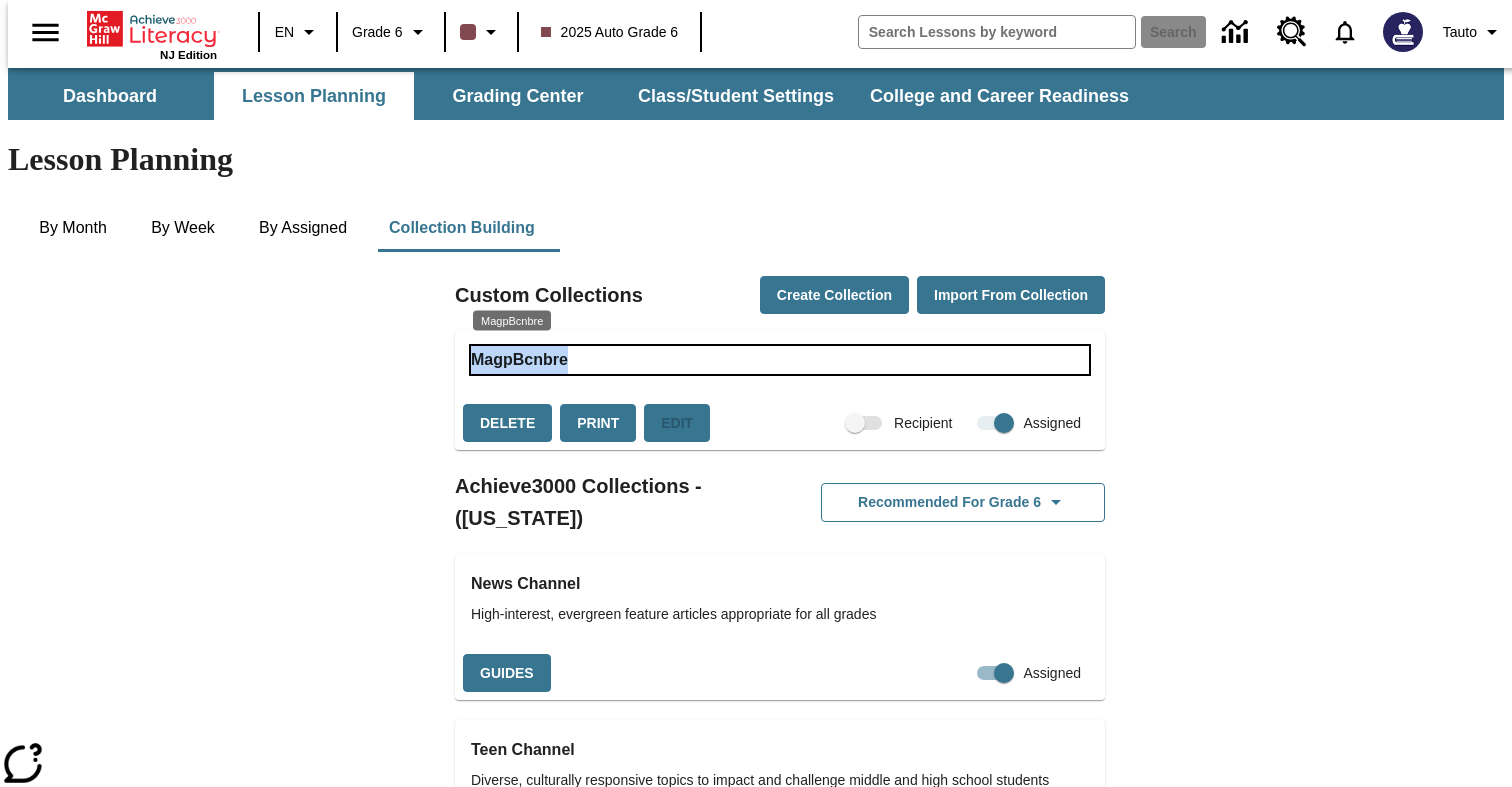 click on "MagpBcnbre" at bounding box center (780, 360) 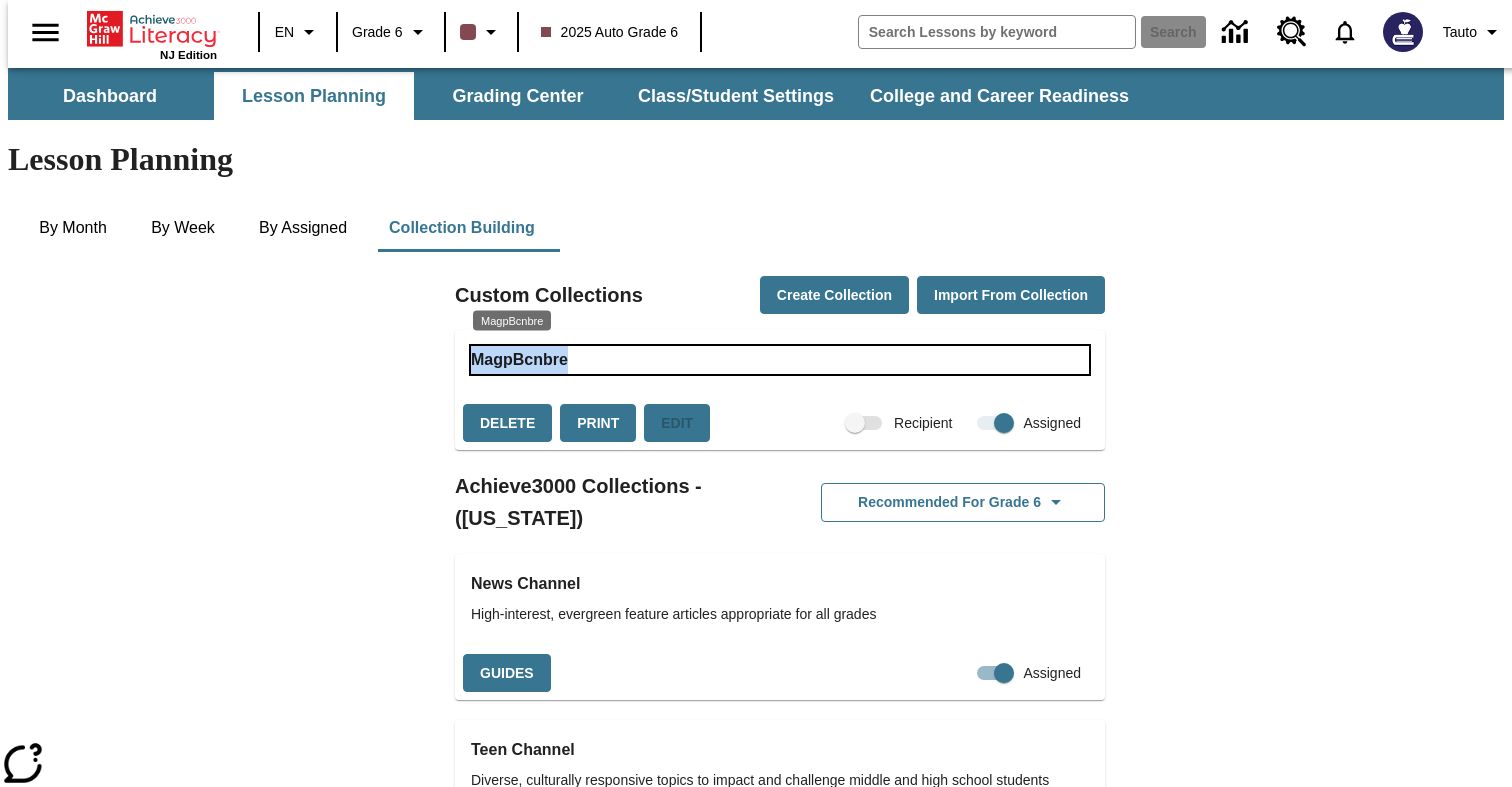 click on "MagpBcnbre" at bounding box center (780, 360) 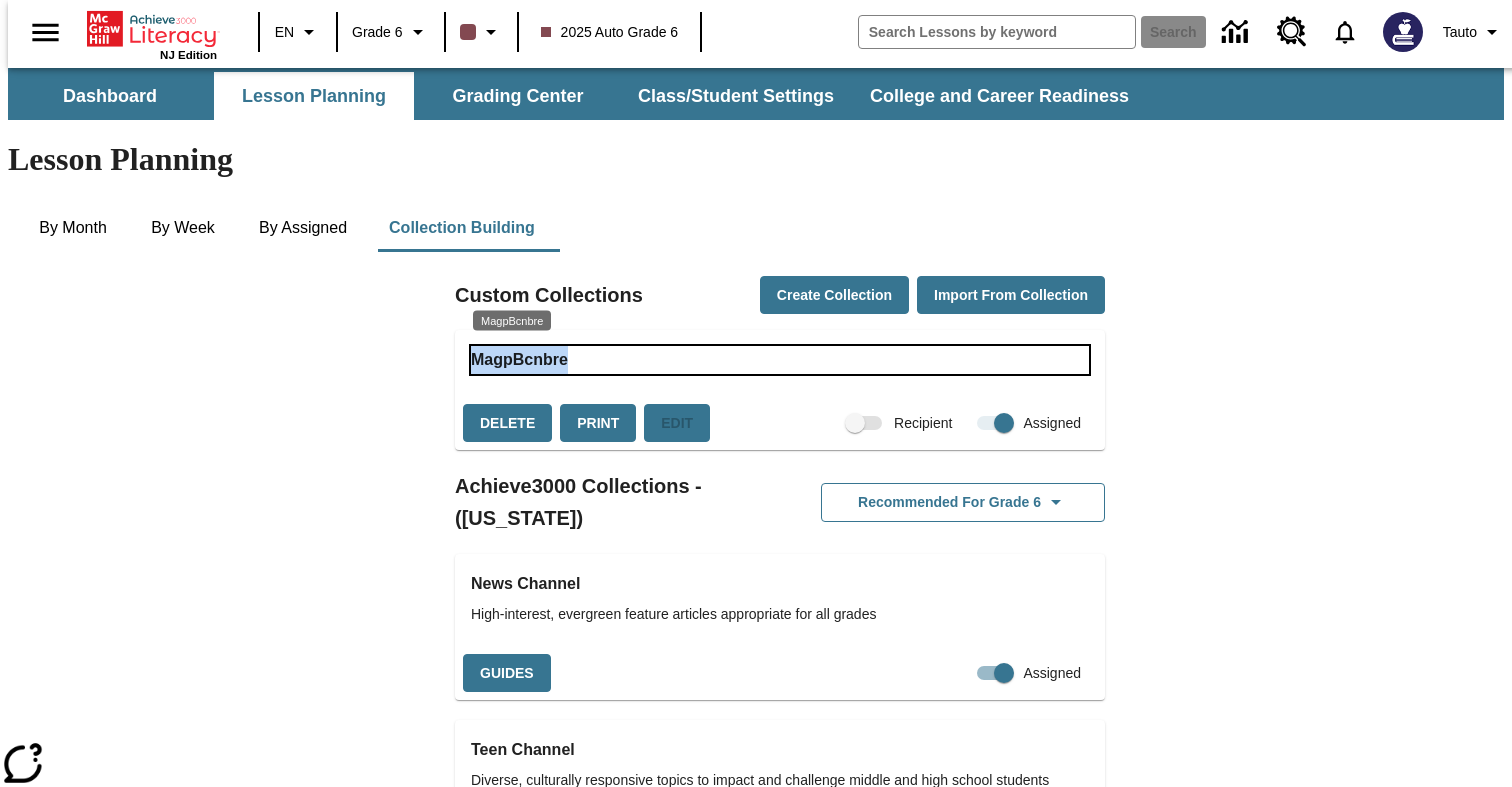 click on "MagpBcnbre" at bounding box center [780, 360] 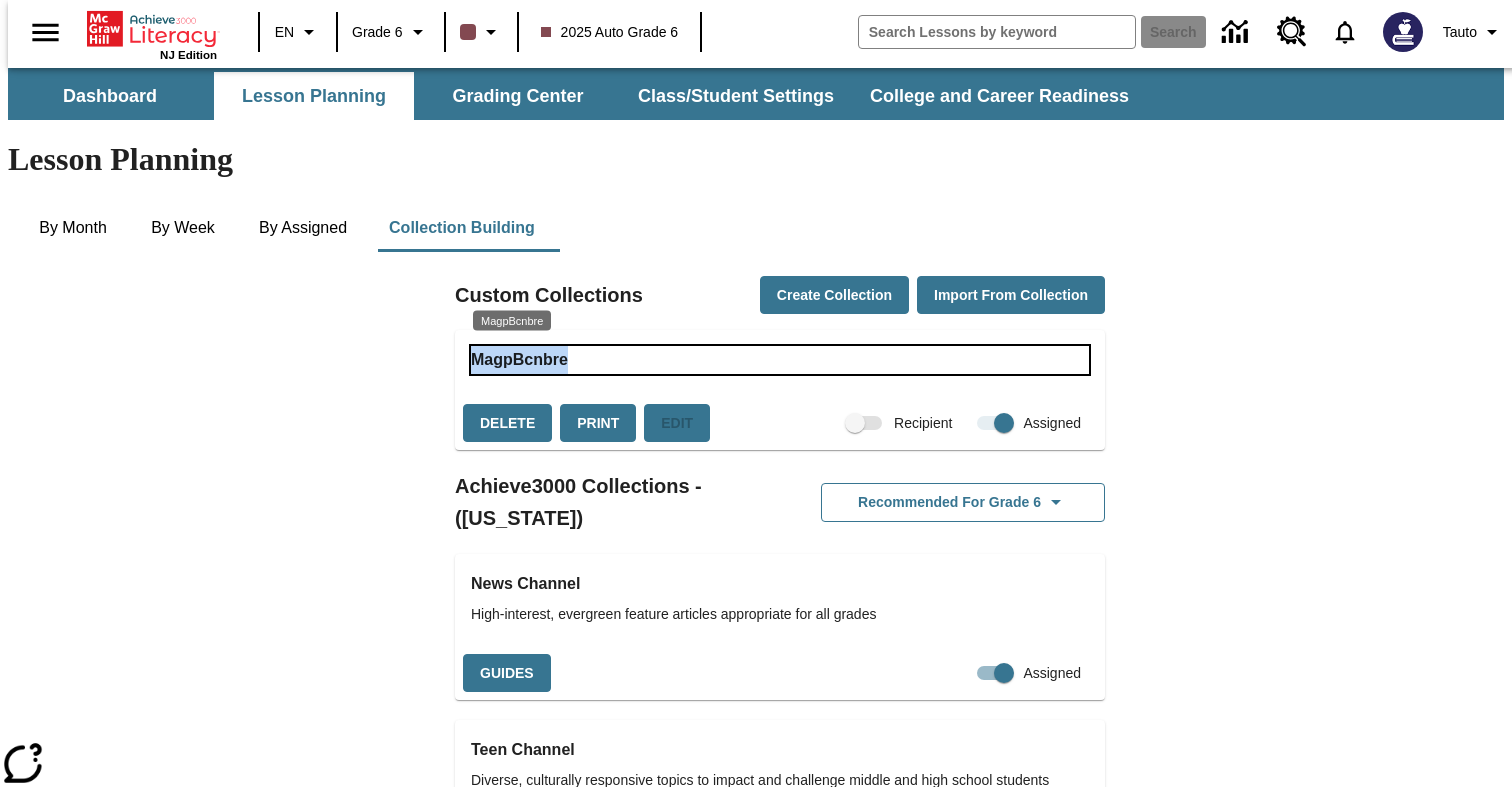 click on "MagpBcnbre" at bounding box center [780, 360] 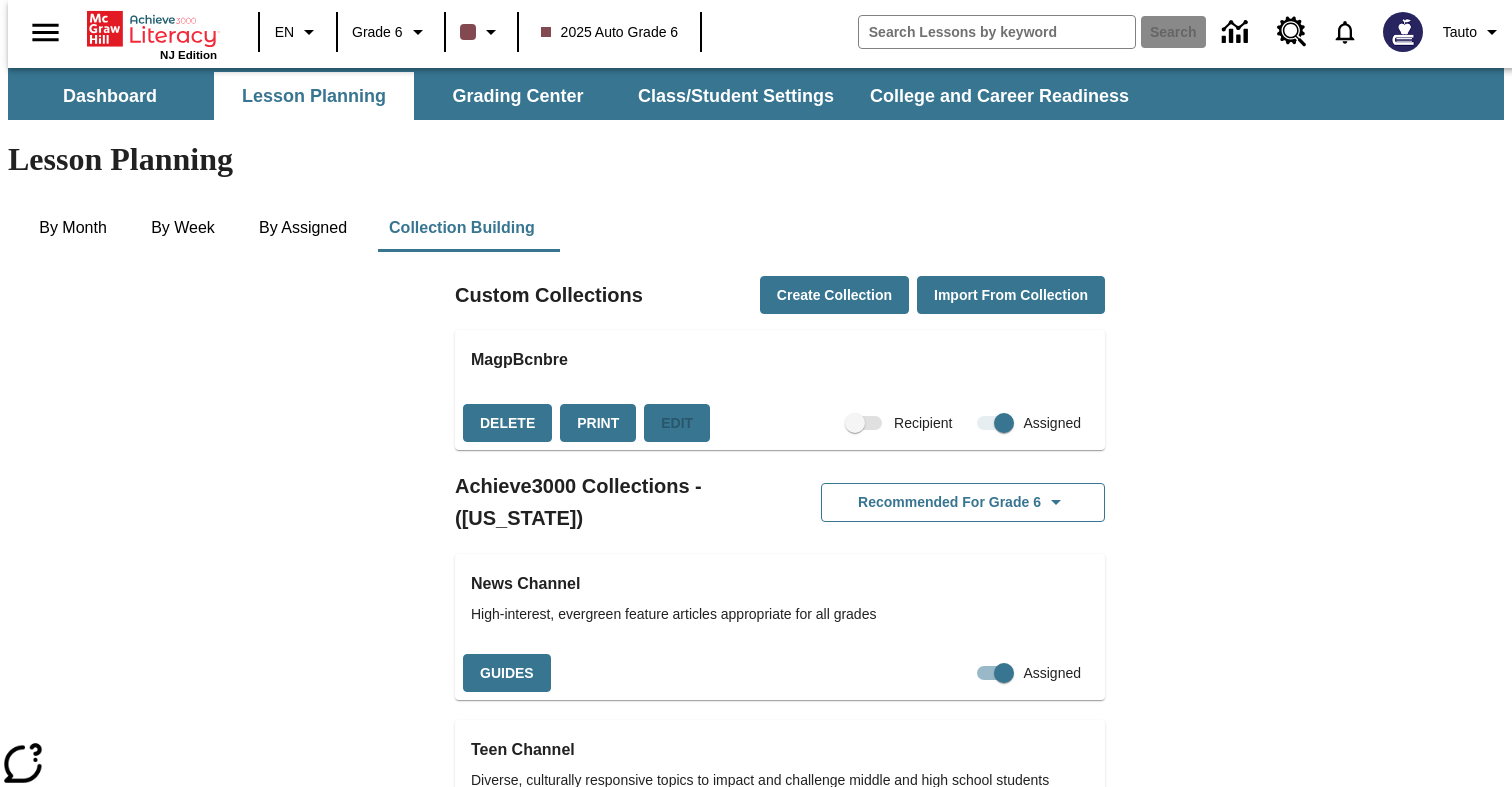 click on "Custom Collections Create Collection Import from Collection MagpBcnbre Delete Print Edit Recipient Assigned Achieve3000 Collections - (New Jersey) Recommended for   Grade   6 News Channel High-interest, evergreen feature articles appropriate for all grades Guides Assigned Teen Channel Diverse, culturally responsive topics to impact and challenge middle and high school students Guides Assigned The Scoop STEM-focused articles and DOK 2 and DOK 3 questions for grades 6-12 that ignite class discussions and build oral language skills Guides Assigned Headlines Current events designed to make students aware of what is happening in the world Guides Assigned Creating Connections: United States History I Colonialism Through Westward Expansion: Lessons depict true stories that offer additional perspectives on events in U.S. History. Augments social studies standards-based curriculum for grades 6-12. Guides Assigned Creating Connections: United States History II Guides Assigned Creating Connections: World History I" at bounding box center (748, 2896) 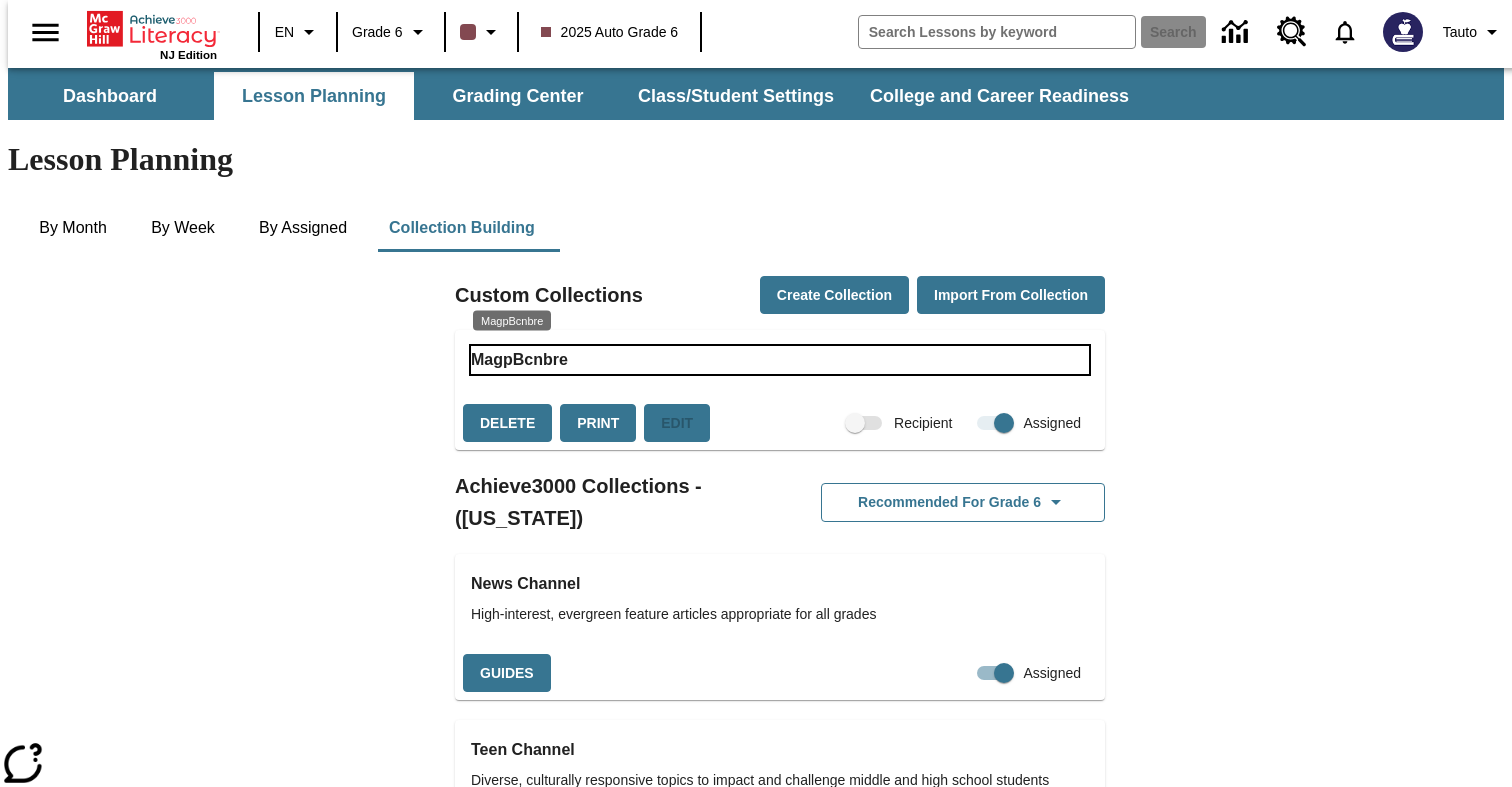 click on "MagpBcnbre" at bounding box center [780, 360] 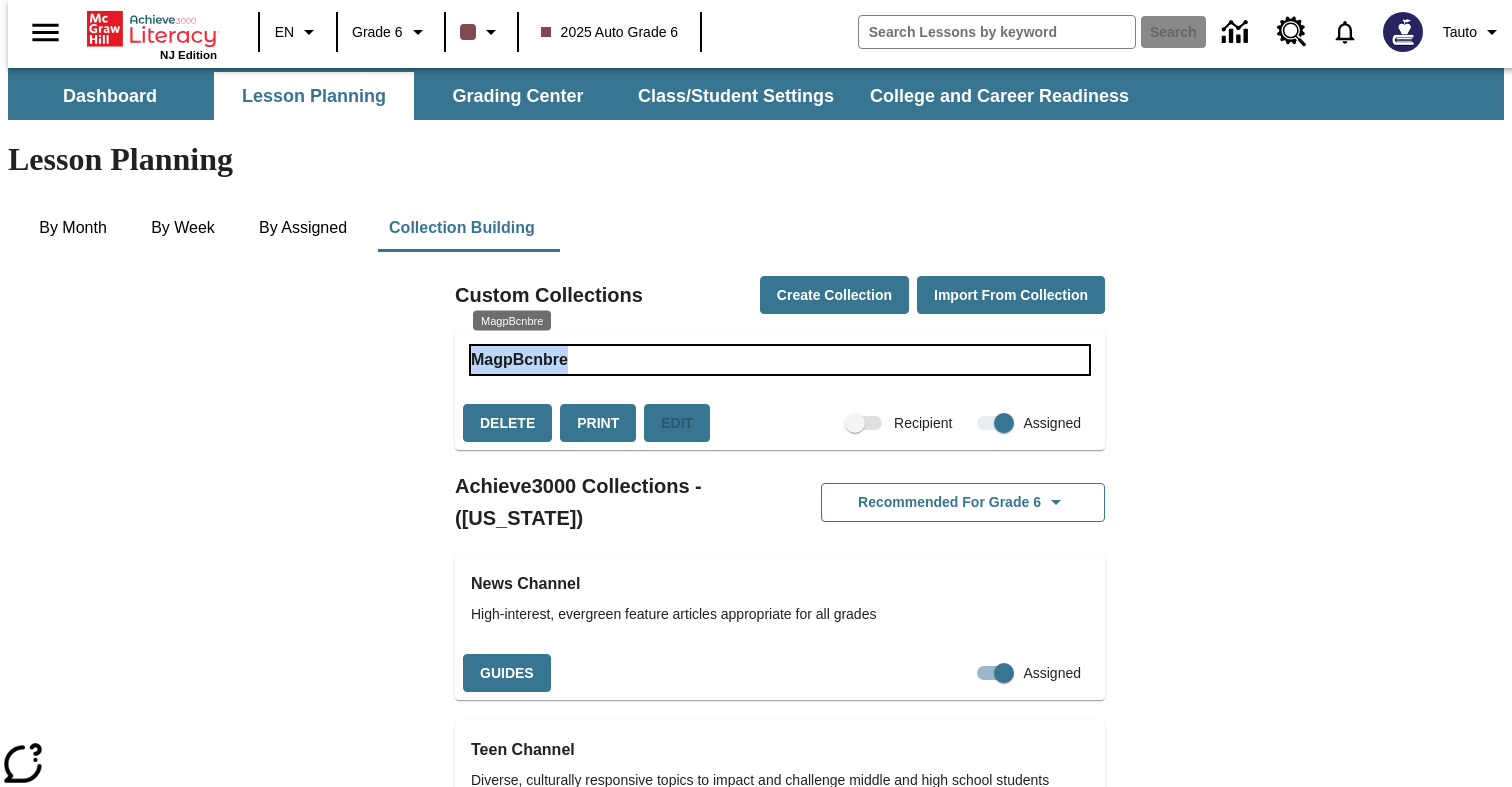 click on "MagpBcnbre" at bounding box center (780, 360) 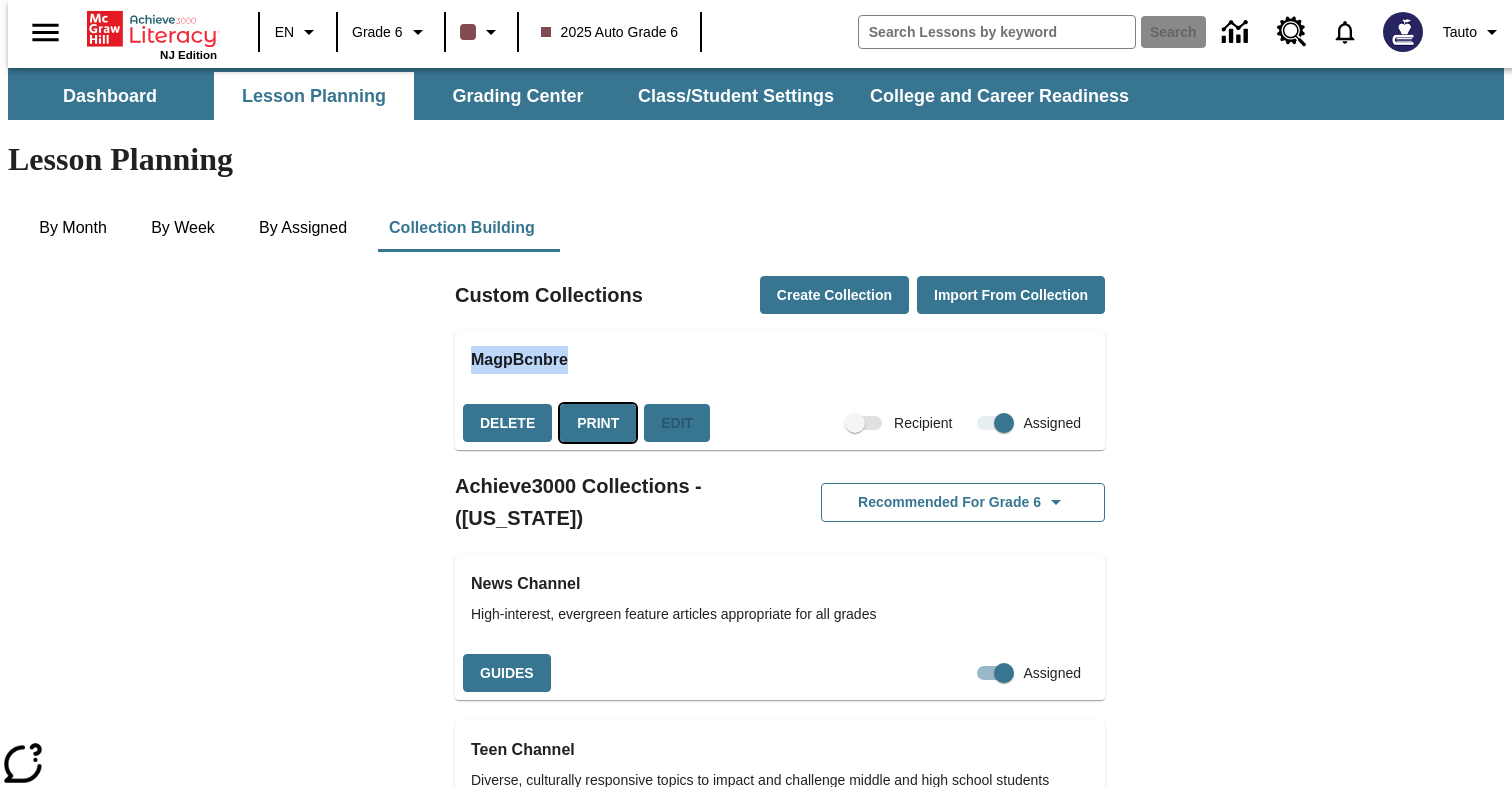 click on "Print" at bounding box center (598, 423) 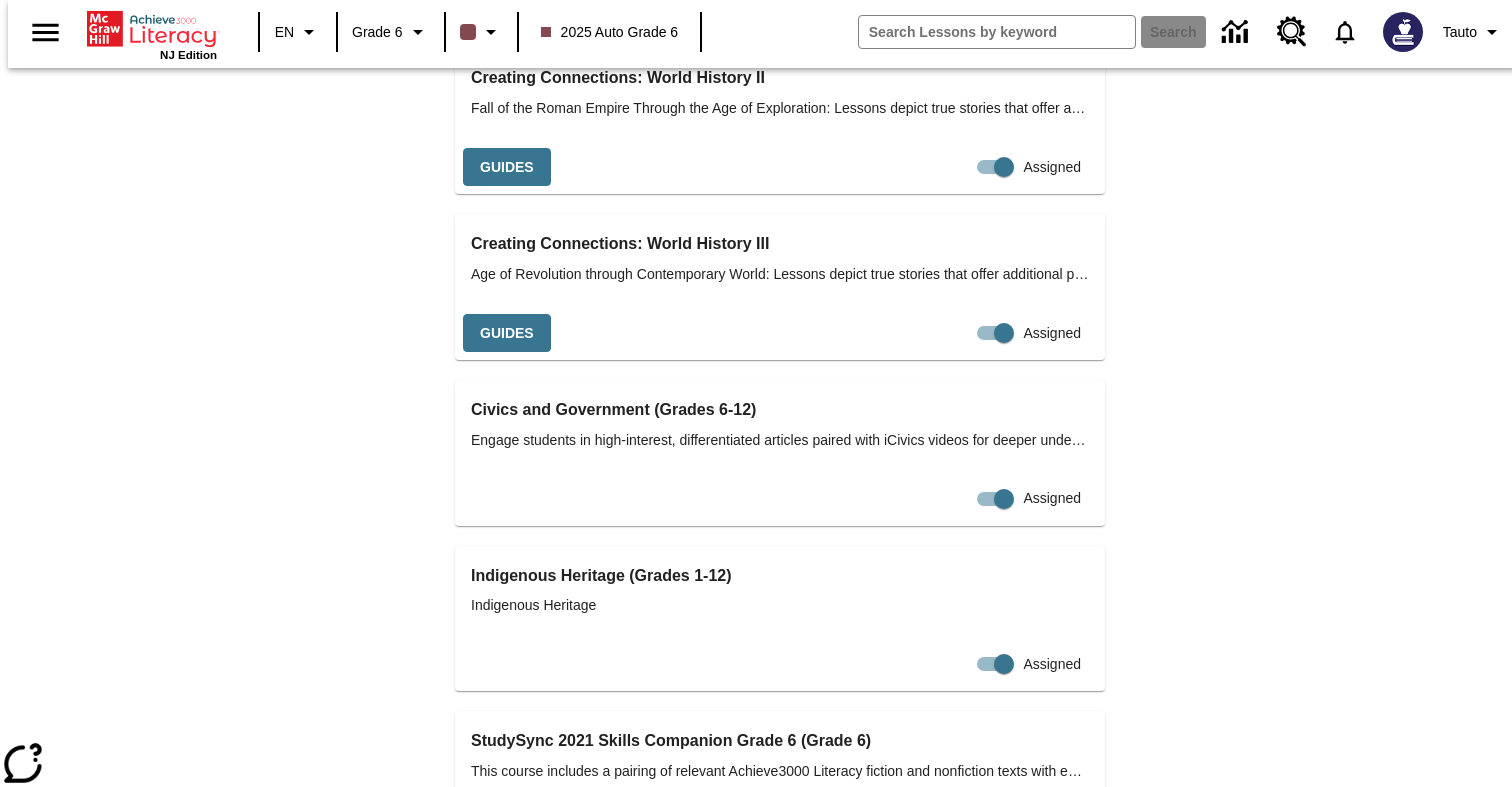 scroll, scrollTop: 0, scrollLeft: 0, axis: both 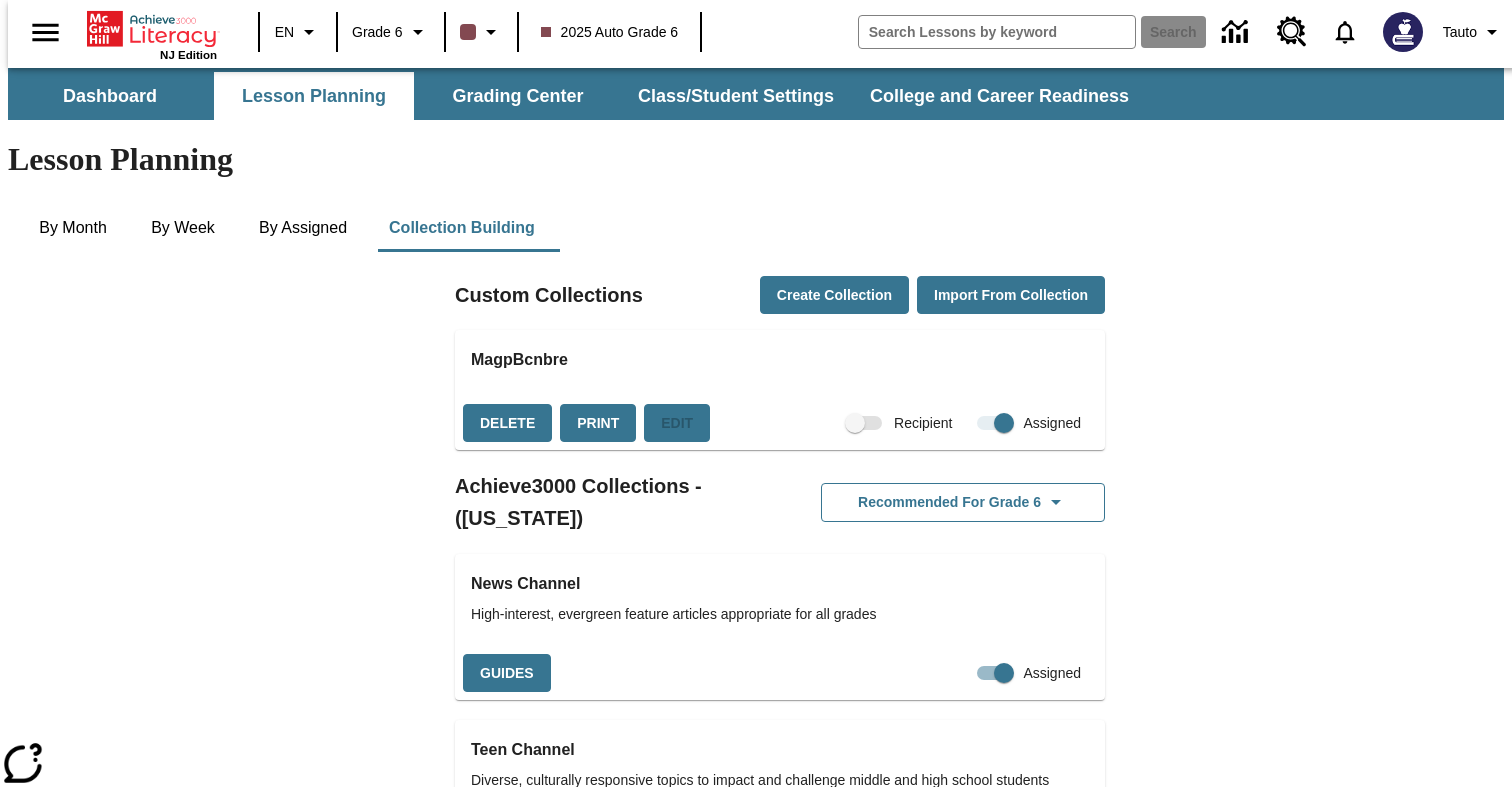 click on "Custom Collections Create Collection Import from Collection MagpBcnbre Delete Print Edit Recipient Assigned Achieve3000 Collections - (New Jersey) Recommended for   Grade   6 News Channel High-interest, evergreen feature articles appropriate for all grades Guides Assigned Teen Channel Diverse, culturally responsive topics to impact and challenge middle and high school students Guides Assigned The Scoop STEM-focused articles and DOK 2 and DOK 3 questions for grades 6-12 that ignite class discussions and build oral language skills Guides Assigned Headlines Current events designed to make students aware of what is happening in the world Guides Assigned Creating Connections: United States History I Colonialism Through Westward Expansion: Lessons depict true stories that offer additional perspectives on events in U.S. History. Augments social studies standards-based curriculum for grades 6-12. Guides Assigned Creating Connections: United States History II Guides Assigned Creating Connections: World History I" at bounding box center [748, 2896] 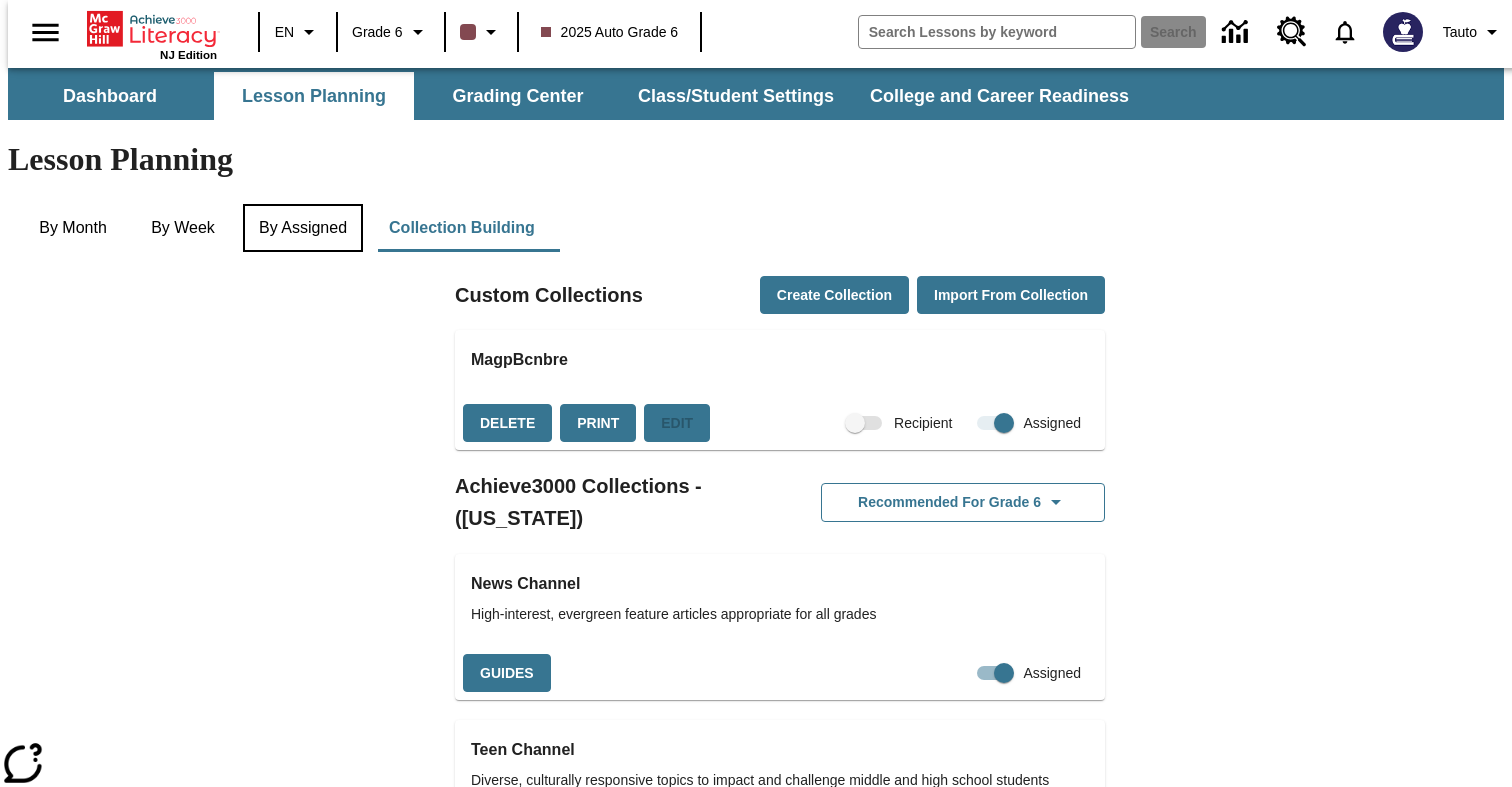 click on "By Assigned" at bounding box center [303, 228] 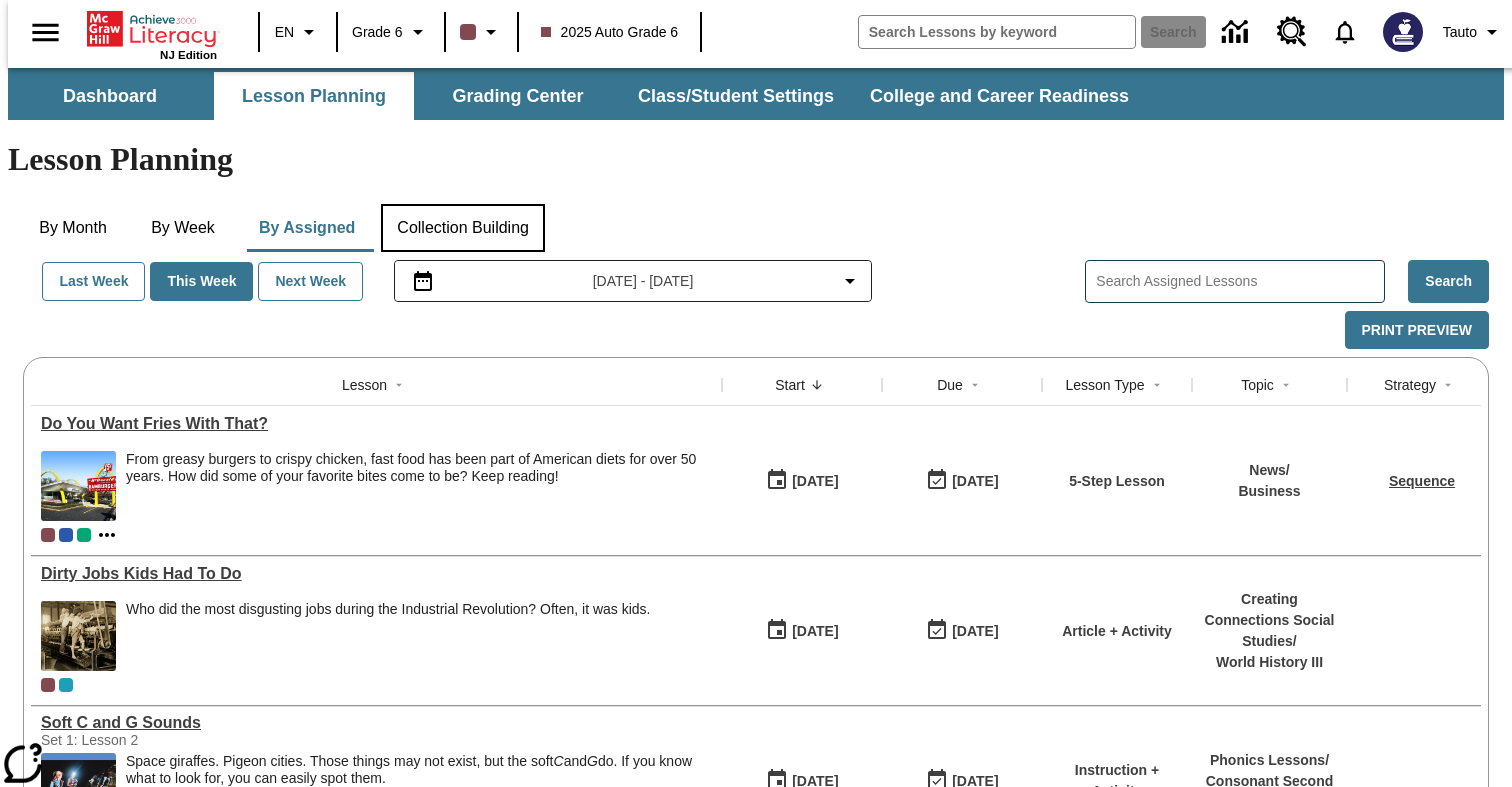 click on "Collection Building" at bounding box center [463, 228] 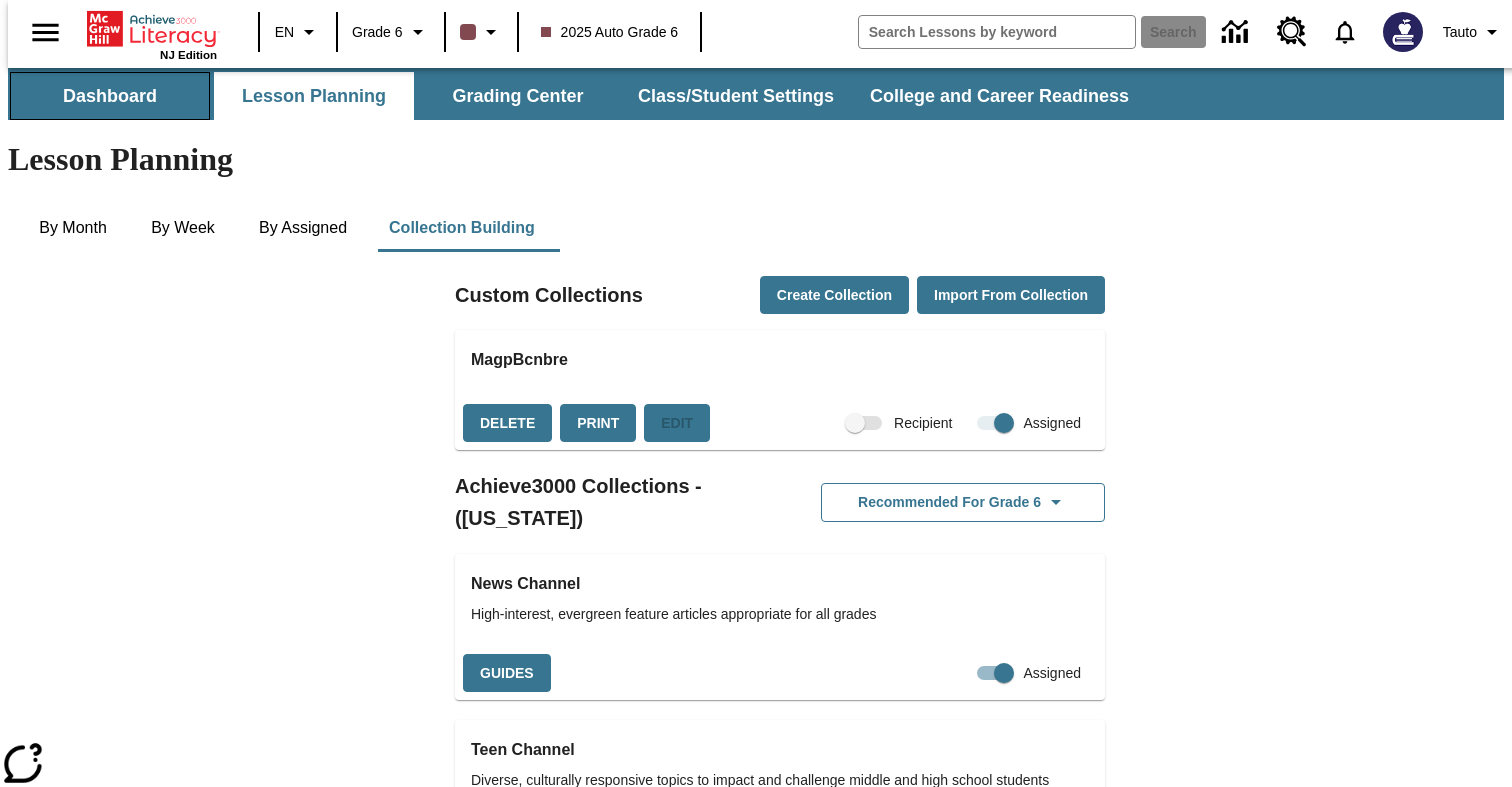 click on "Dashboard" at bounding box center (110, 96) 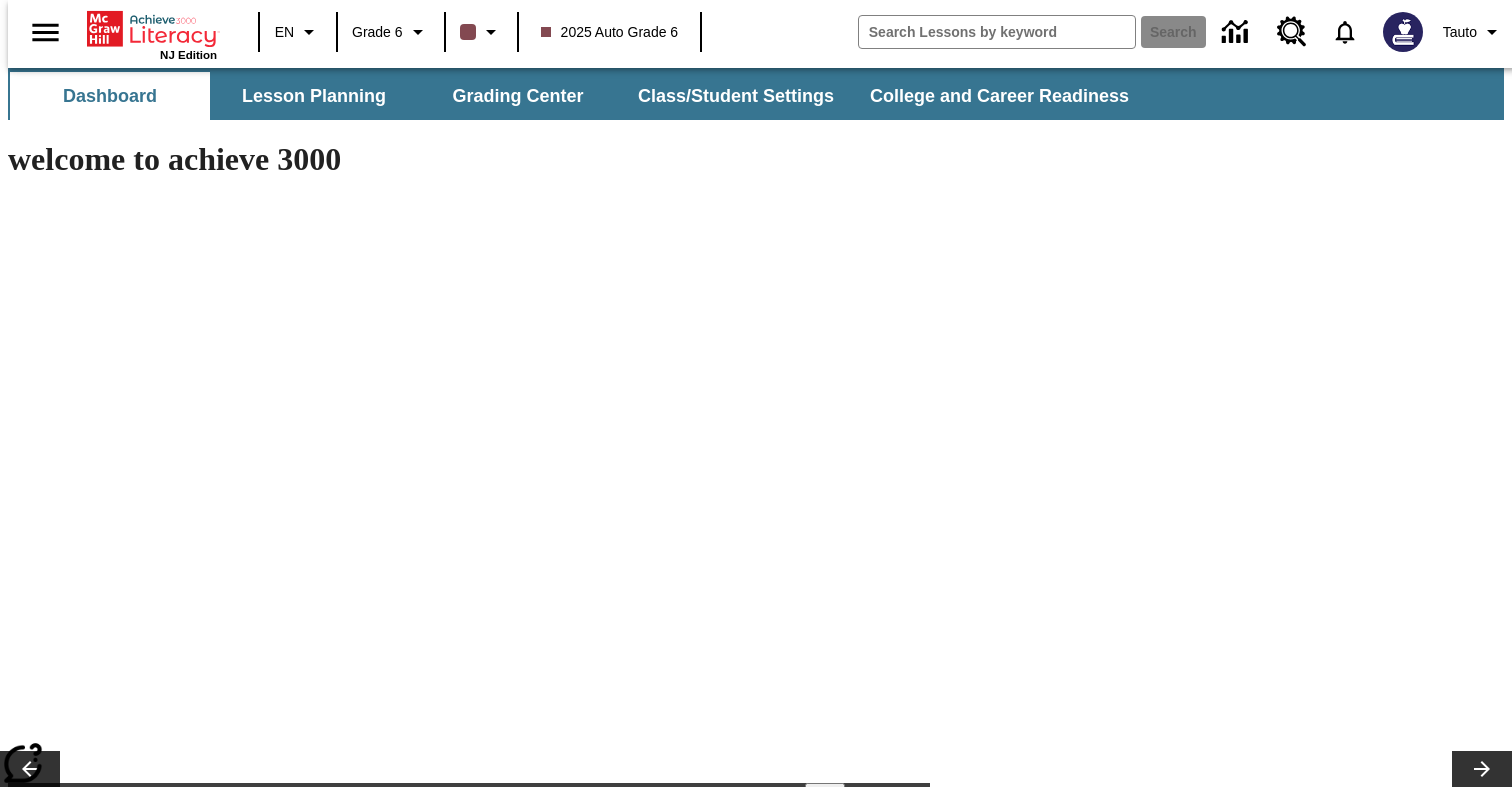 scroll, scrollTop: 0, scrollLeft: 0, axis: both 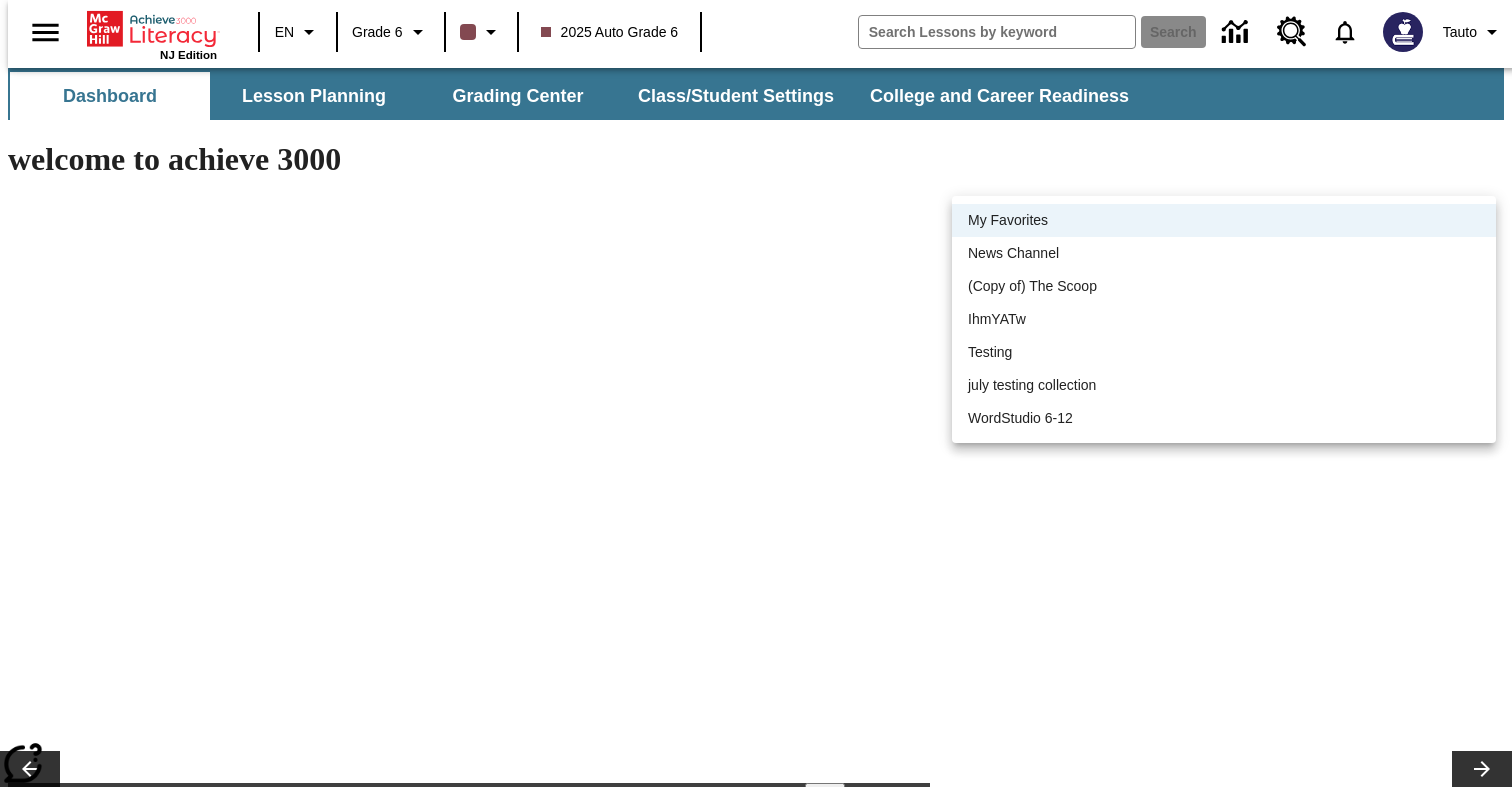 click on "Skip to main content
NJ Edition EN Grade 6 2025 Auto Grade 6 Search 0 Tauto Dashboard Lesson Planning Grading Center Class/Student Settings College and Career Readiness welcome to achieve 3000 Image Credit Article + Activity   |   Jul 11 - Nov 30 Creating Connections Social Studies / World History III Dirty Jobs Kids Had To Do Who did the most disgusting jobs during the Industrial Revolution? Often, it was kids. View Lesson Image Credit Article + Activity   |   Jul 11 - Nov 30 Creating Connections Social Studies / World History III Dirty Jobs Kids Had To Do Who did the most disgusting jobs during the Industrial Revolution? Often, it was kids. View Lesson Dirty Jobs Kids Had To Do Soft C and G Sounds Show Class Announcement Details Class Announcements Maximum 600 characters Press Escape to exit toolbar Press Alt + F10 to reach toolbar Auto class announcement 20-07-2025 02:38:04 System Font -1" at bounding box center (756, 1305) 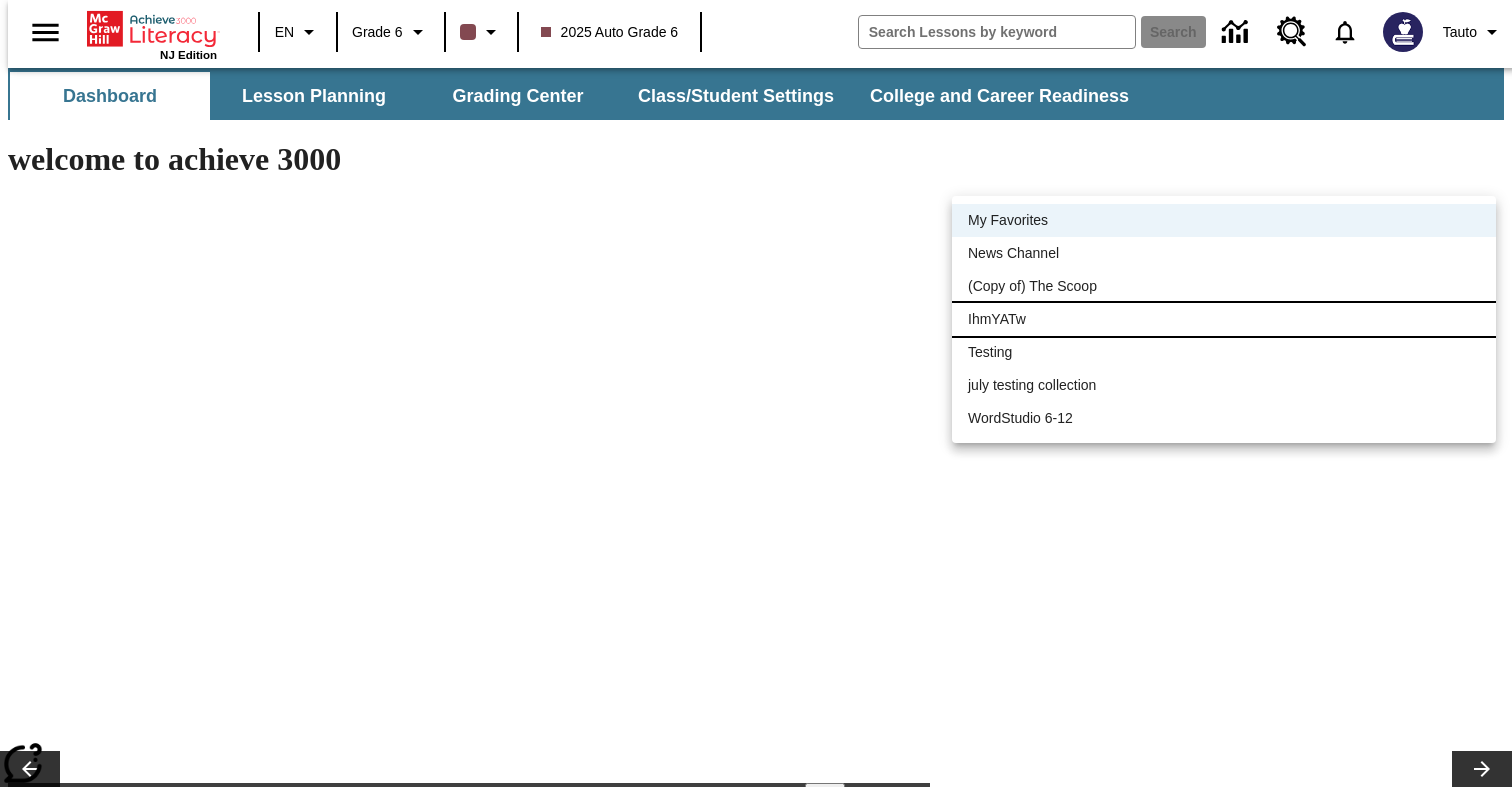 click on "IhmYATw" at bounding box center [1224, 319] 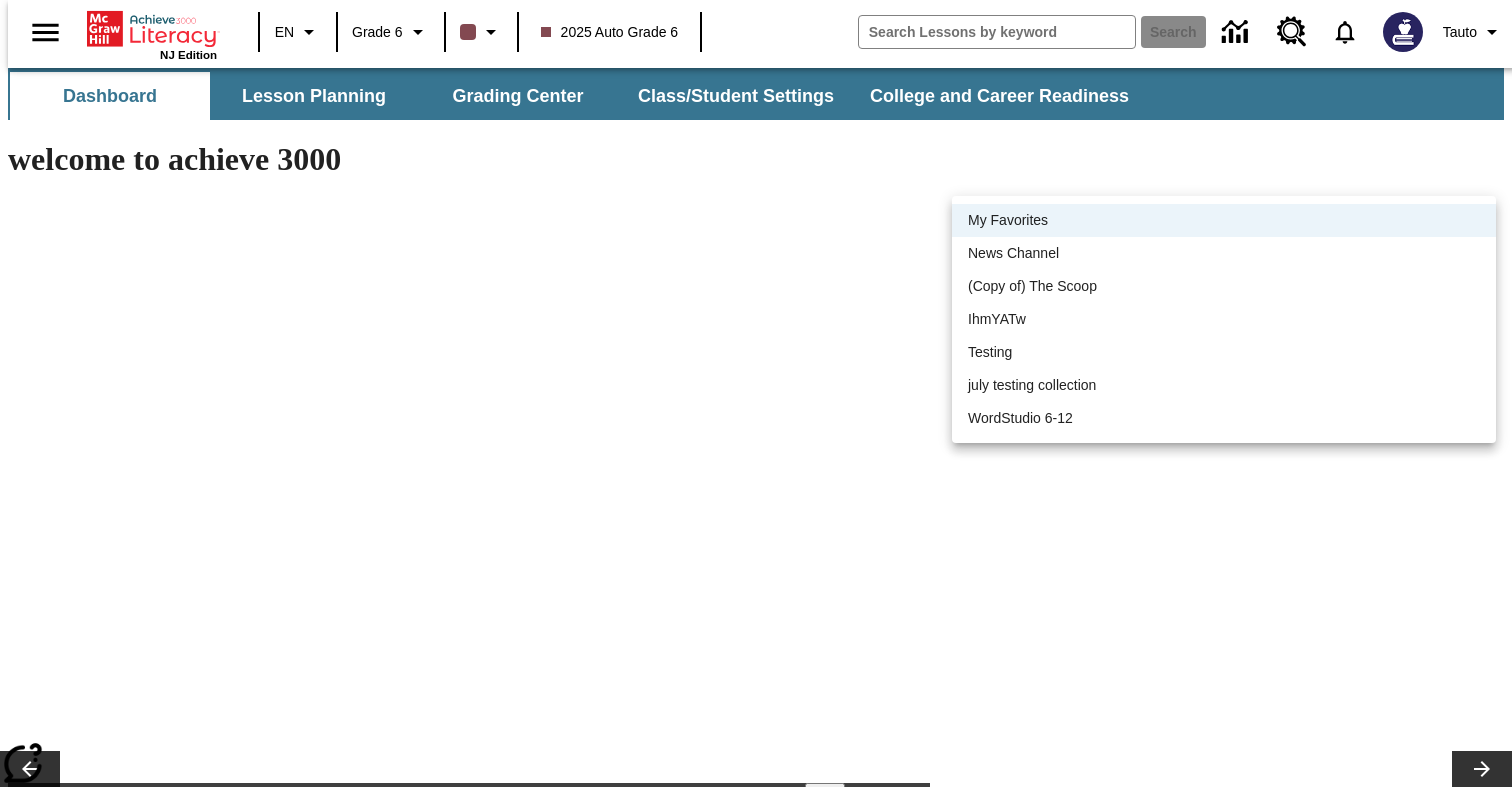 type on "45734" 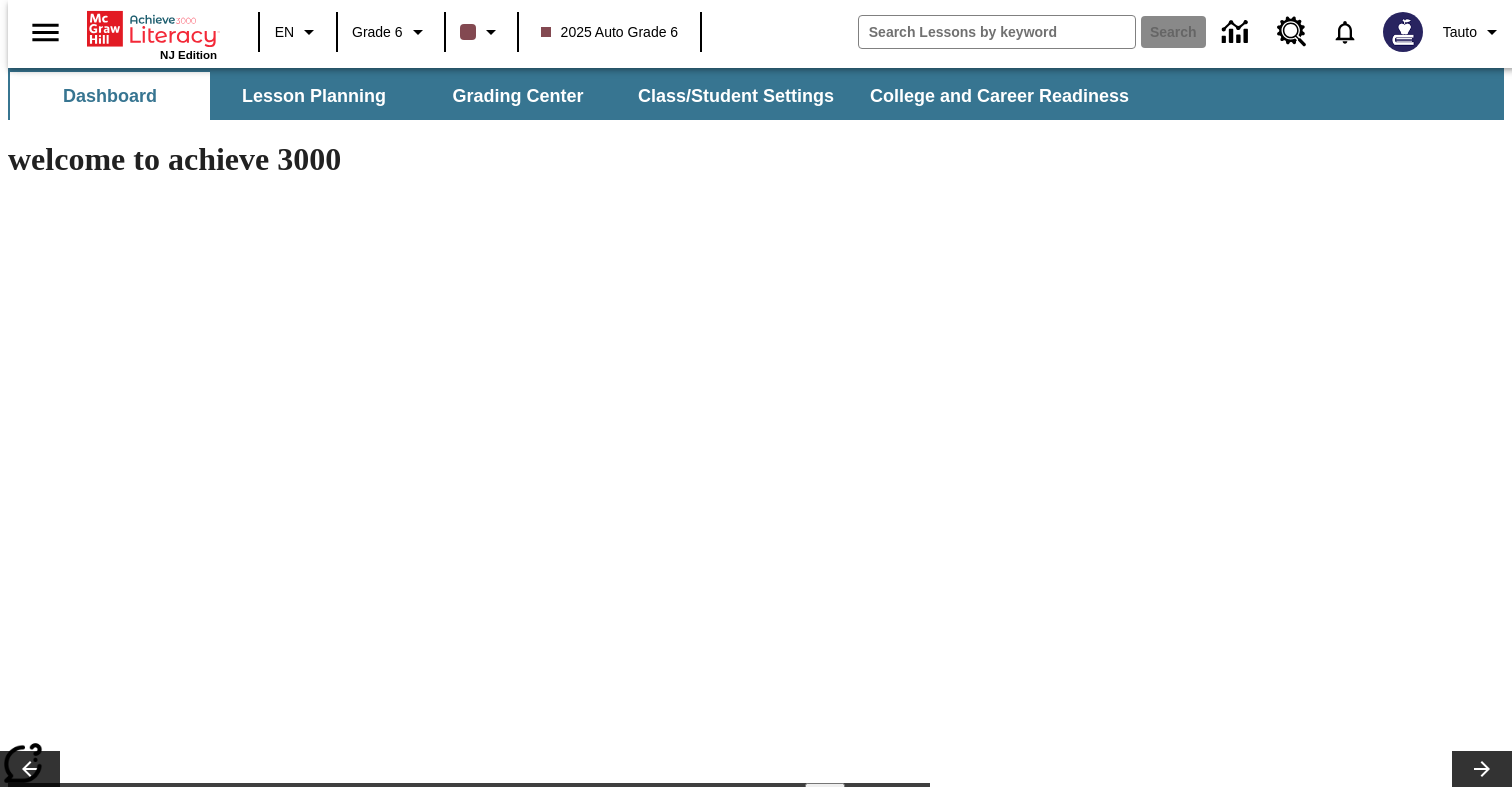 click on "Skip to main content
NJ Edition EN Grade 6 2025 Auto Grade 6 Search 0 Tauto Dashboard Lesson Planning Grading Center Class/Student Settings College and Career Readiness welcome to achieve 3000 Image Credit Article + Activity   |   Jul 11 - Nov 30 Creating Connections Social Studies / World History III Dirty Jobs Kids Had To Do Who did the most disgusting jobs during the Industrial Revolution? Often, it was kids. View Lesson Image Credit Article + Activity   |   Jul 11 - Nov 30 Creating Connections Social Studies / World History III Dirty Jobs Kids Had To Do Who did the most disgusting jobs during the Industrial Revolution? Often, it was kids. View Lesson Dirty Jobs Kids Had To Do Soft C and G Sounds Show Class Announcement Details Class Announcements Maximum 600 characters Press Escape to exit toolbar Press Alt + F10 to reach toolbar Auto class announcement 20-07-2025 02:38:04 System Font 1" at bounding box center [756, 1305] 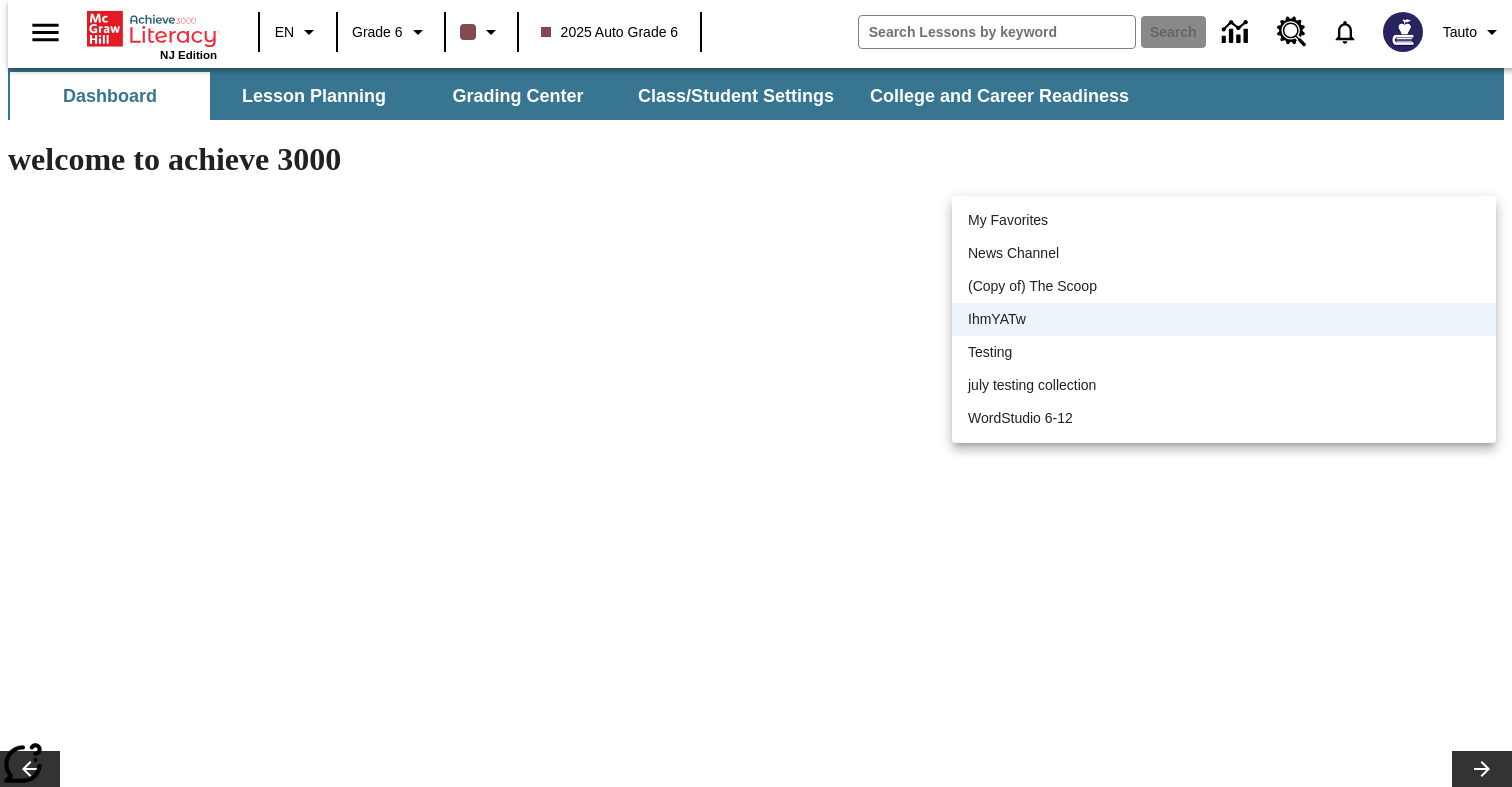 click on "IhmYATw" at bounding box center [1224, 319] 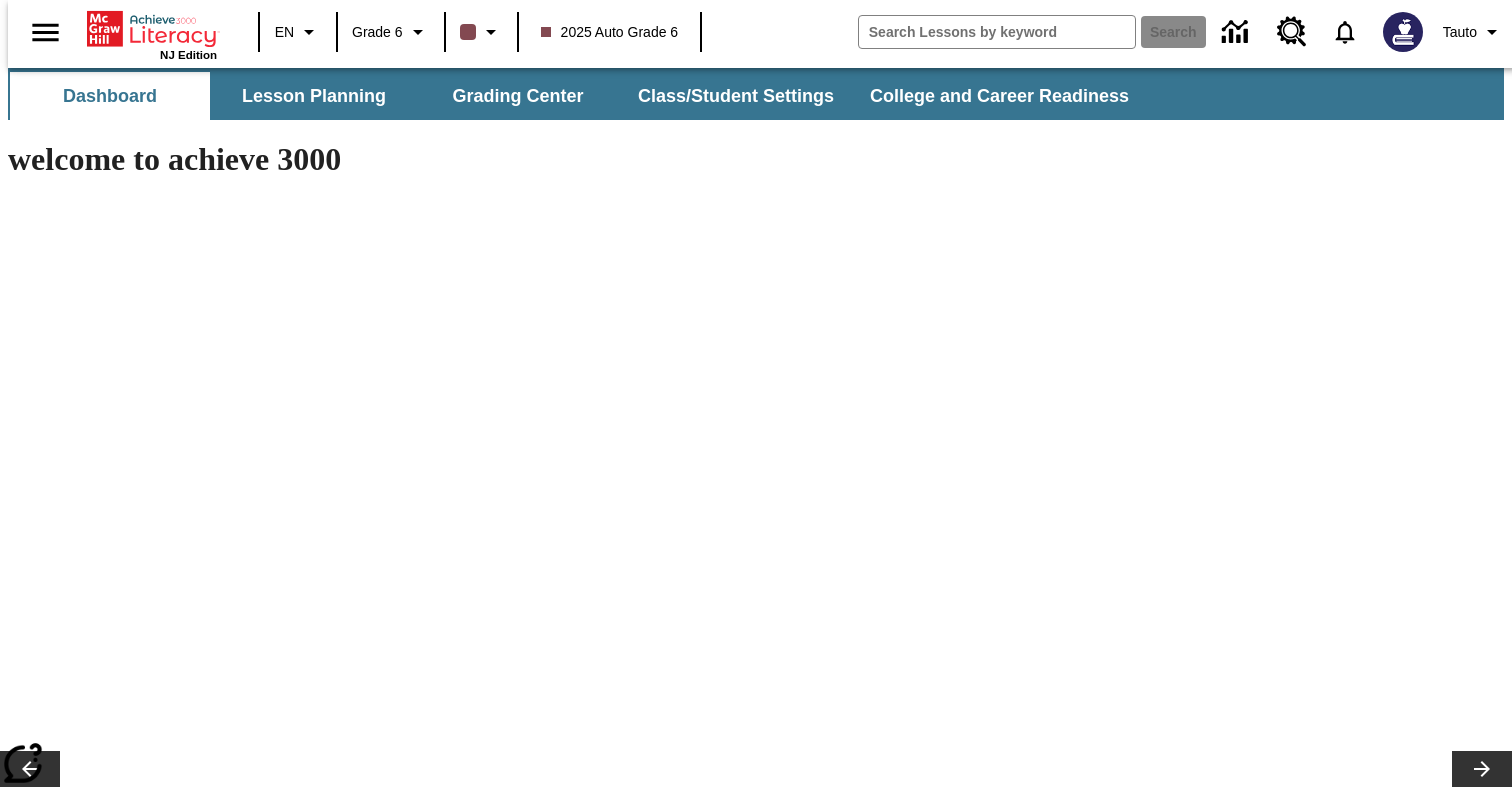 click at bounding box center (303, 2522) 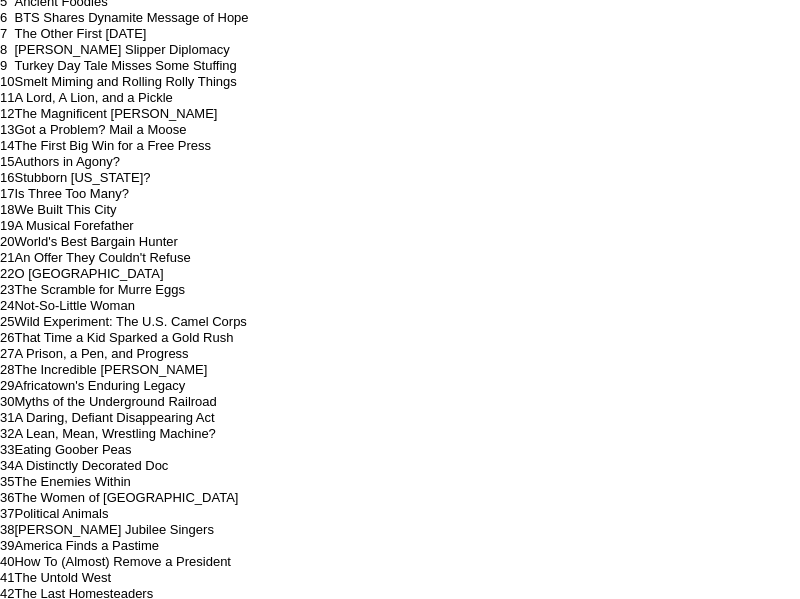 scroll, scrollTop: 1167, scrollLeft: 0, axis: vertical 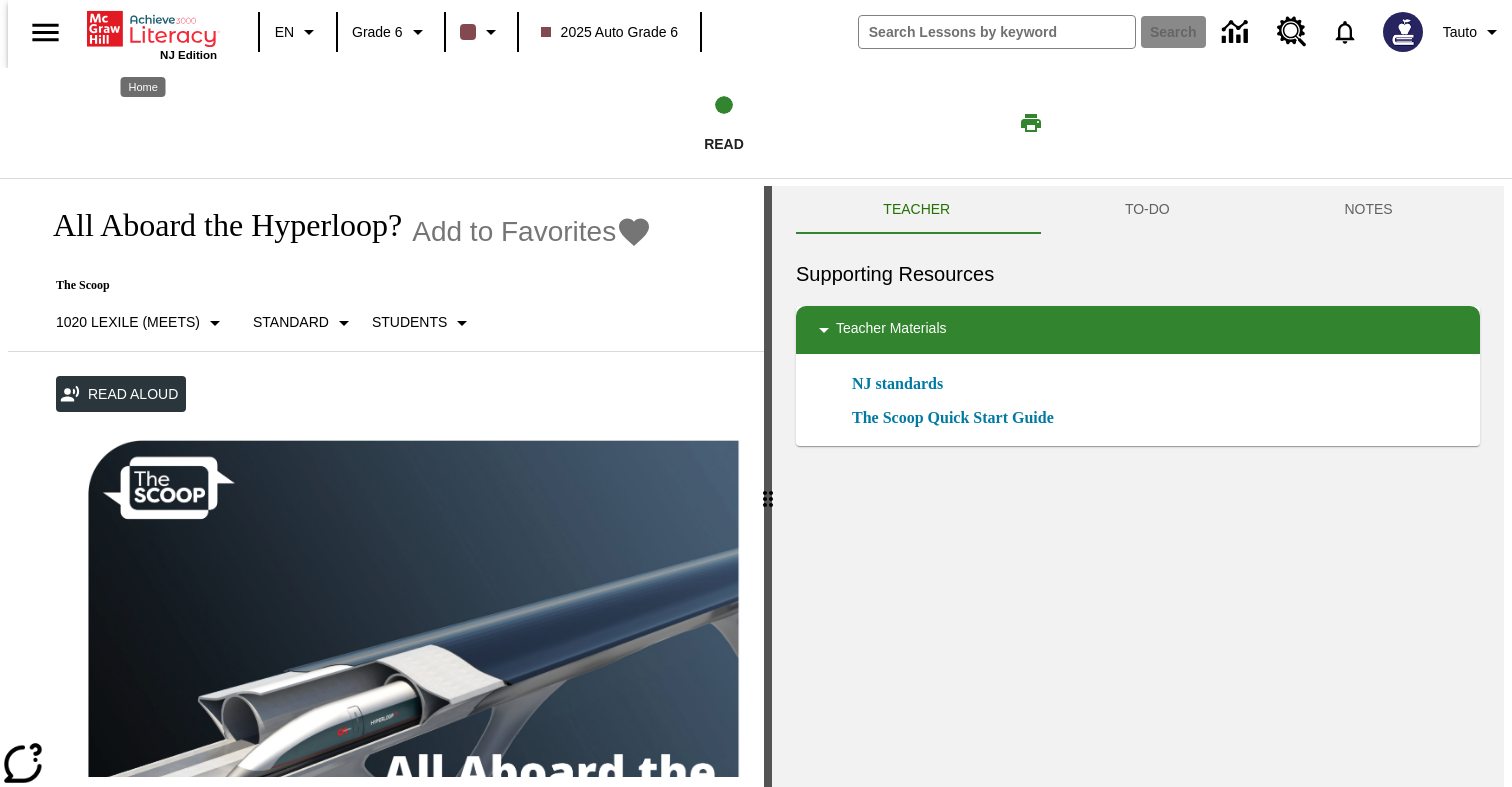 click on "NJ Edition" at bounding box center [188, 55] 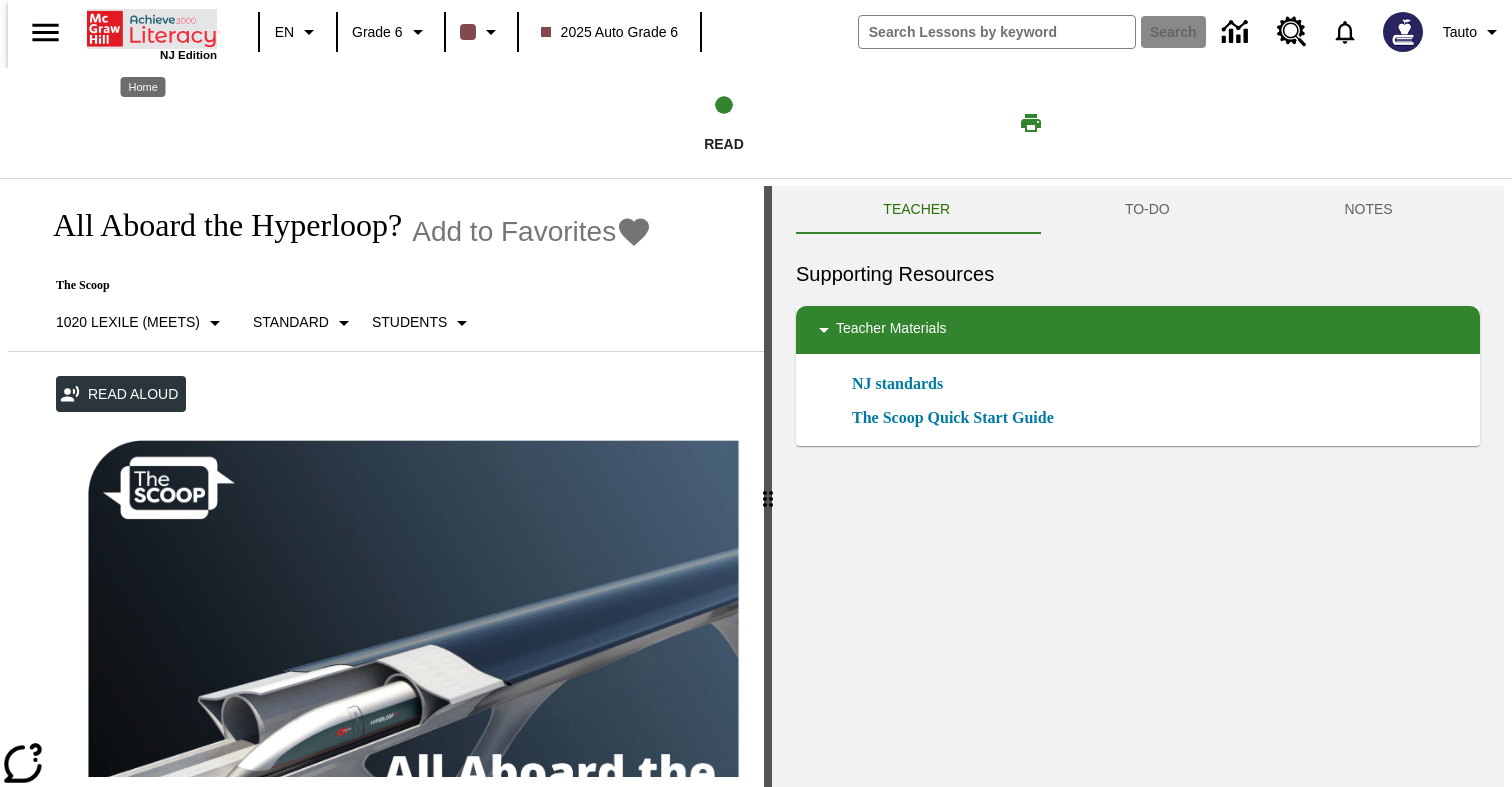 click 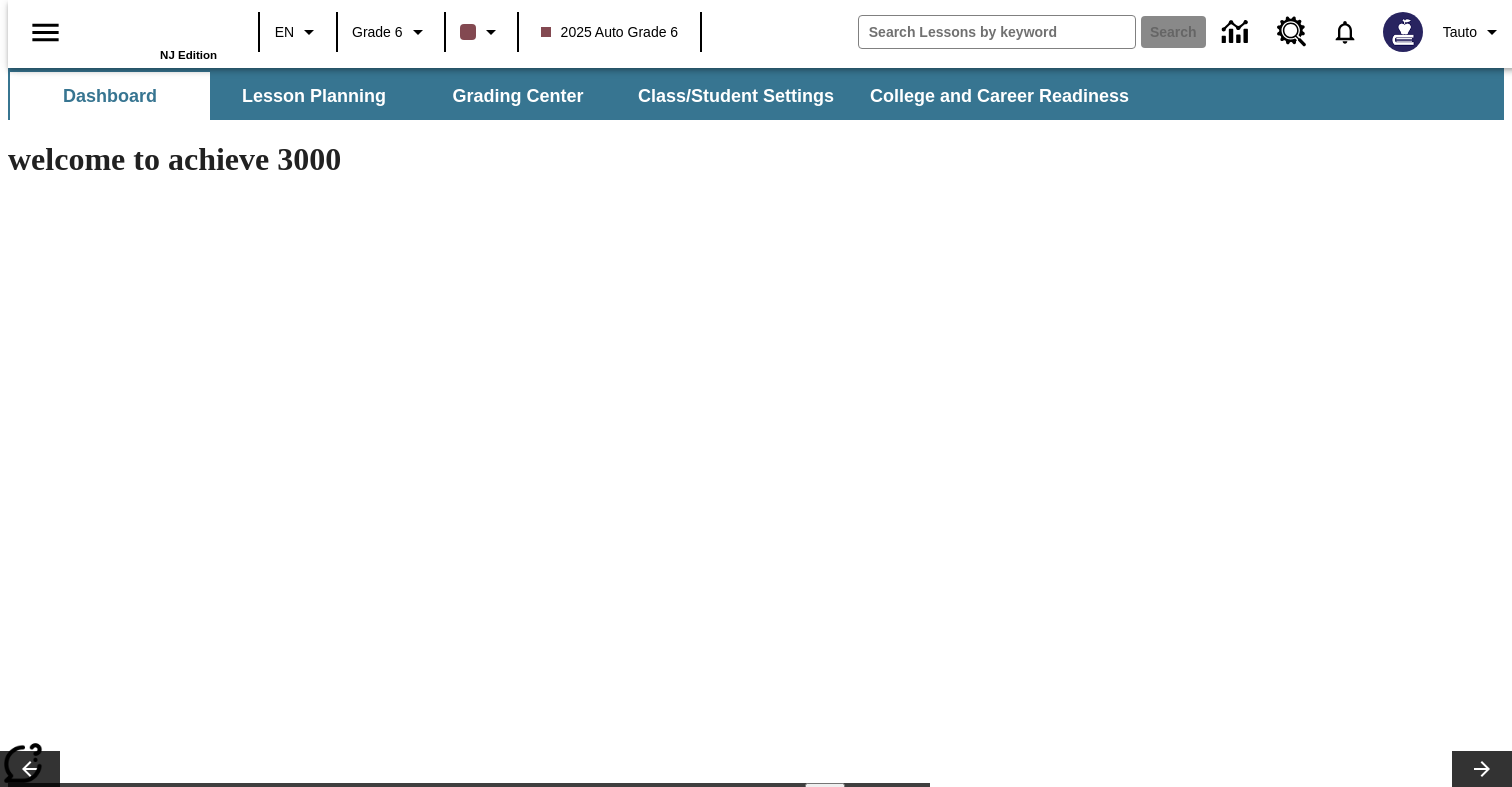 scroll, scrollTop: 0, scrollLeft: 0, axis: both 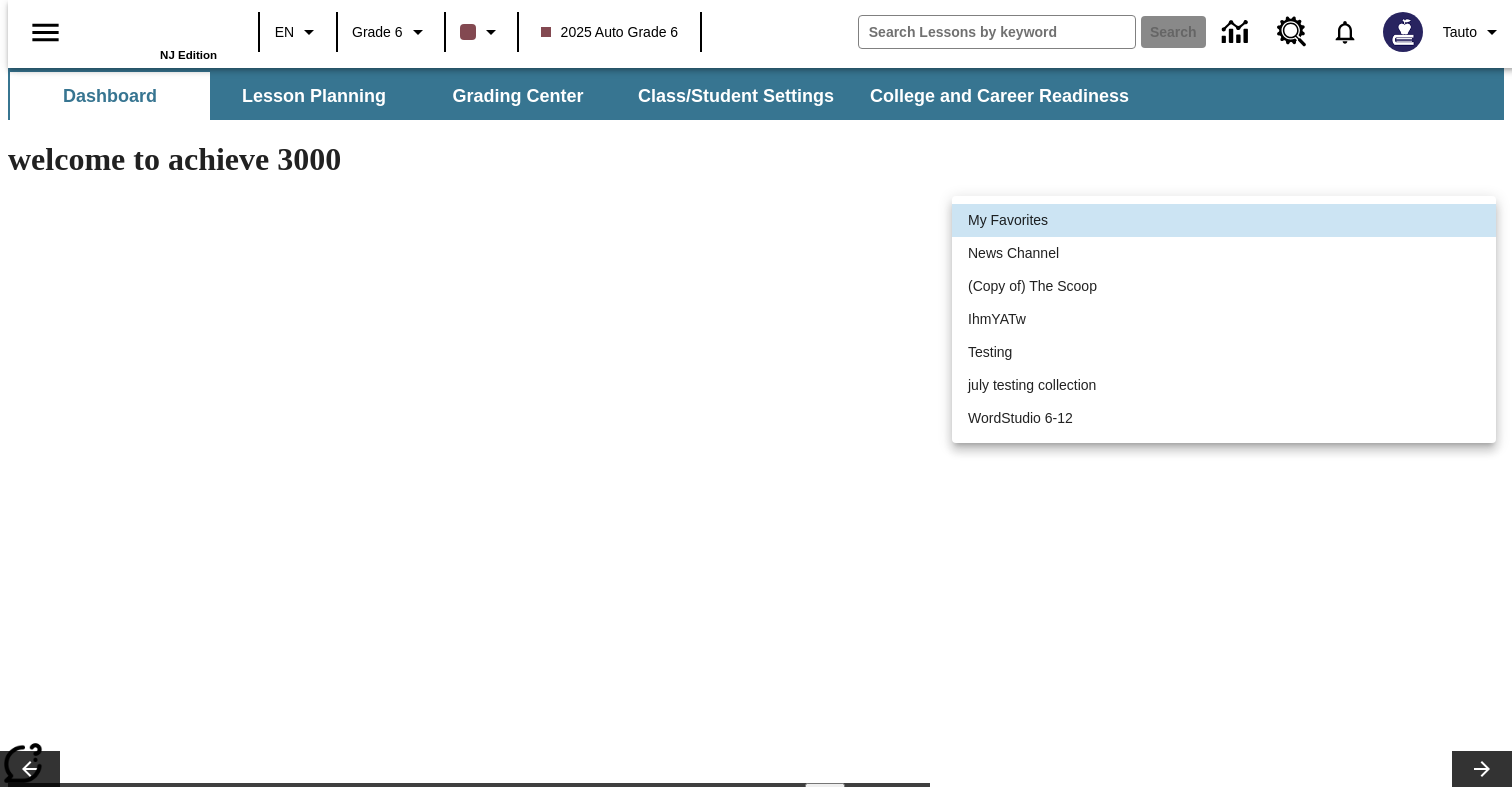 click on "Skip to main content NJ Edition EN Grade 6 2025 Auto Grade 6 Search Tauto Dashboard Lesson Planning Grading Center Class/Student Settings College and Career Readiness welcome to achieve 3000 Image Credit Article + Activity   |   Jul 11 - Nov 30 Creating Connections Social Studies / World History III Dirty Jobs Kids Had To Do Who did the most disgusting jobs during the Industrial Revolution? Often, it was kids. View Lesson Image Credit Article + Activity   |   Jul 11 - Nov 30 Creating Connections Social Studies / World History III Dirty Jobs Kids Had To Do Who did the most disgusting jobs during the Industrial Revolution? Often, it was kids. View Lesson Dirty Jobs Kids Had To Do Soft C and G Sounds Show Class Announcement Details Class Announcements Maximum 600 characters Press Escape to exit toolbar Press Alt + F10 to reach toolbar Submit Achieve3000 Literacy Reporting At-A-Glance Student Activities Completed Avg Score Score per Activity Pre-Test Lexile Current Lexile Data Center" at bounding box center [756, 1305] 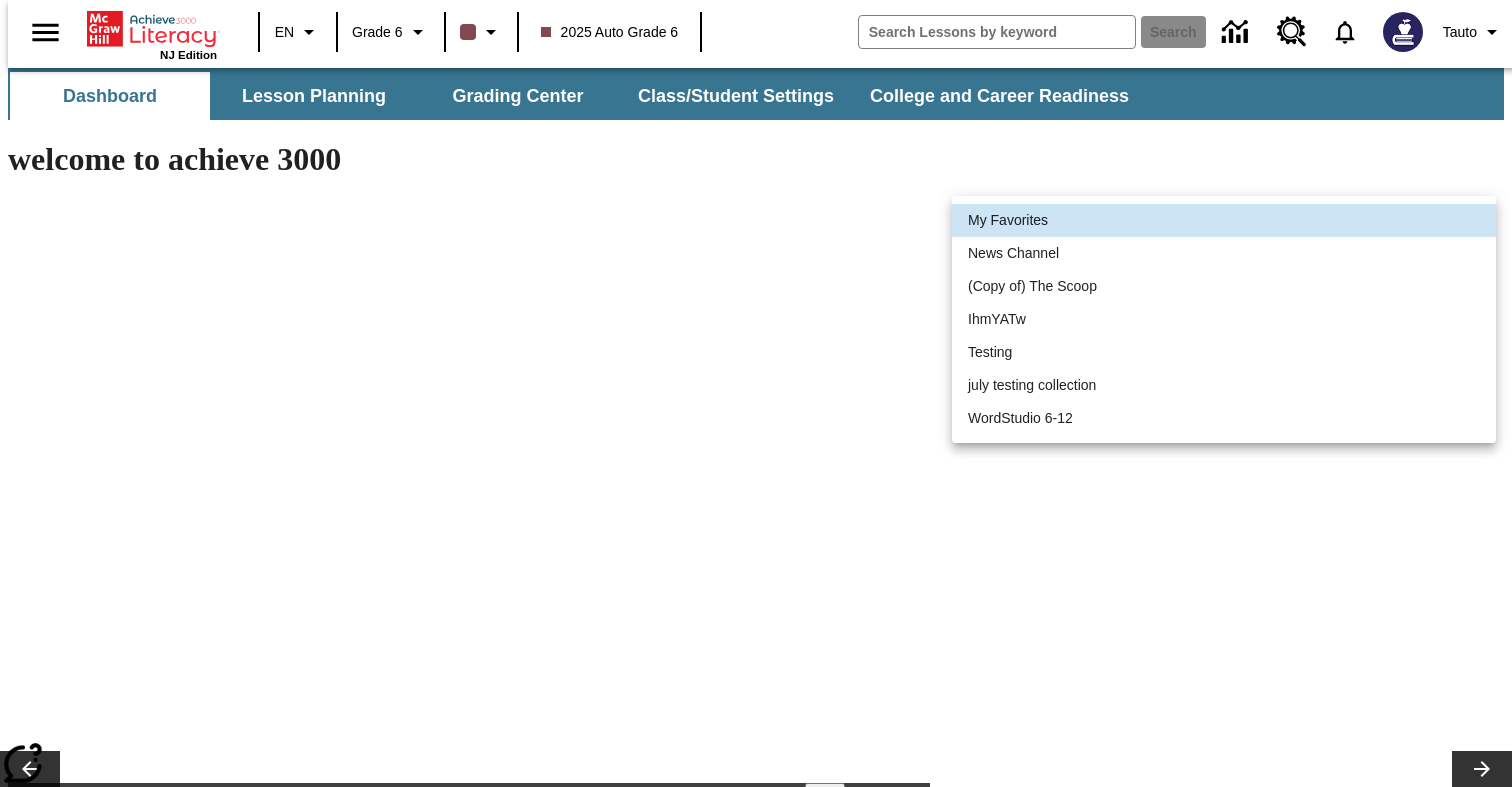 scroll, scrollTop: 0, scrollLeft: 0, axis: both 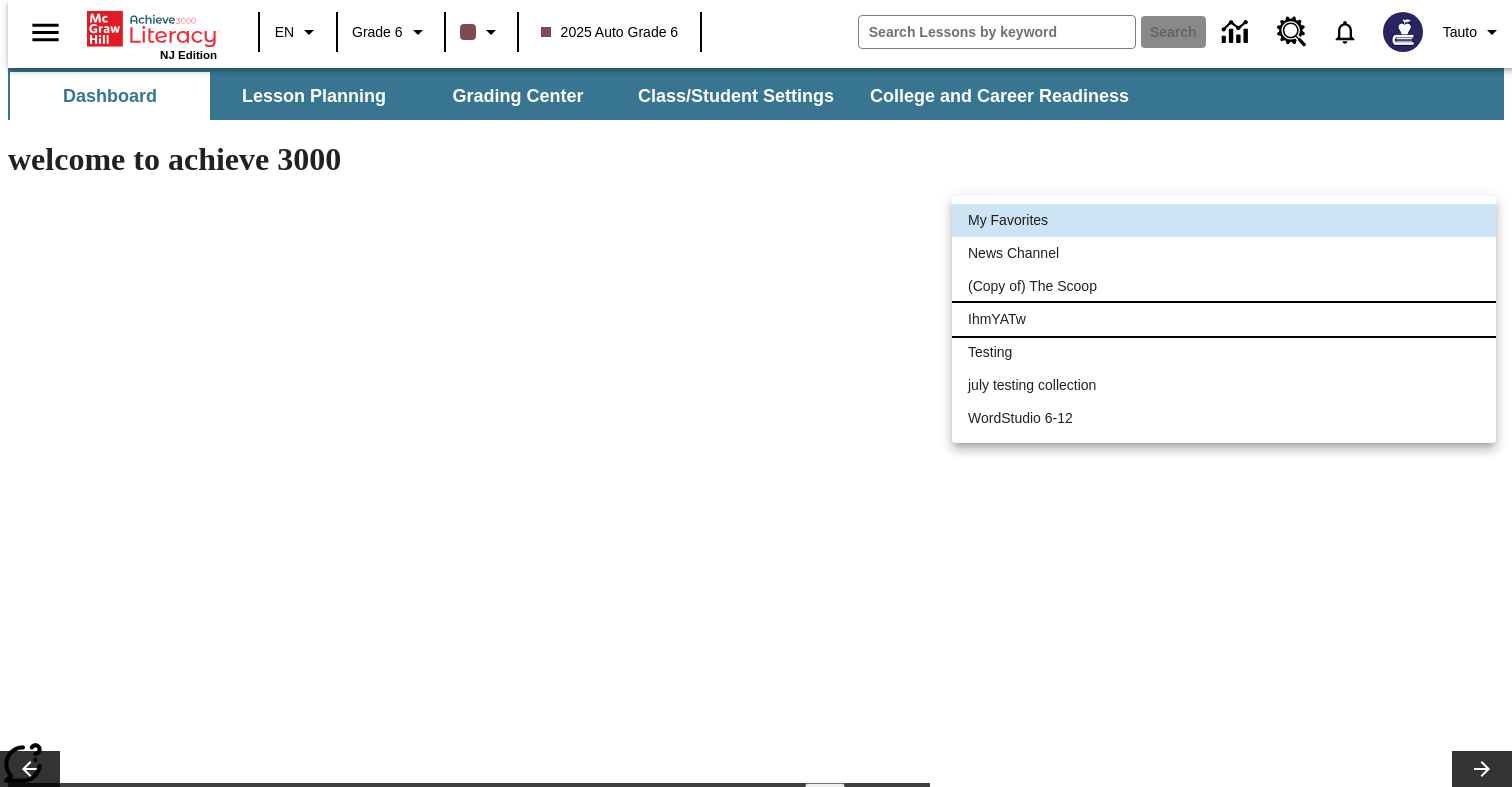 click on "IhmYATw" at bounding box center (1224, 319) 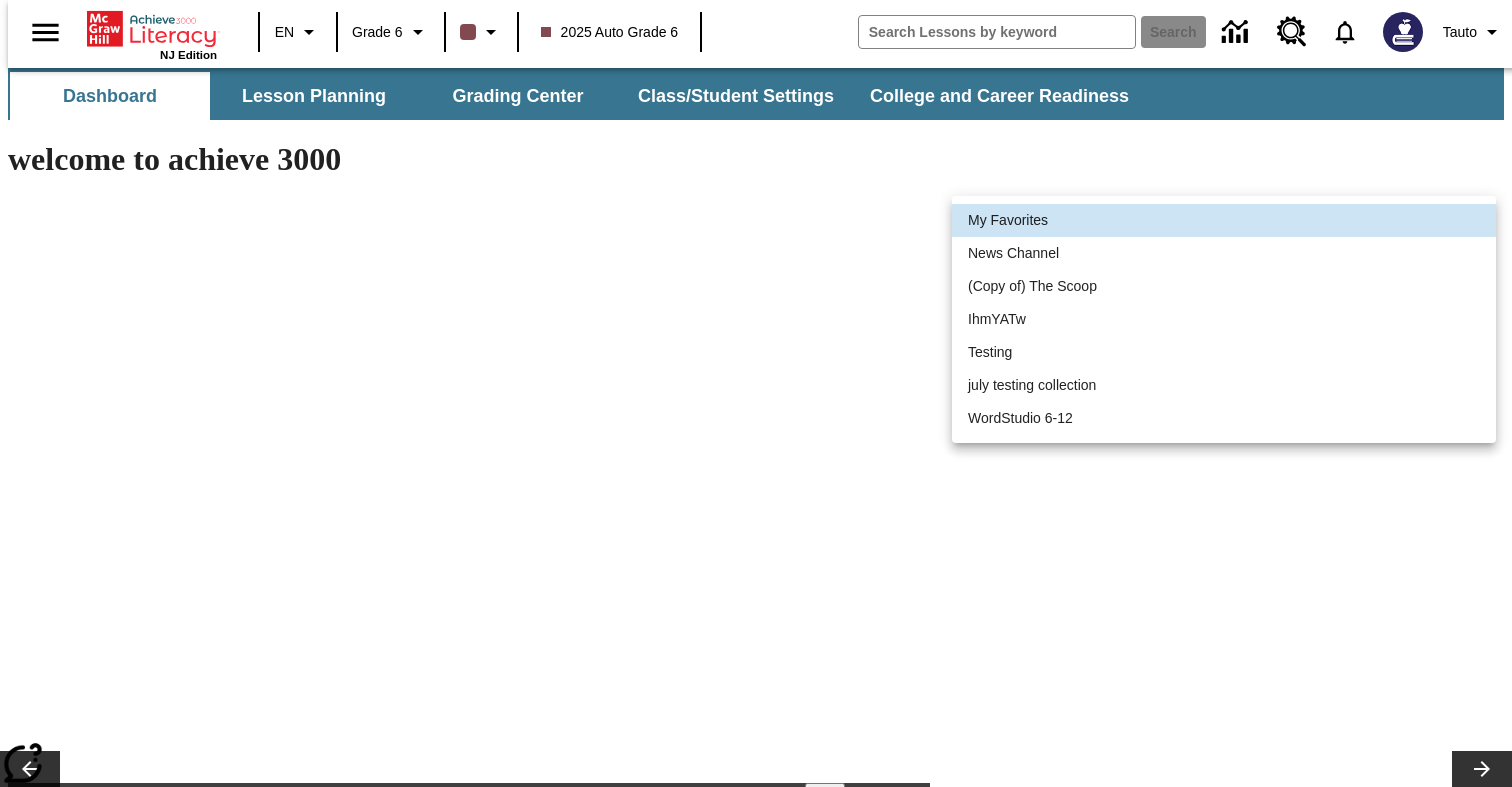 type on "45734" 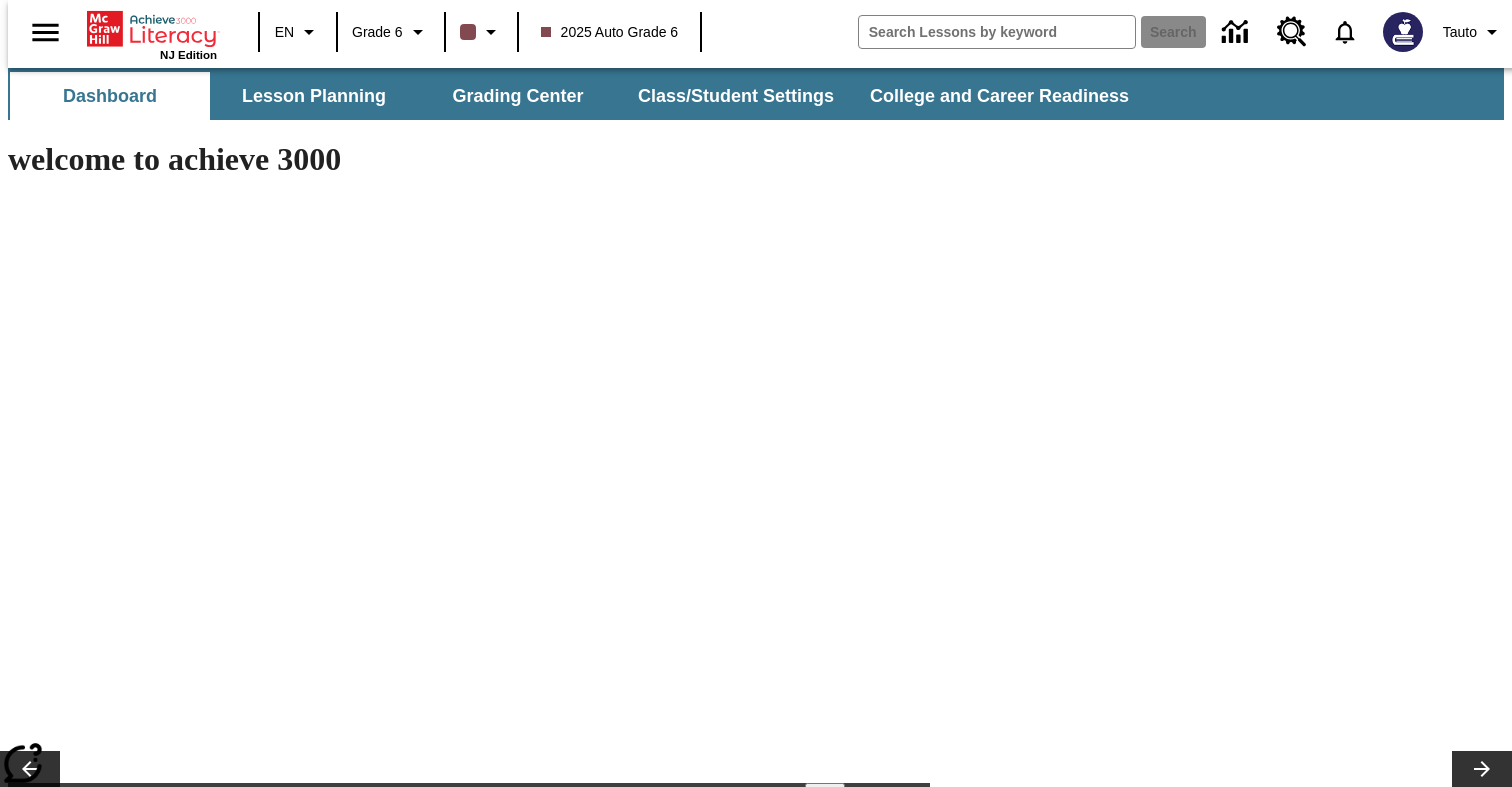 click on "Assign" at bounding box center (393, 1624) 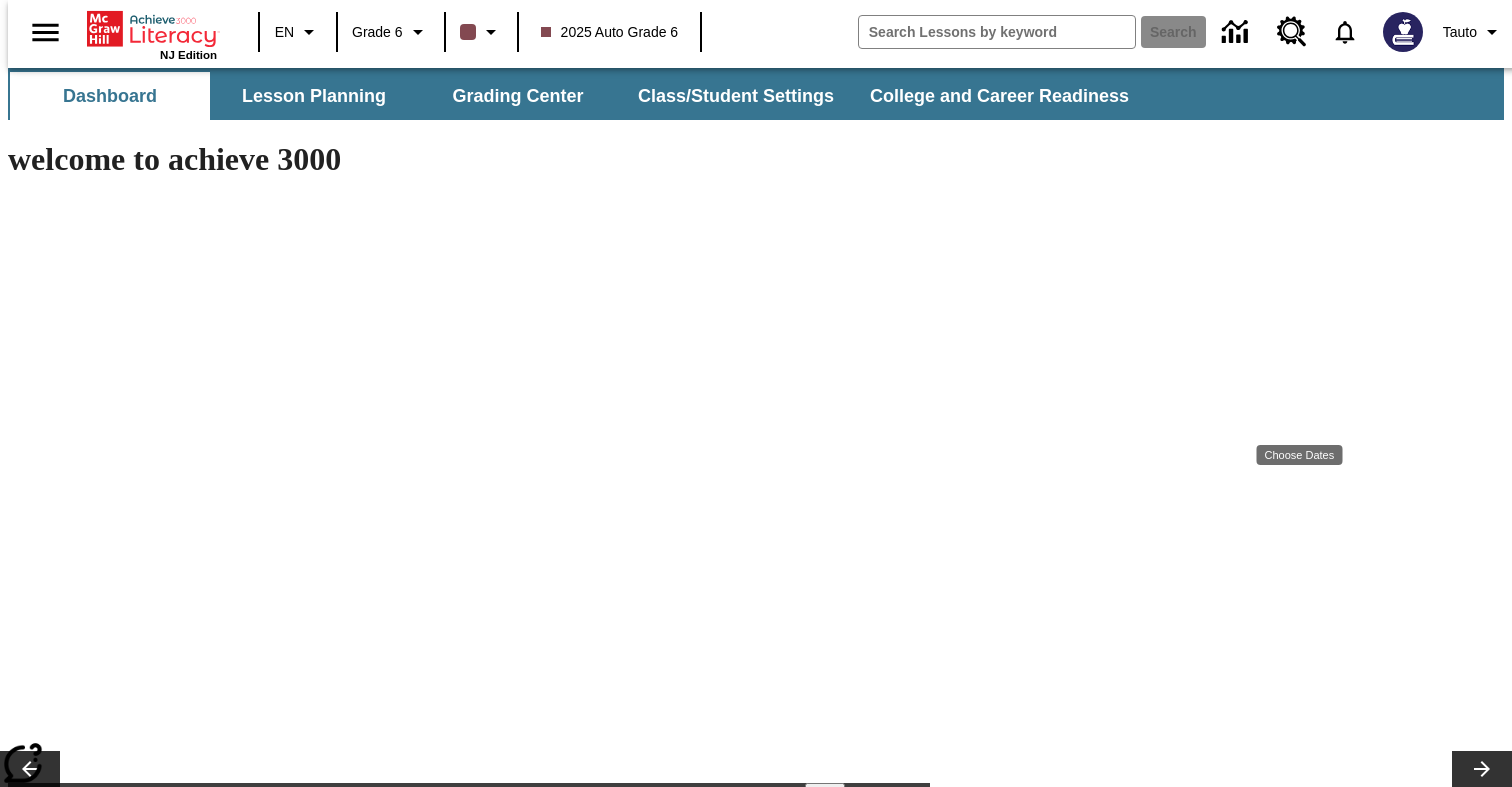 scroll, scrollTop: 25, scrollLeft: 0, axis: vertical 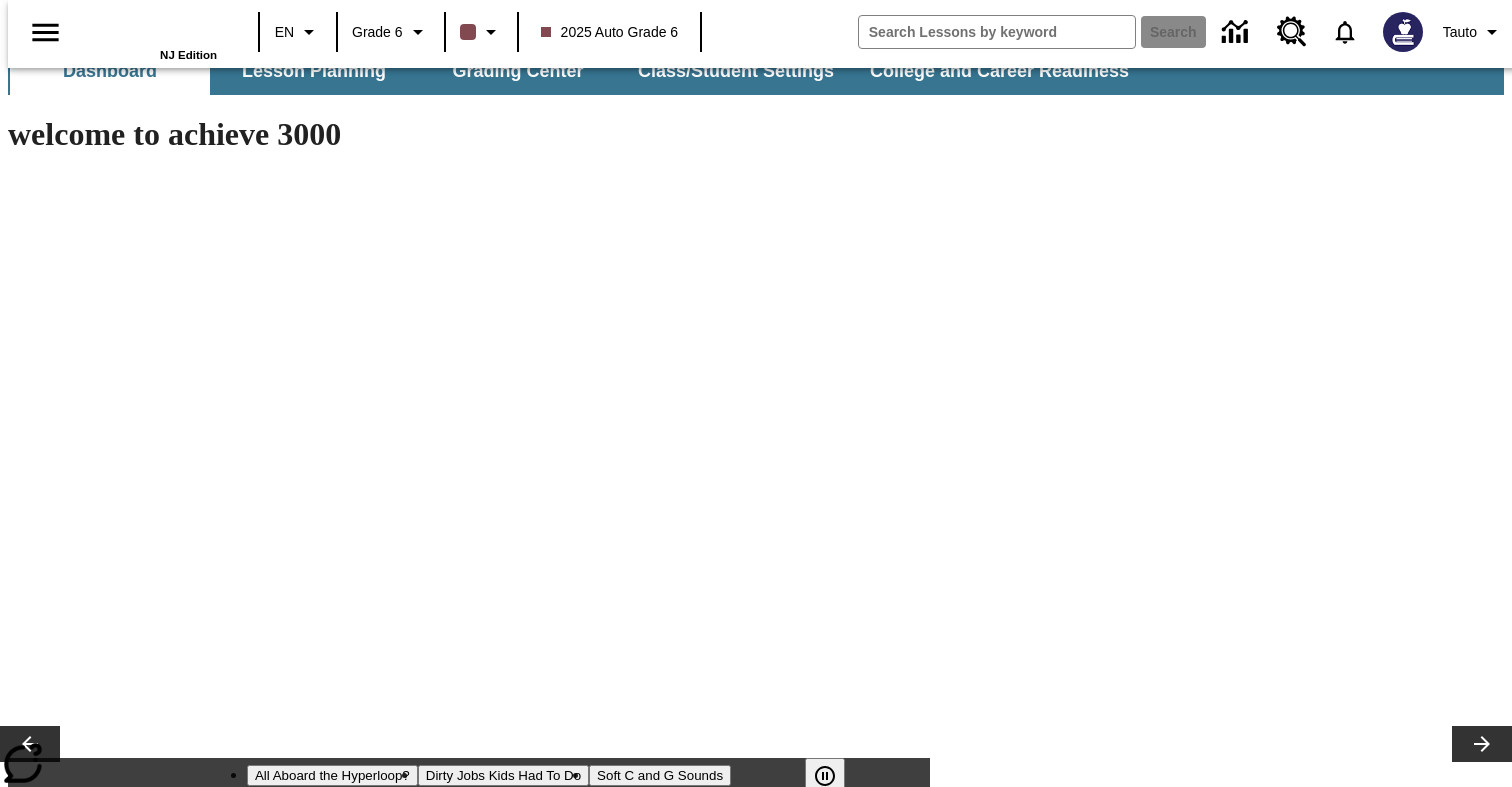 type on "45734" 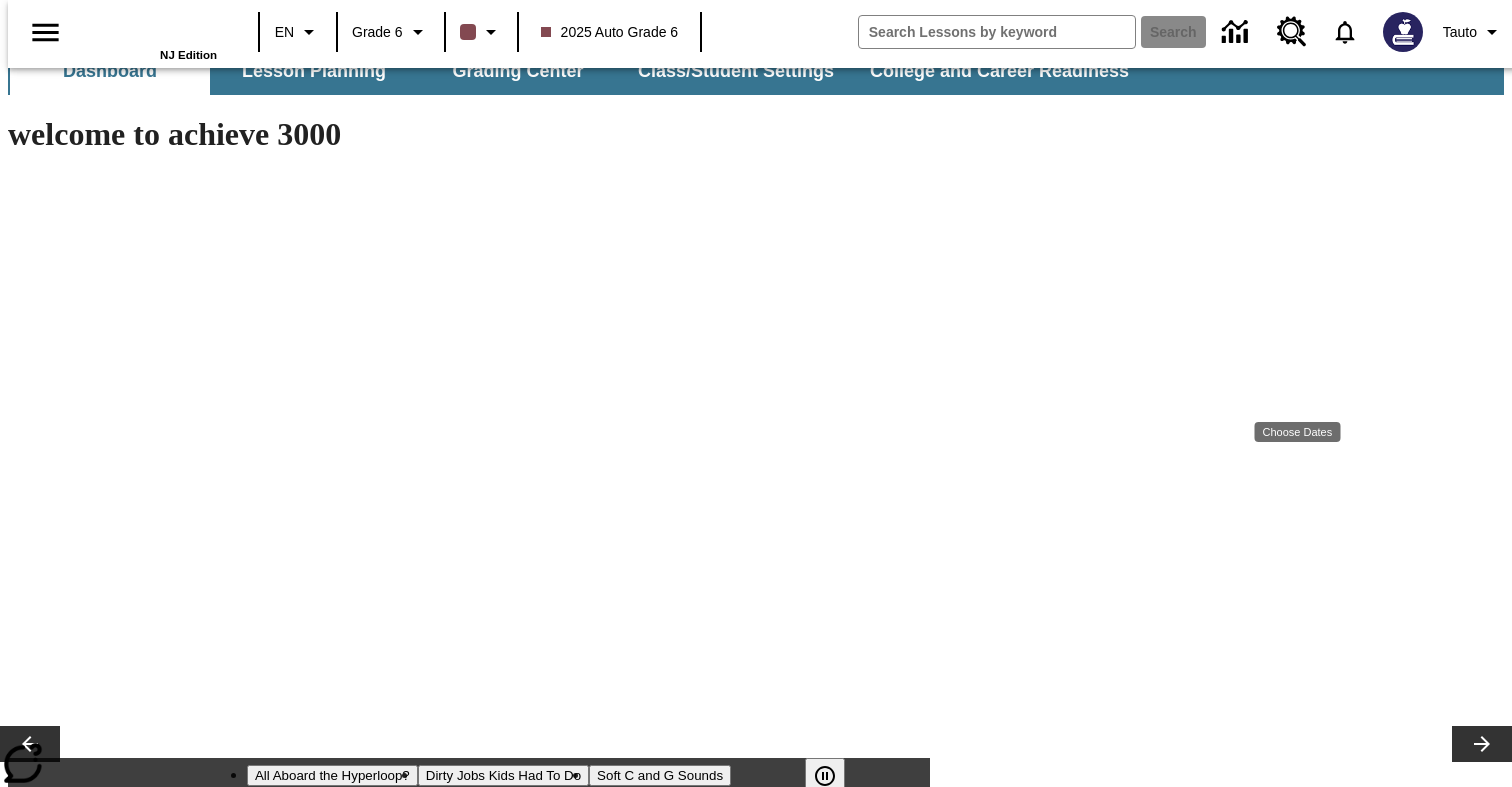 click on "[DATE] - [DATE]" at bounding box center (368, 1599) 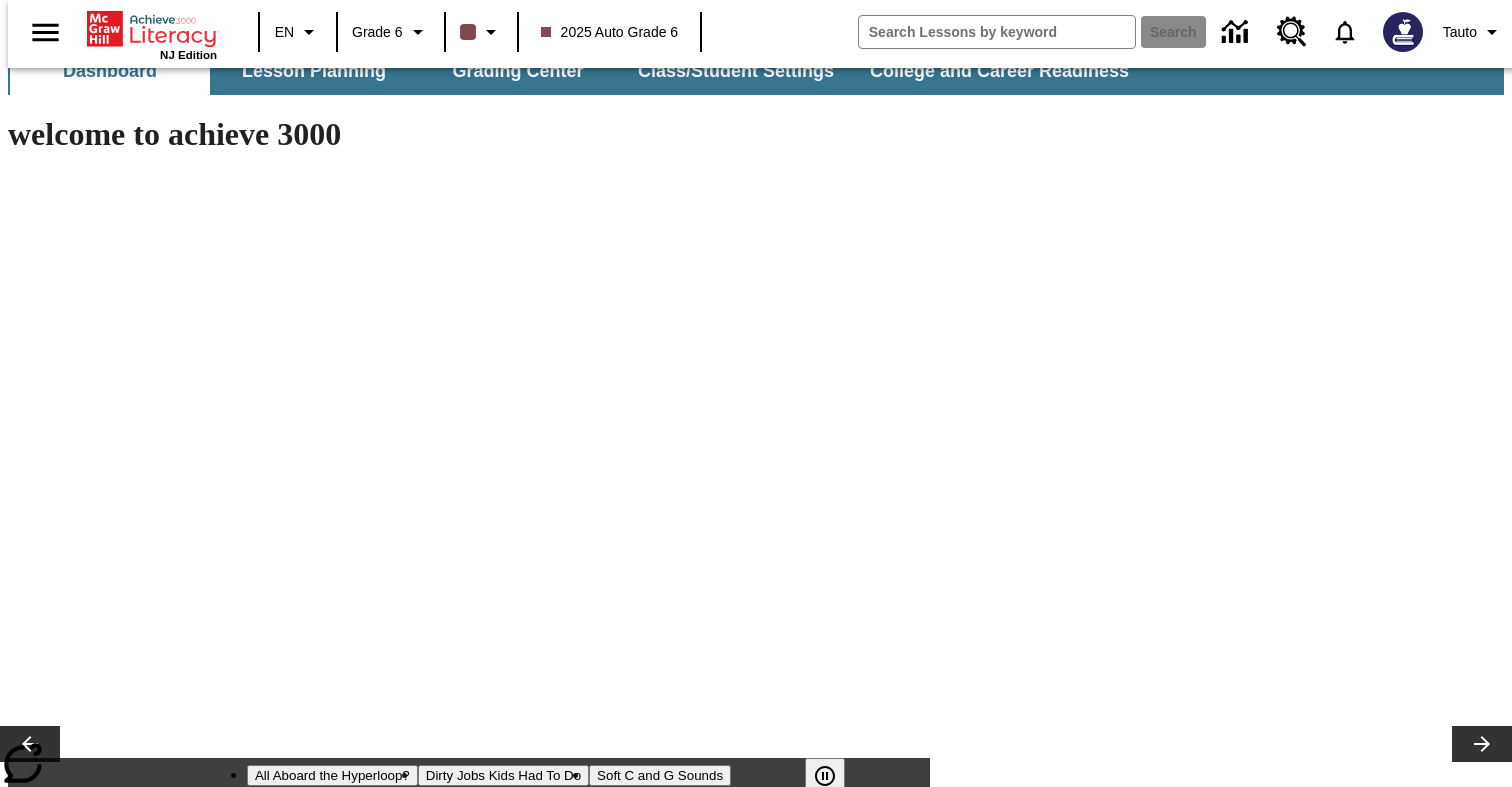 click at bounding box center [396, 1589] 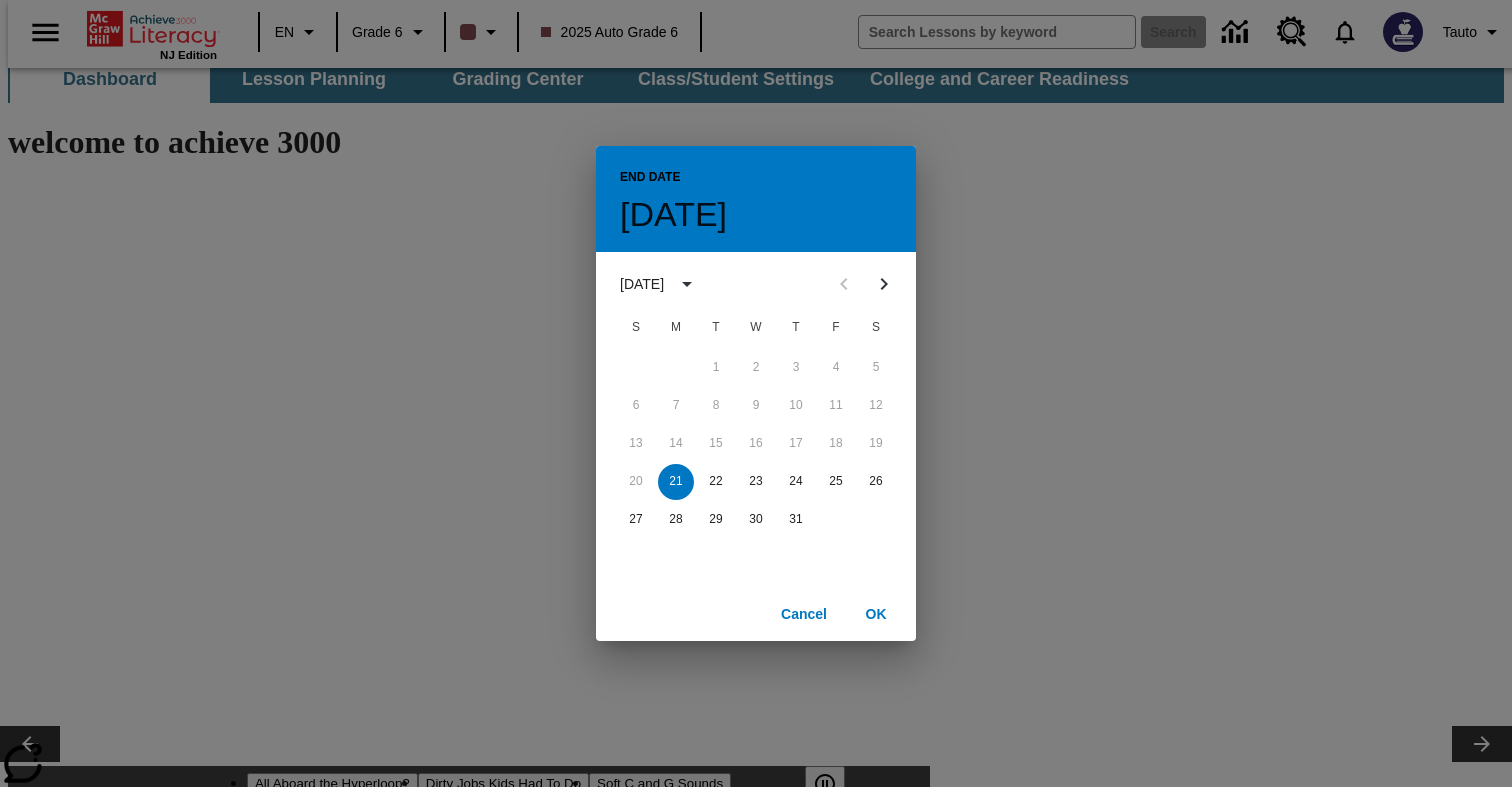 click on "July 2025" at bounding box center [645, 284] 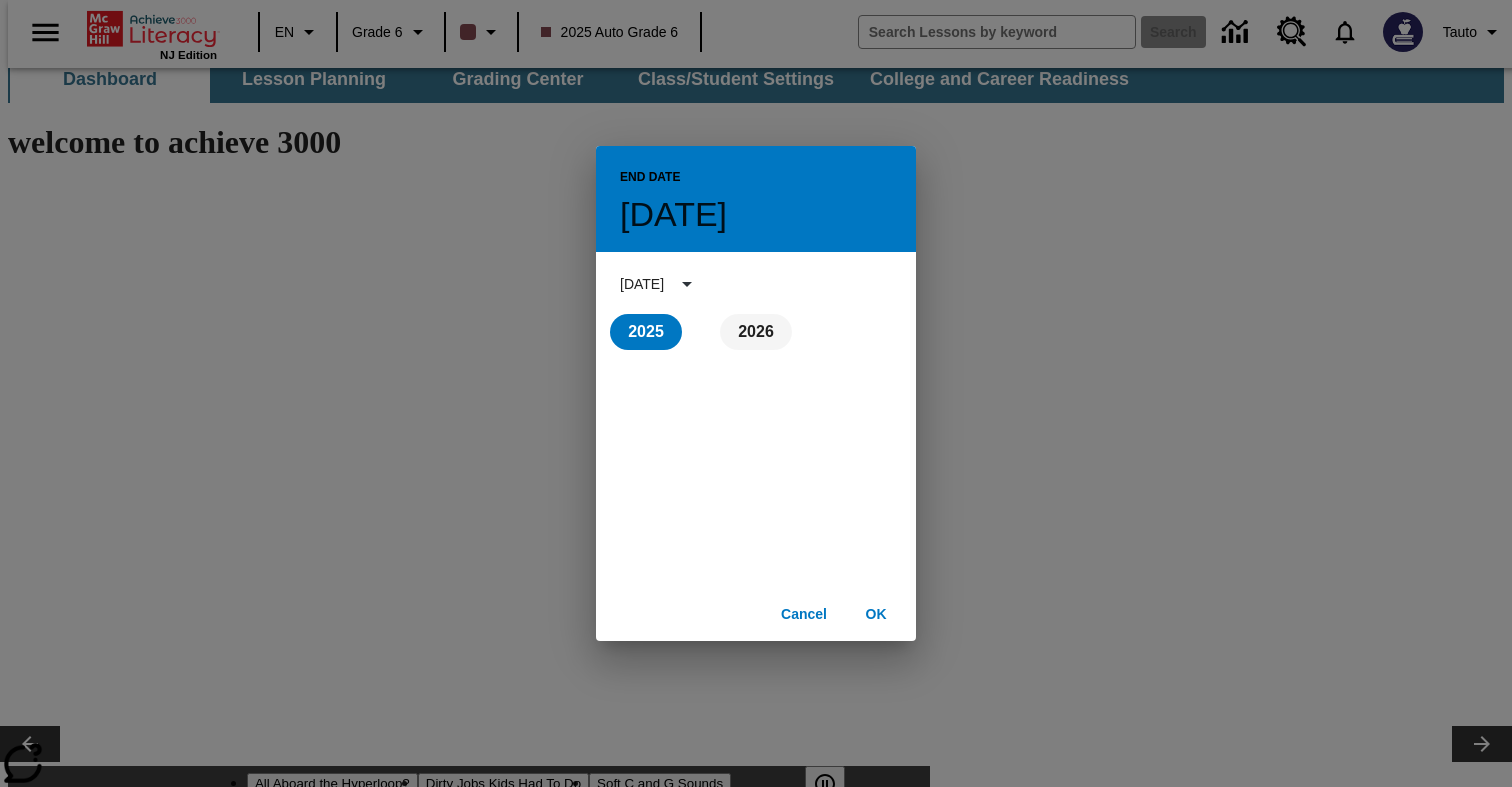 click on "2026" at bounding box center (756, 332) 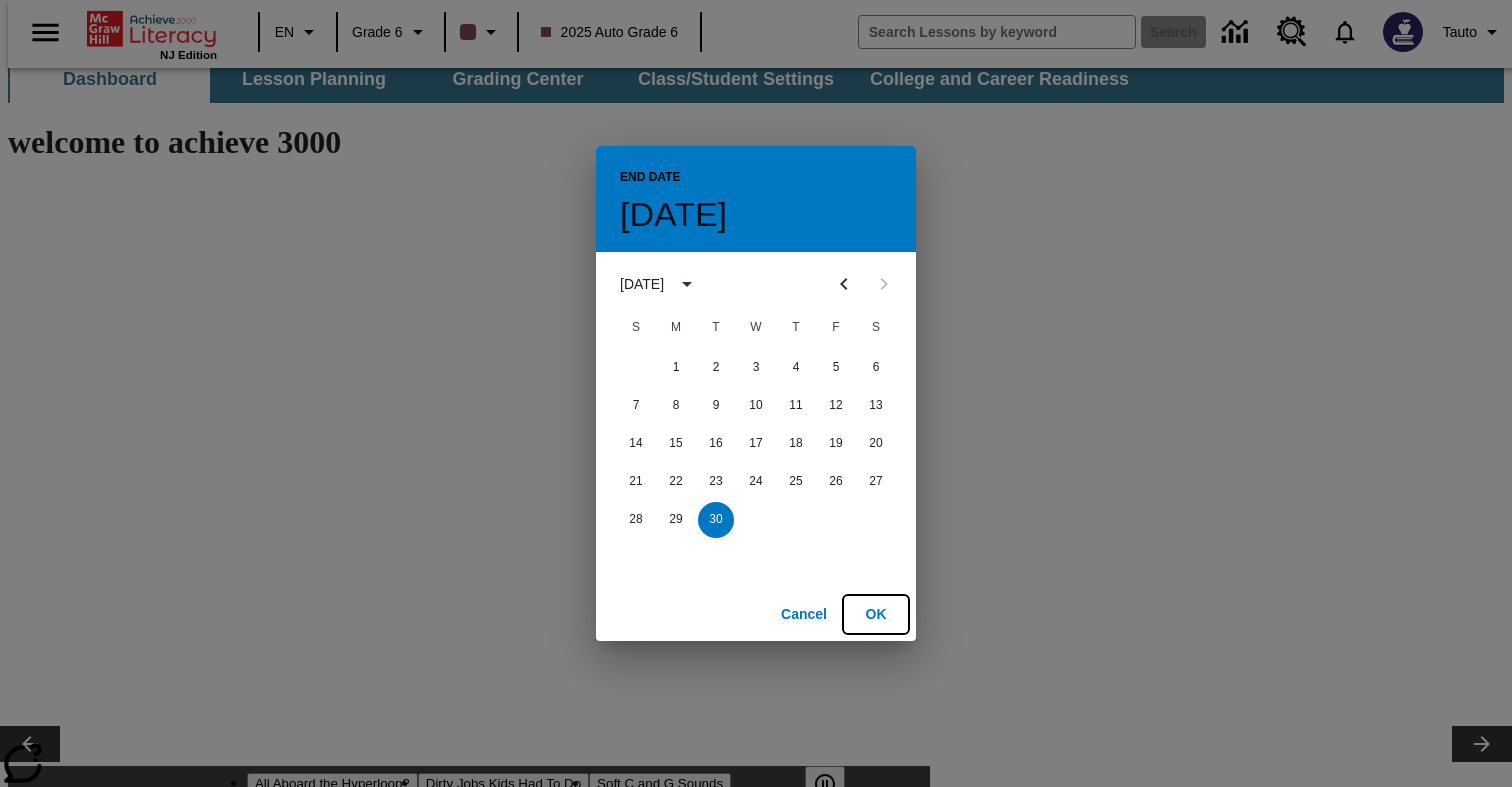 click on "OK" at bounding box center [876, 614] 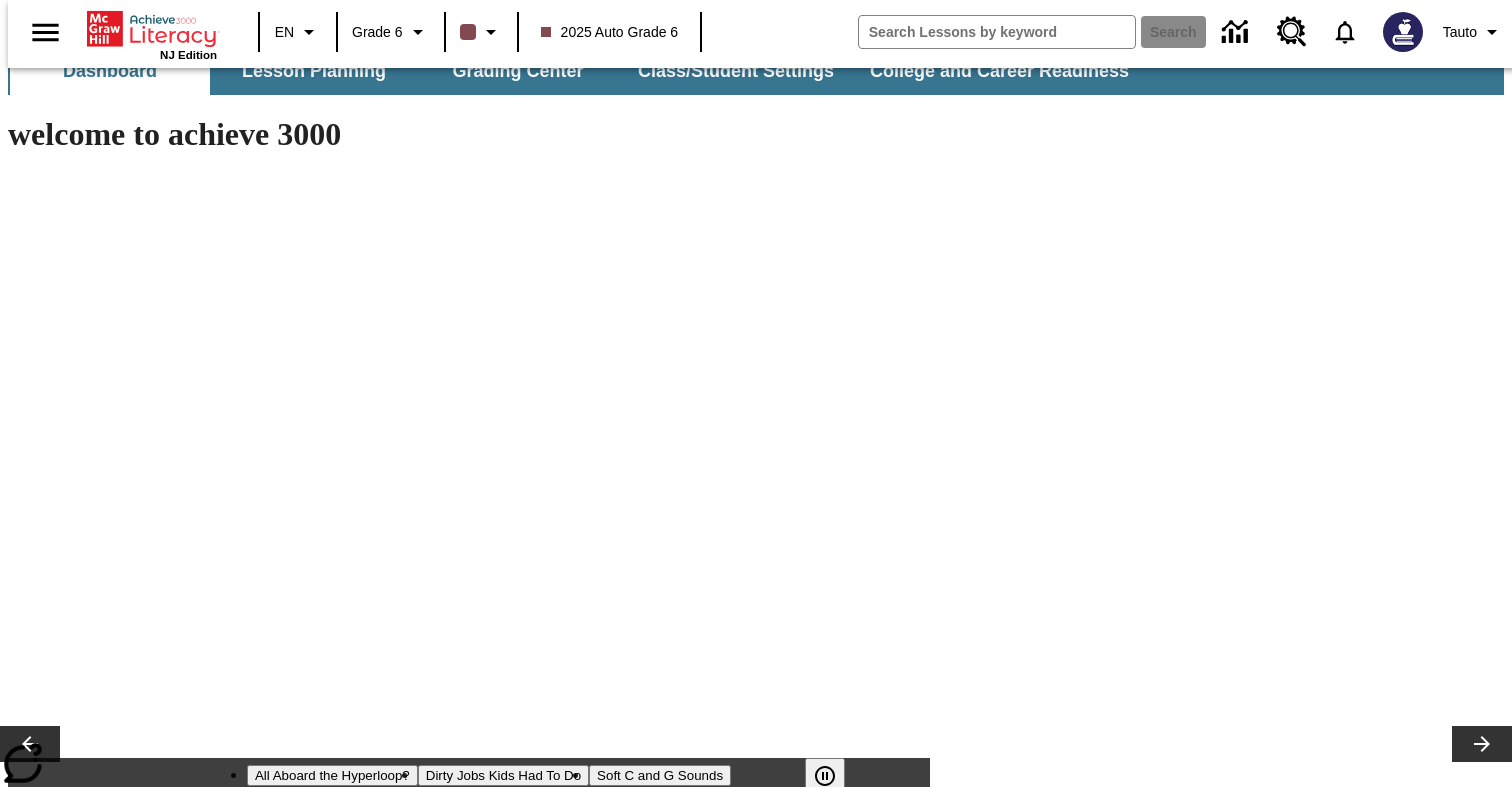 click on "Schedule" at bounding box center (311, 1652) 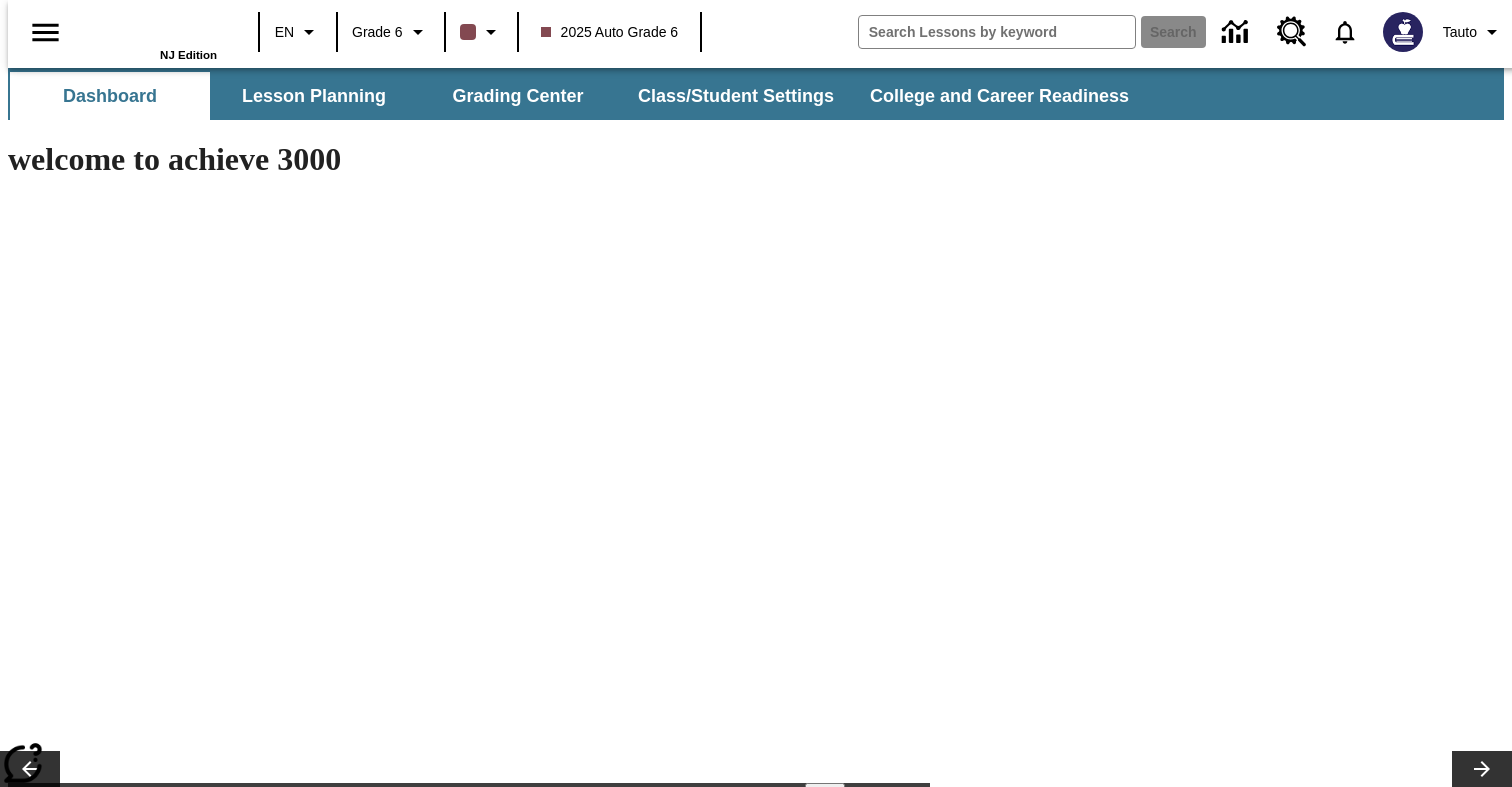 scroll, scrollTop: 25, scrollLeft: 0, axis: vertical 